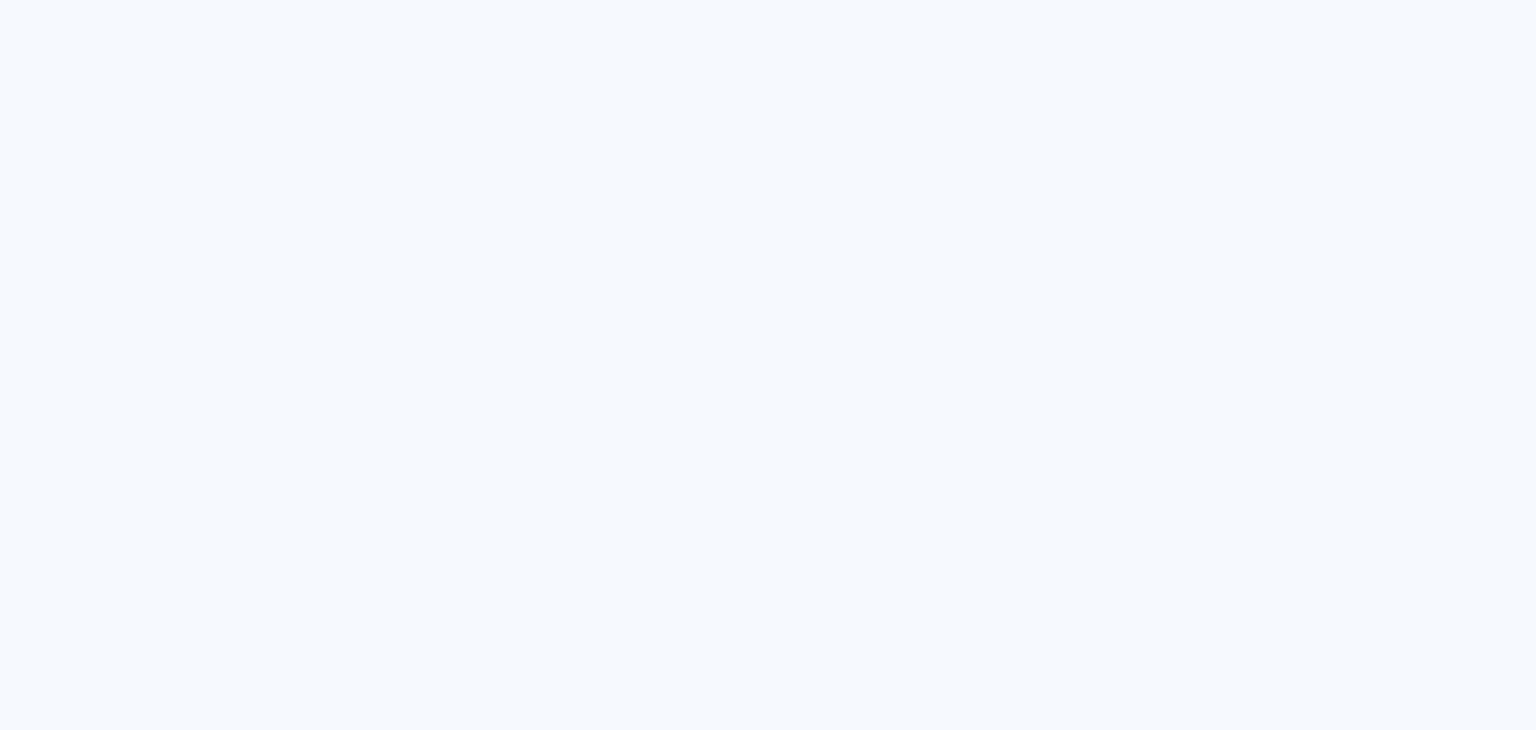 scroll, scrollTop: 0, scrollLeft: 0, axis: both 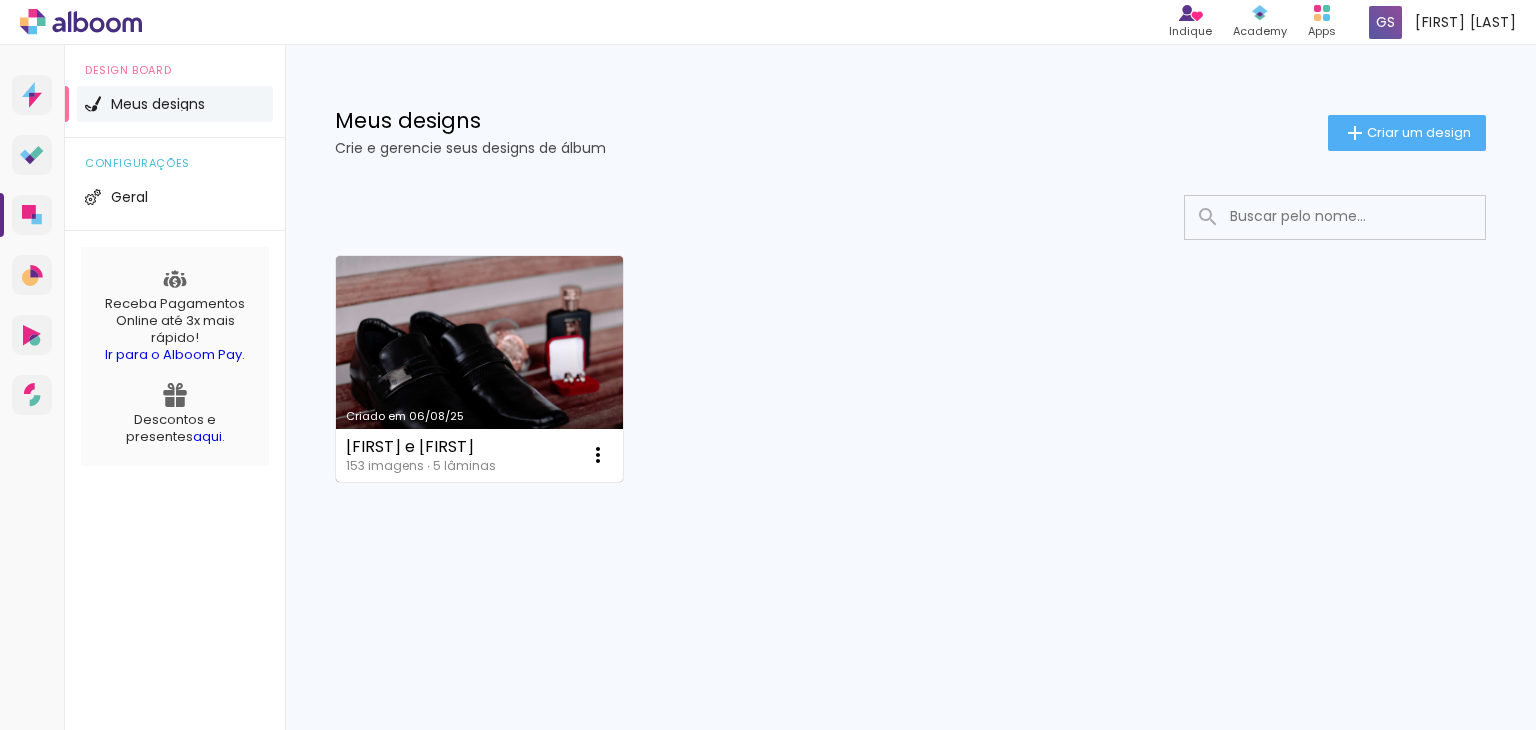 click on "Criado em 06/08/25" at bounding box center [479, 369] 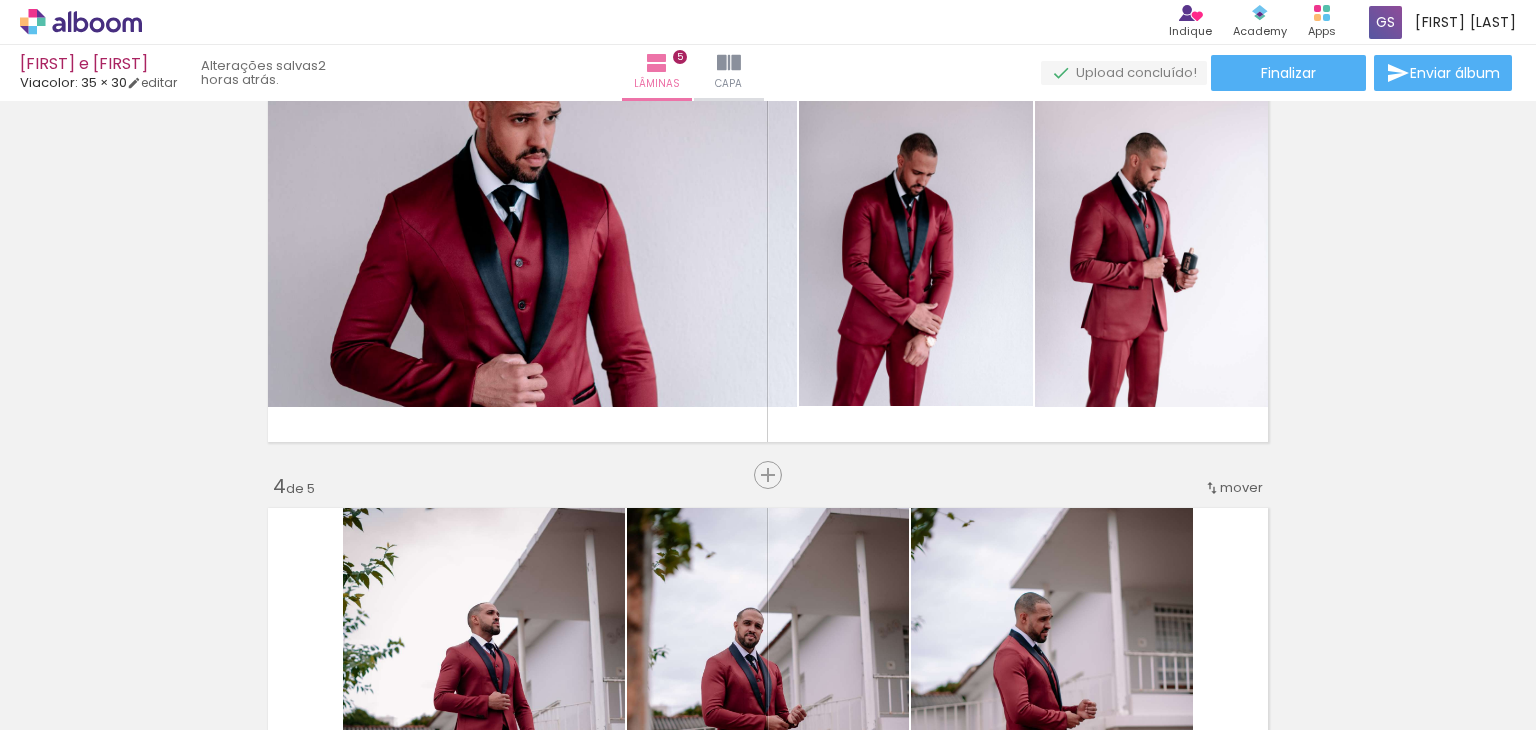 scroll, scrollTop: 1130, scrollLeft: 0, axis: vertical 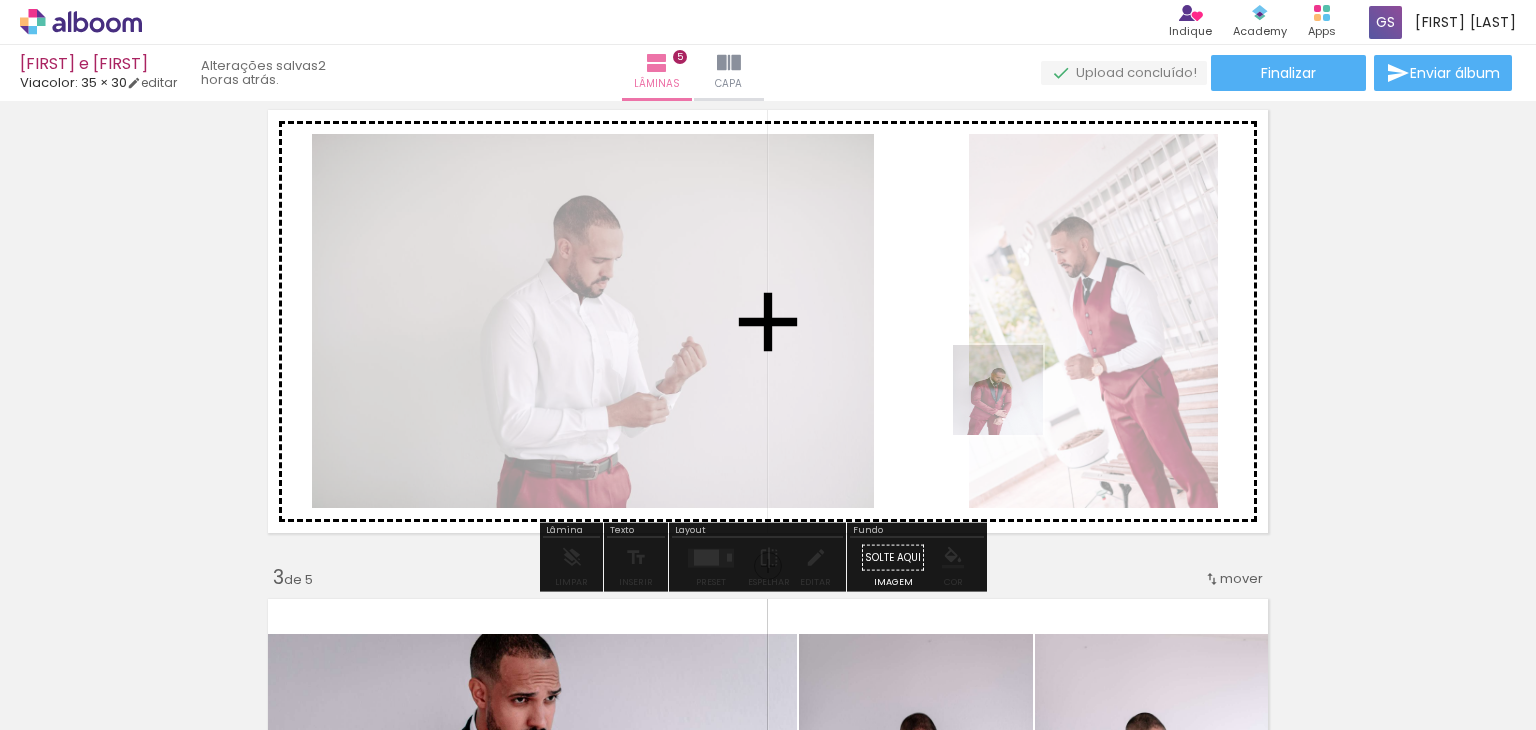 drag, startPoint x: 981, startPoint y: 669, endPoint x: 1019, endPoint y: 347, distance: 324.2345 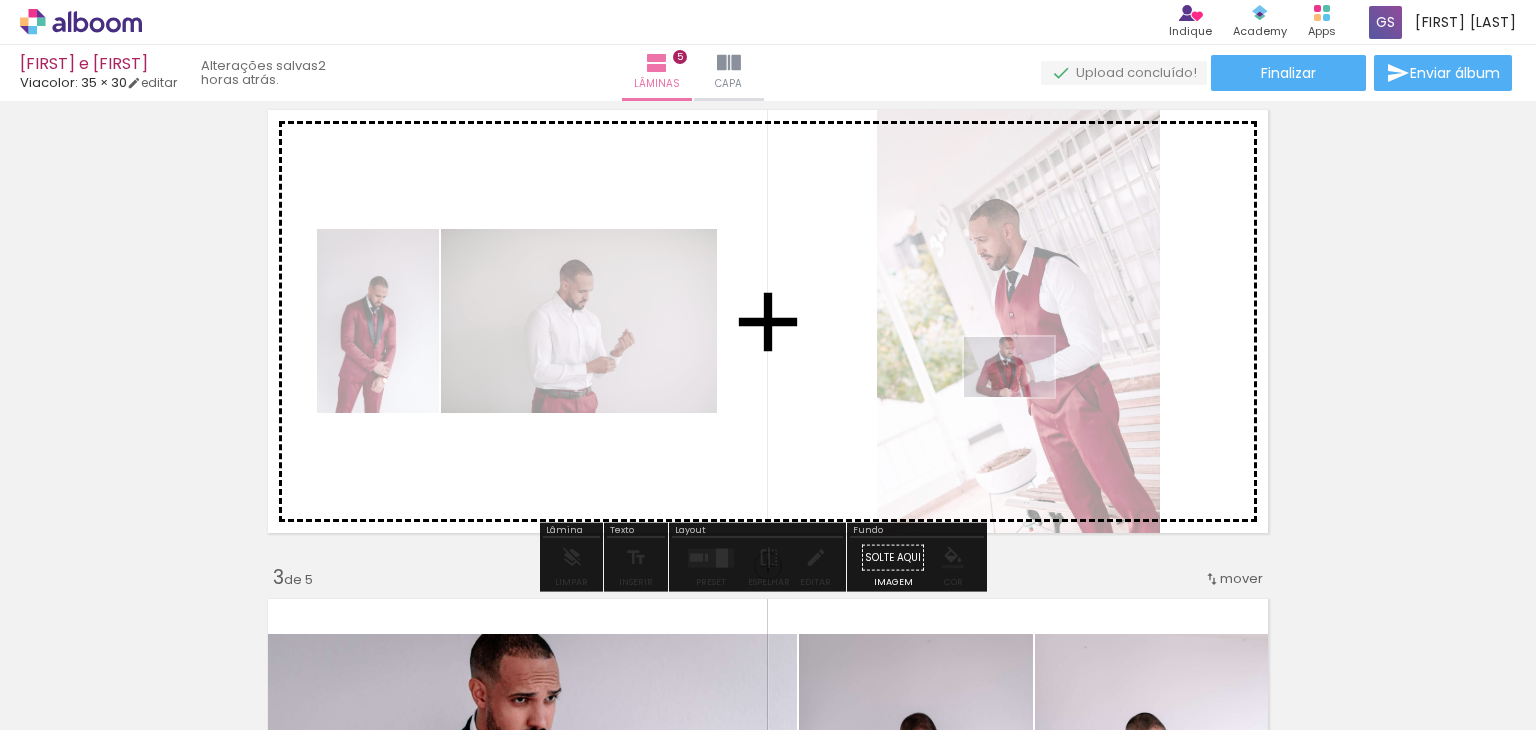 drag, startPoint x: 1427, startPoint y: 657, endPoint x: 1020, endPoint y: 392, distance: 485.6686 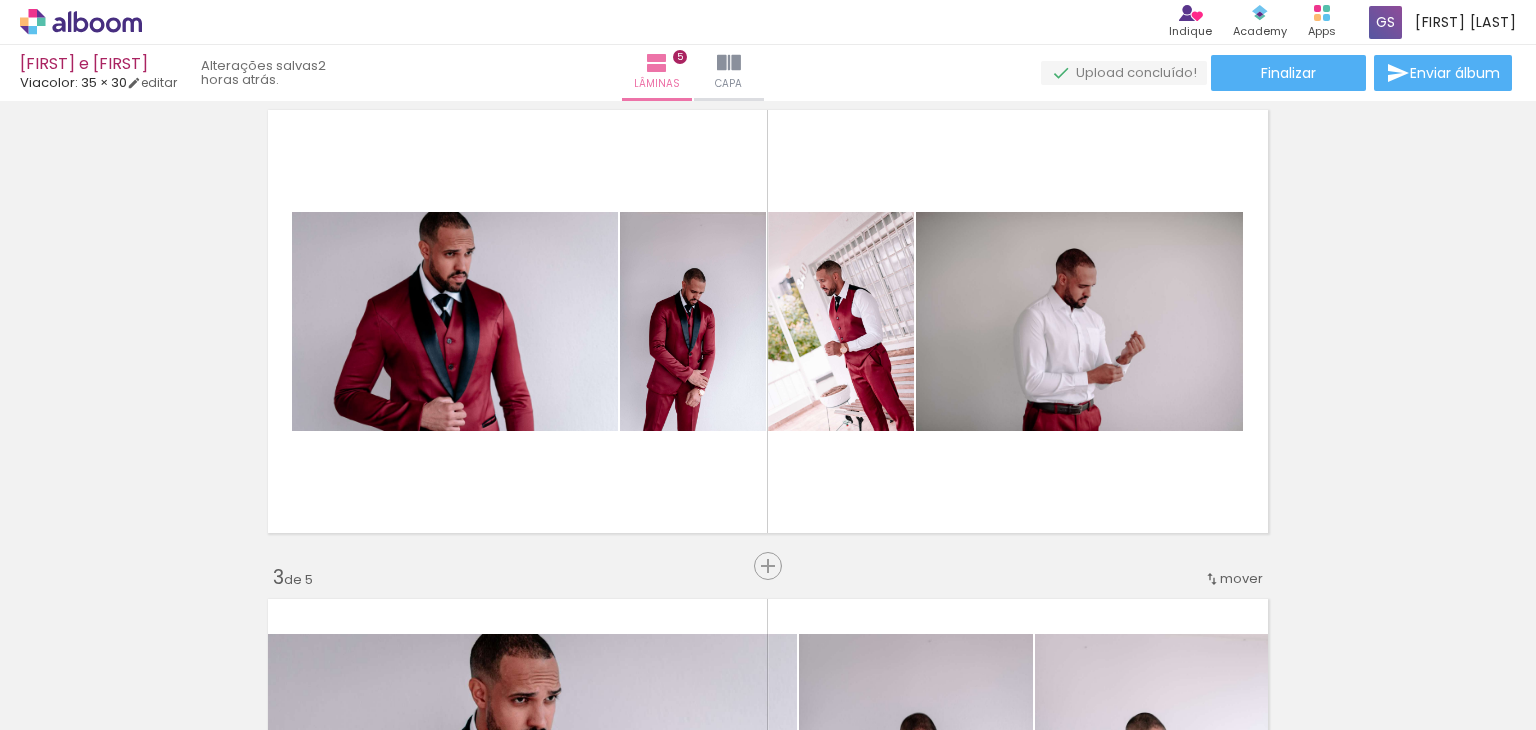 scroll, scrollTop: 0, scrollLeft: 5642, axis: horizontal 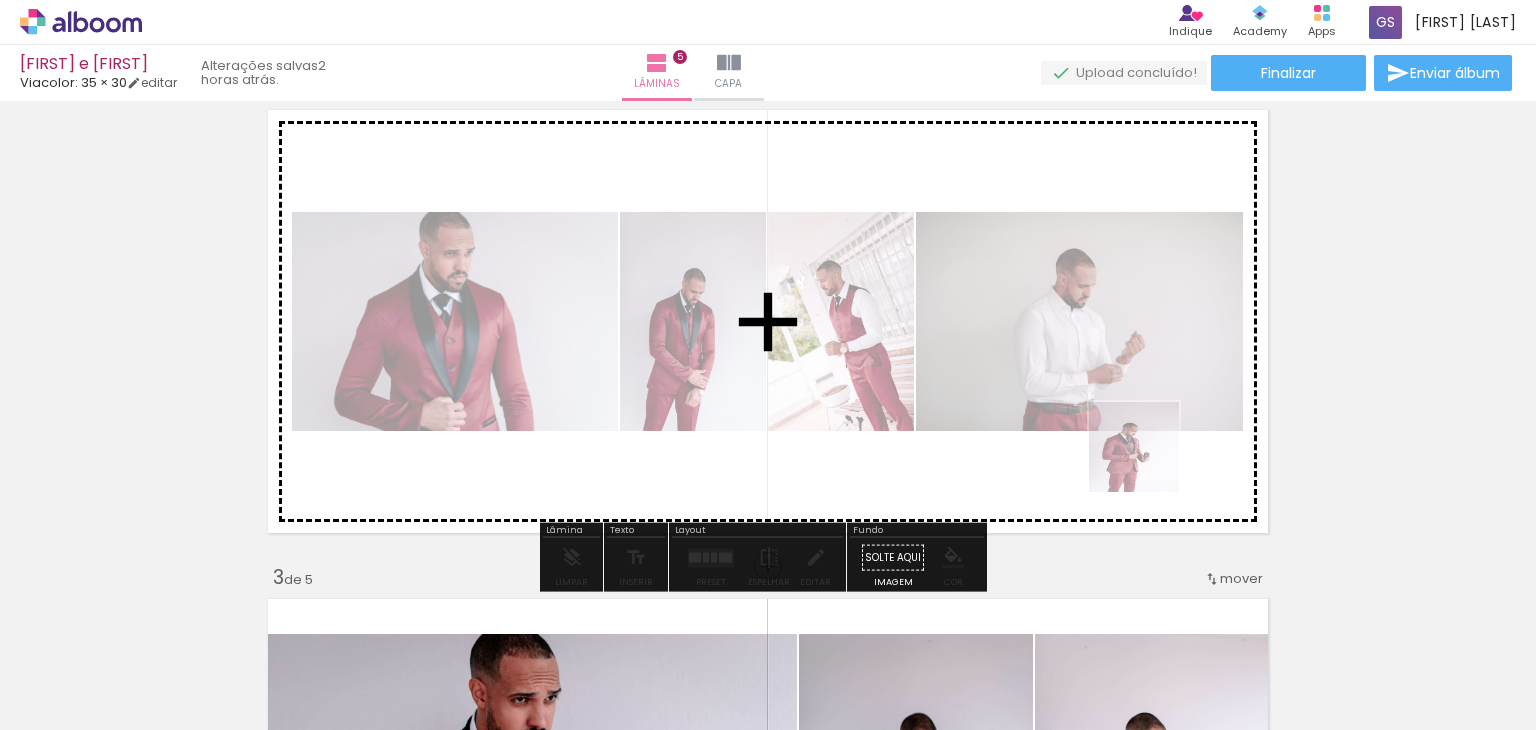 drag, startPoint x: 1400, startPoint y: 677, endPoint x: 1071, endPoint y: 385, distance: 439.89203 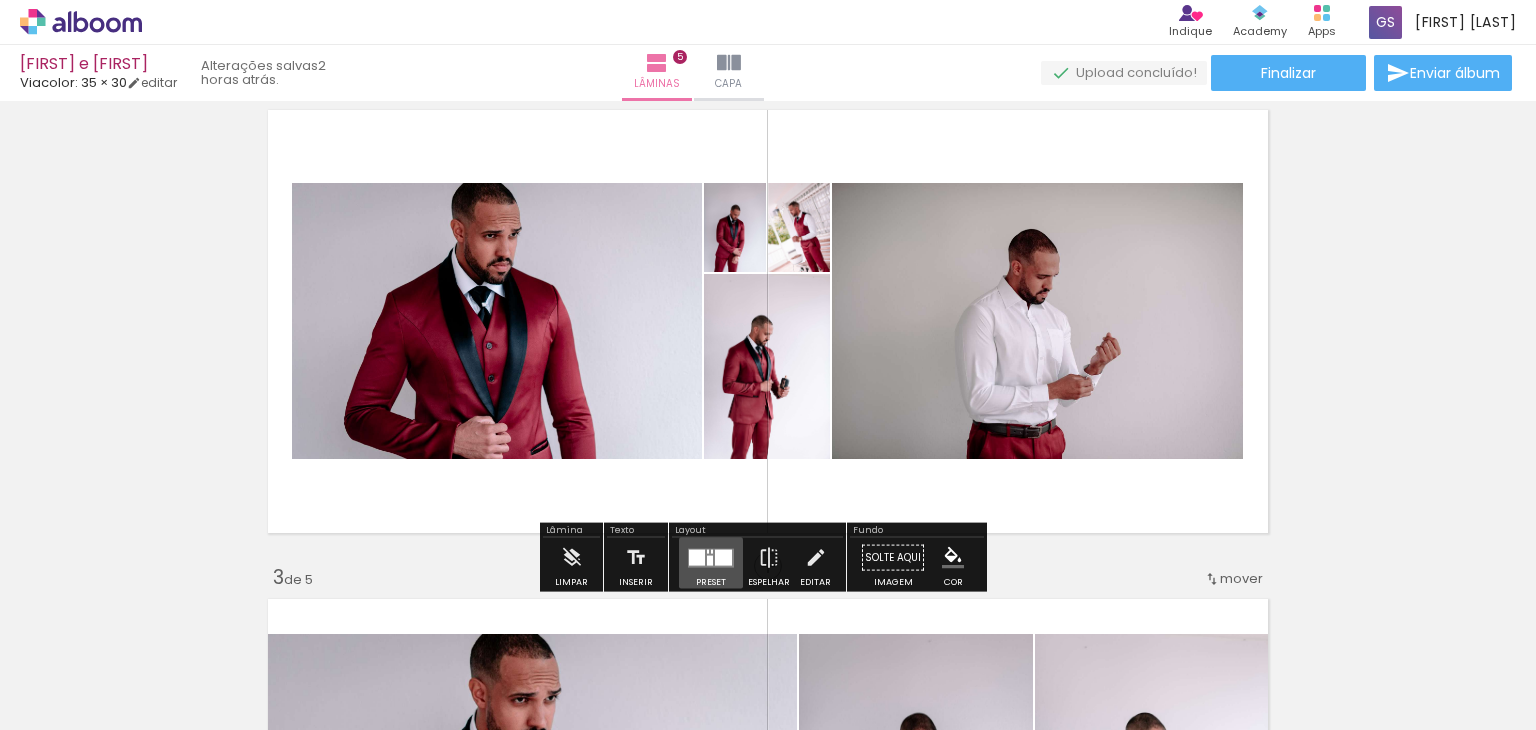click at bounding box center (710, 560) 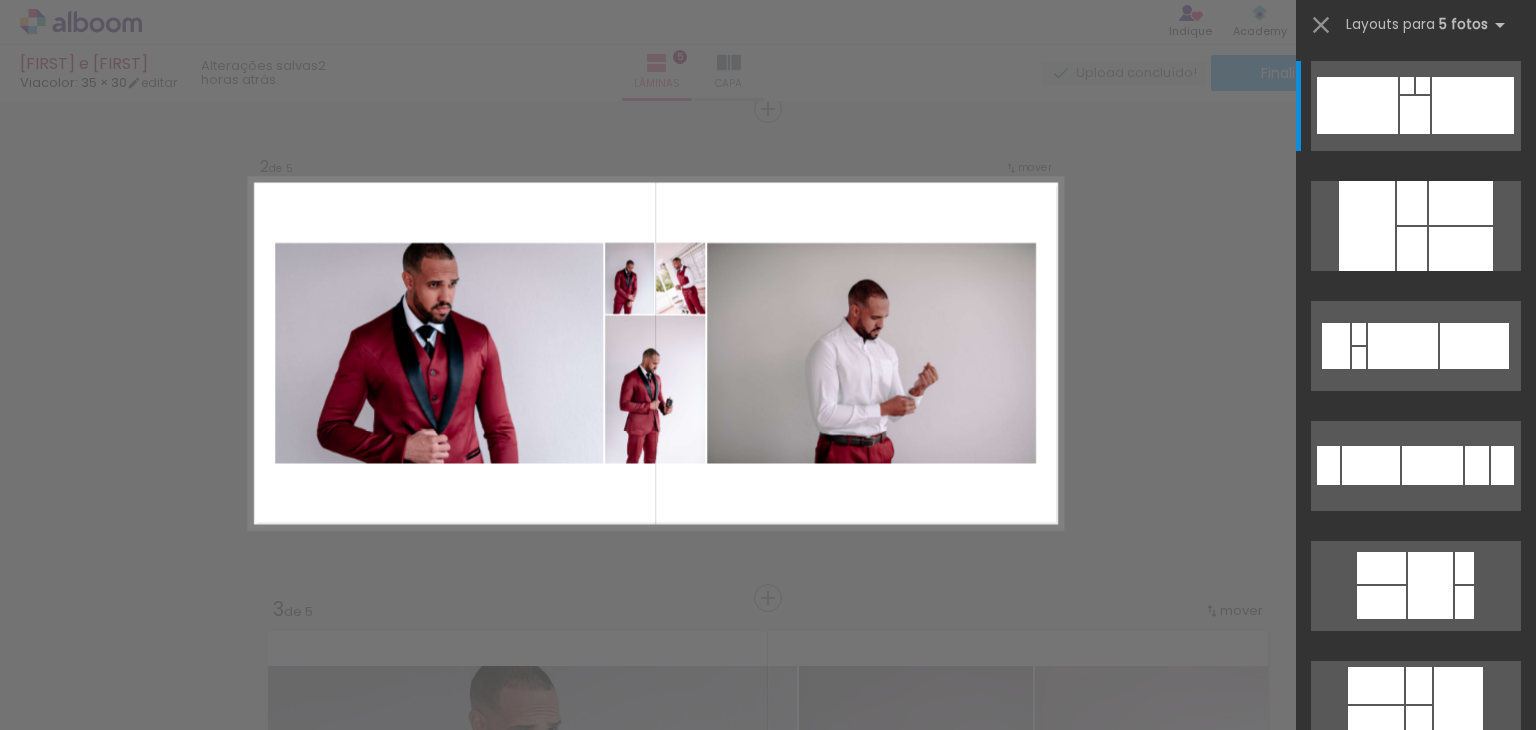 scroll, scrollTop: 514, scrollLeft: 0, axis: vertical 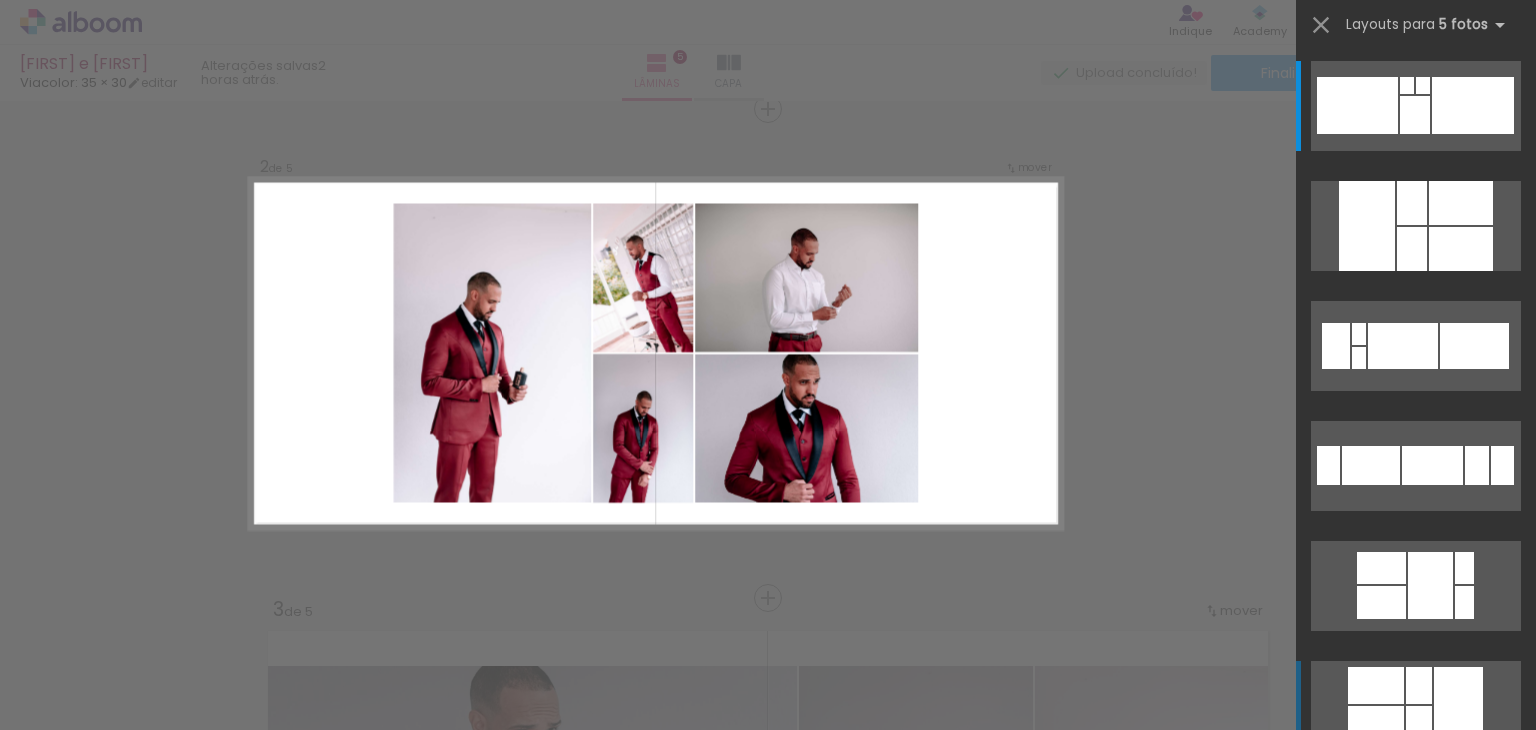 click at bounding box center (1416, 106) 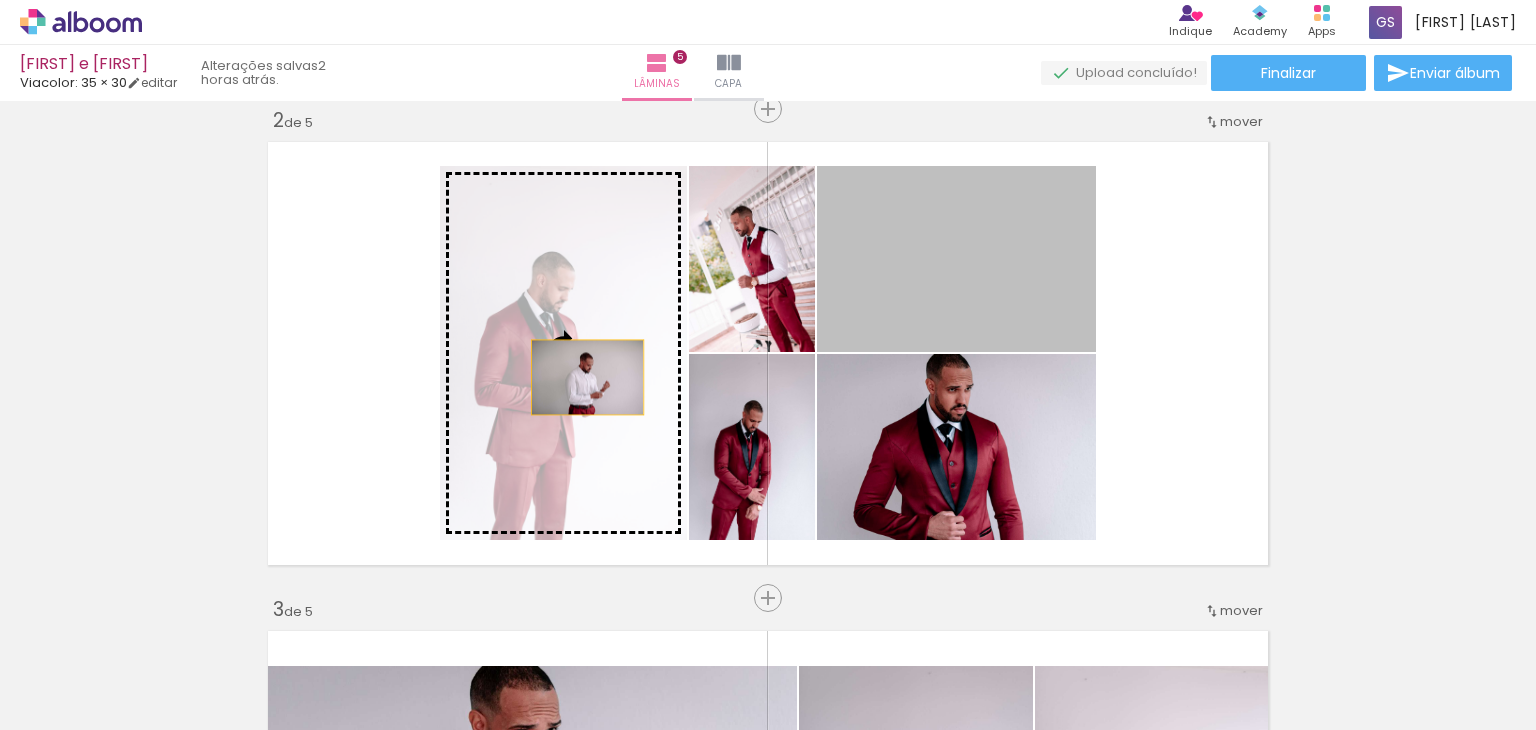 drag, startPoint x: 1002, startPoint y: 297, endPoint x: 558, endPoint y: 380, distance: 451.69125 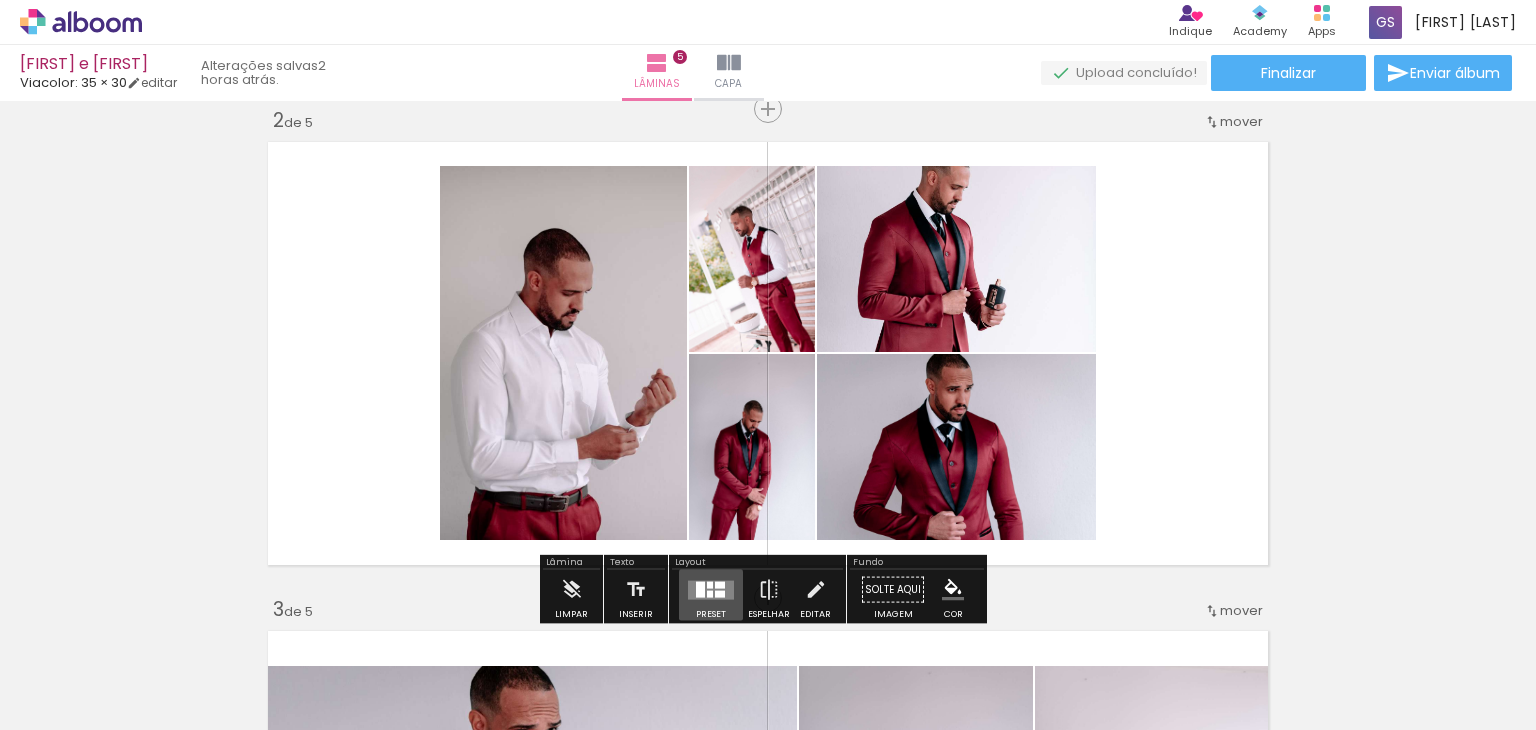 click at bounding box center [711, 589] 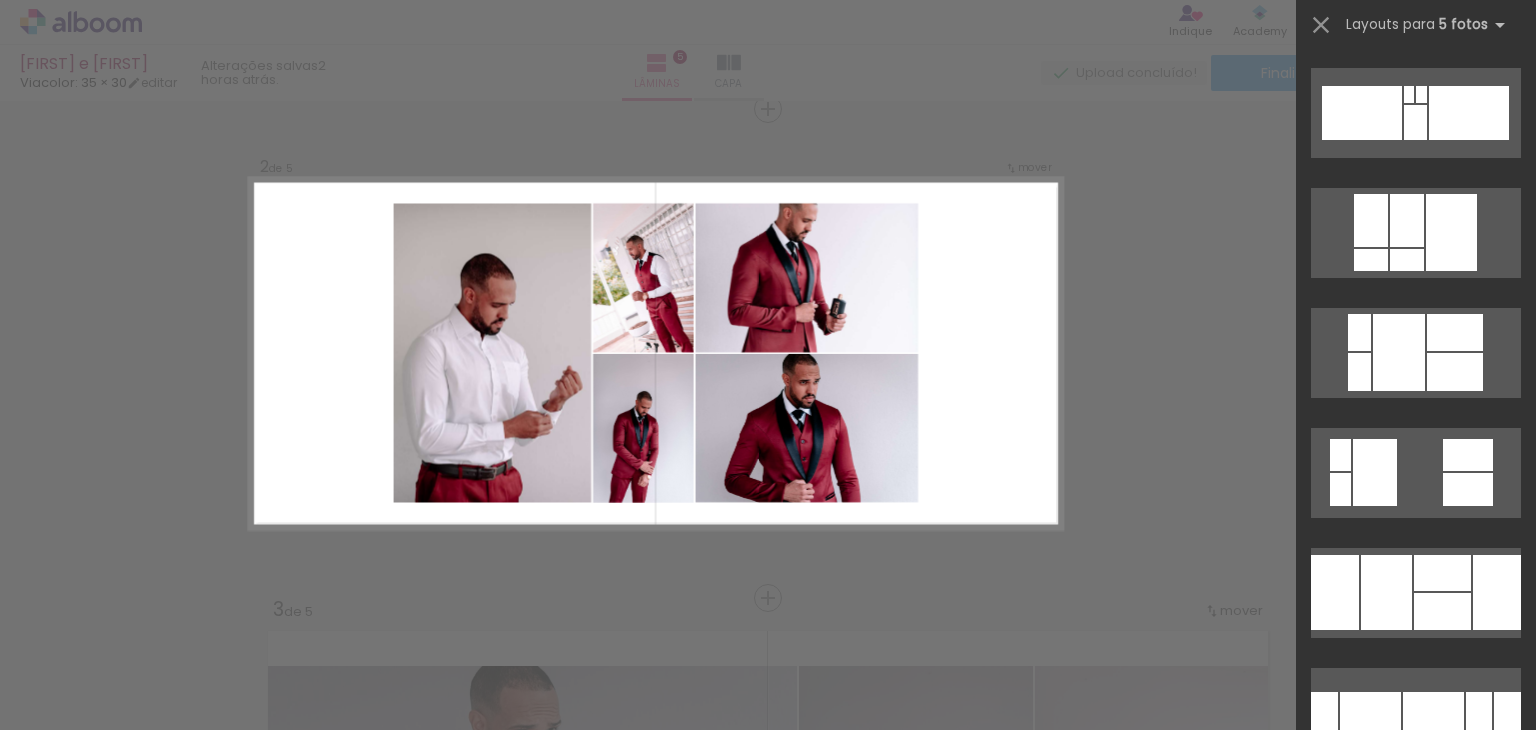 scroll, scrollTop: 1424, scrollLeft: 0, axis: vertical 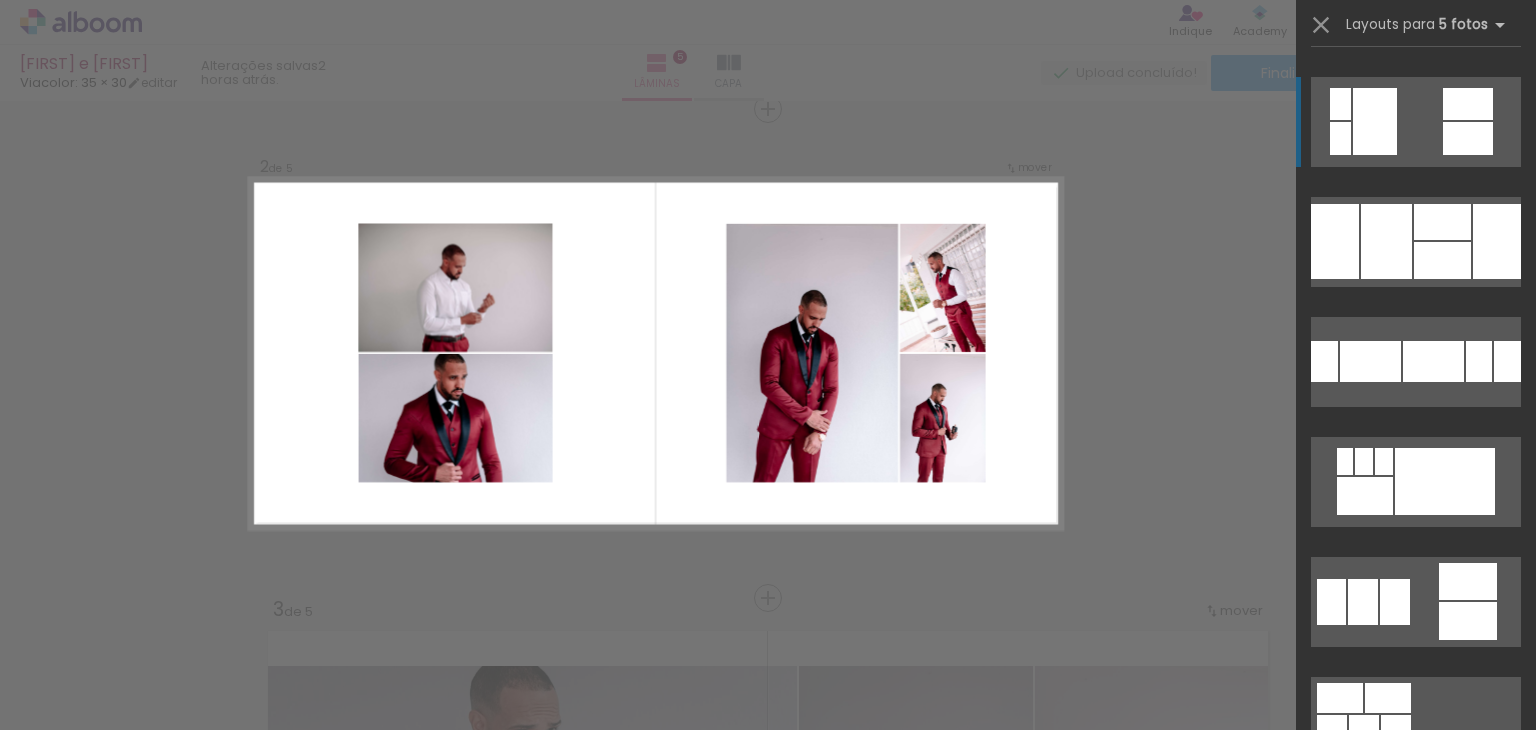 click at bounding box center [1468, 104] 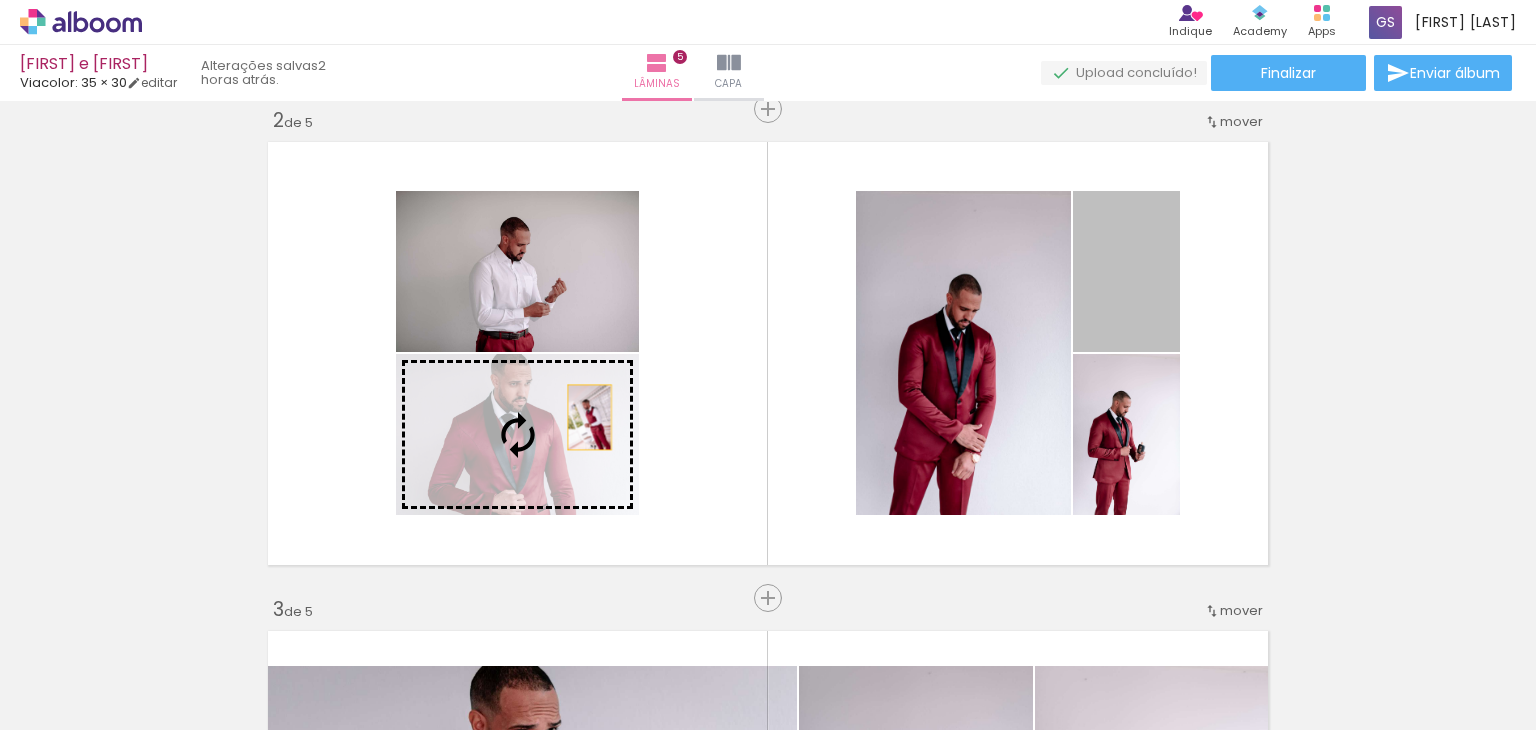 drag, startPoint x: 1134, startPoint y: 283, endPoint x: 560, endPoint y: 425, distance: 591.30365 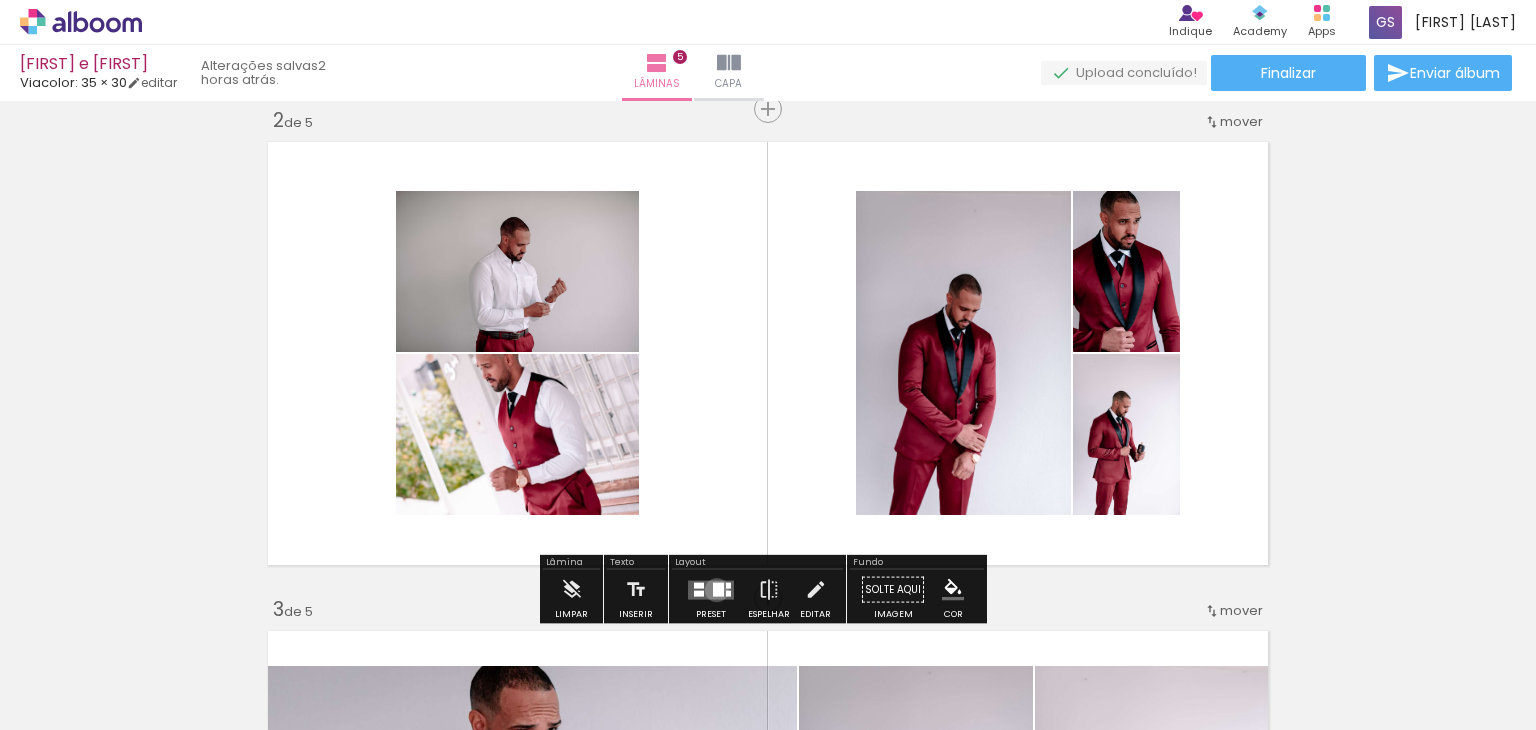 click at bounding box center [718, 589] 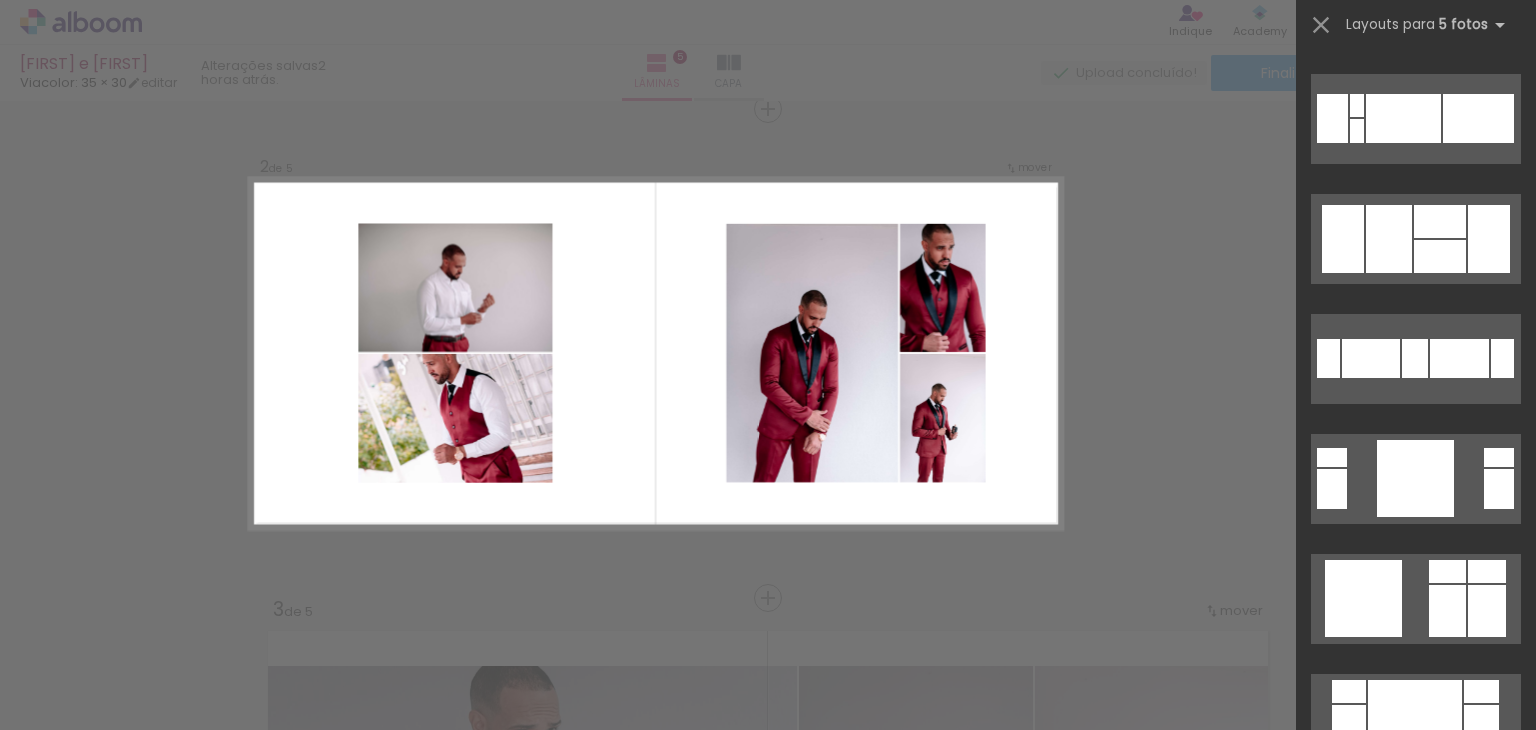 scroll, scrollTop: 5080, scrollLeft: 0, axis: vertical 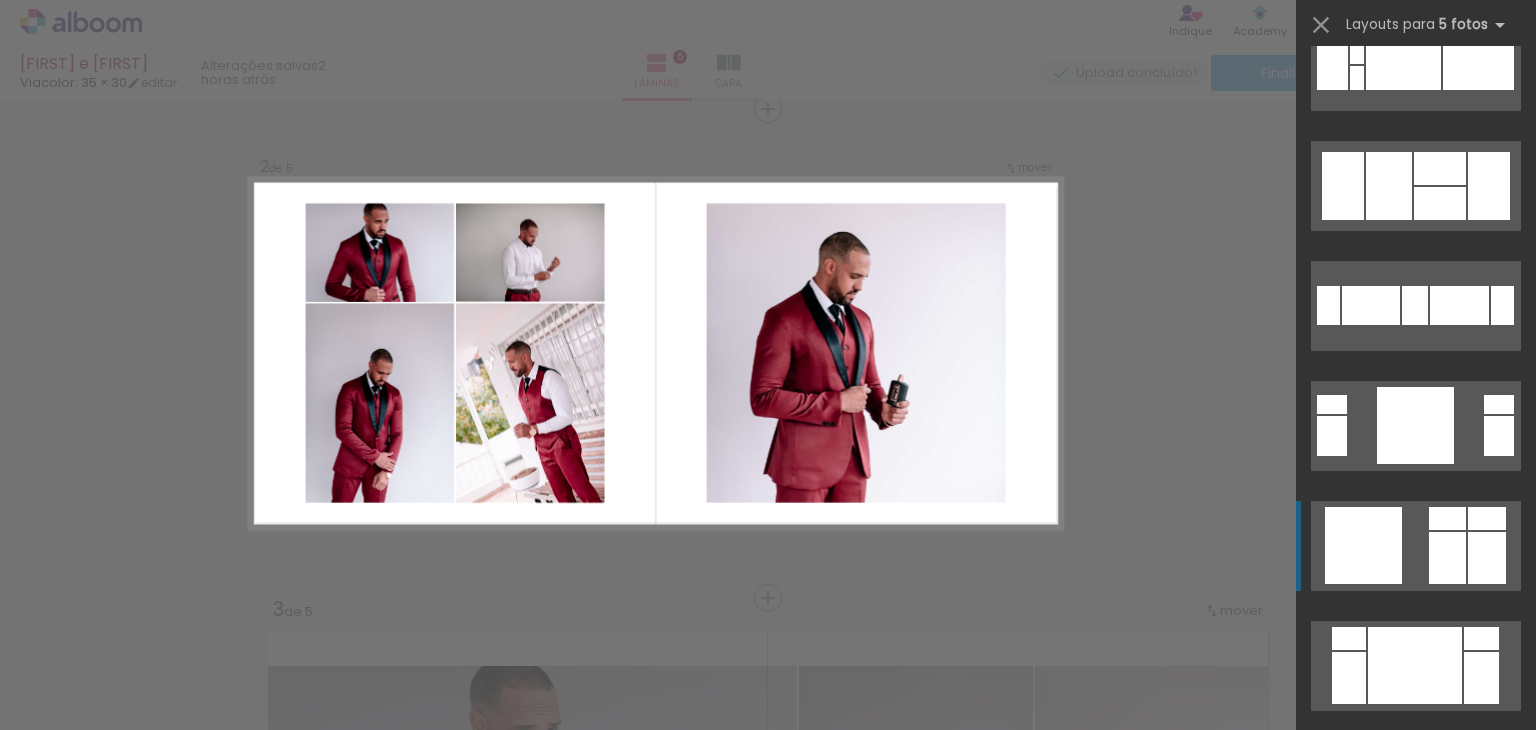click at bounding box center [1464, 922] 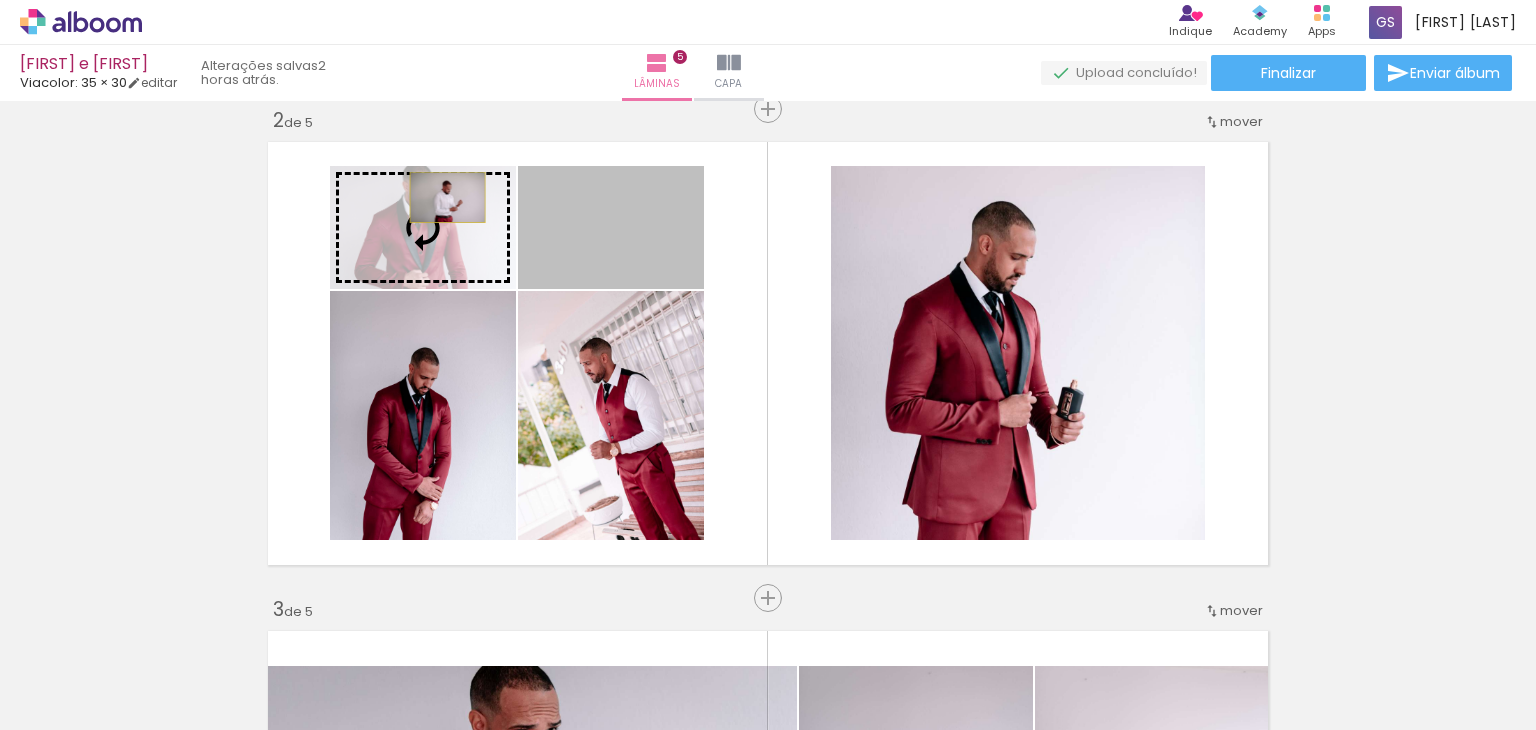 drag, startPoint x: 615, startPoint y: 225, endPoint x: 436, endPoint y: 195, distance: 181.49655 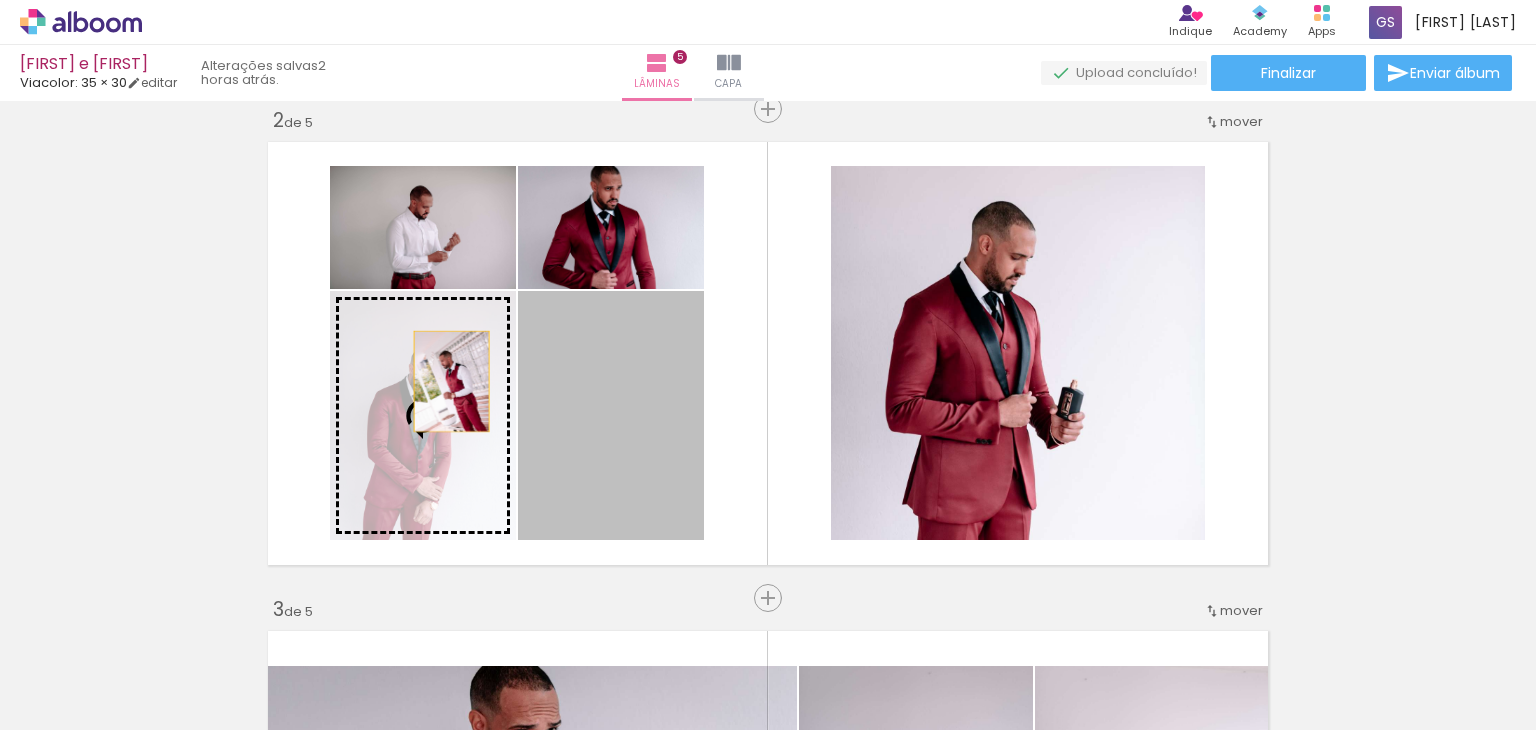 drag, startPoint x: 618, startPoint y: 387, endPoint x: 423, endPoint y: 375, distance: 195.36888 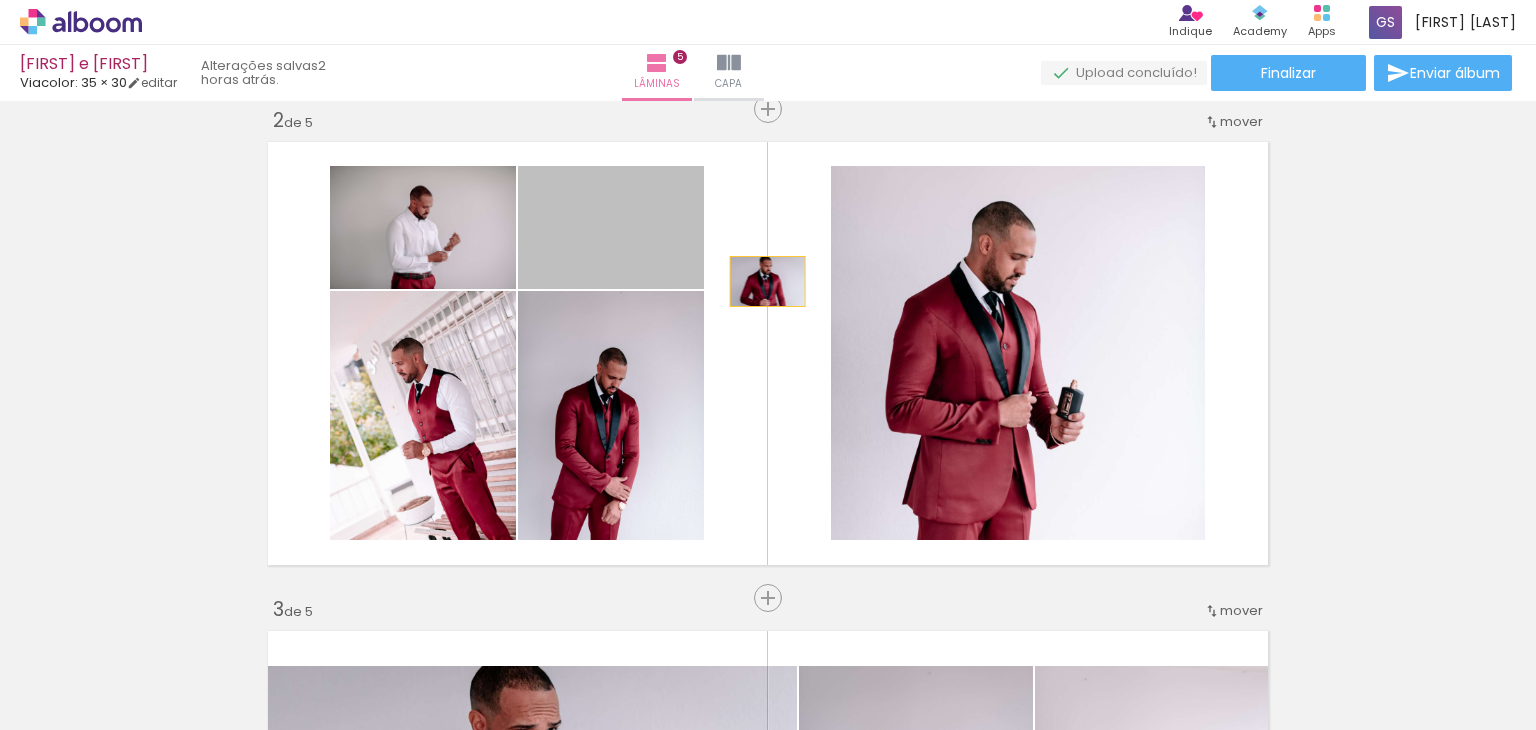 drag, startPoint x: 632, startPoint y: 230, endPoint x: 936, endPoint y: 343, distance: 324.32236 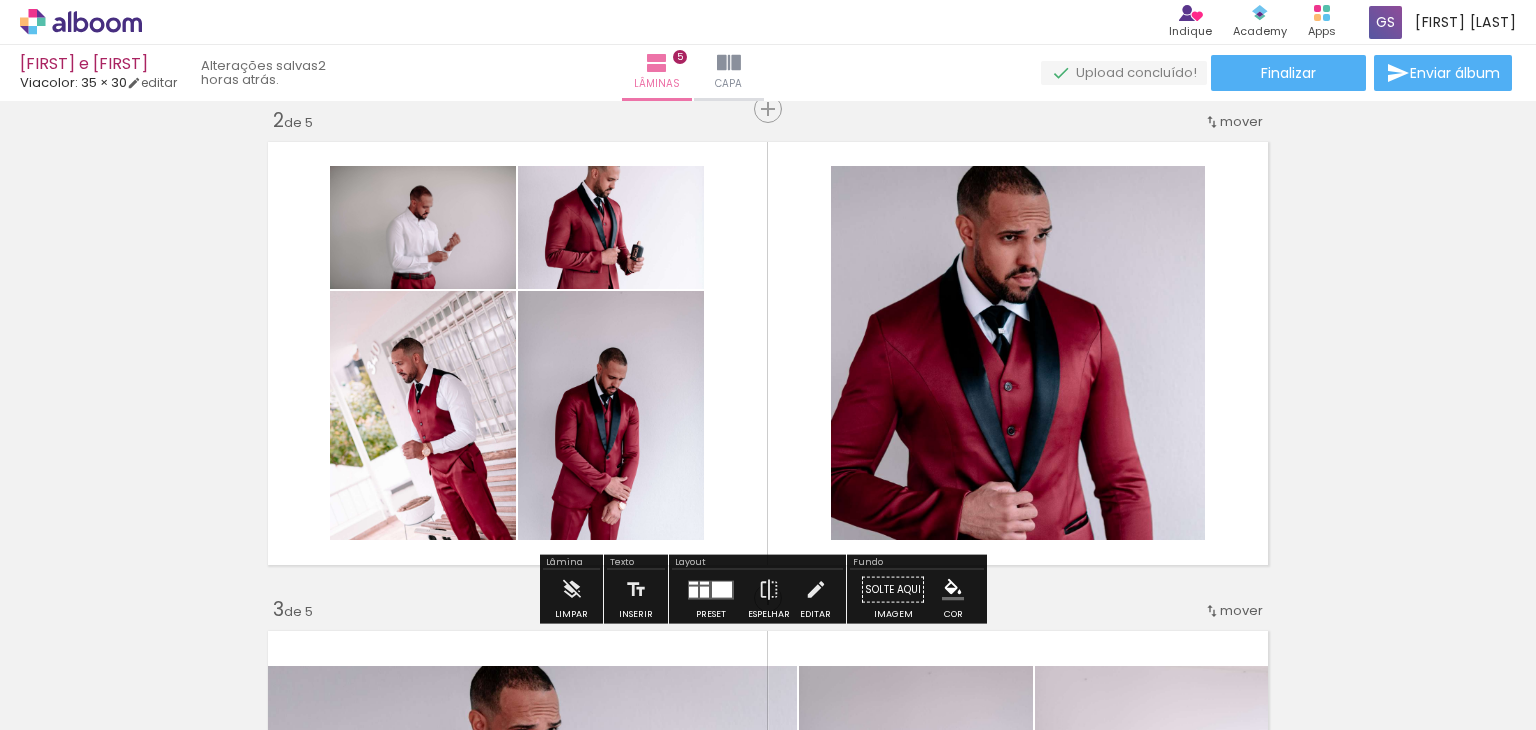 click 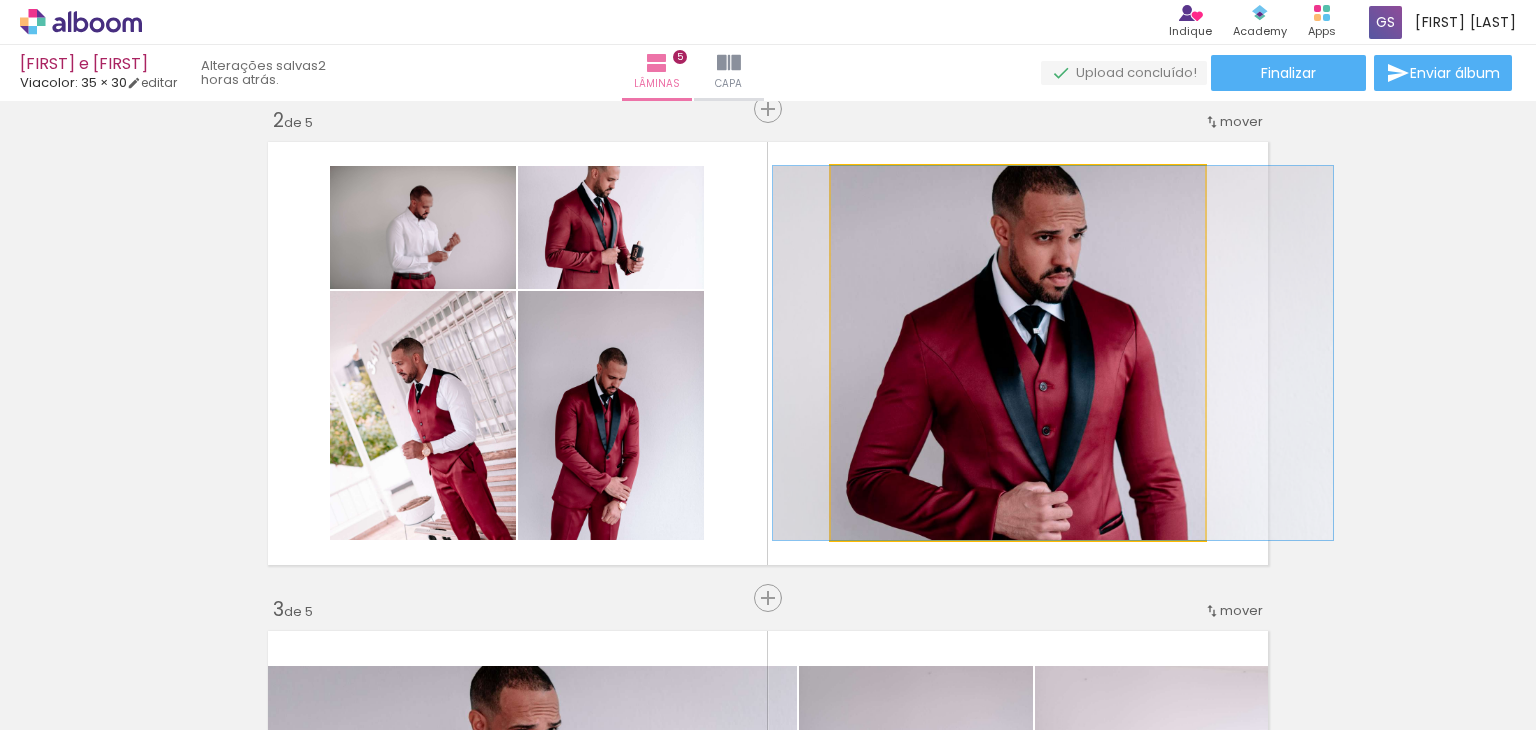 drag, startPoint x: 984, startPoint y: 353, endPoint x: 1017, endPoint y: 350, distance: 33.13608 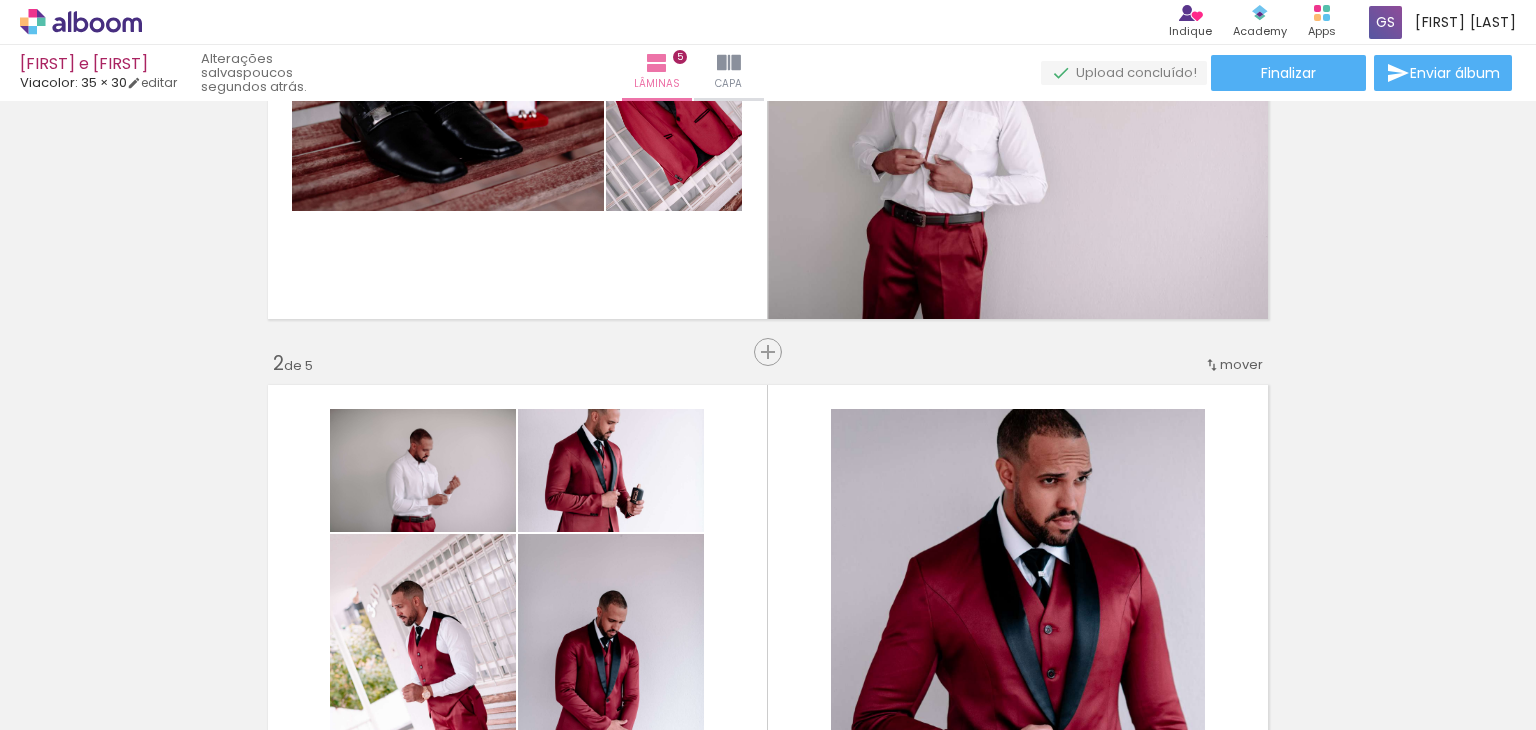 scroll, scrollTop: 288, scrollLeft: 0, axis: vertical 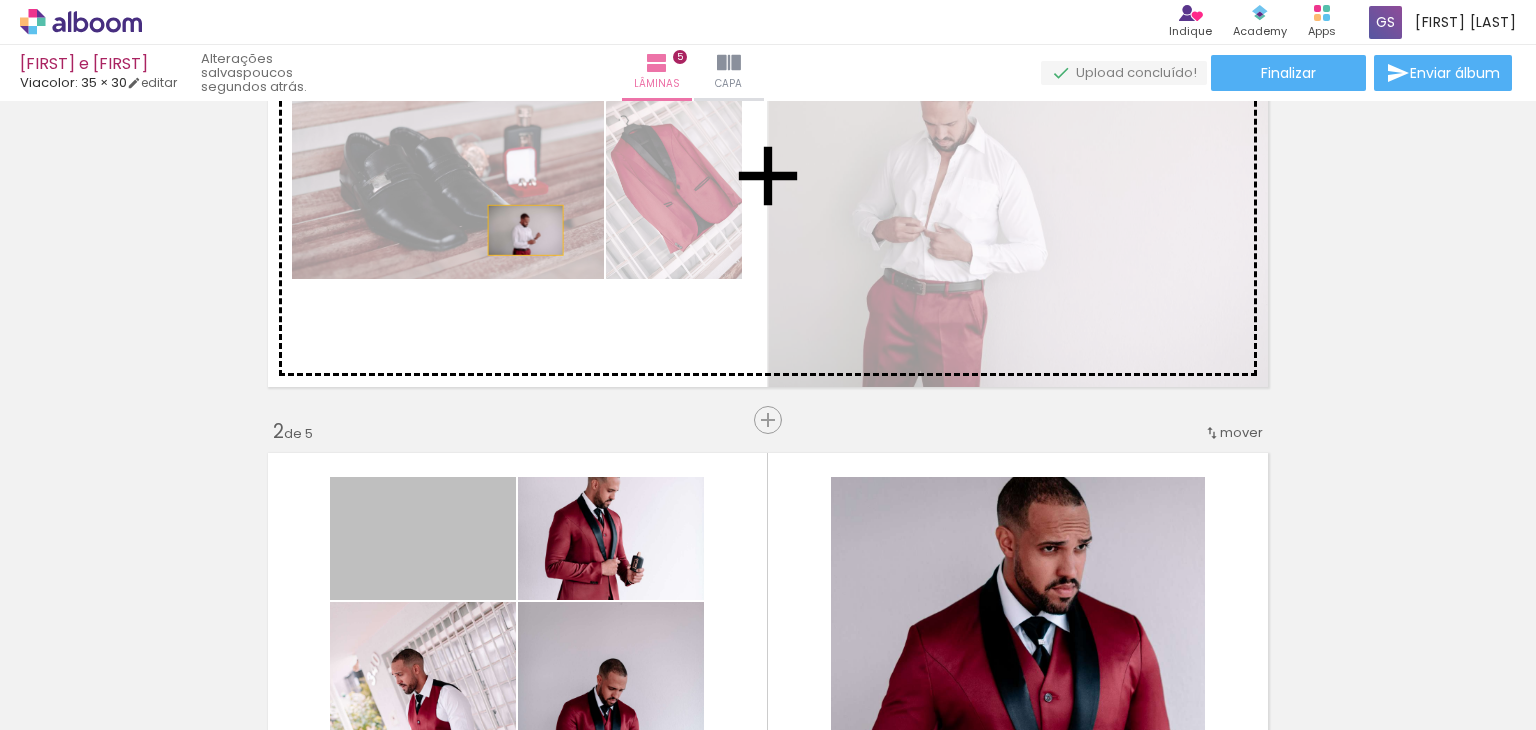 drag, startPoint x: 443, startPoint y: 545, endPoint x: 520, endPoint y: 223, distance: 331.07855 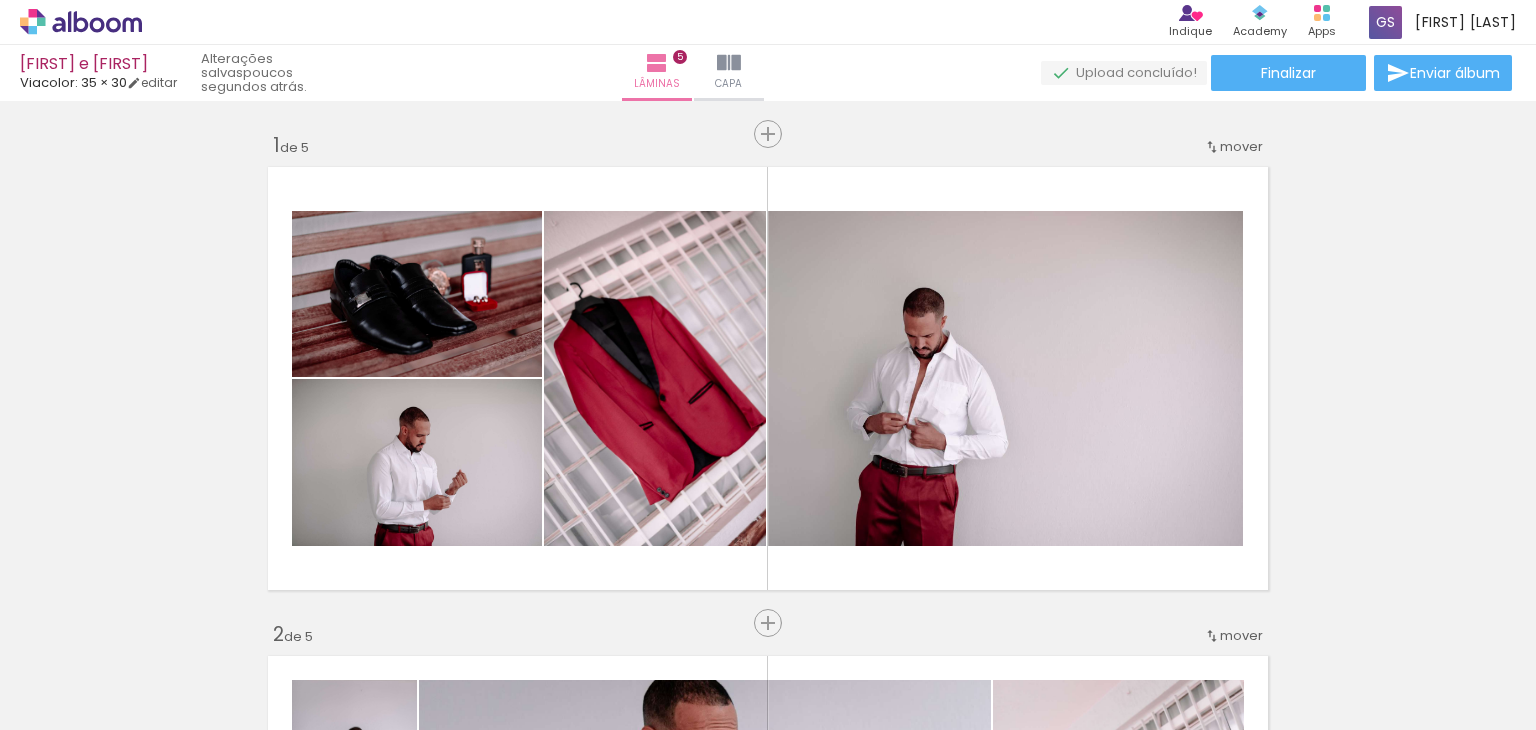 scroll, scrollTop: 45, scrollLeft: 0, axis: vertical 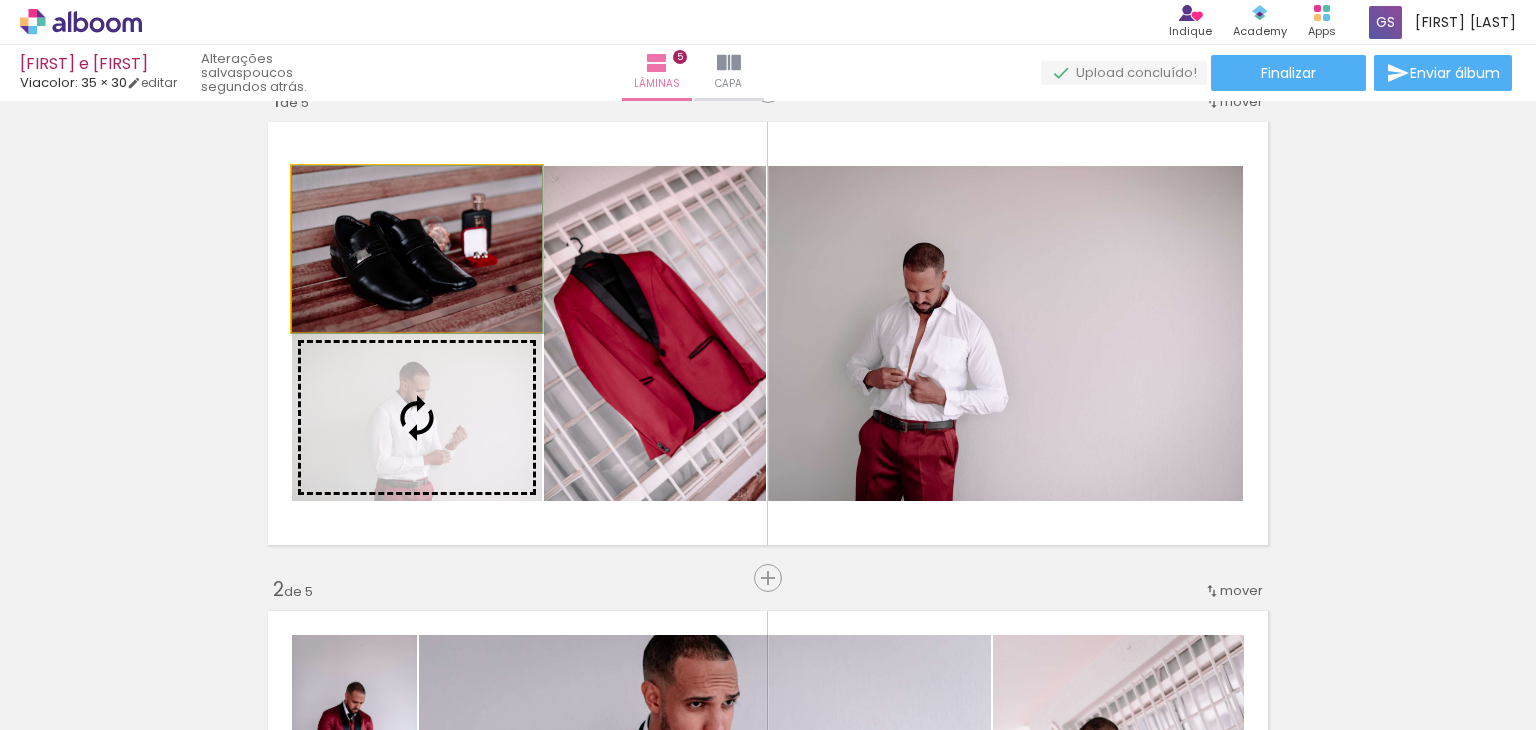 drag, startPoint x: 459, startPoint y: 281, endPoint x: 437, endPoint y: 408, distance: 128.89143 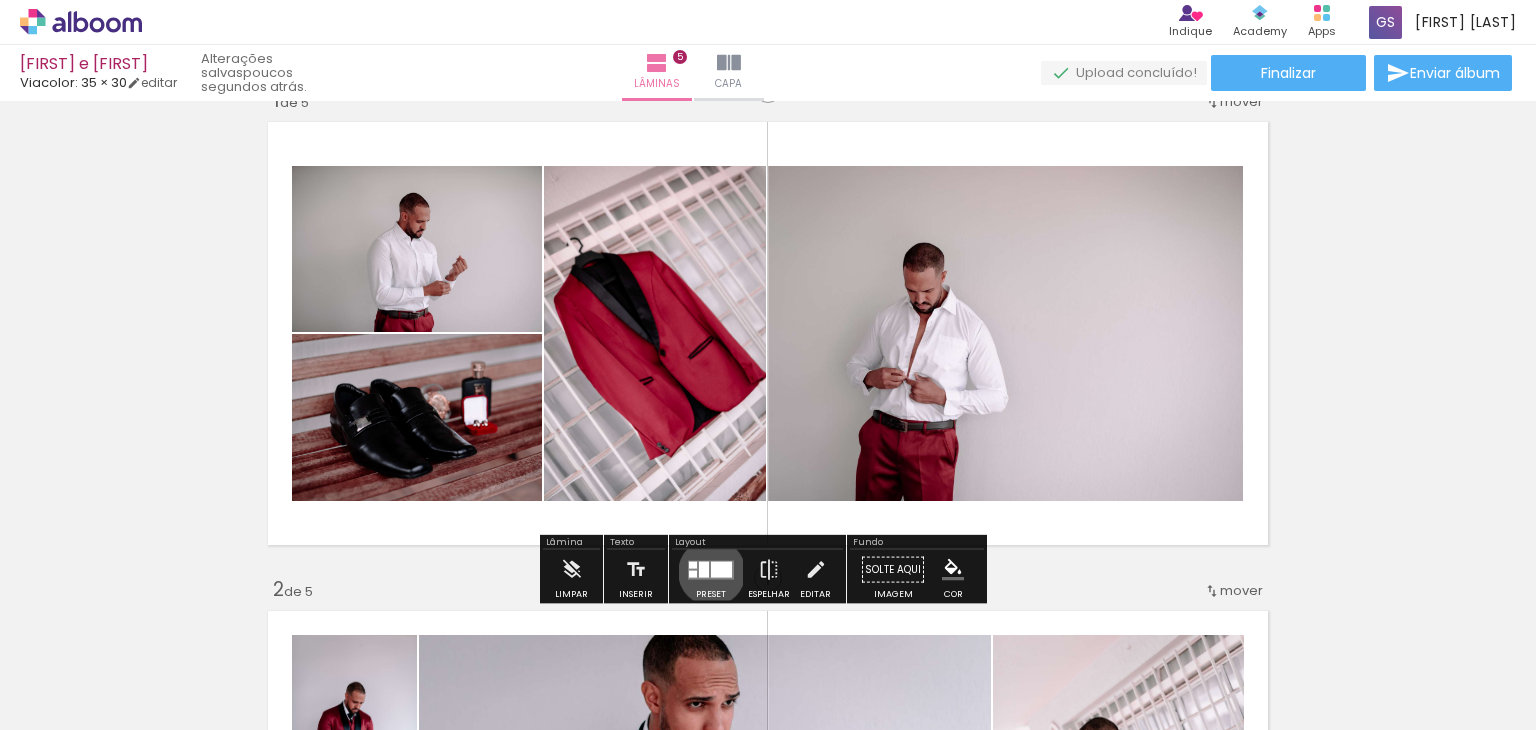 click at bounding box center (721, 569) 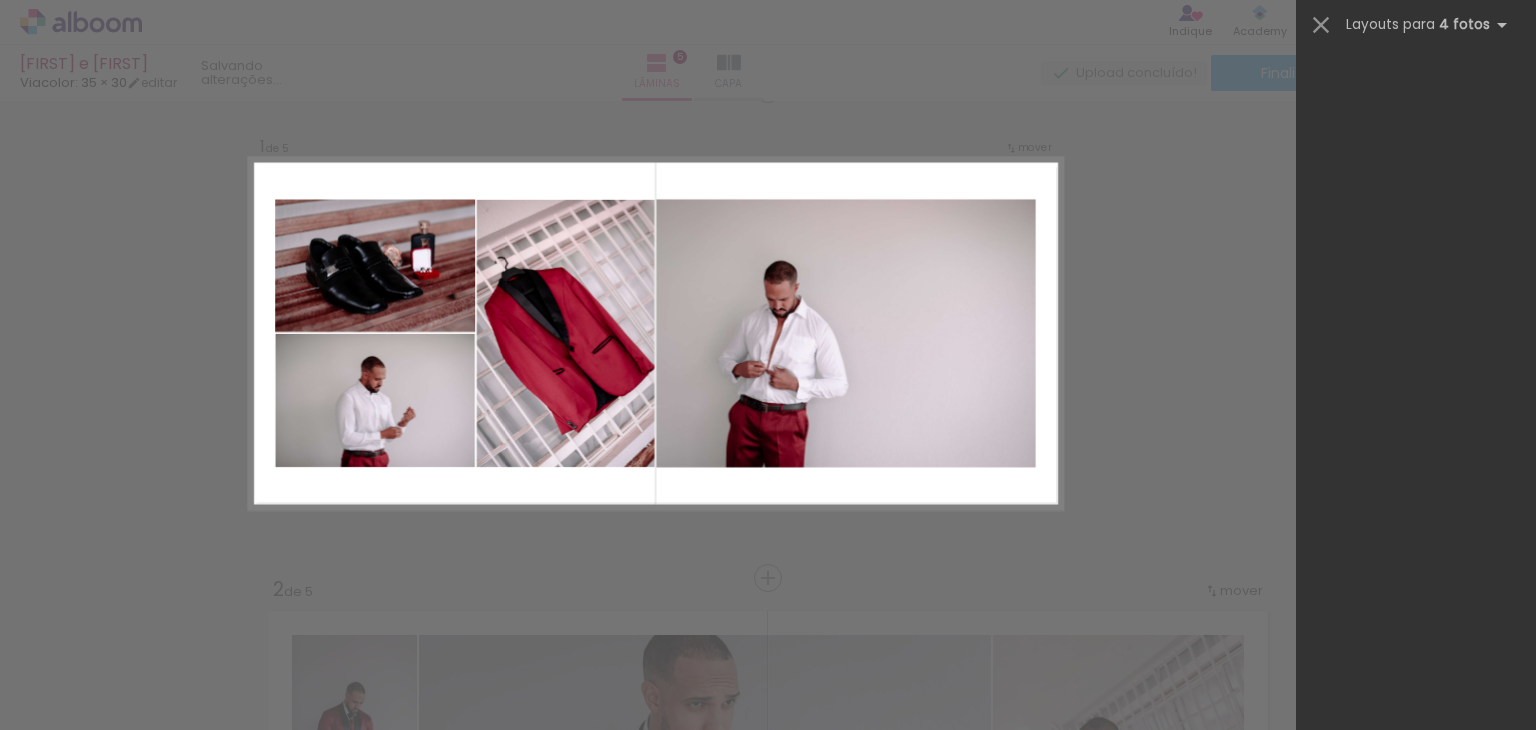 scroll, scrollTop: 0, scrollLeft: 0, axis: both 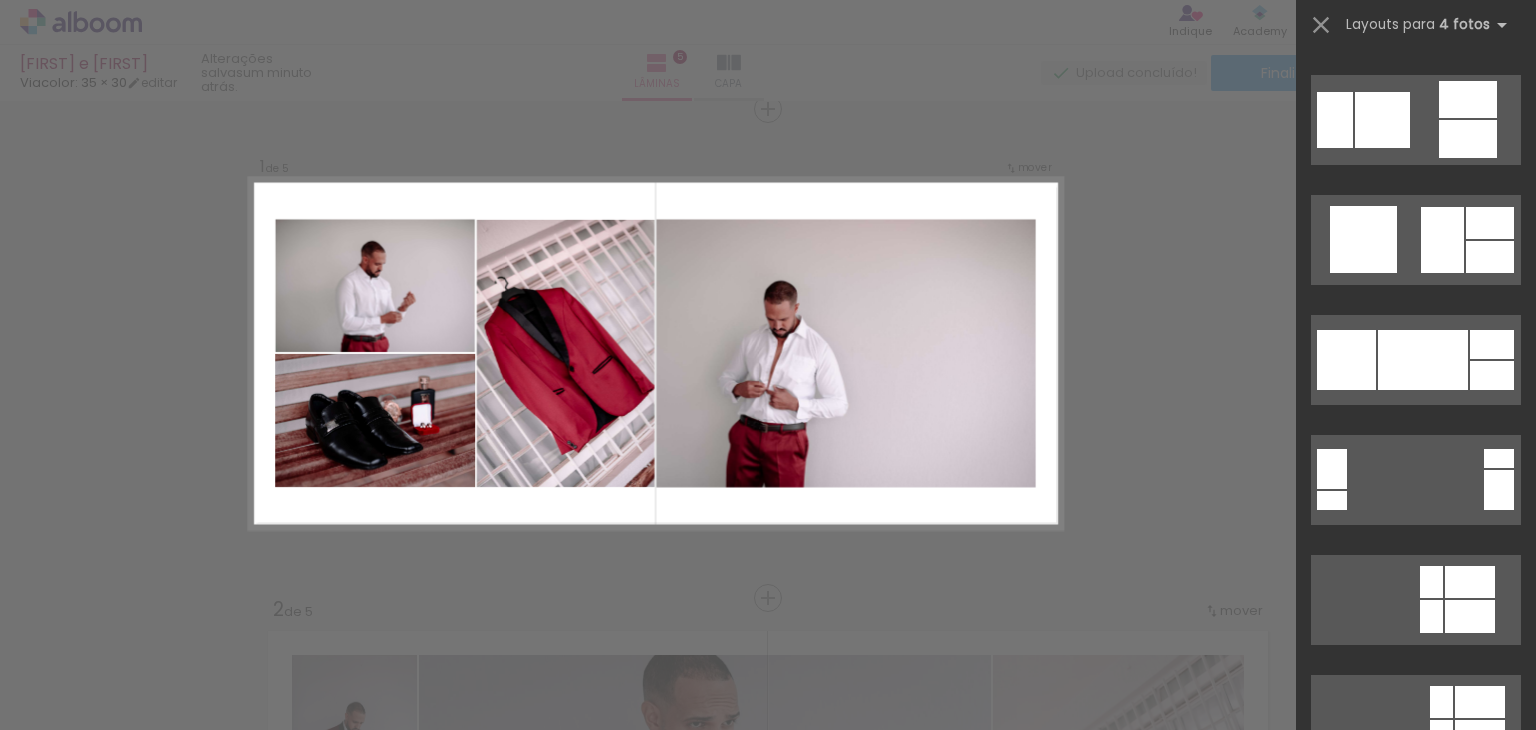 click on "Confirmar Cancelar" at bounding box center (768, 1567) 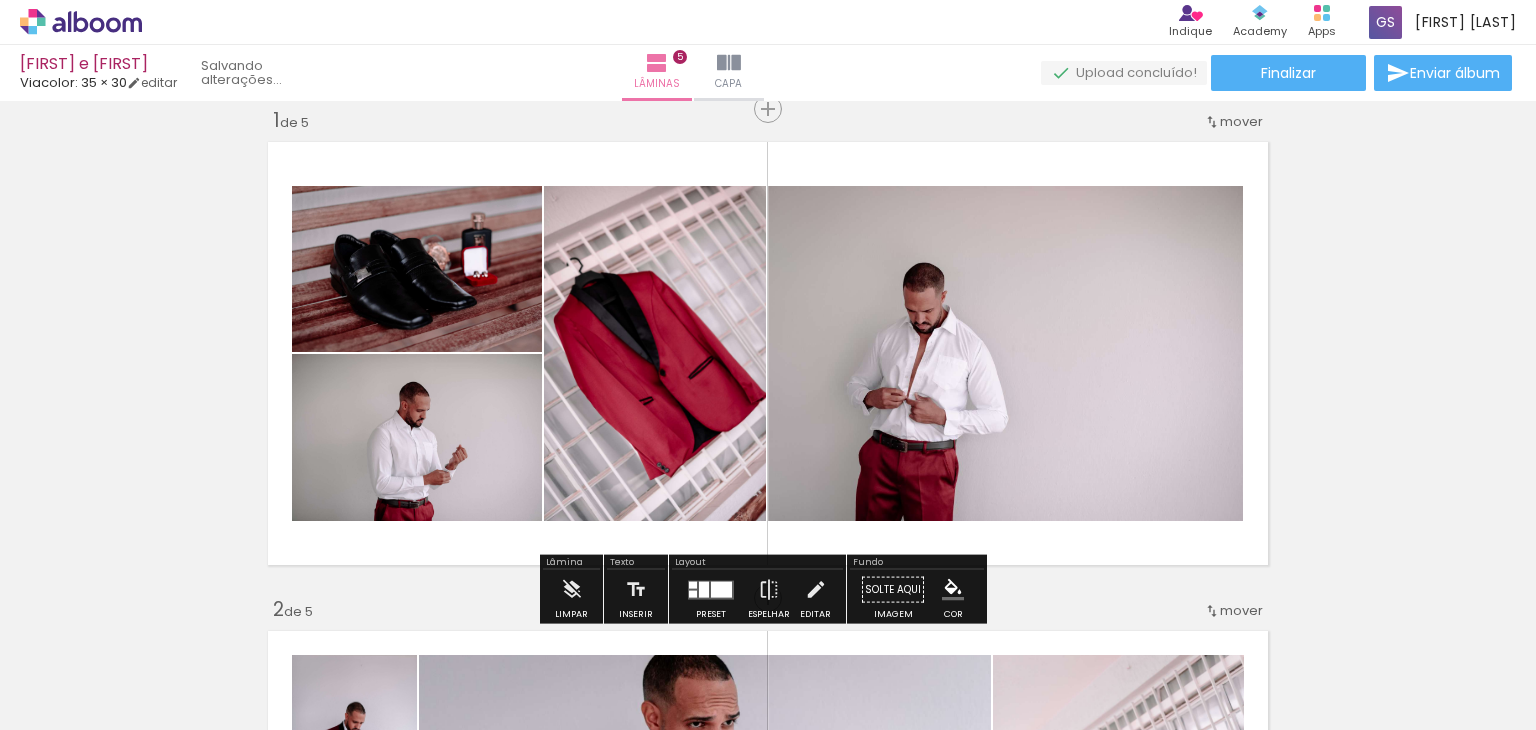 scroll, scrollTop: 0, scrollLeft: 0, axis: both 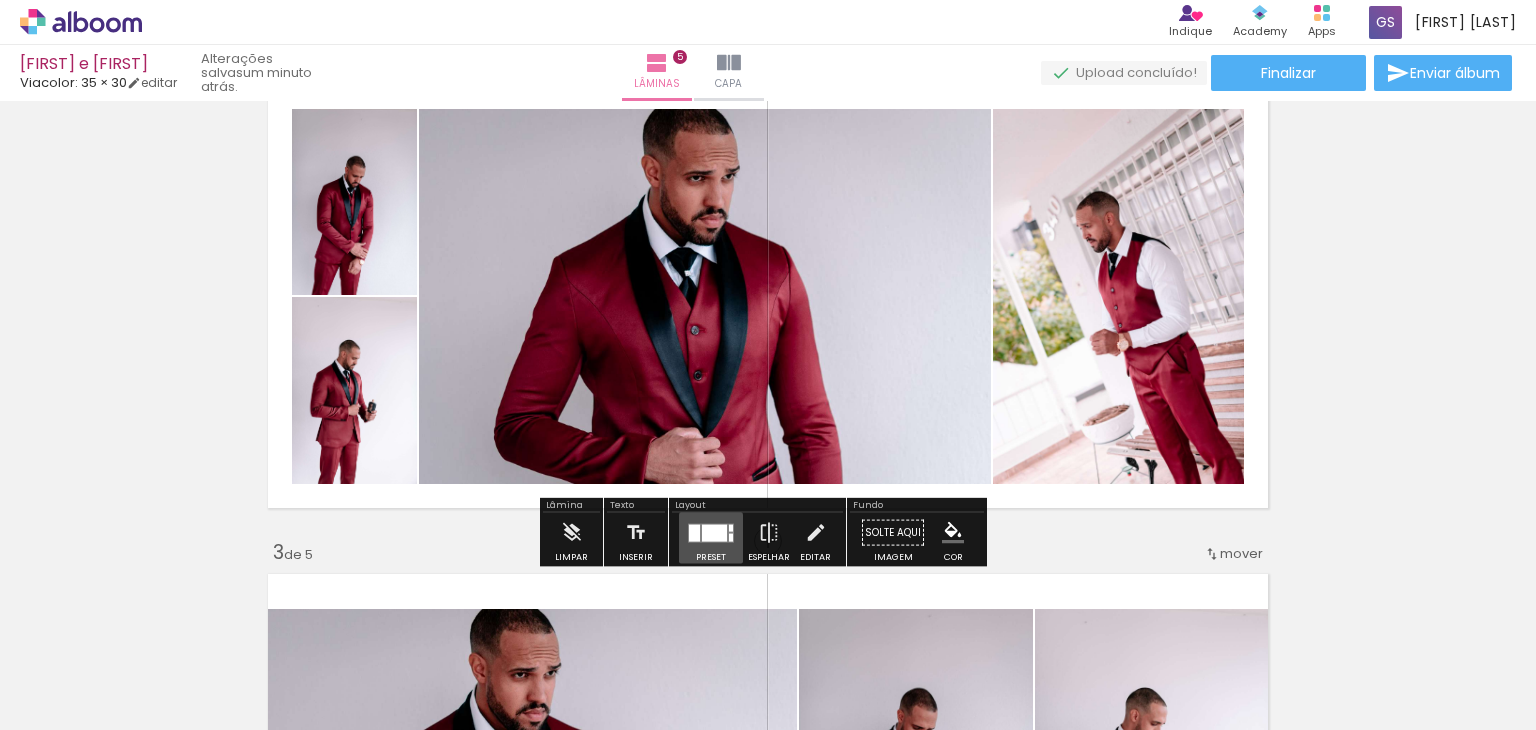 click at bounding box center (714, 532) 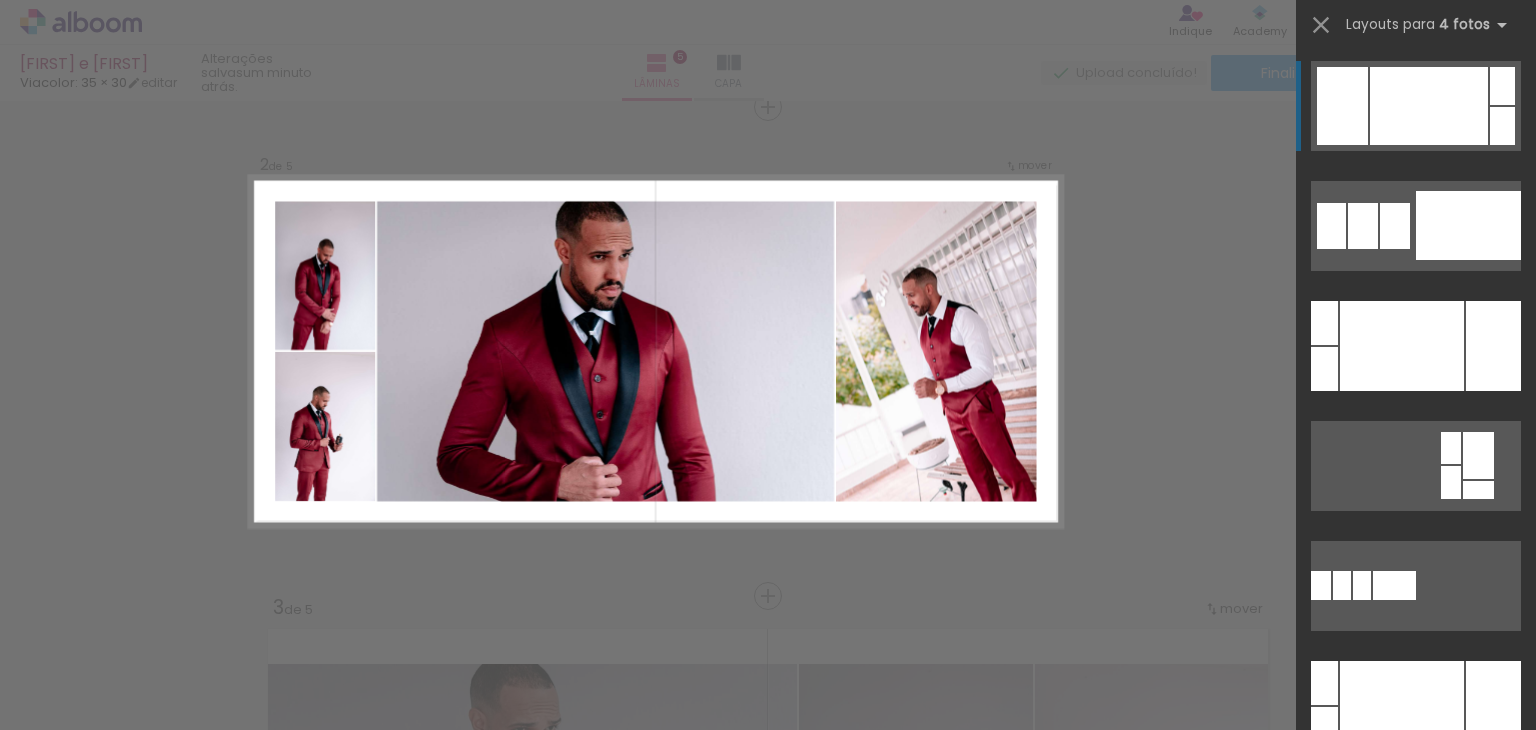 scroll, scrollTop: 514, scrollLeft: 0, axis: vertical 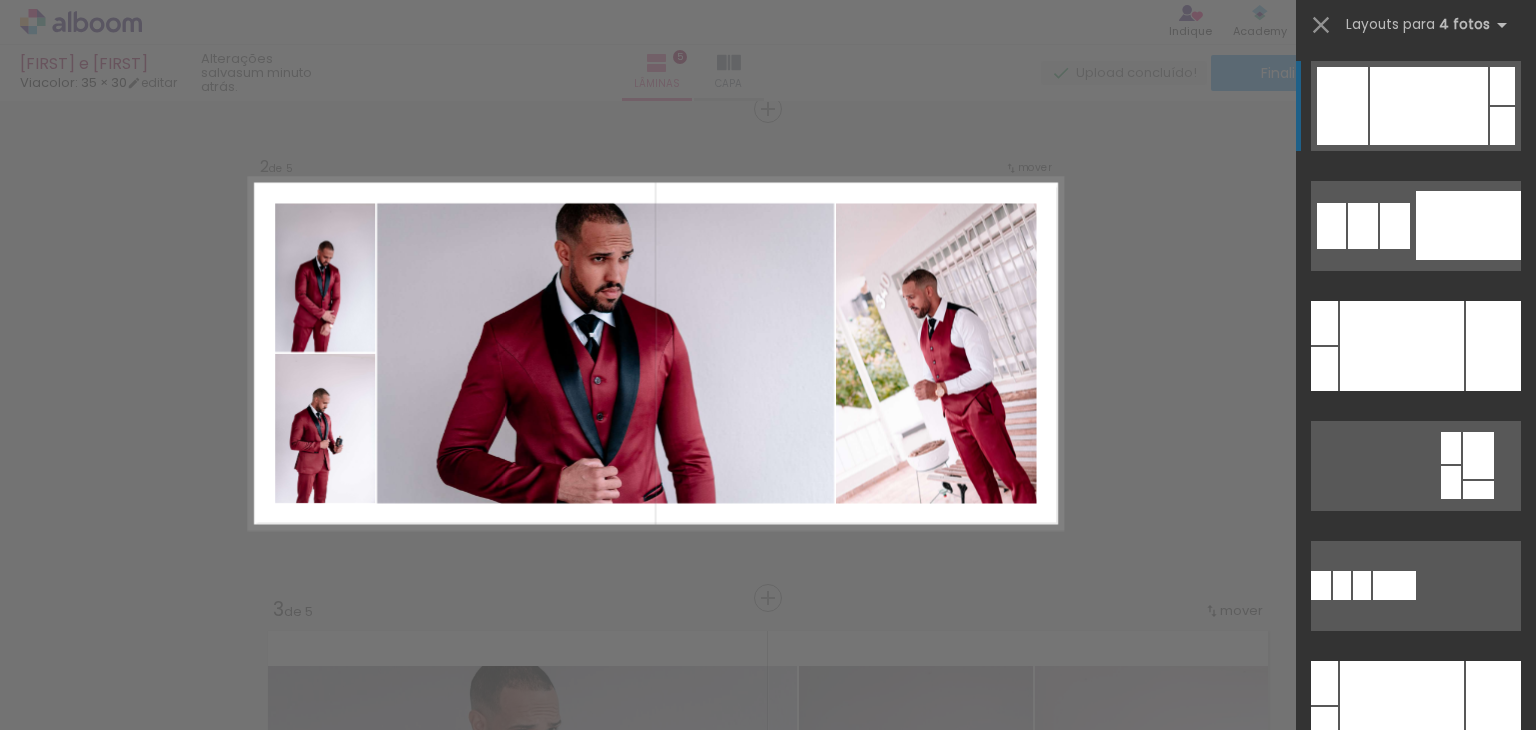 click at bounding box center (1405, 825) 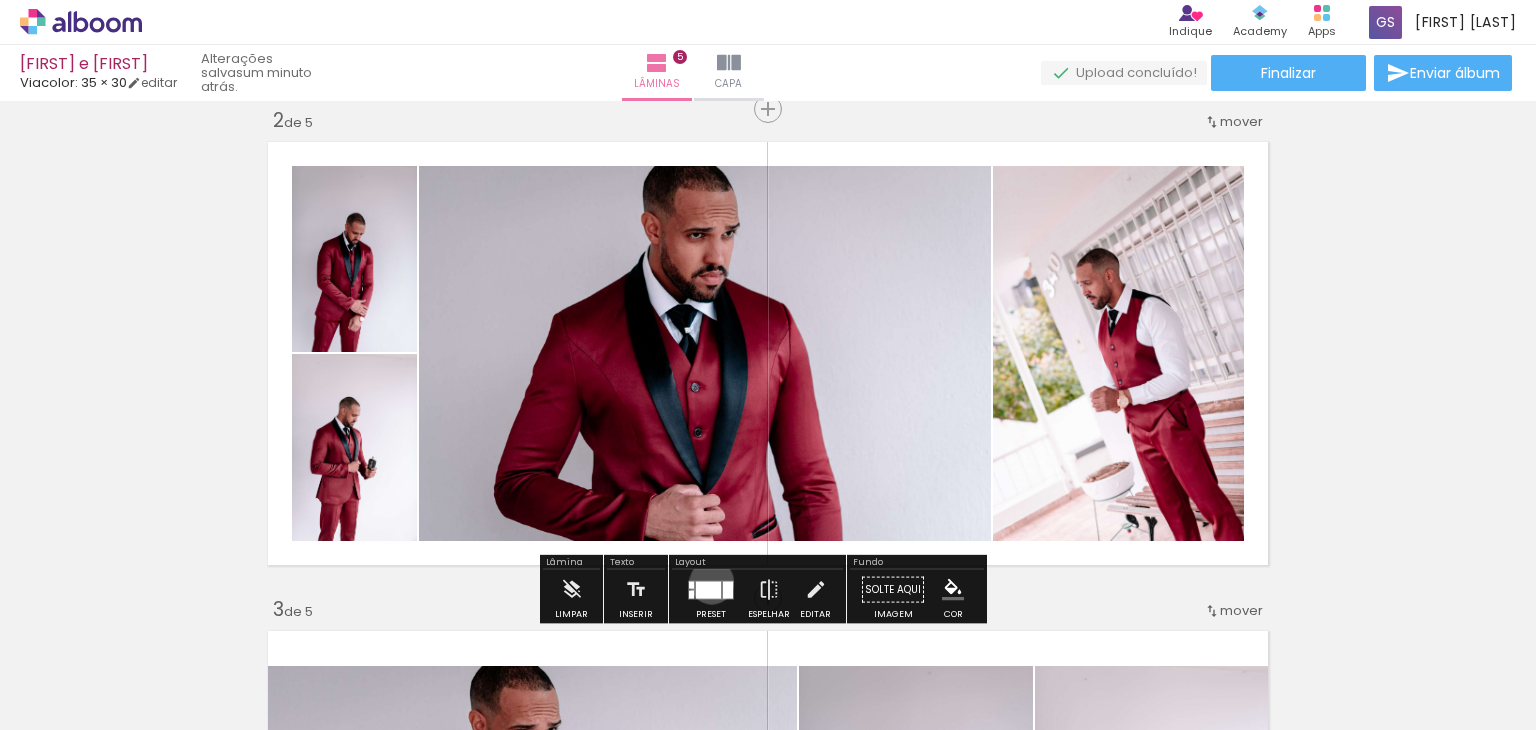 click at bounding box center (708, 589) 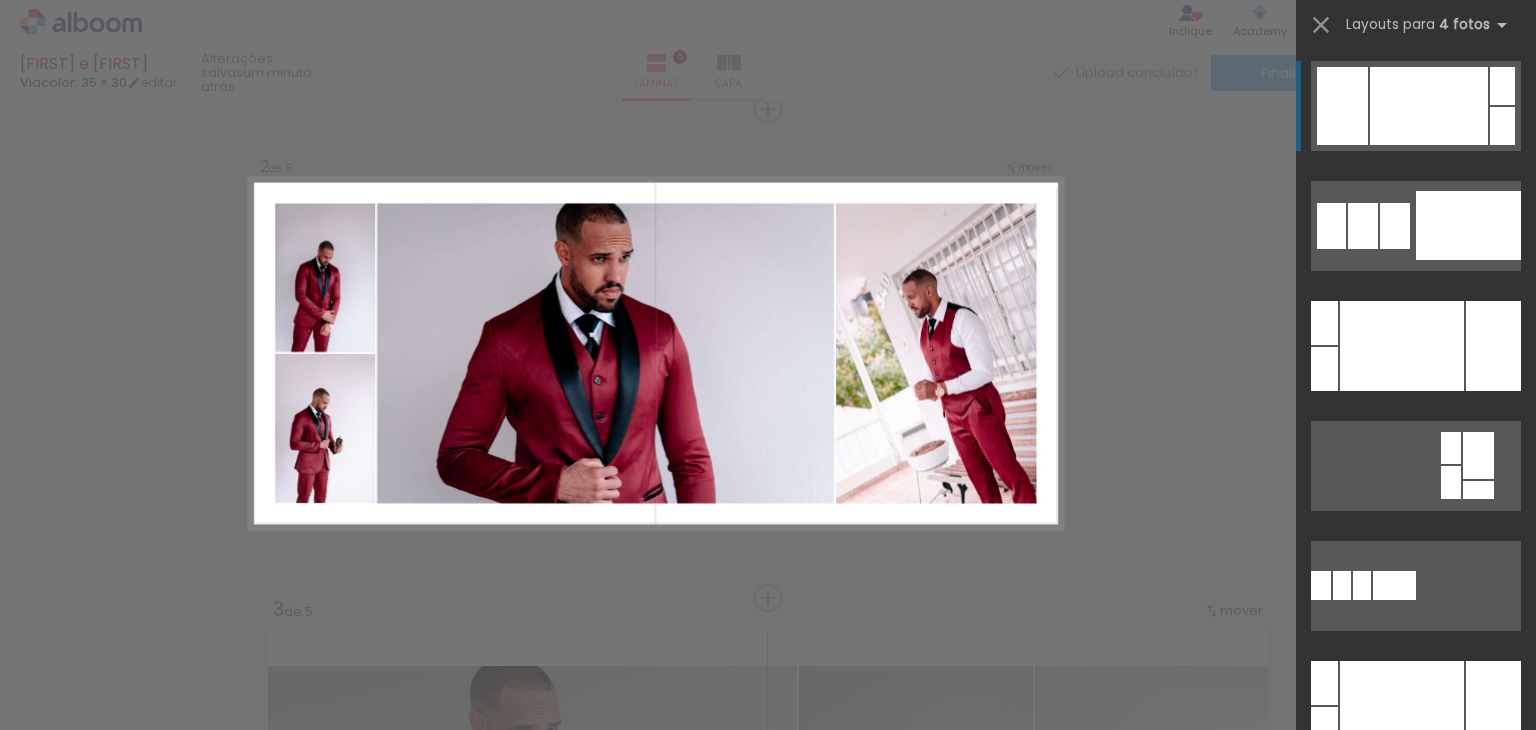click at bounding box center [1405, 825] 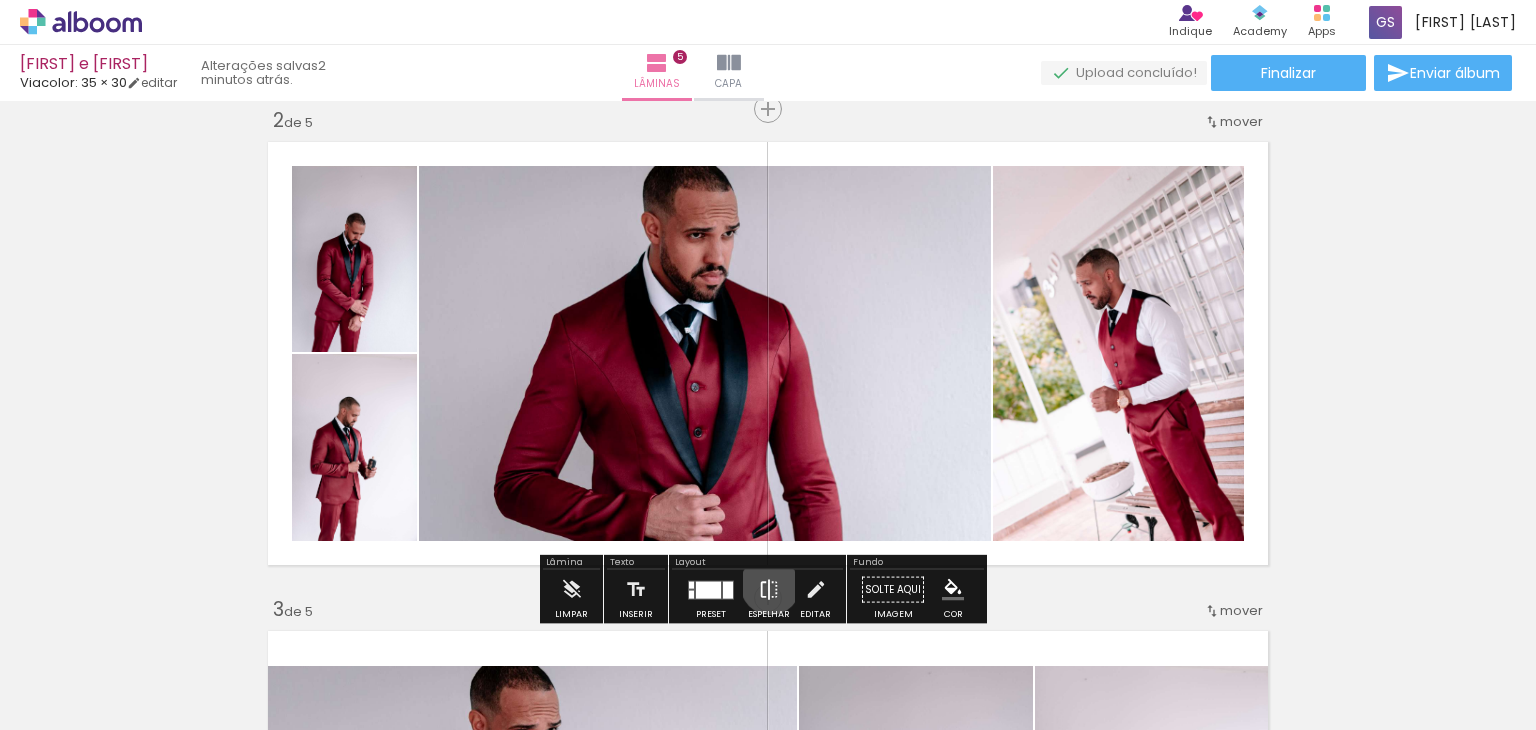 click at bounding box center [769, 590] 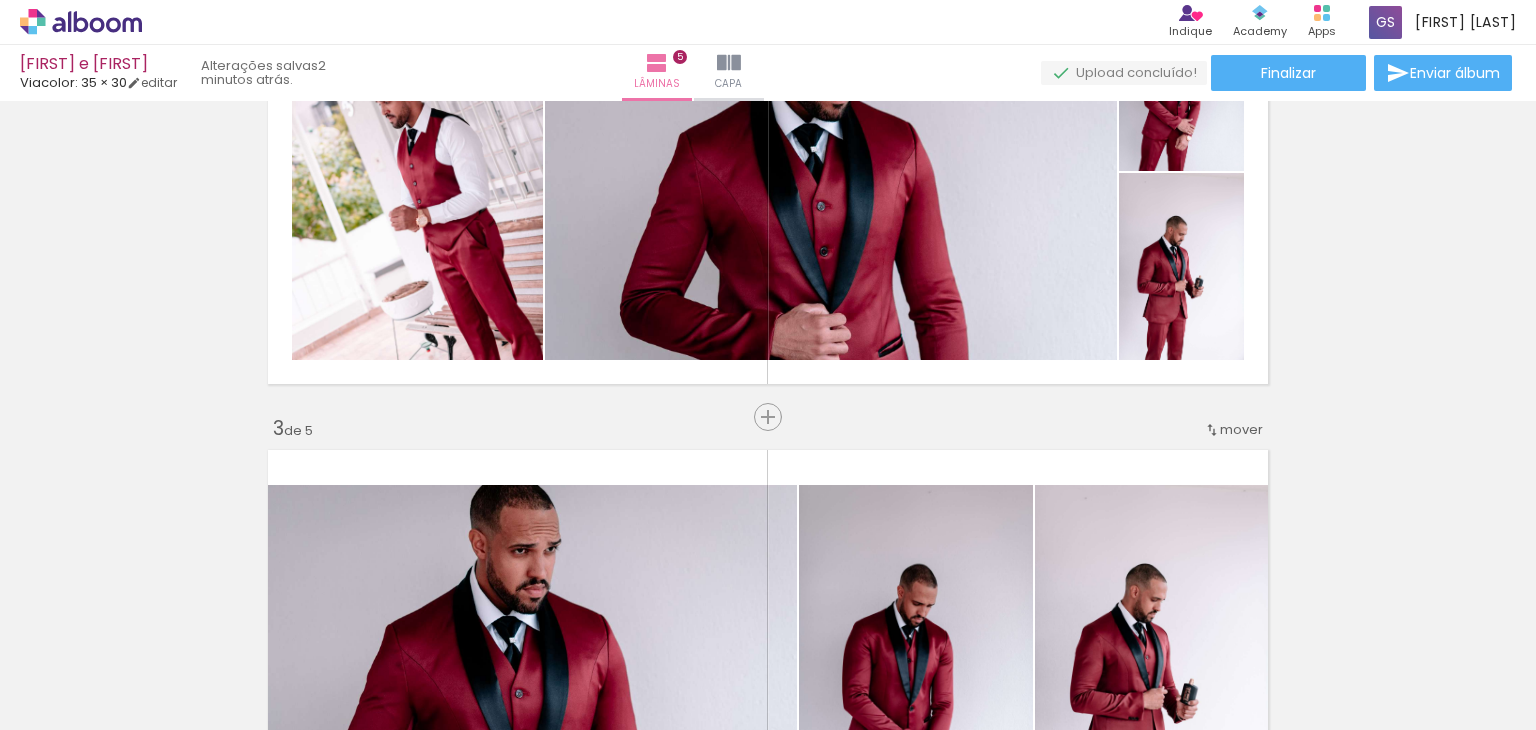 scroll, scrollTop: 699, scrollLeft: 0, axis: vertical 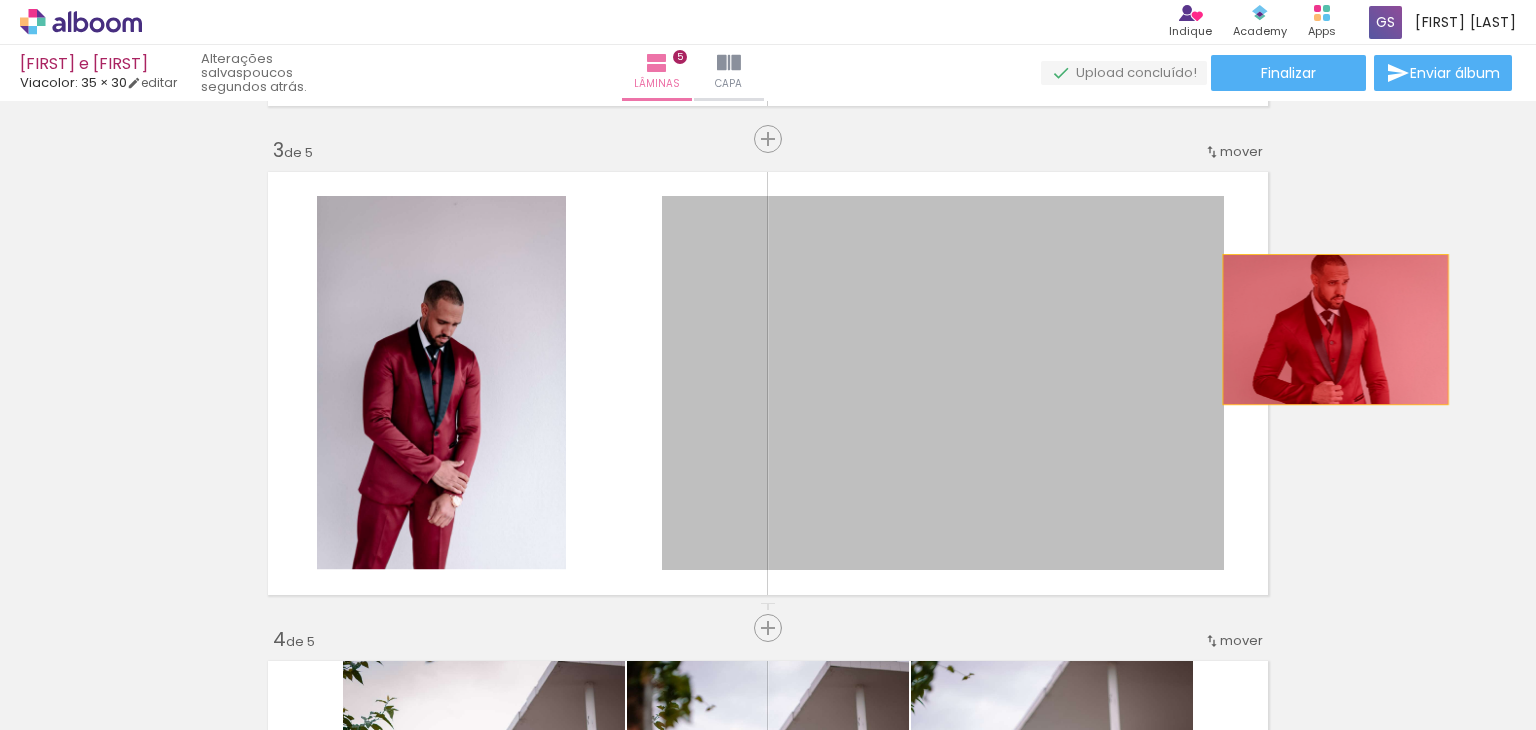drag, startPoint x: 947, startPoint y: 346, endPoint x: 1328, endPoint y: 329, distance: 381.3791 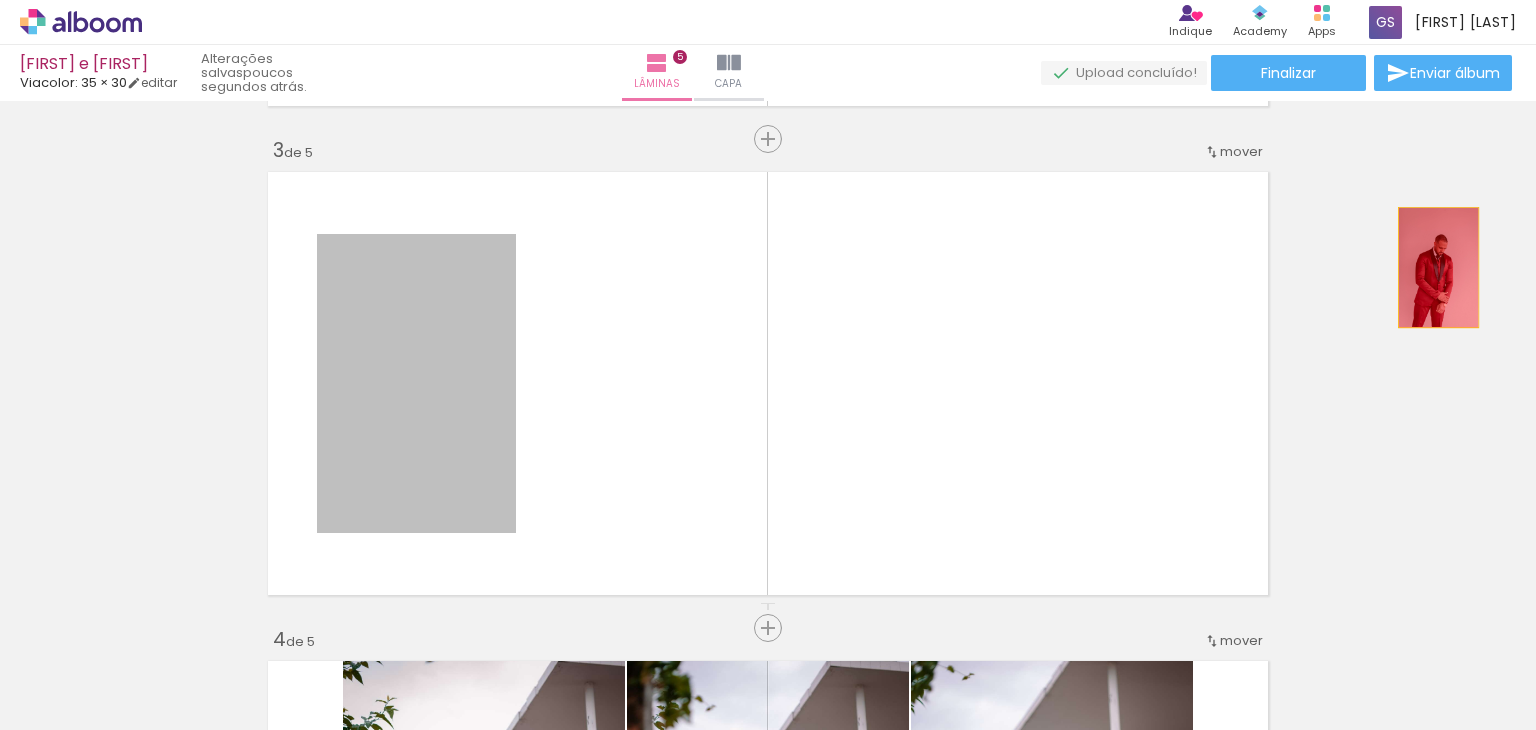 drag, startPoint x: 449, startPoint y: 414, endPoint x: 1445, endPoint y: 264, distance: 1007.2319 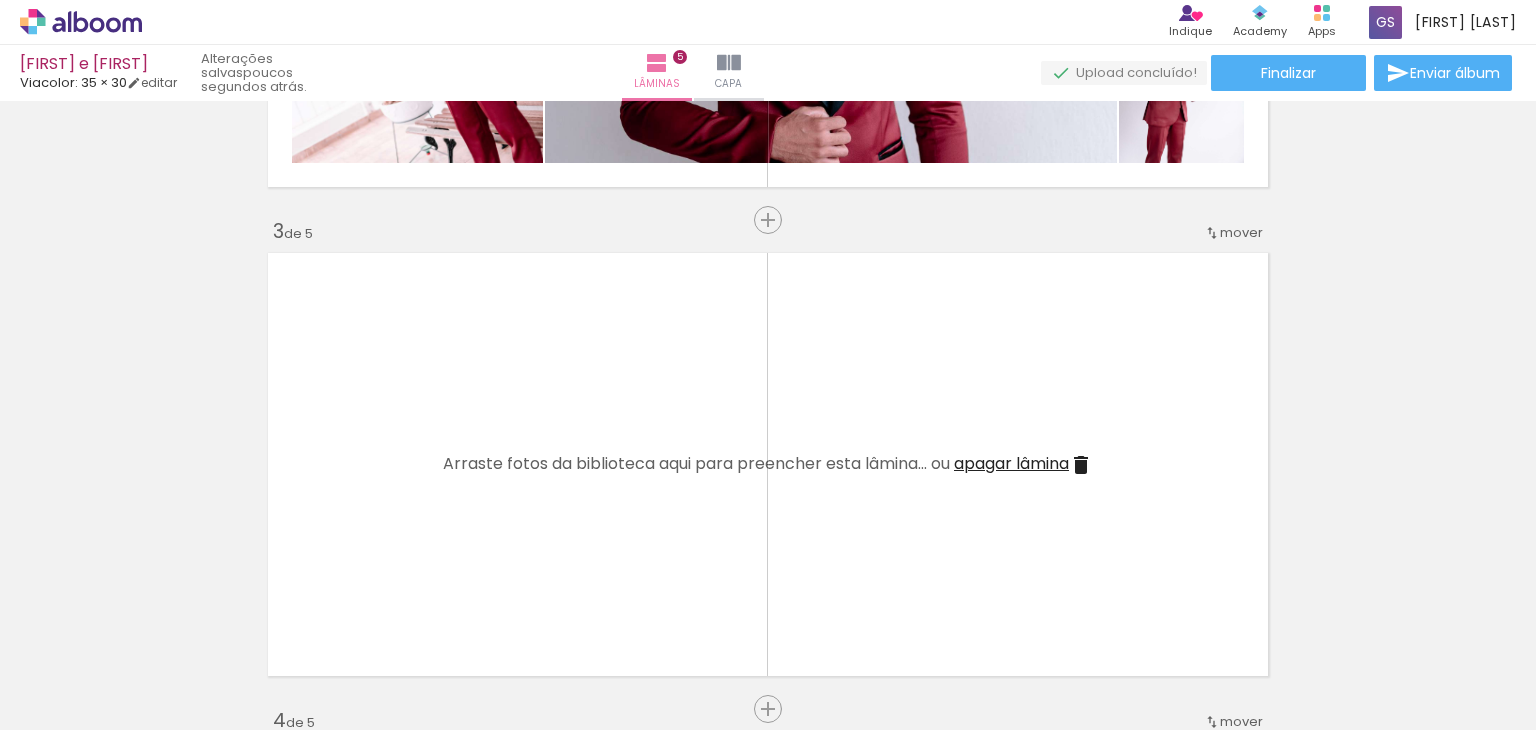 scroll, scrollTop: 909, scrollLeft: 0, axis: vertical 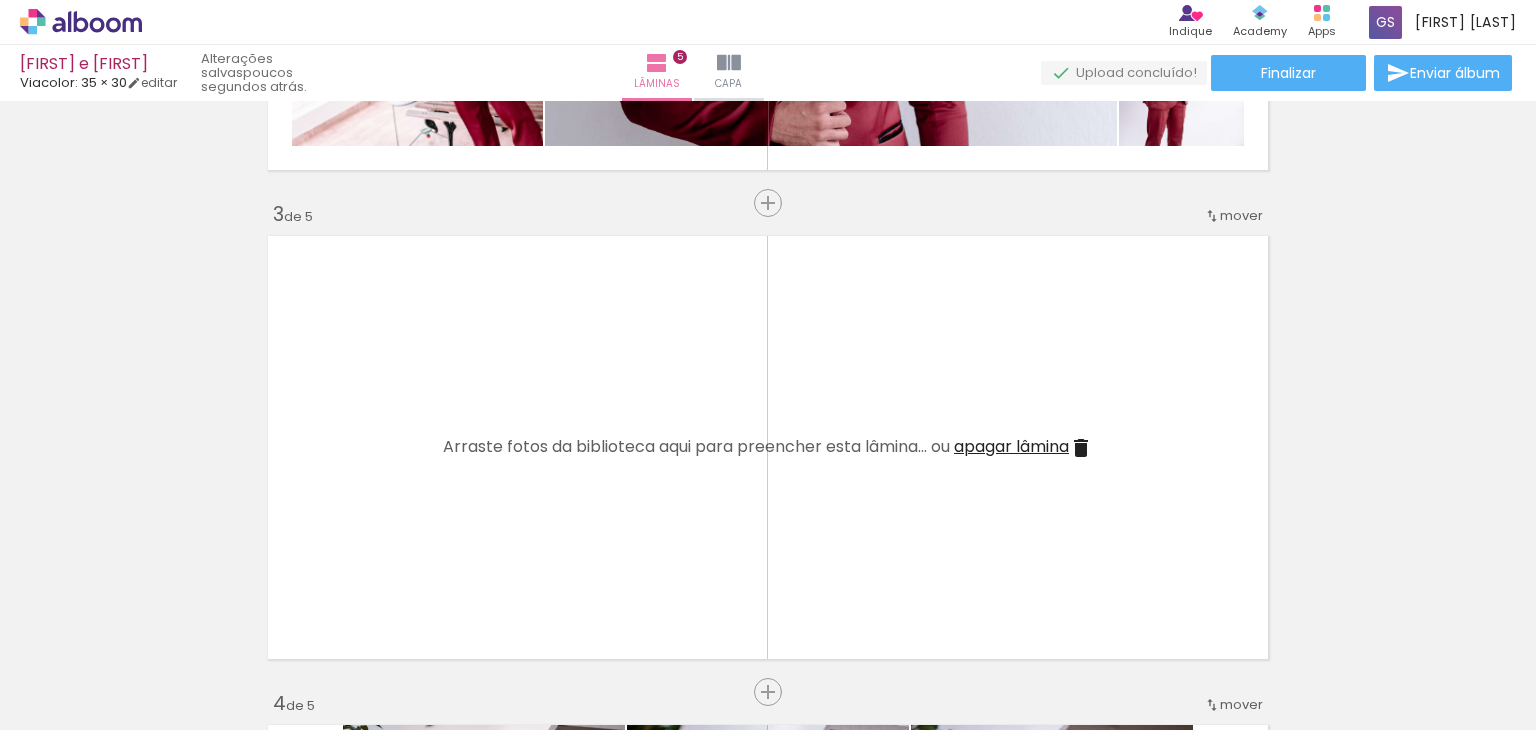 click on "apagar lâmina" at bounding box center [1011, 446] 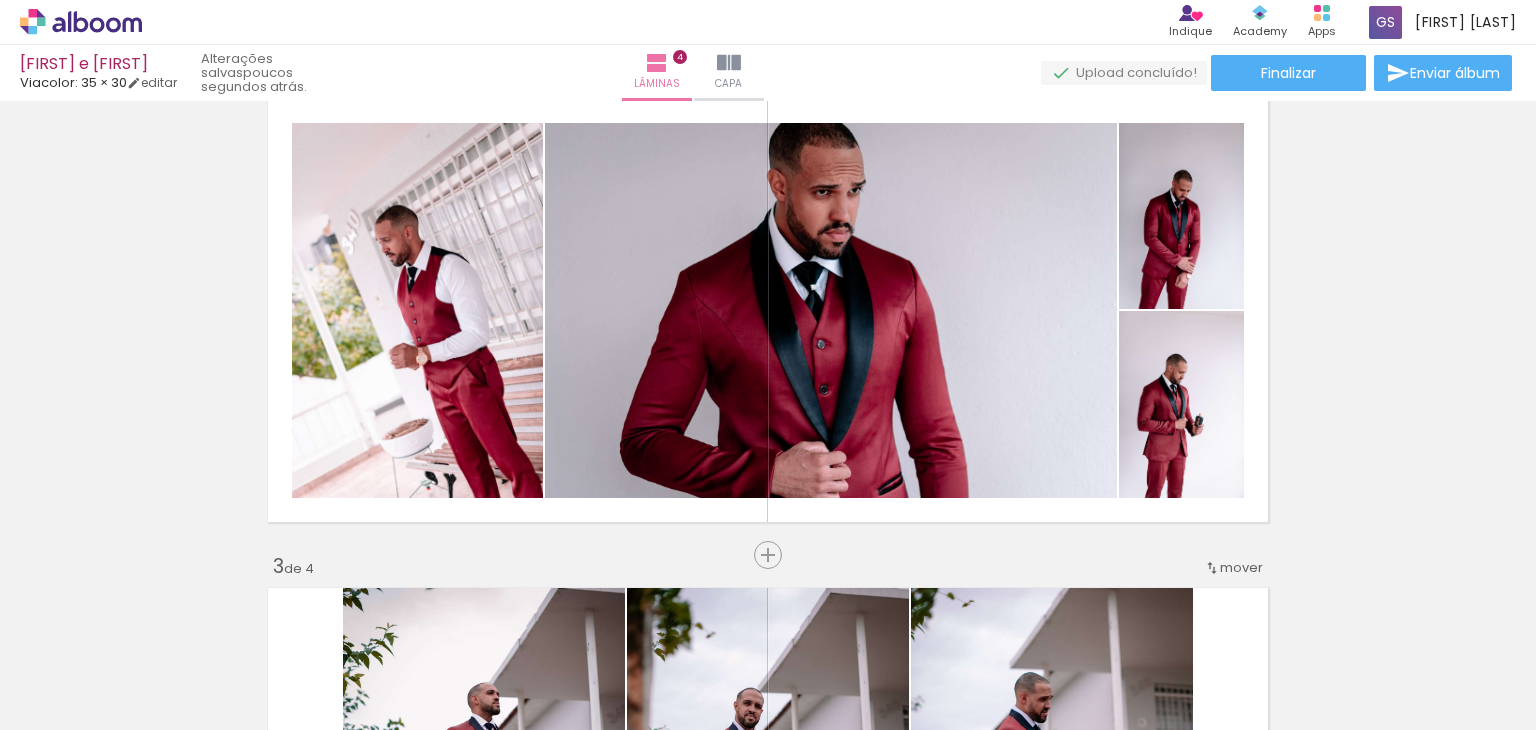 scroll, scrollTop: 540, scrollLeft: 0, axis: vertical 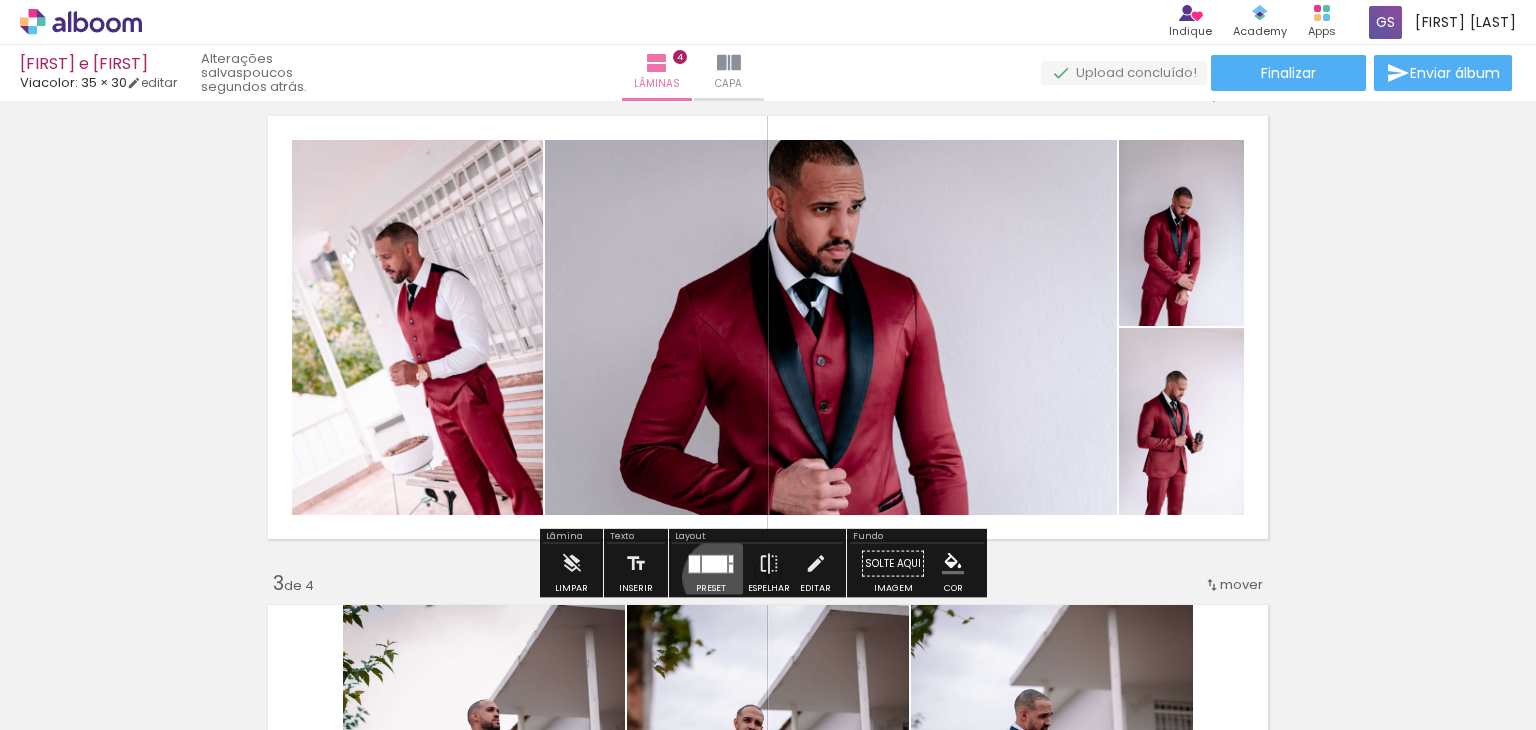 click at bounding box center [711, 564] 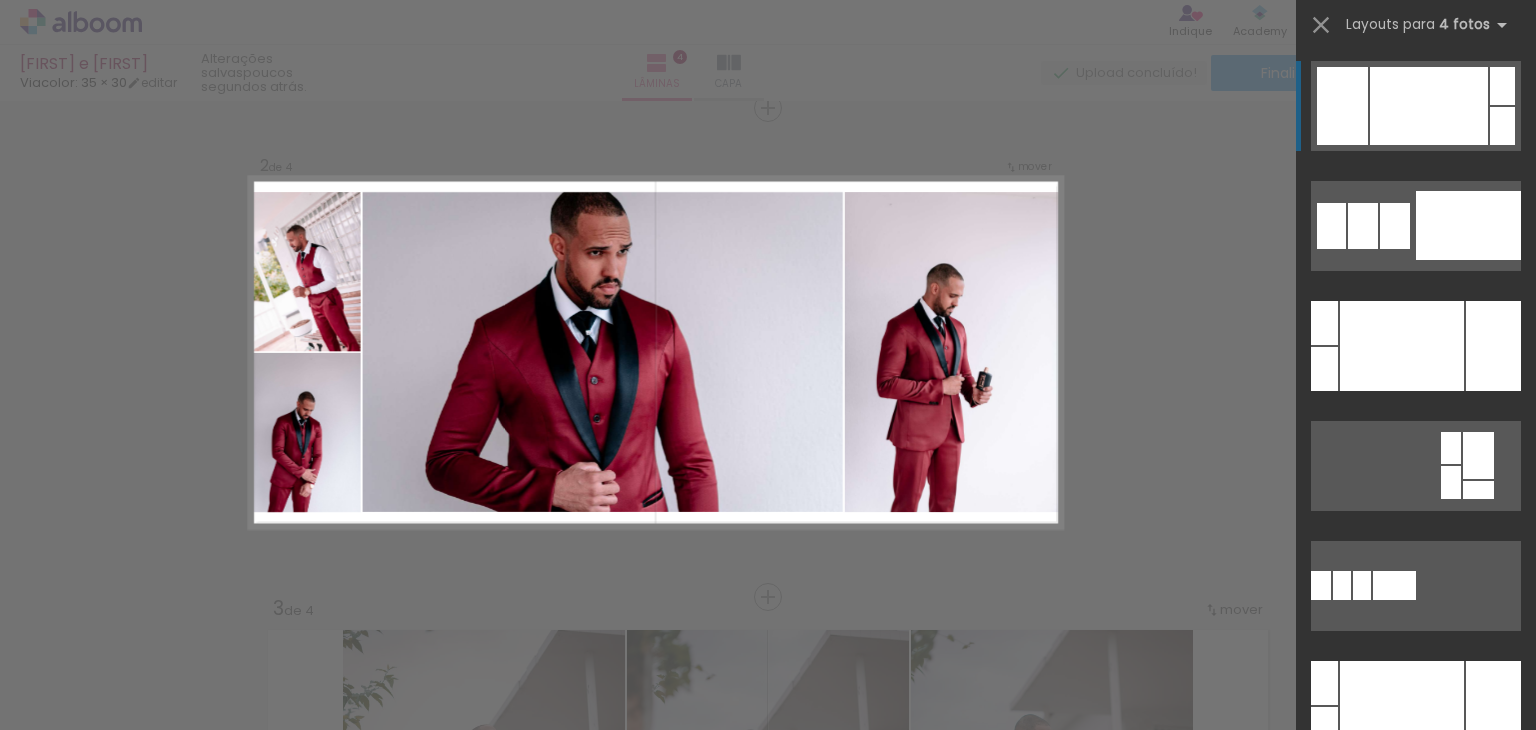 scroll, scrollTop: 514, scrollLeft: 0, axis: vertical 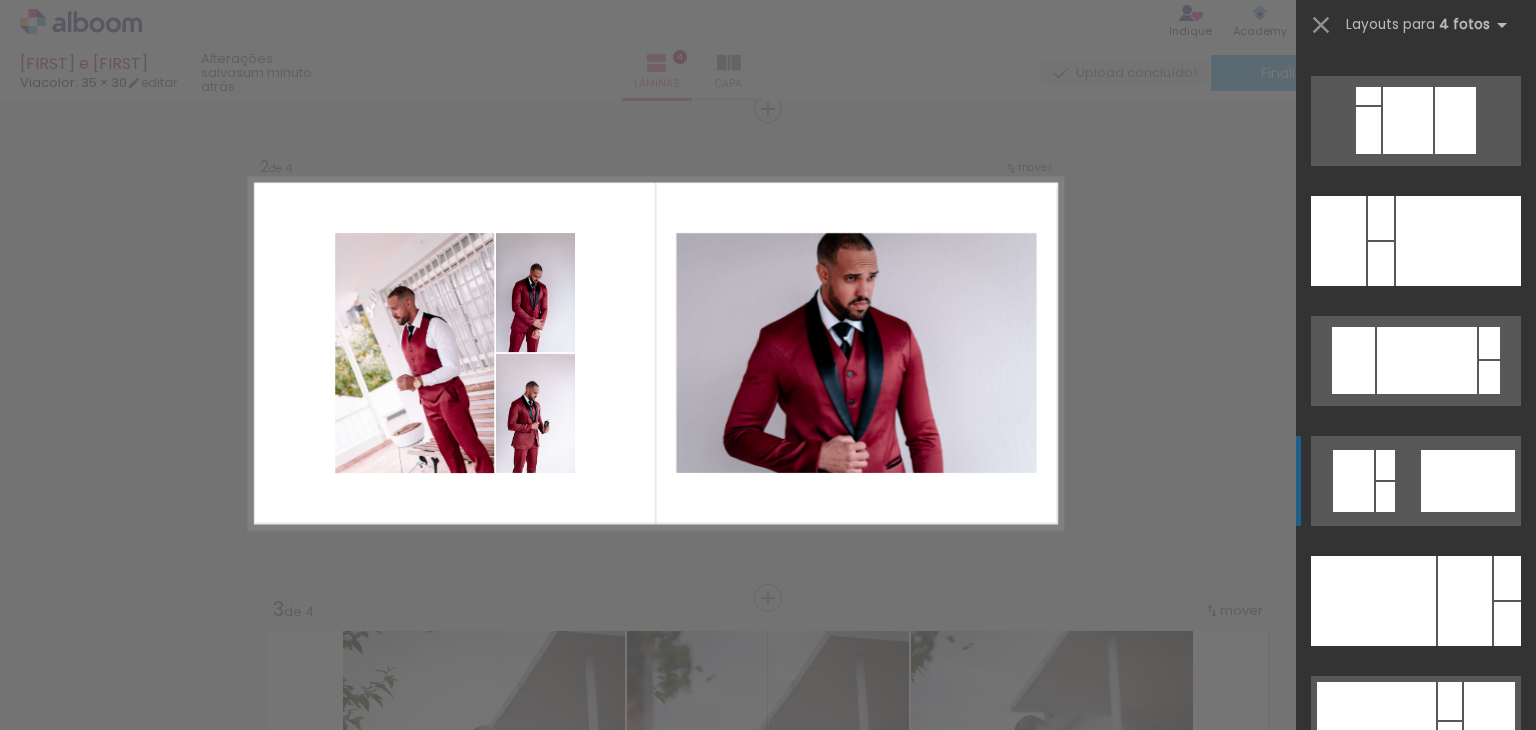 click at bounding box center (1455, 961) 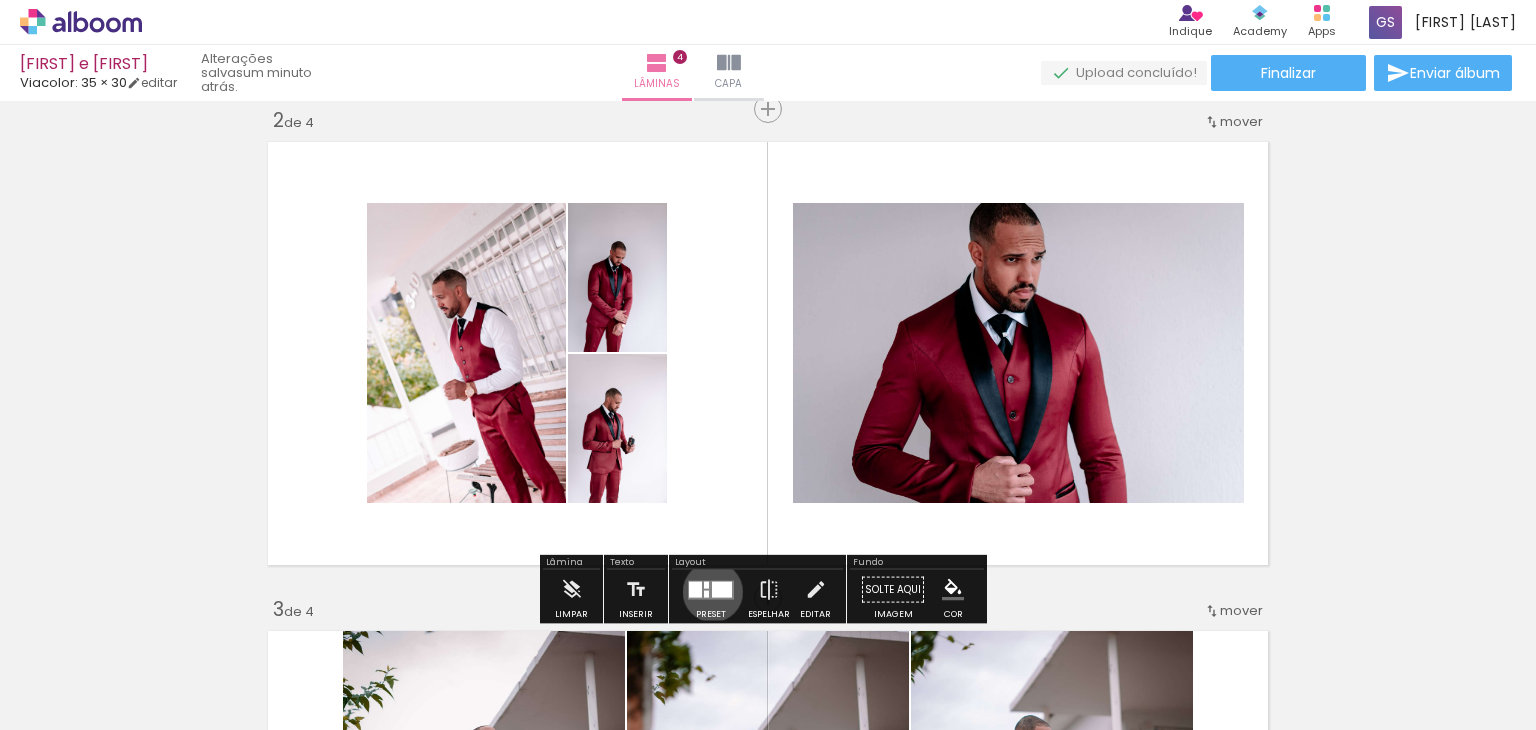 click at bounding box center (722, 589) 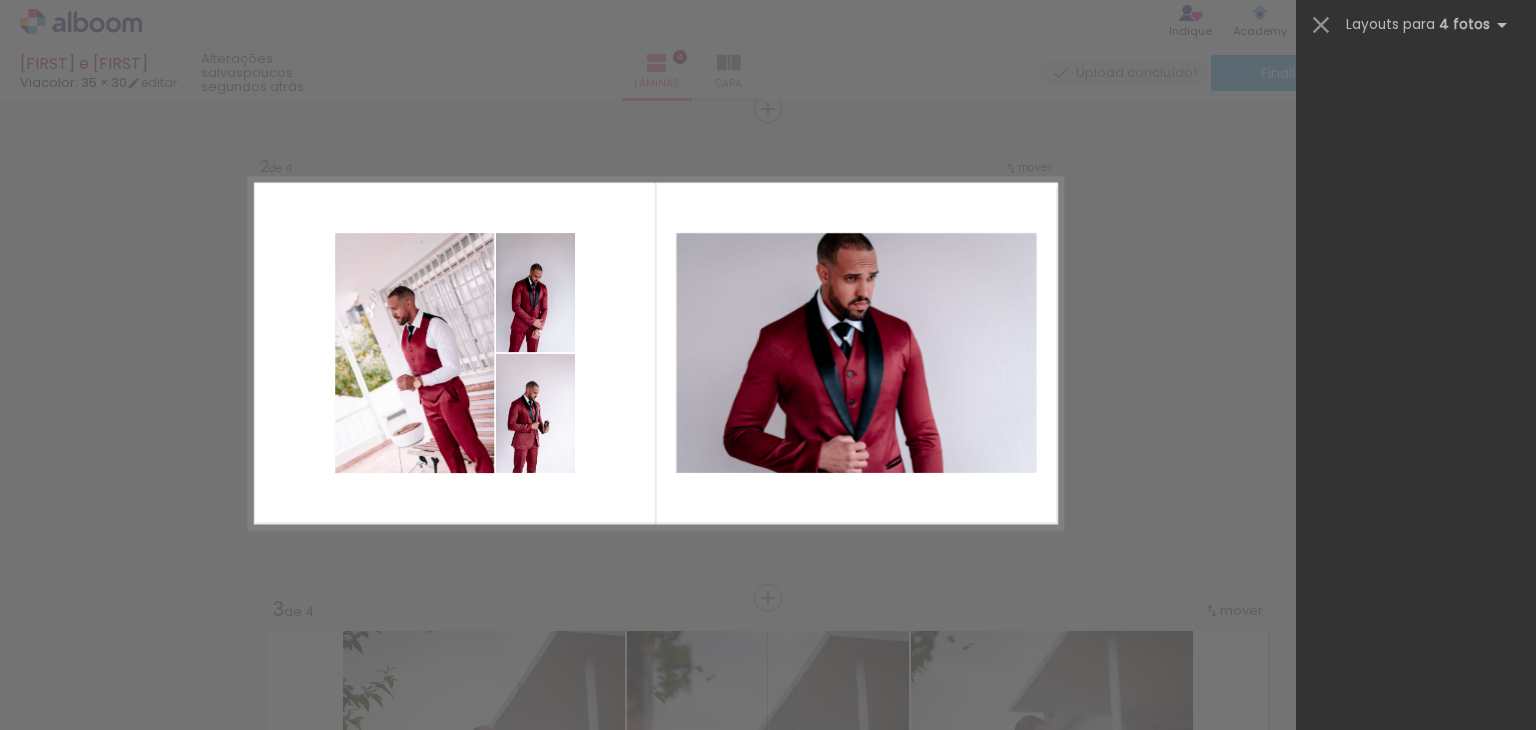 scroll, scrollTop: 3960, scrollLeft: 0, axis: vertical 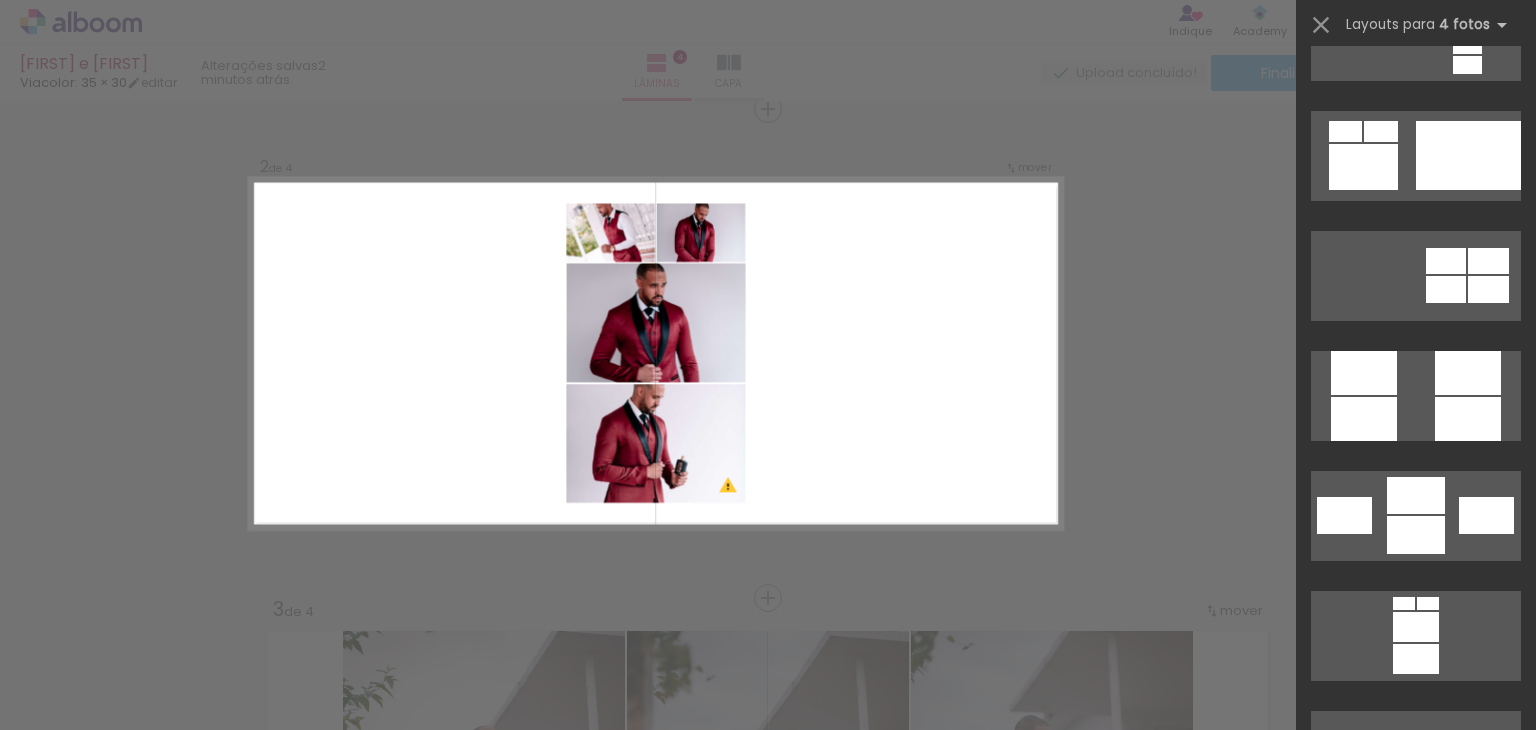 click on "Confirmar Cancelar" at bounding box center (768, 833) 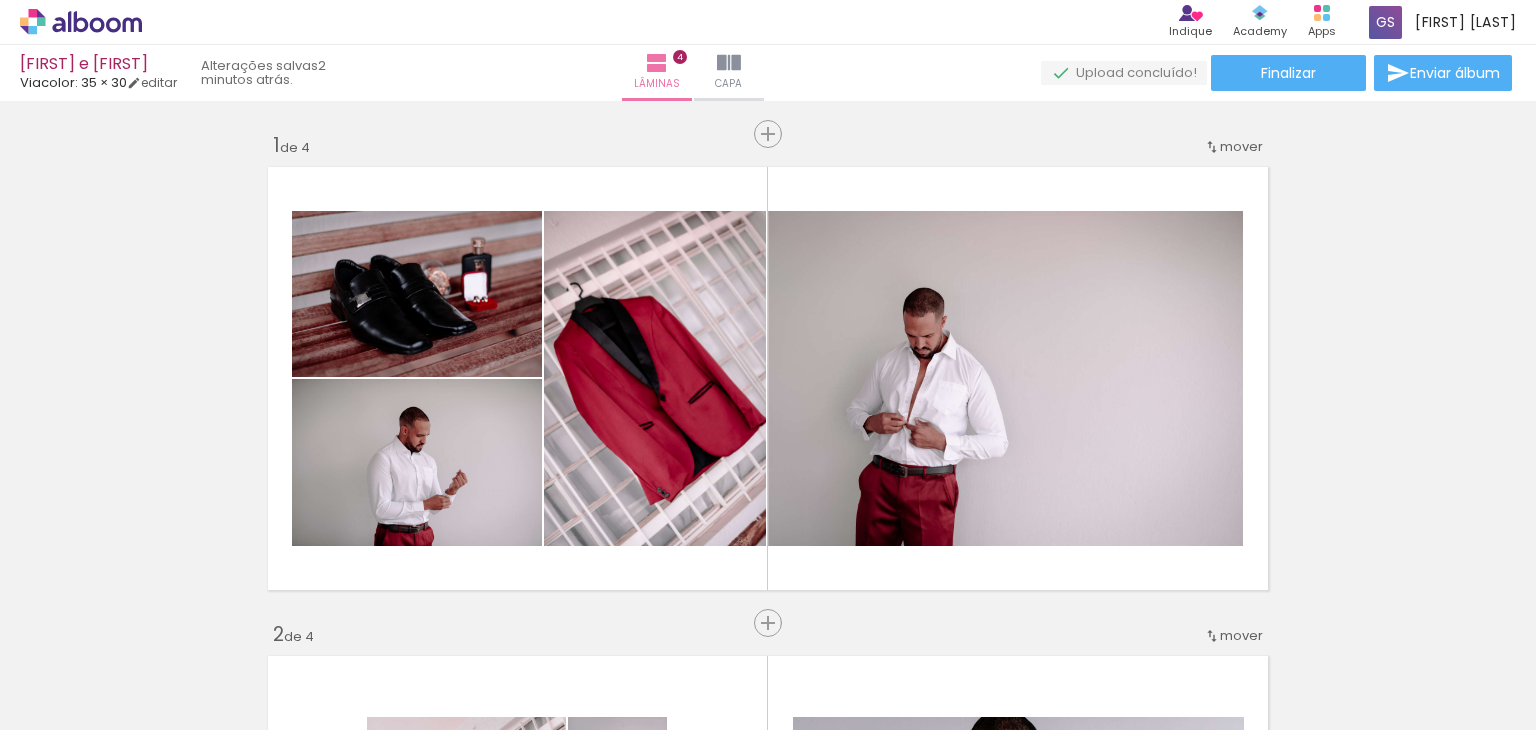 scroll, scrollTop: 0, scrollLeft: 0, axis: both 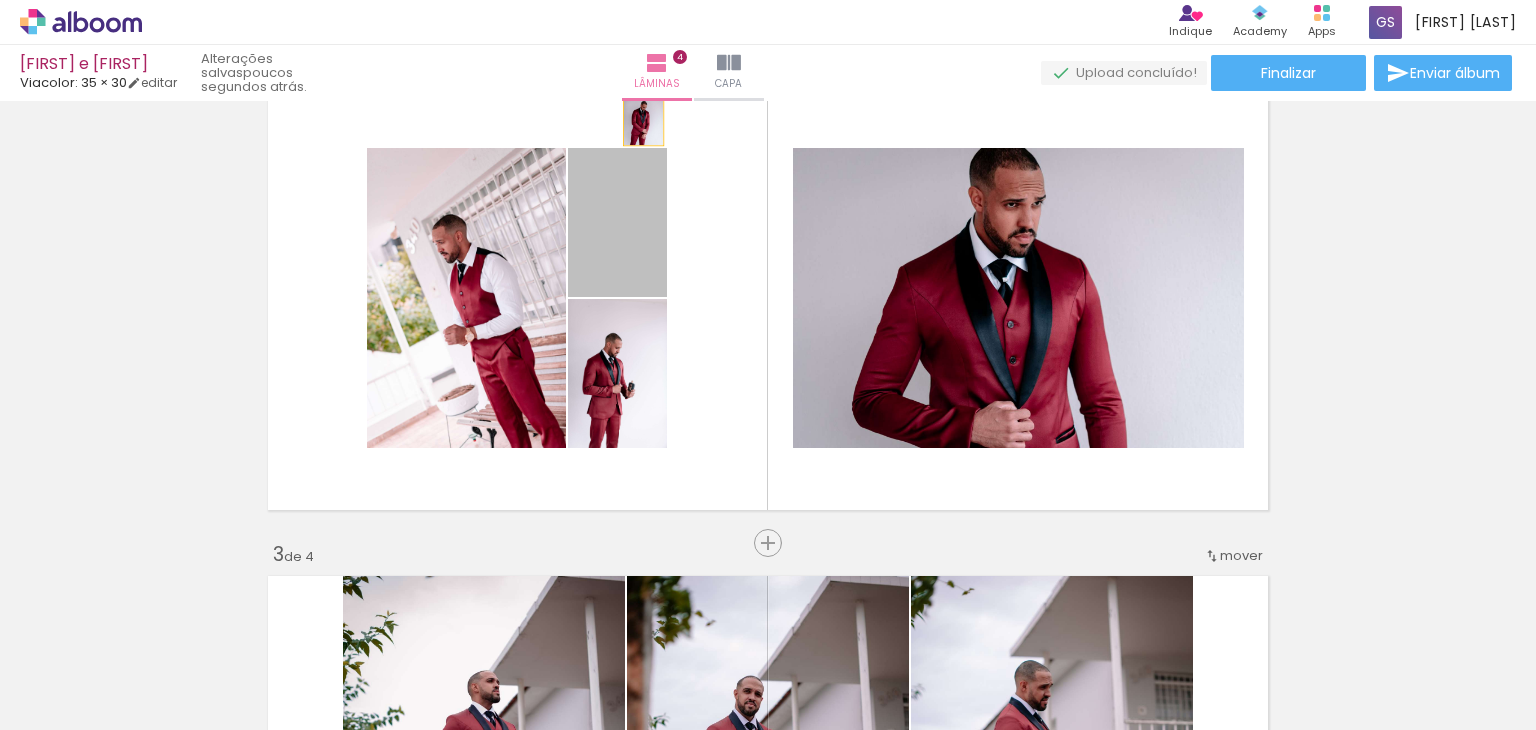 drag, startPoint x: 601, startPoint y: 253, endPoint x: 633, endPoint y: 108, distance: 148.48906 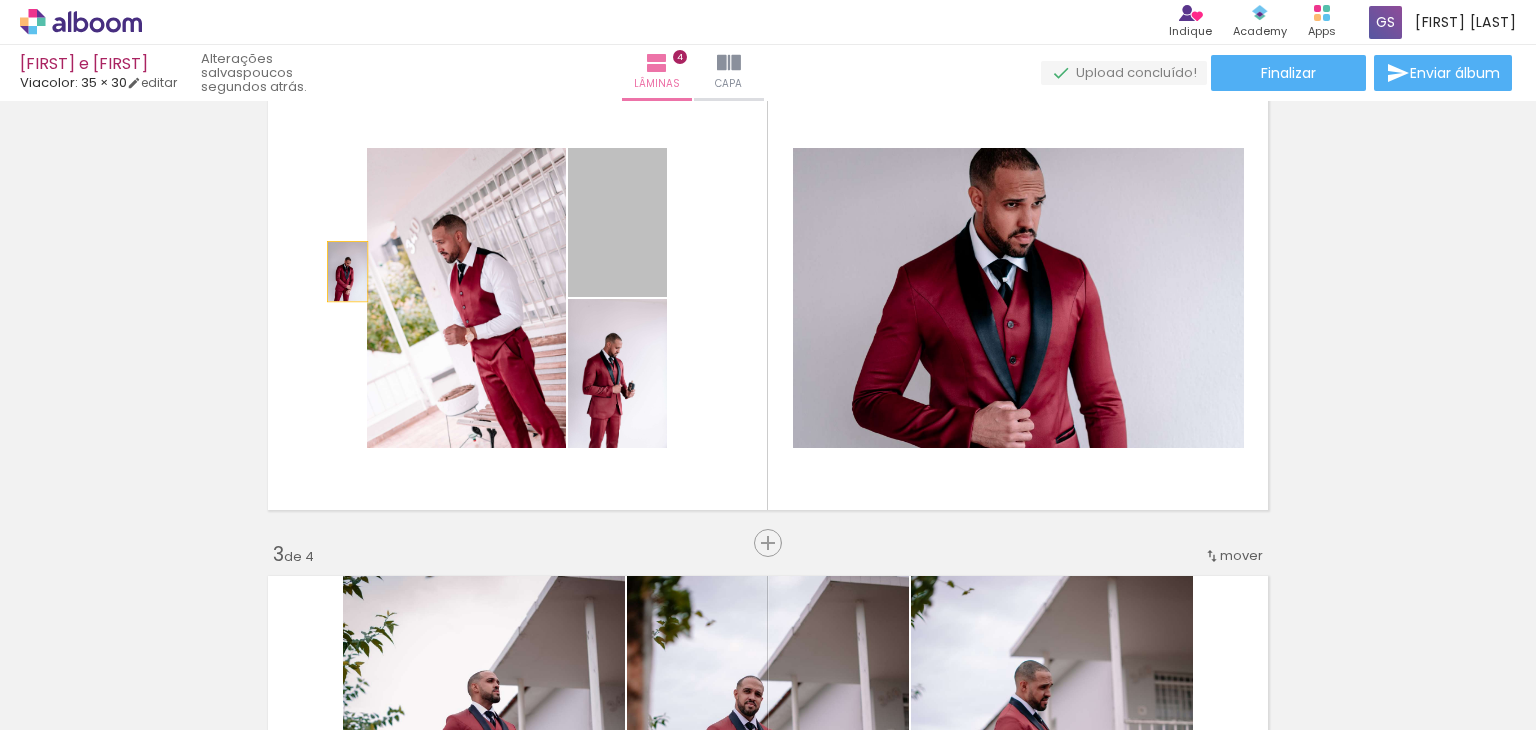 drag, startPoint x: 589, startPoint y: 247, endPoint x: 236, endPoint y: 278, distance: 354.35858 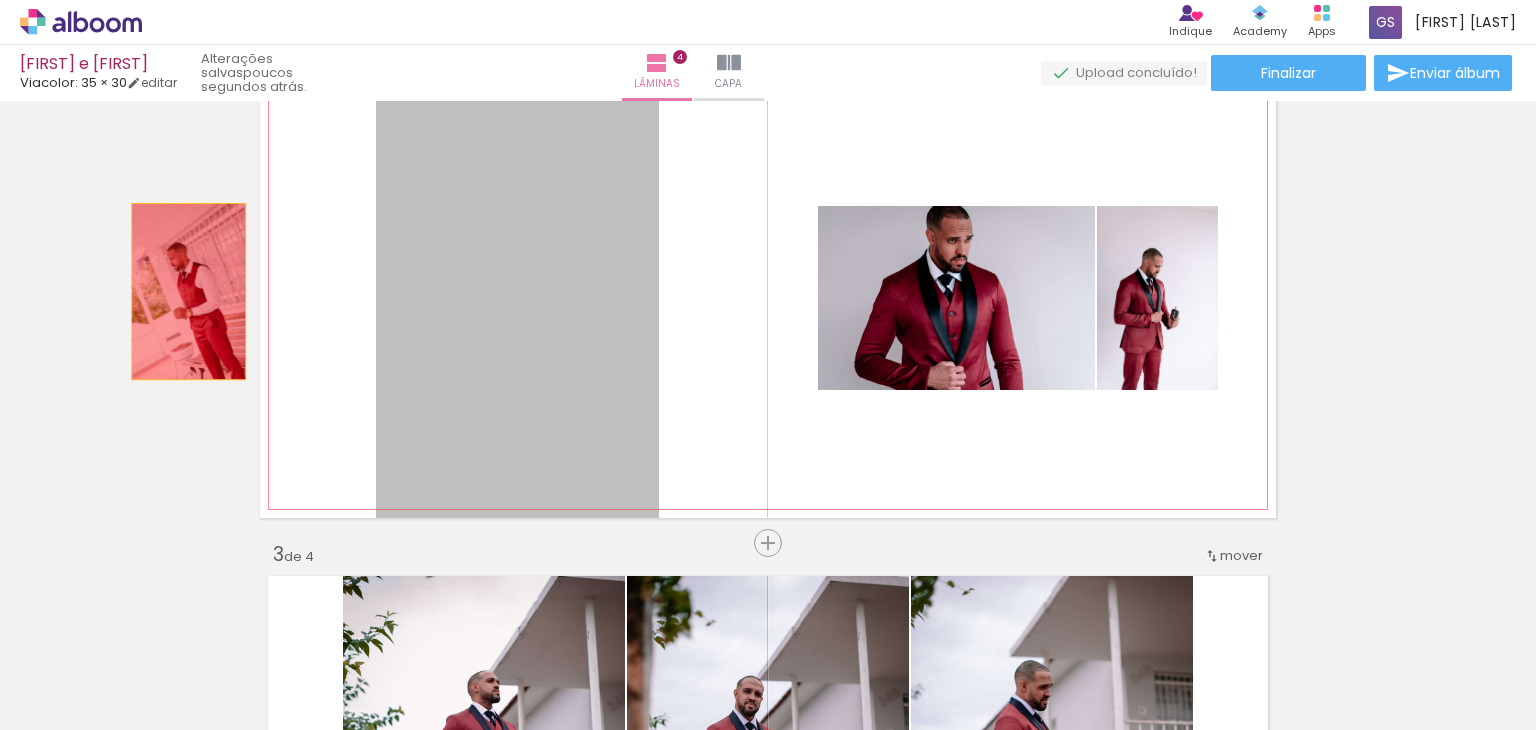 drag, startPoint x: 521, startPoint y: 279, endPoint x: 165, endPoint y: 290, distance: 356.1699 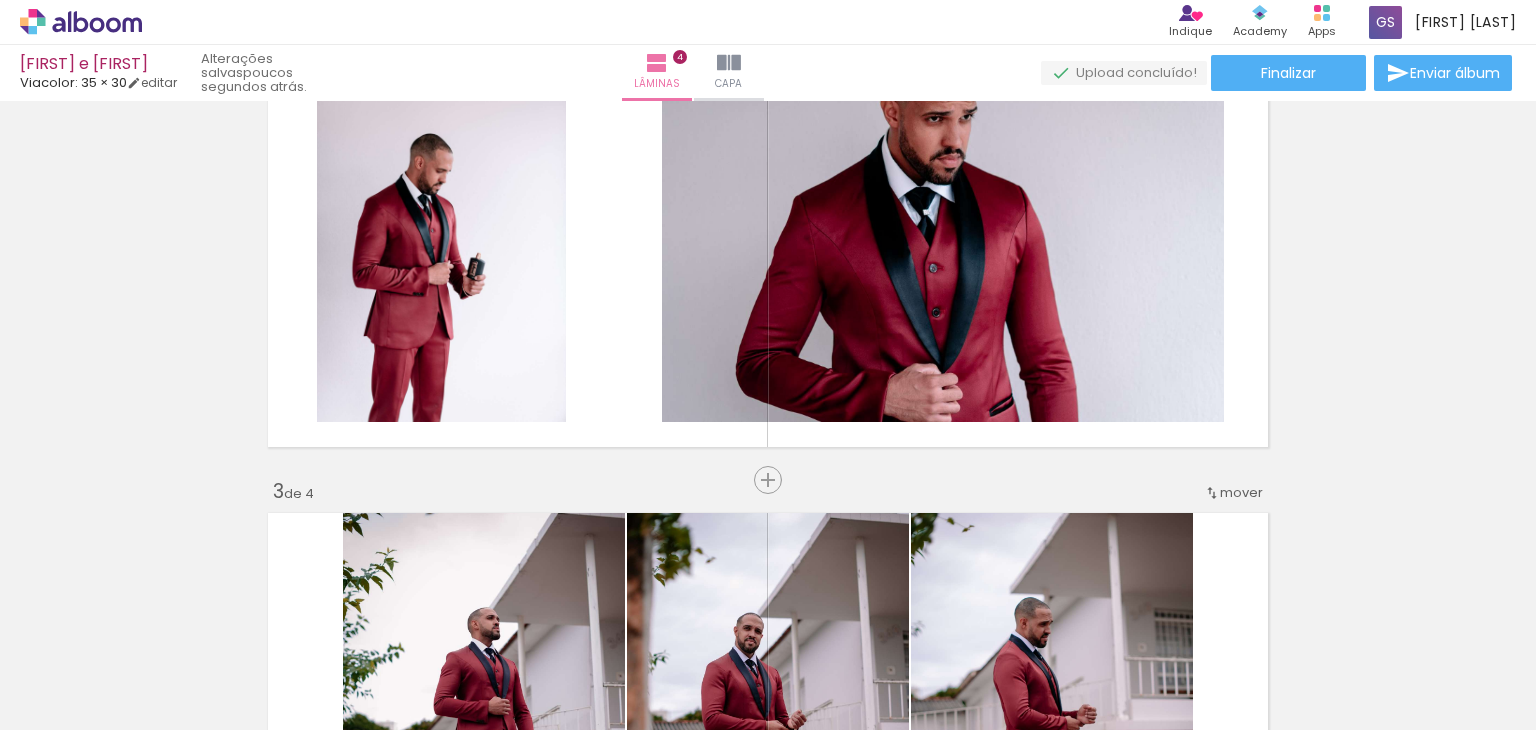 scroll, scrollTop: 625, scrollLeft: 0, axis: vertical 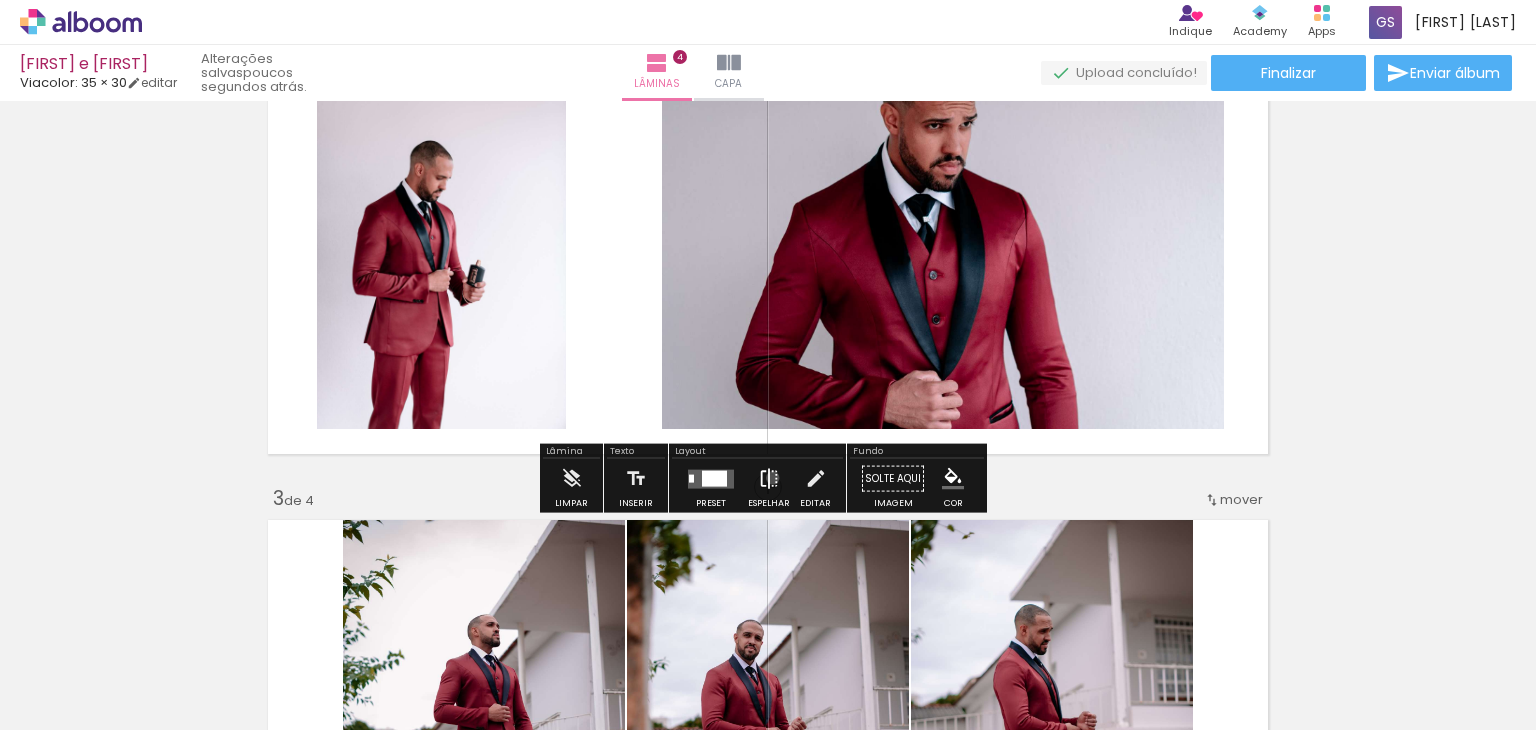 click at bounding box center [769, 479] 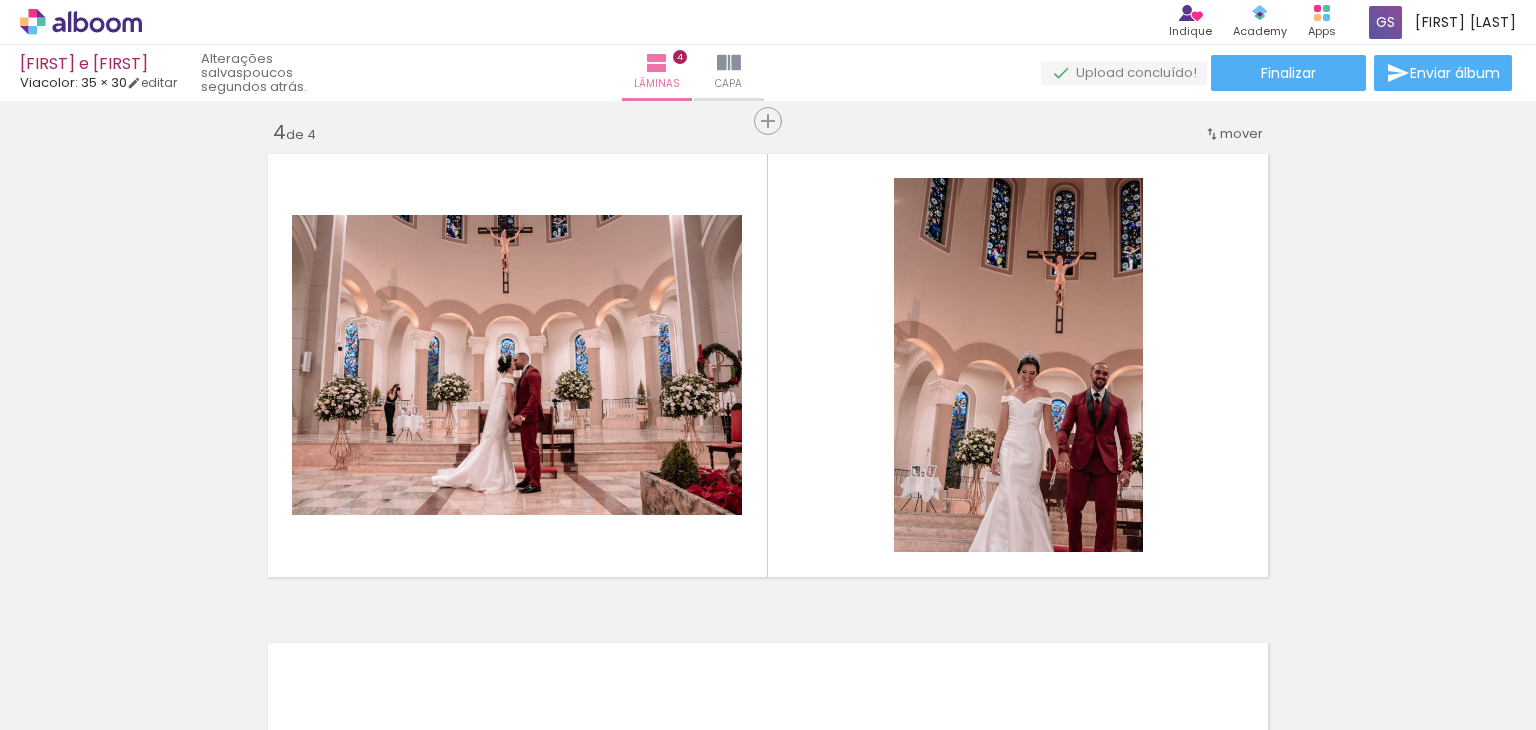 scroll, scrollTop: 1566, scrollLeft: 0, axis: vertical 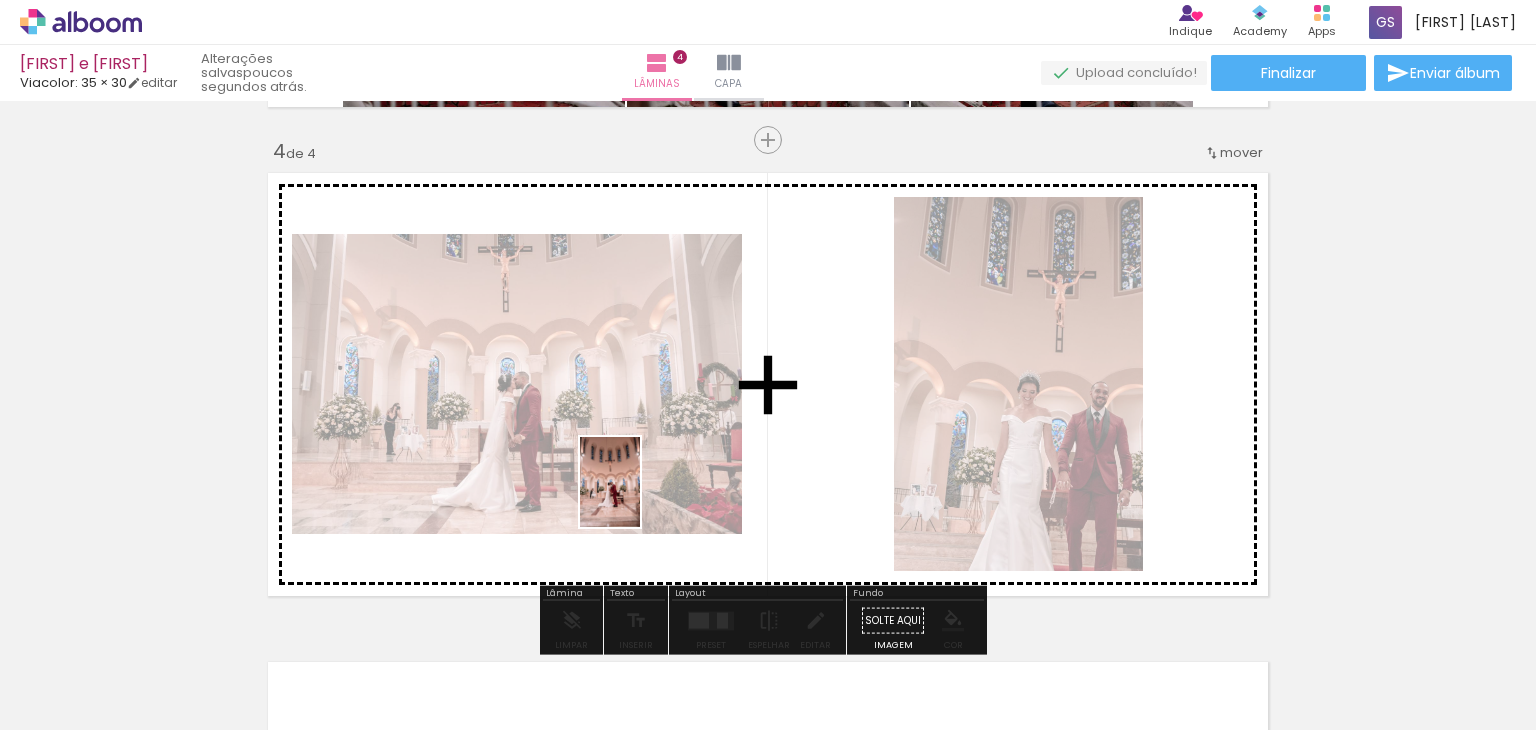 drag, startPoint x: 824, startPoint y: 701, endPoint x: 619, endPoint y: 461, distance: 315.63428 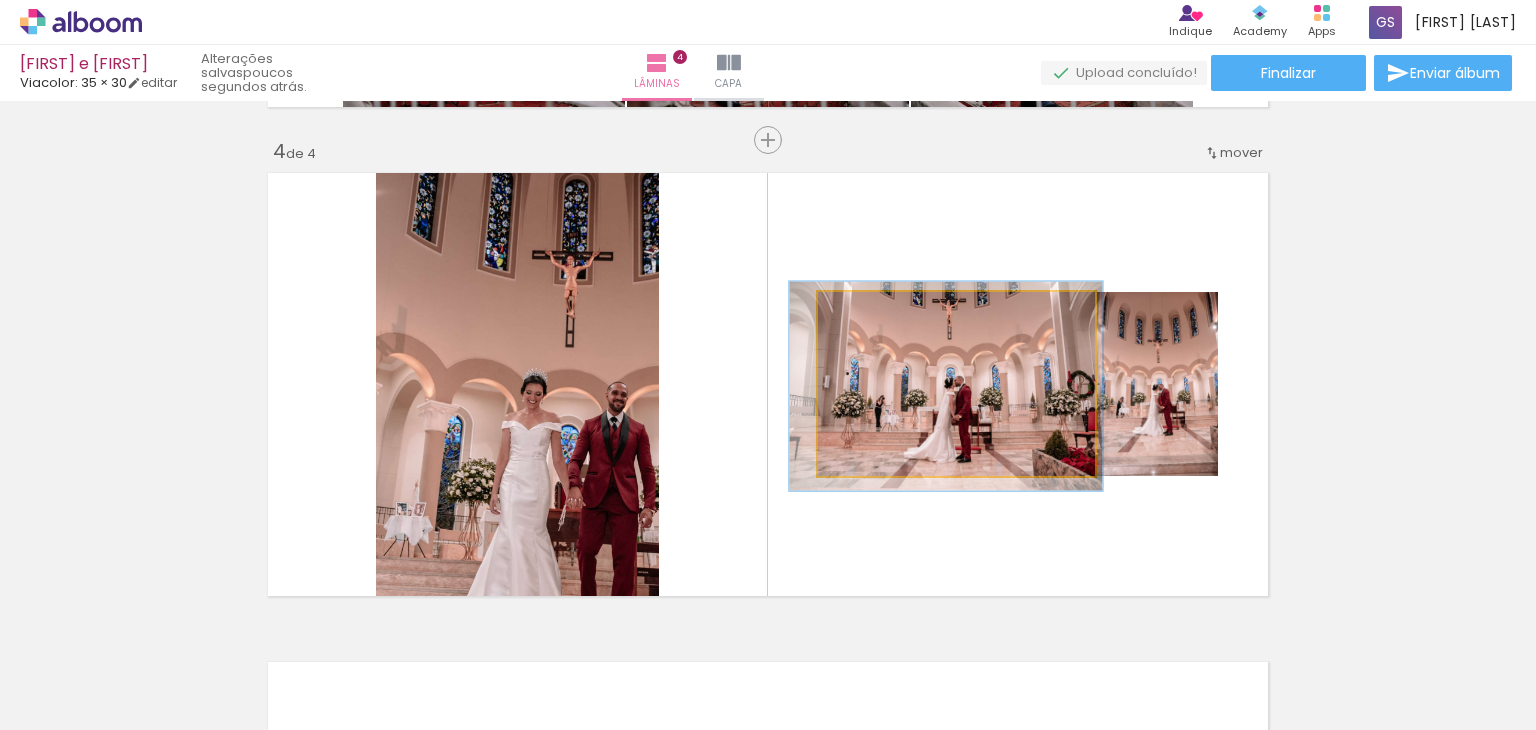 click 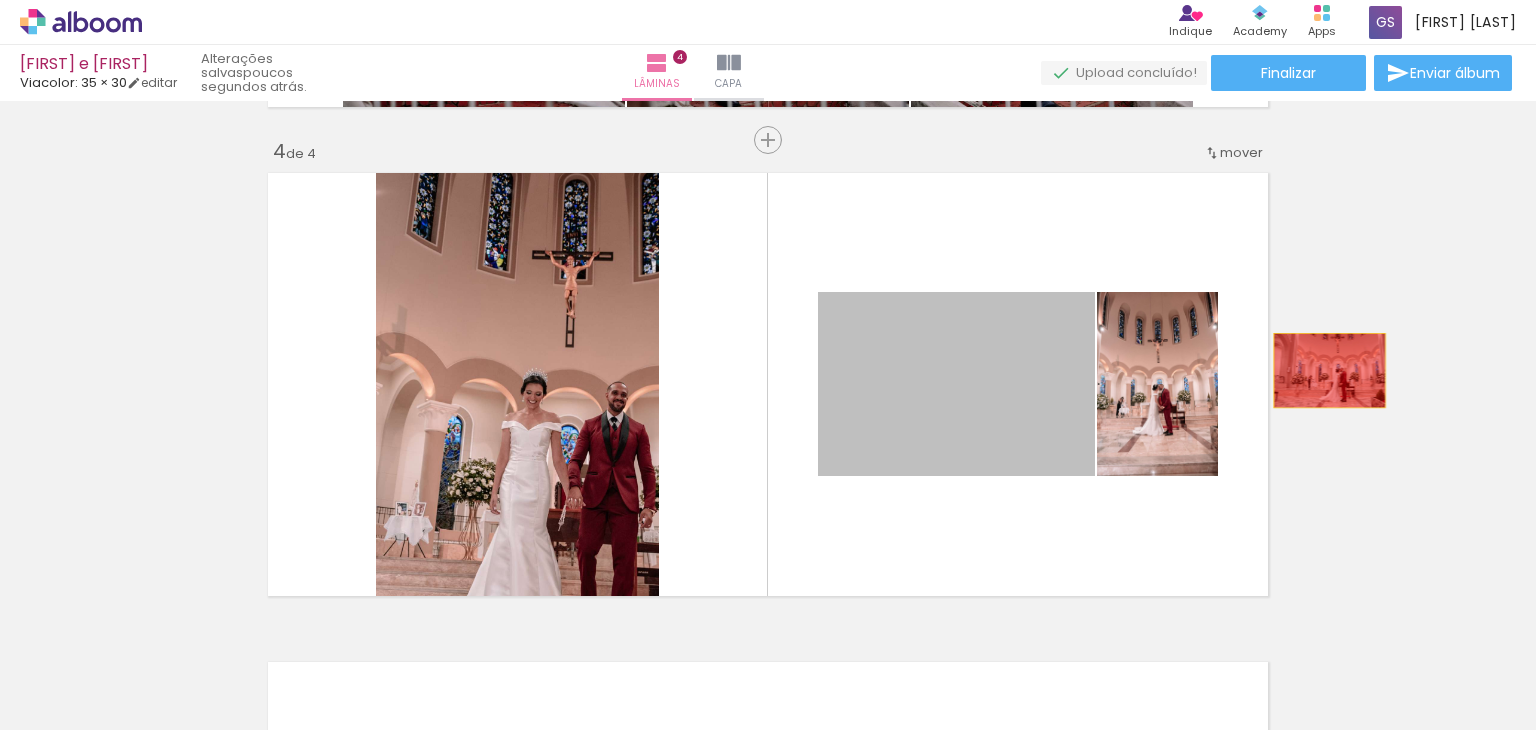 drag, startPoint x: 1006, startPoint y: 429, endPoint x: 1402, endPoint y: 346, distance: 404.60474 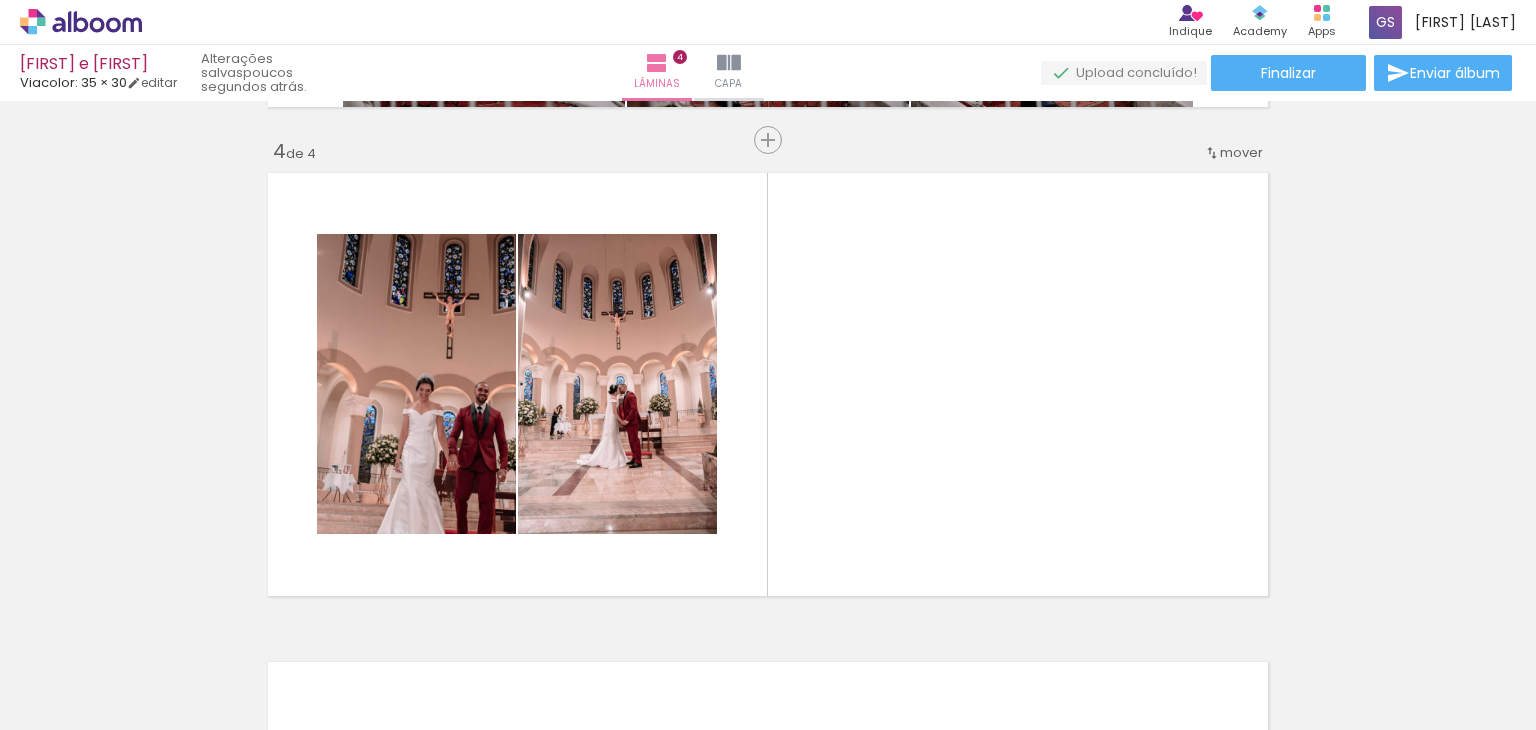 click on "Inserir lâmina 1  de 4  Inserir lâmina 2  de 4  Inserir lâmina 3  de 4  Inserir lâmina 4  de 4" at bounding box center [768, -130] 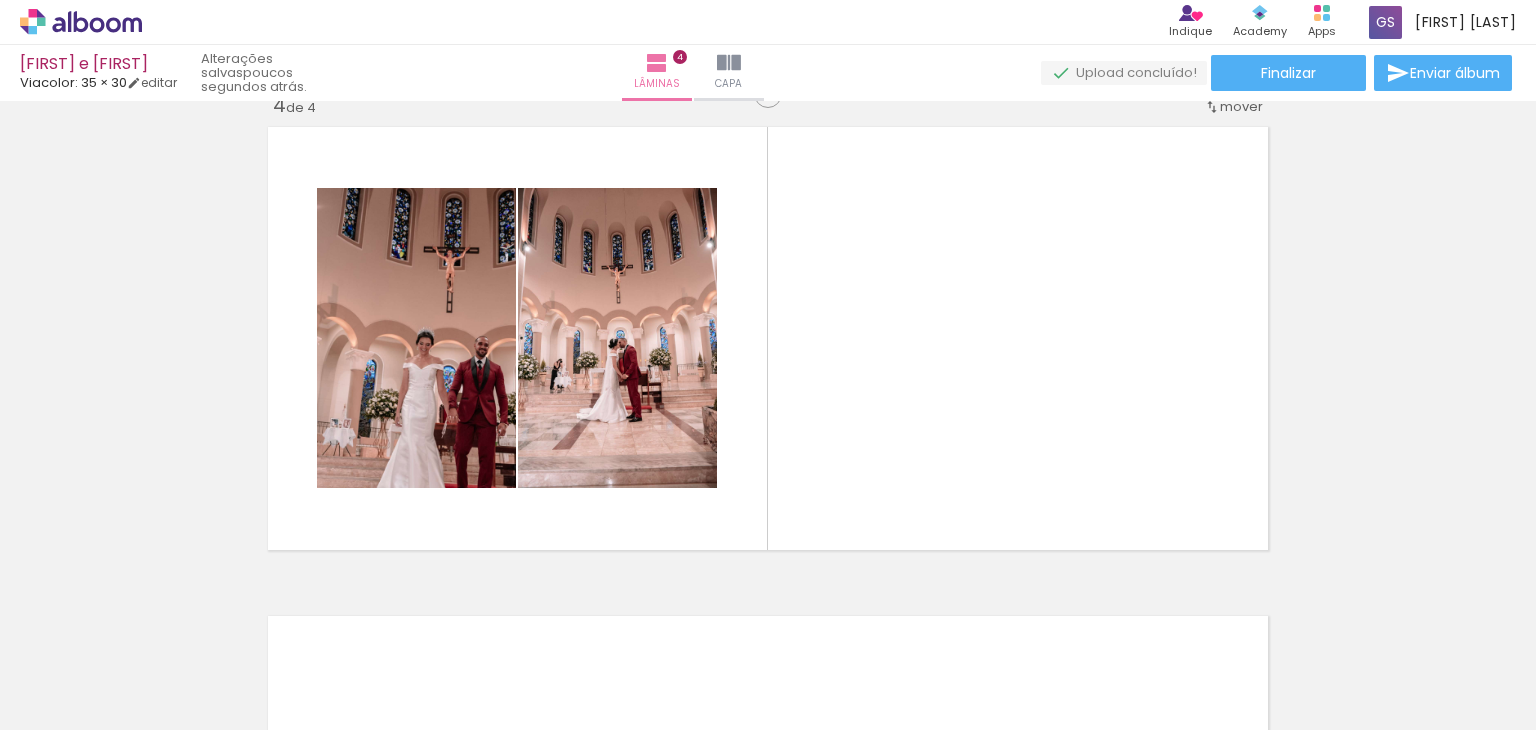 scroll, scrollTop: 1500, scrollLeft: 0, axis: vertical 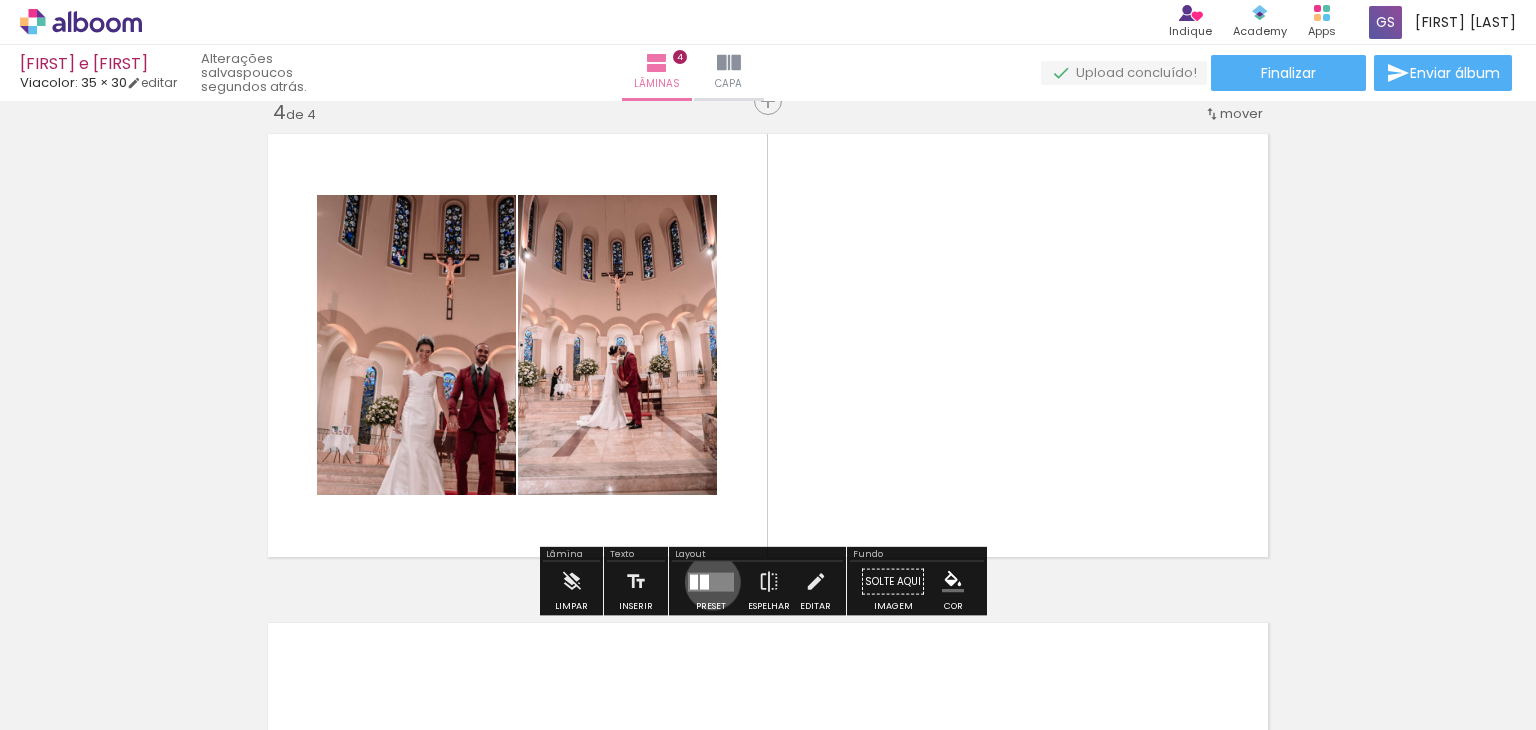 click at bounding box center [711, 581] 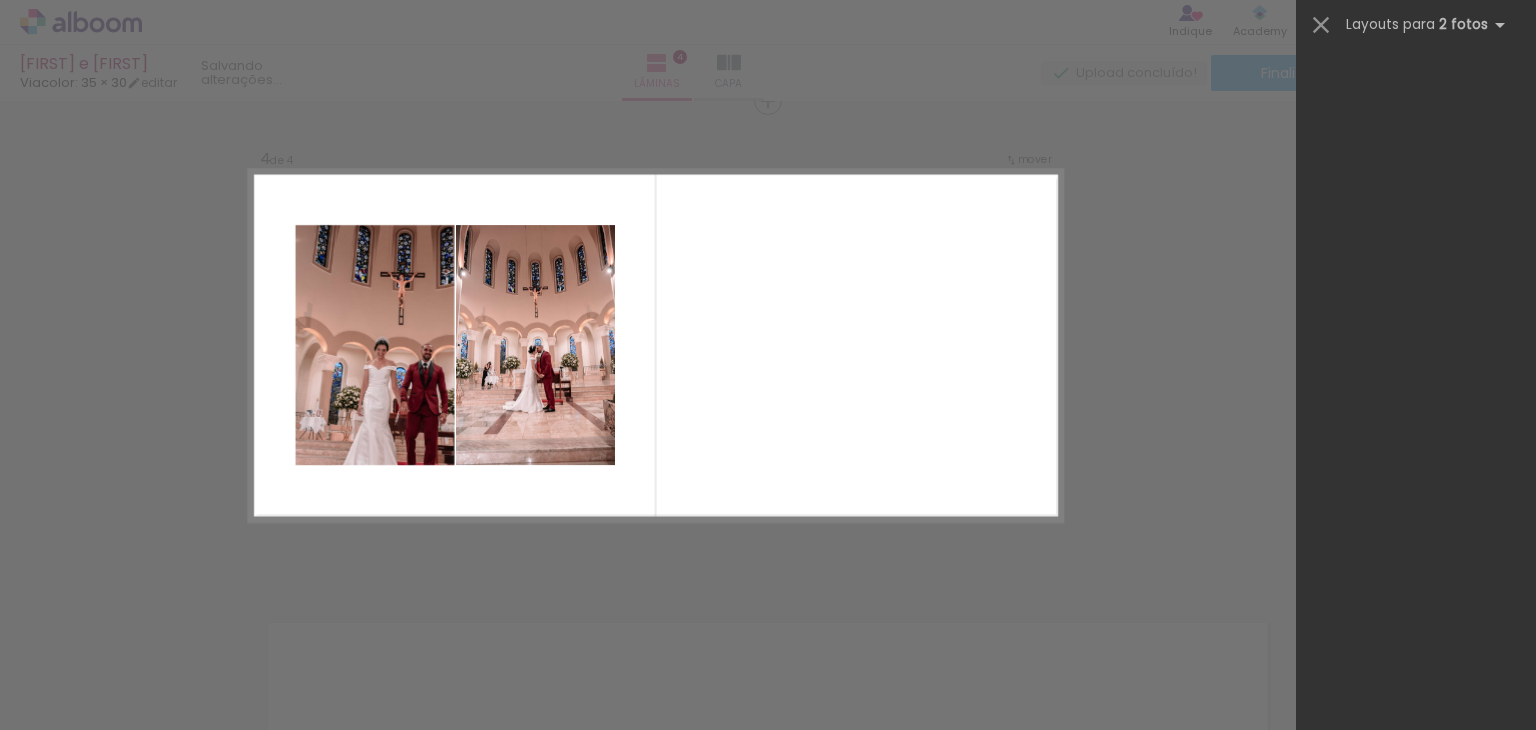scroll, scrollTop: 0, scrollLeft: 0, axis: both 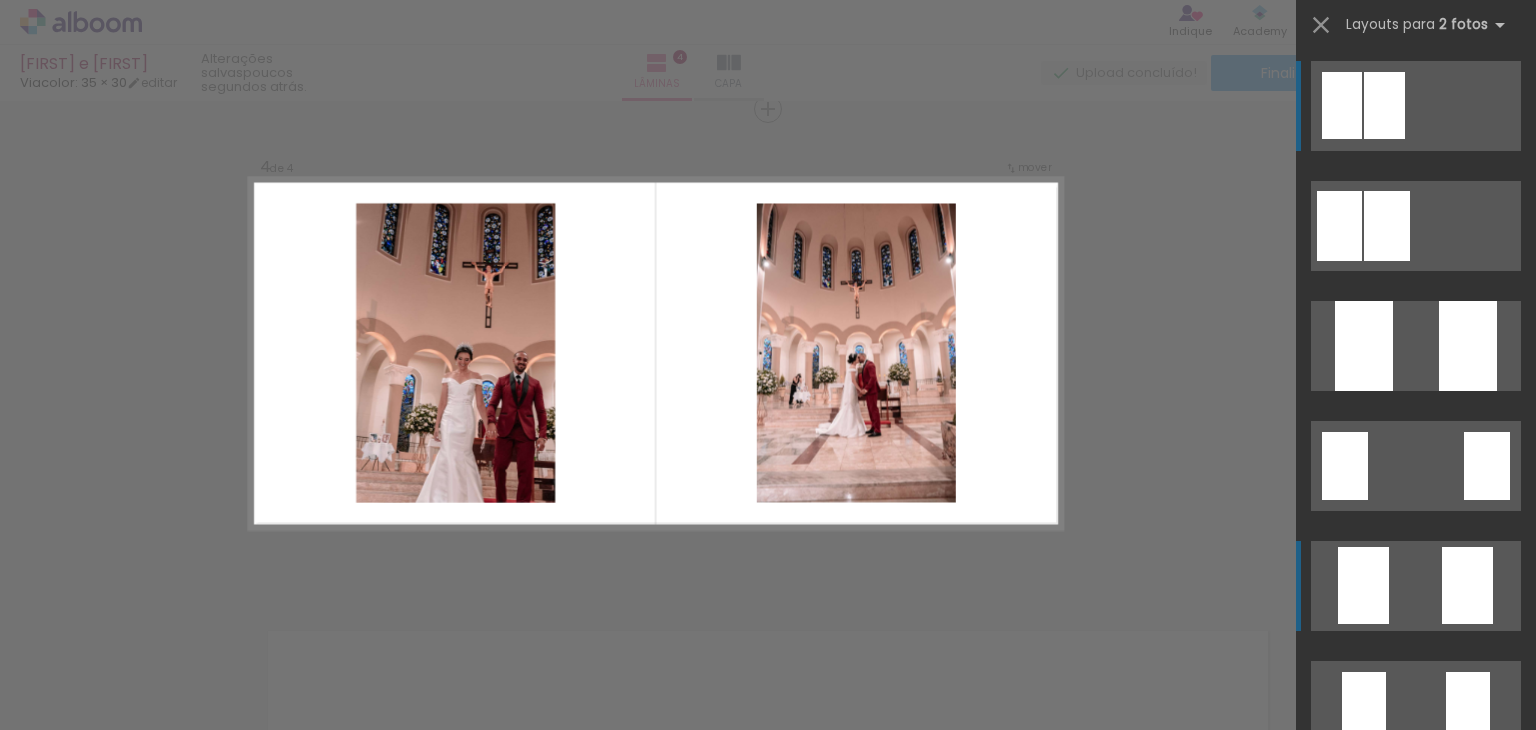click at bounding box center [1416, 226] 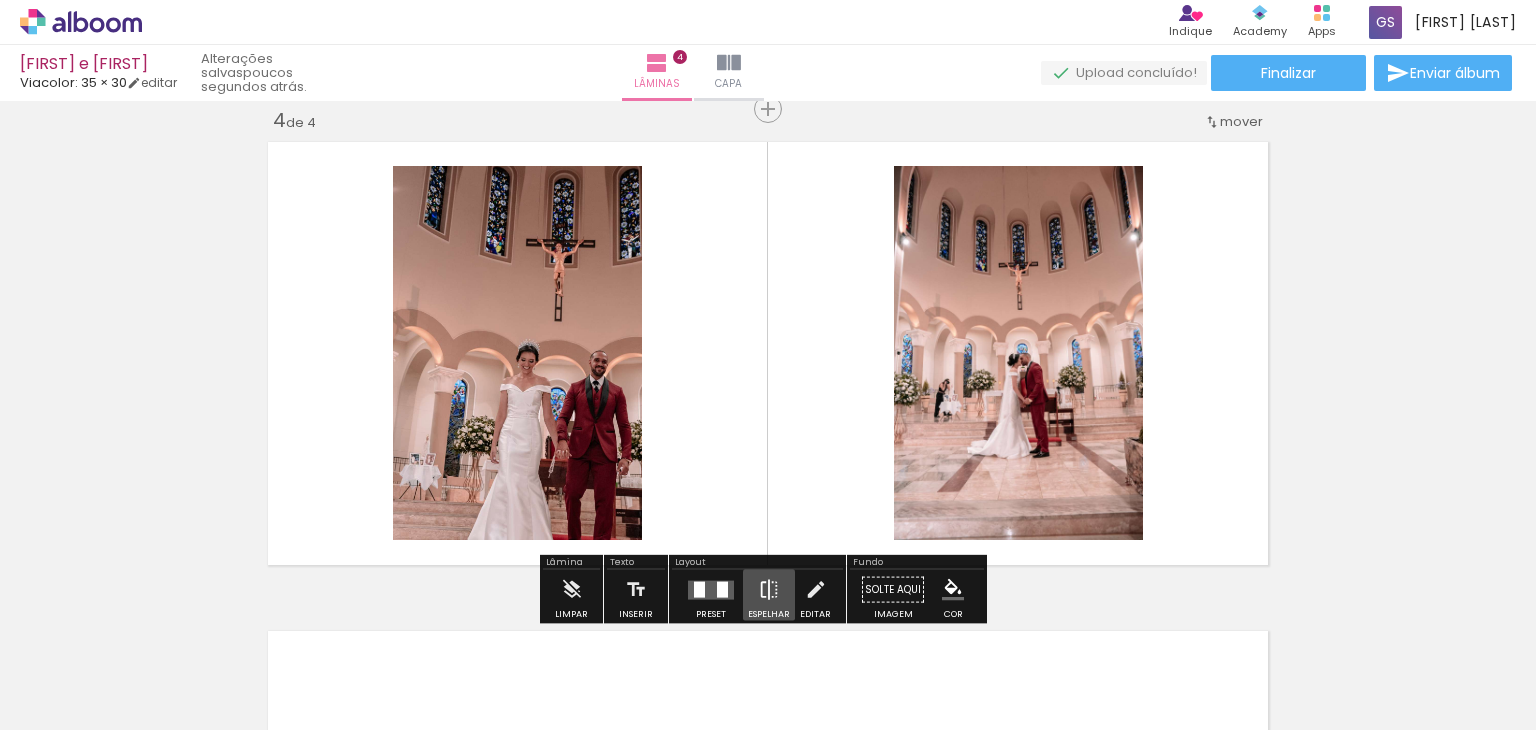 click at bounding box center [769, 590] 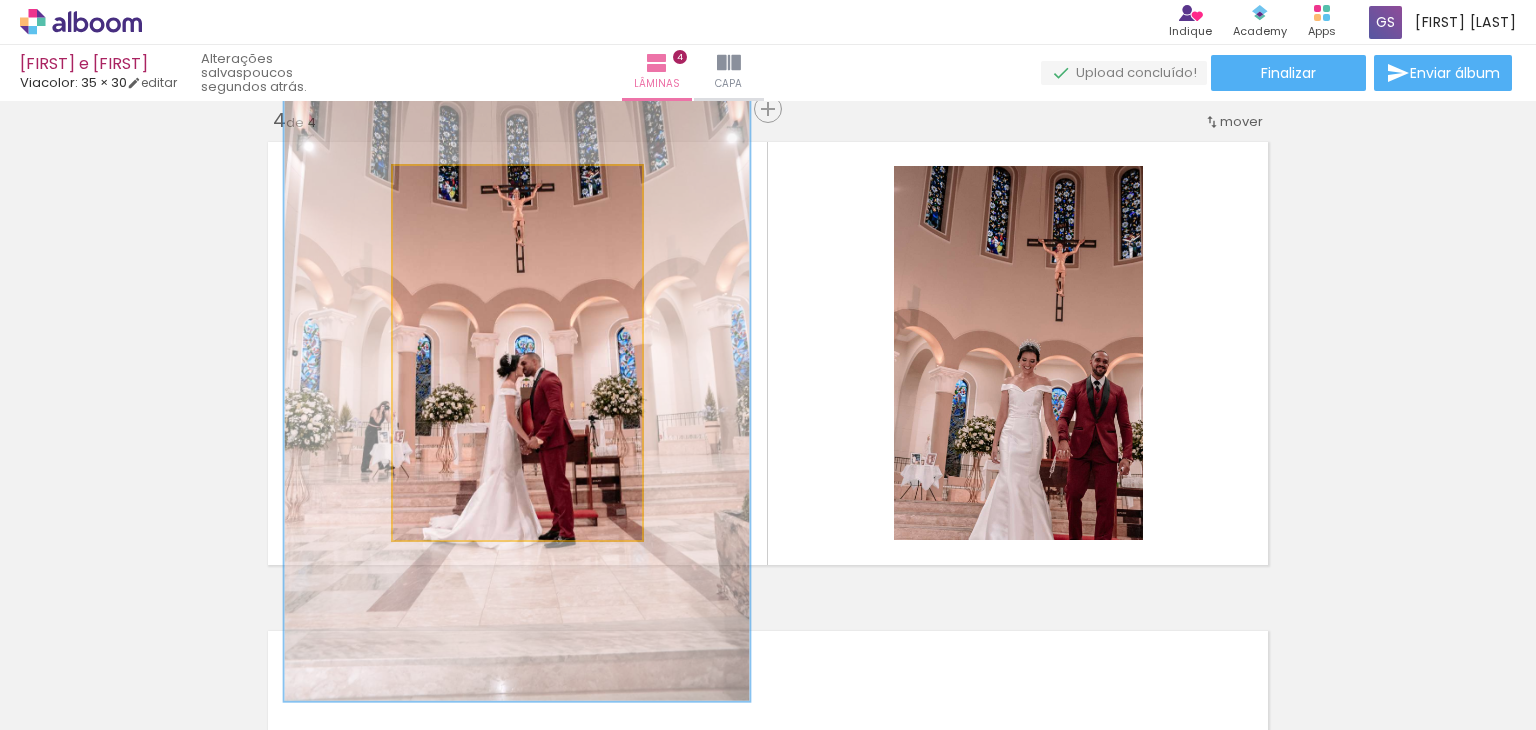 drag, startPoint x: 432, startPoint y: 185, endPoint x: 491, endPoint y: 182, distance: 59.07622 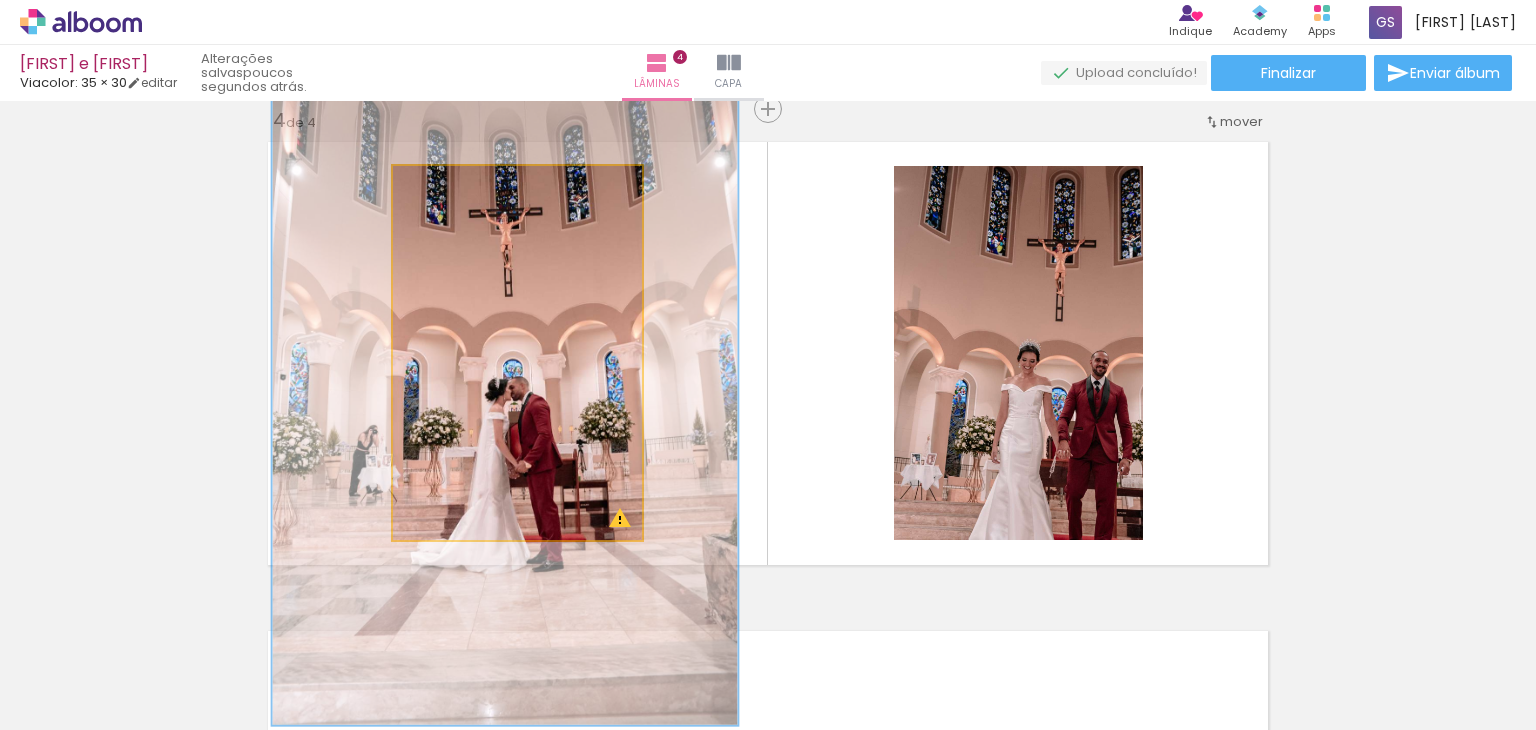 drag, startPoint x: 524, startPoint y: 378, endPoint x: 512, endPoint y: 402, distance: 26.832815 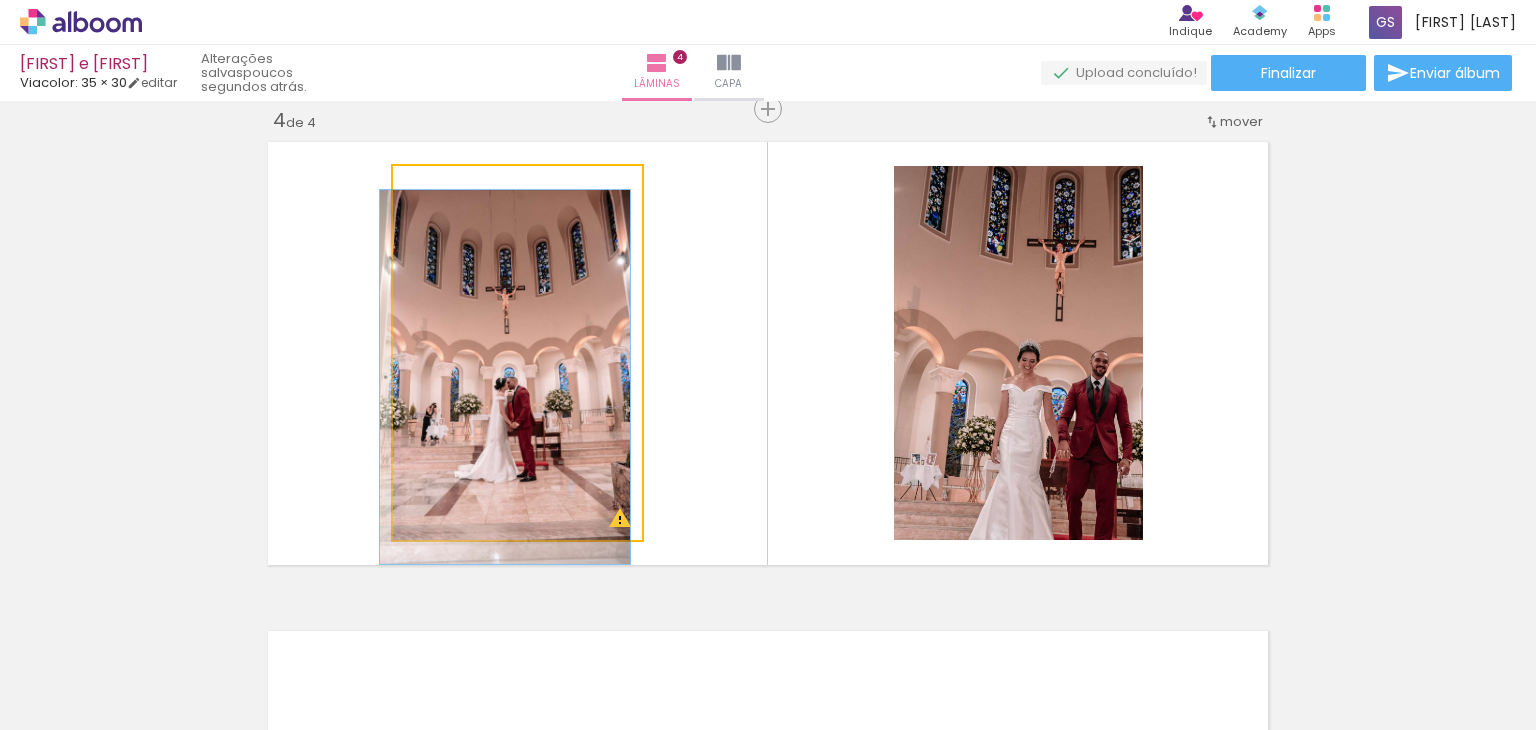 drag, startPoint x: 495, startPoint y: 185, endPoint x: 368, endPoint y: 195, distance: 127.39309 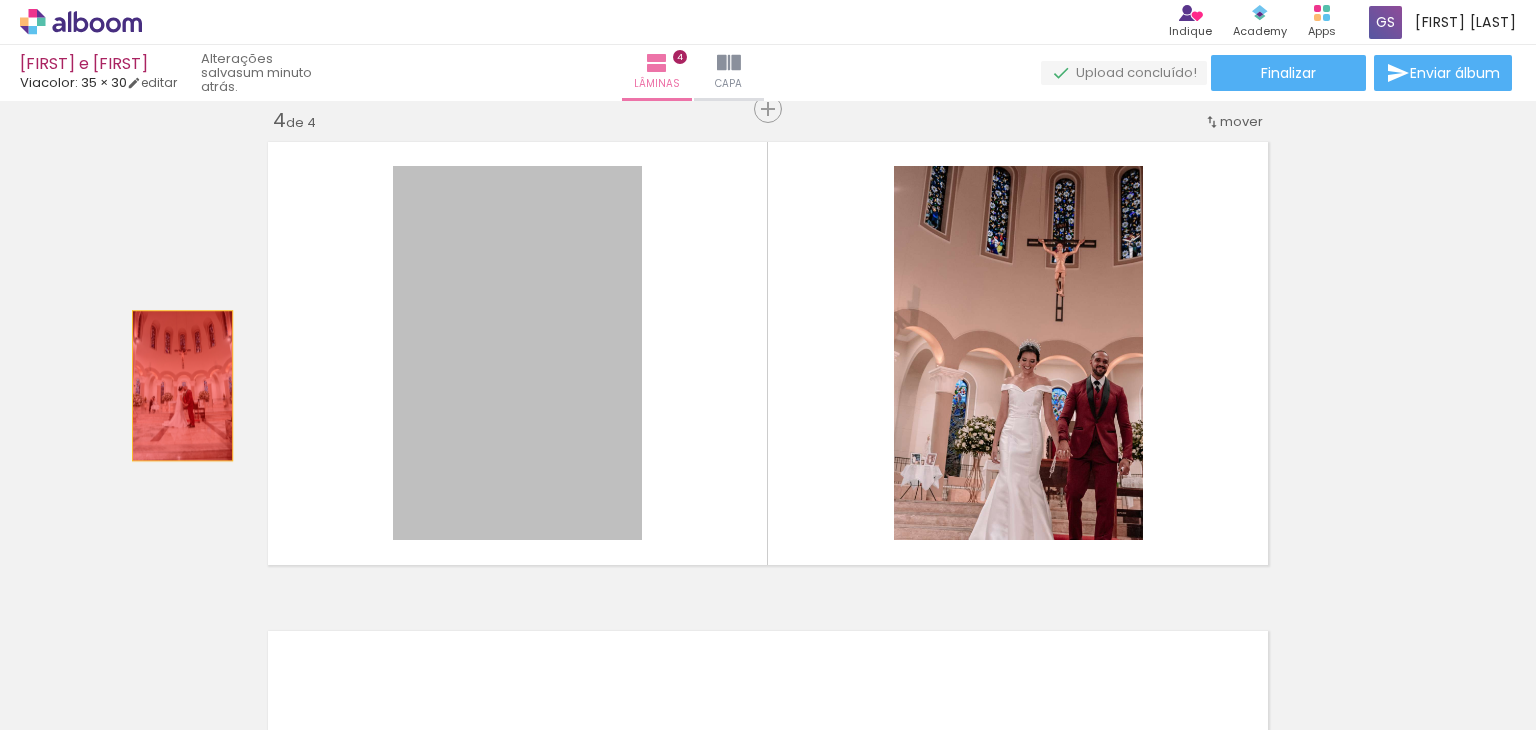 drag, startPoint x: 558, startPoint y: 401, endPoint x: 172, endPoint y: 384, distance: 386.37418 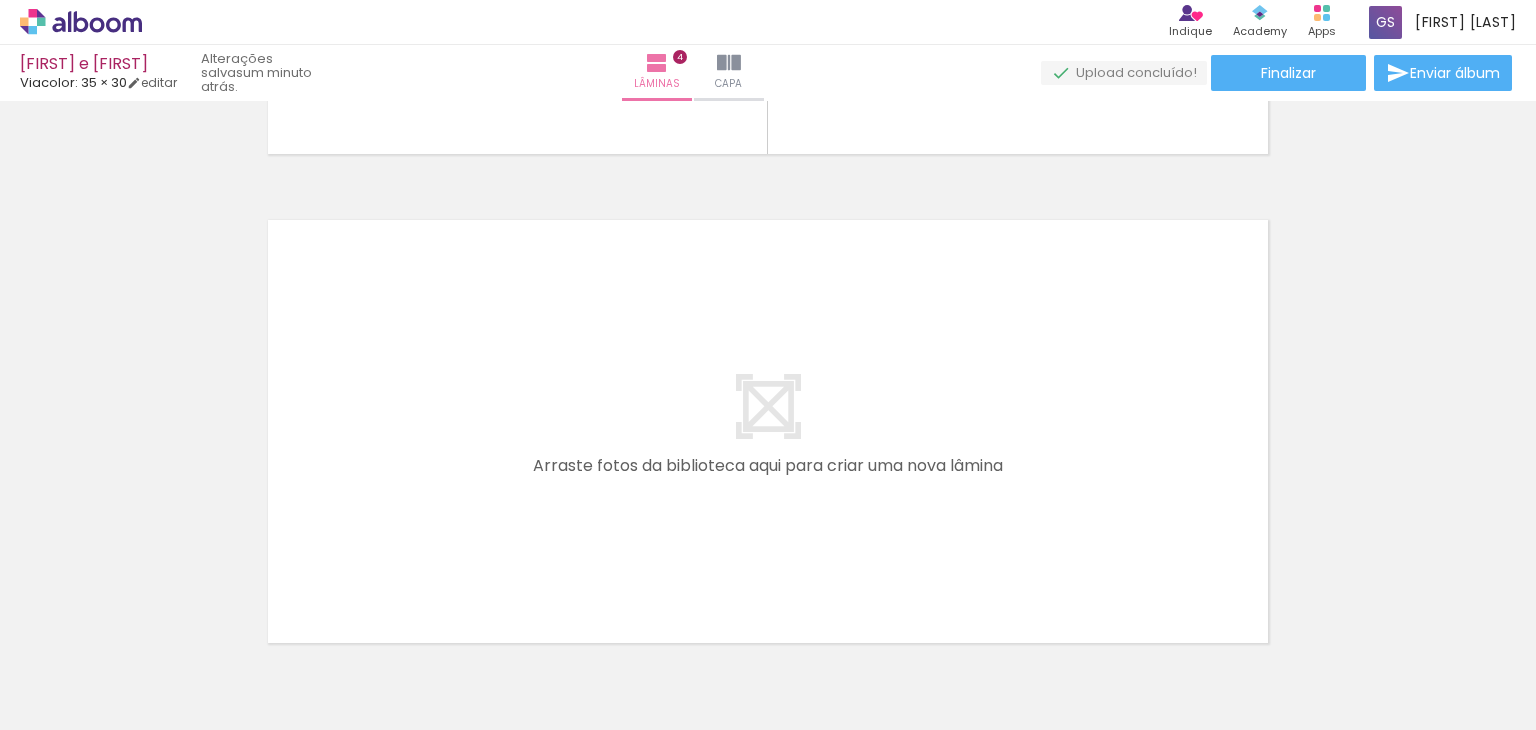scroll, scrollTop: 1968, scrollLeft: 0, axis: vertical 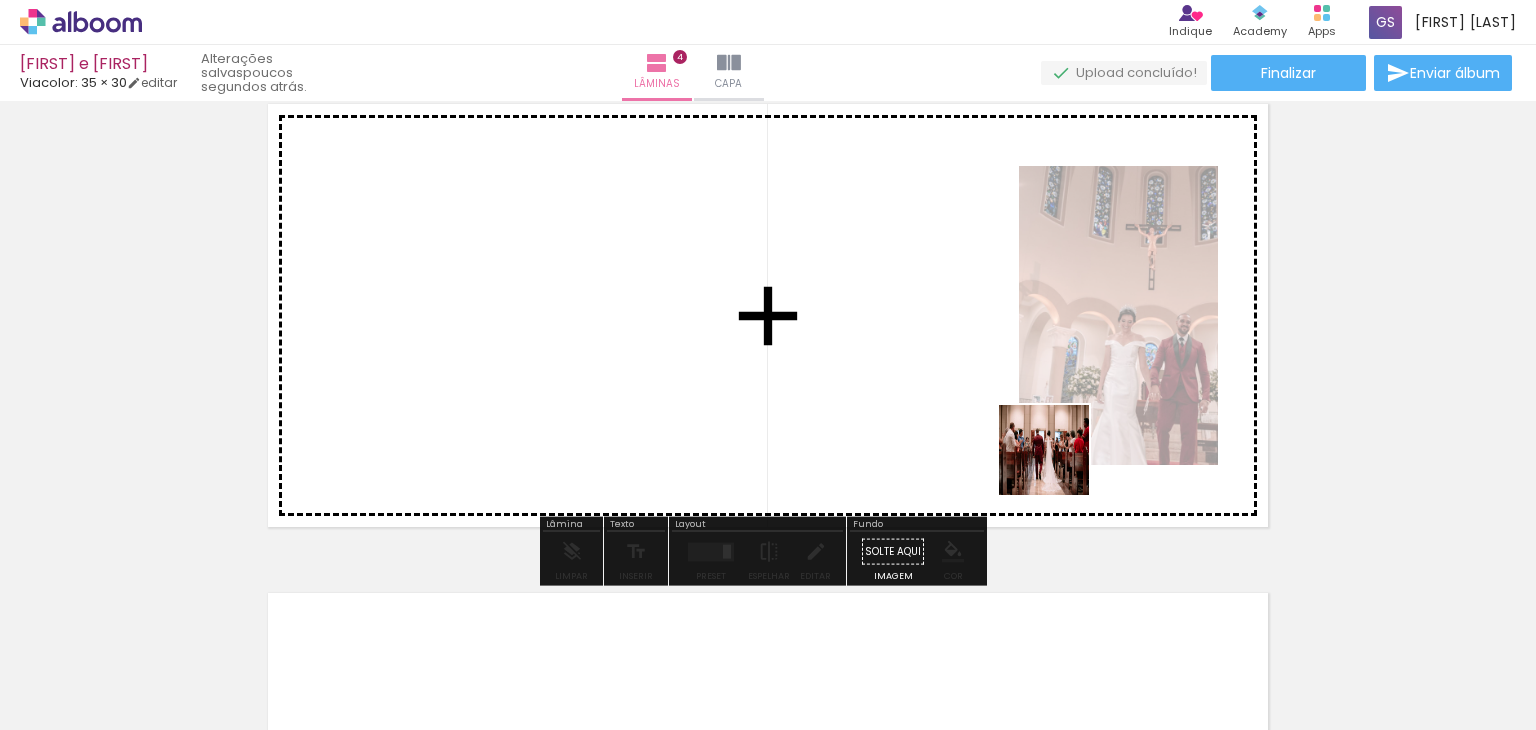 drag, startPoint x: 1059, startPoint y: 681, endPoint x: 1068, endPoint y: 389, distance: 292.13867 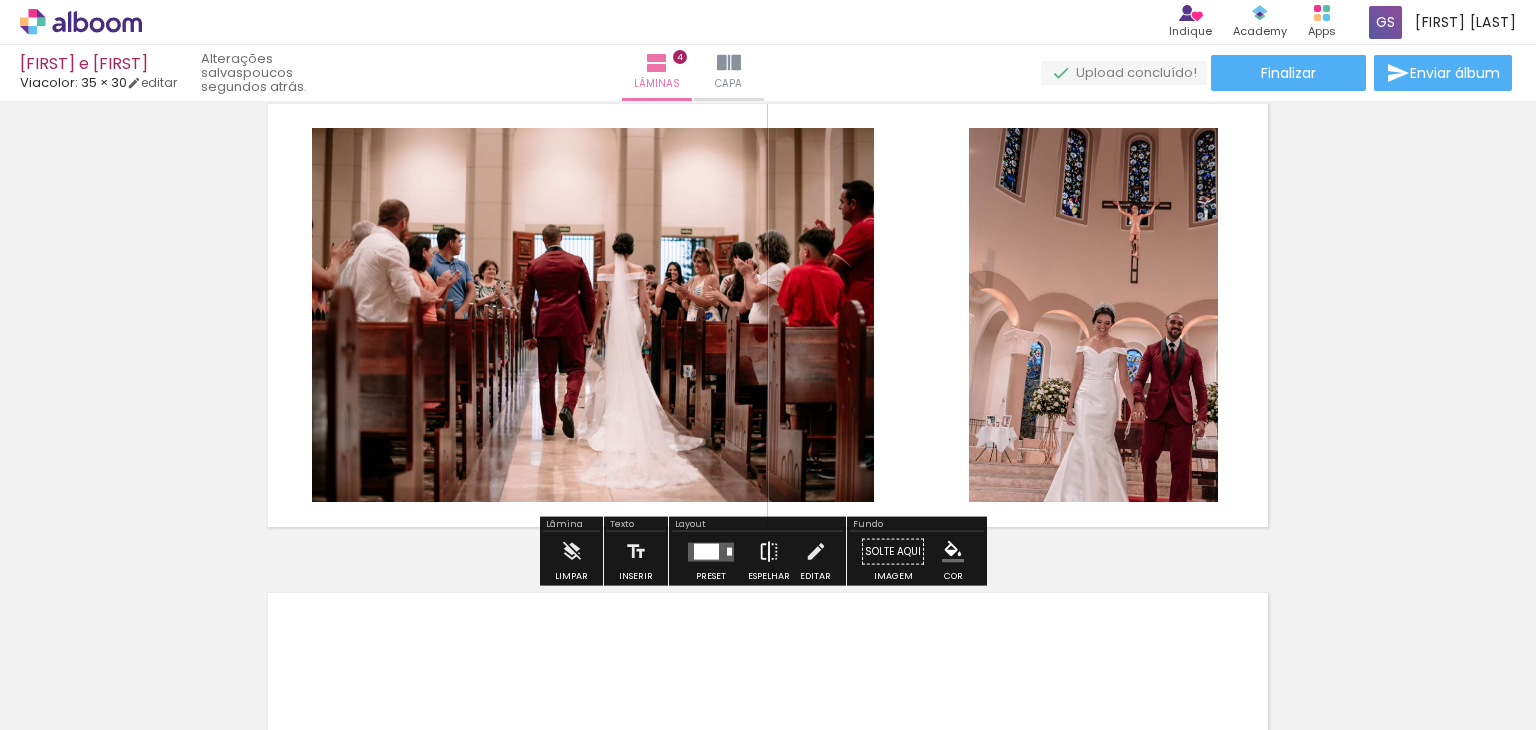 click at bounding box center [769, 552] 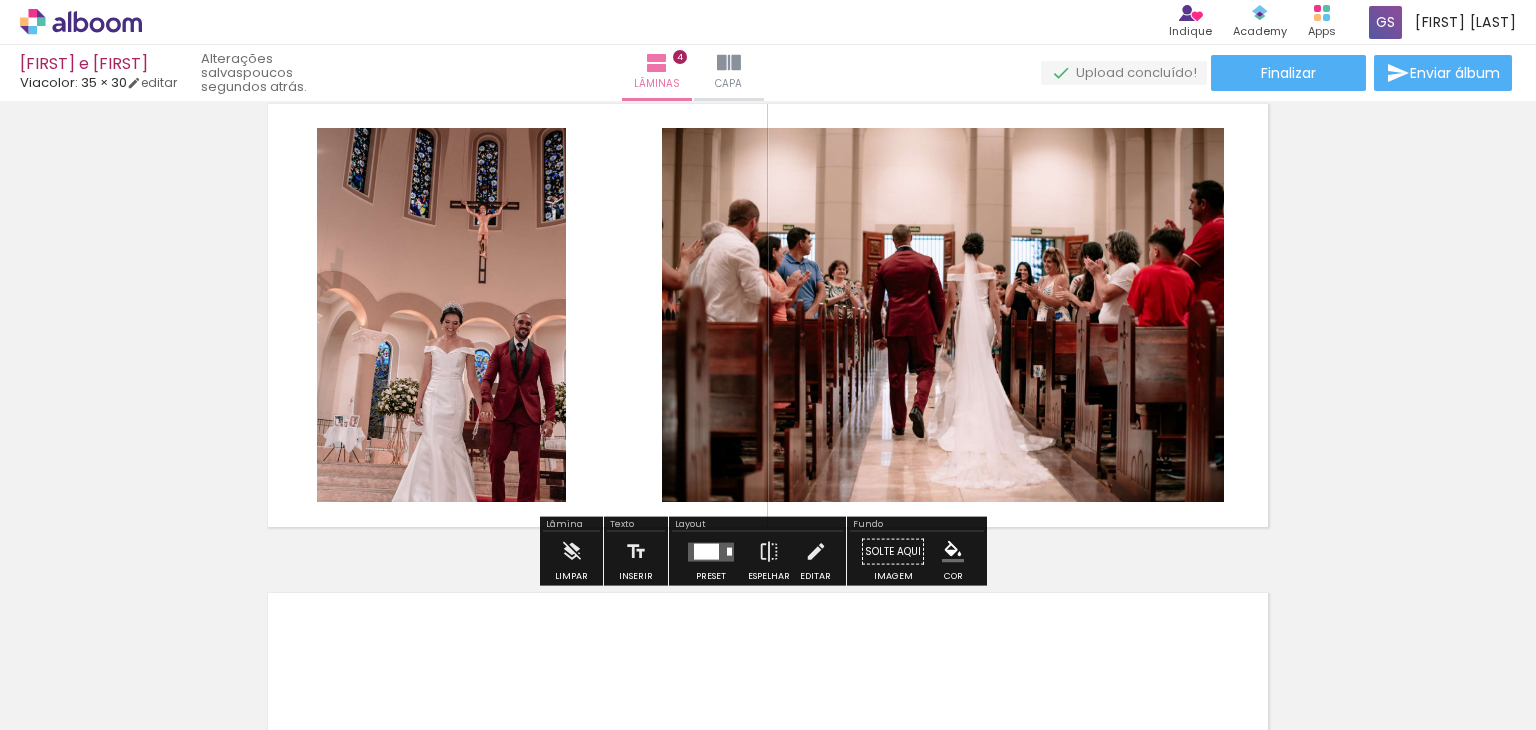 click at bounding box center (711, 551) 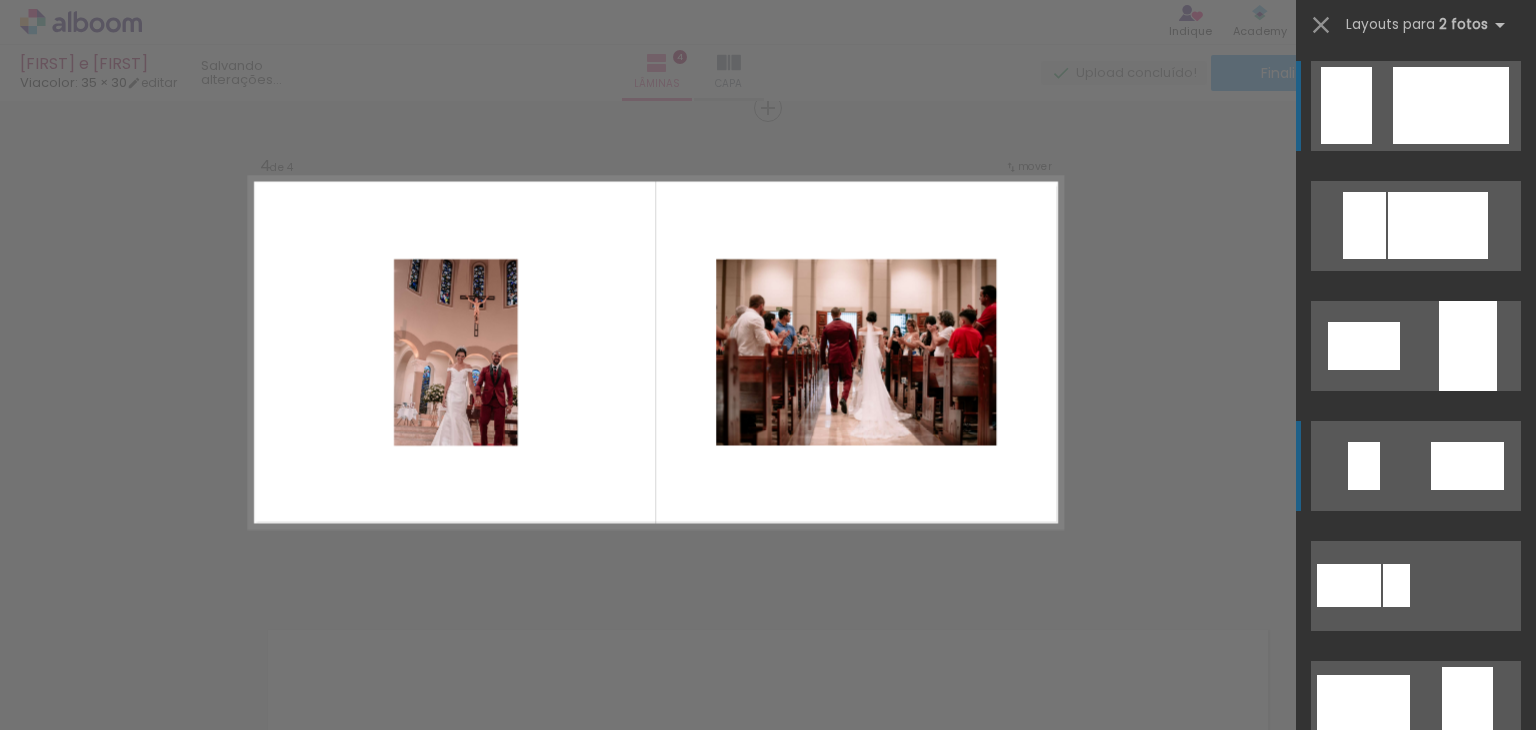 scroll, scrollTop: 1492, scrollLeft: 0, axis: vertical 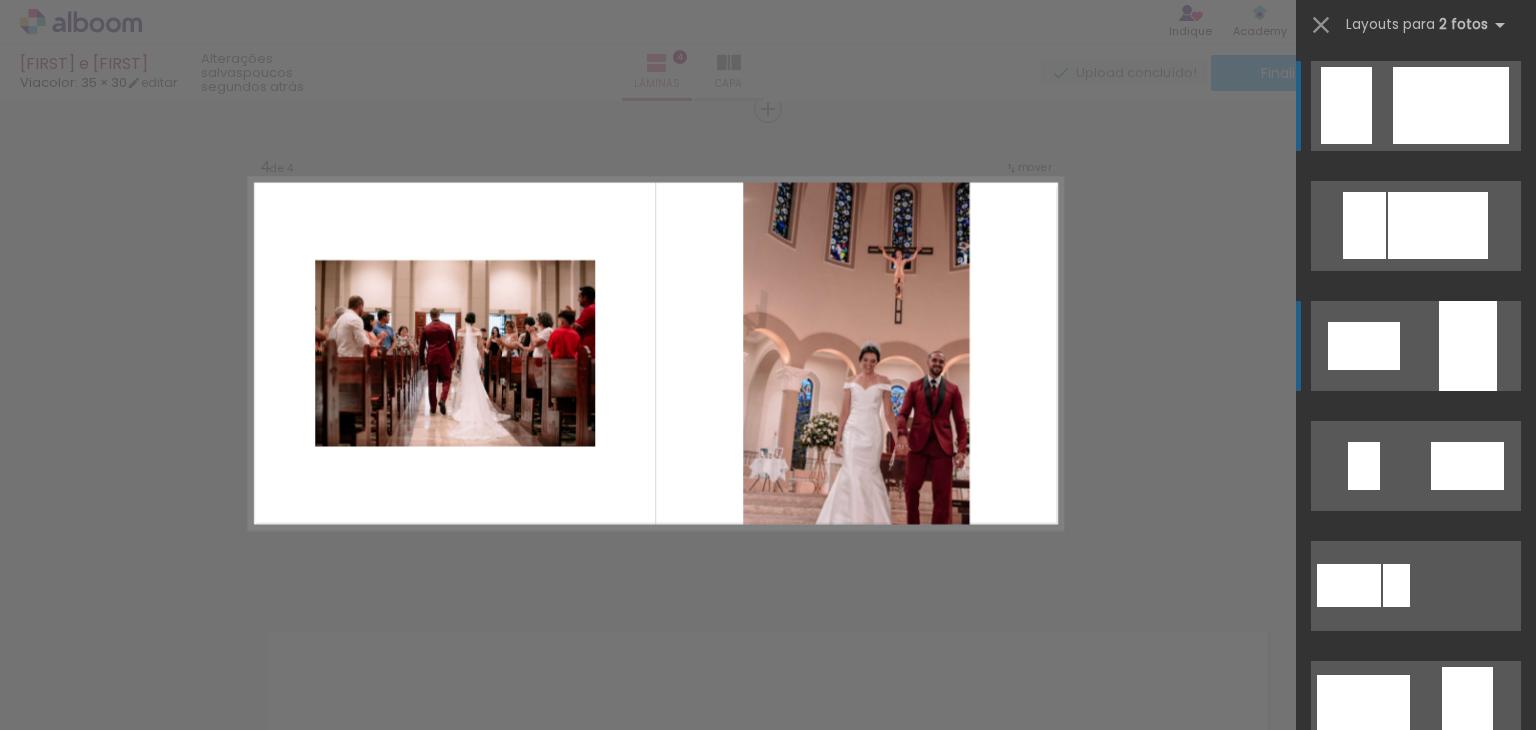 click at bounding box center (1468, 346) 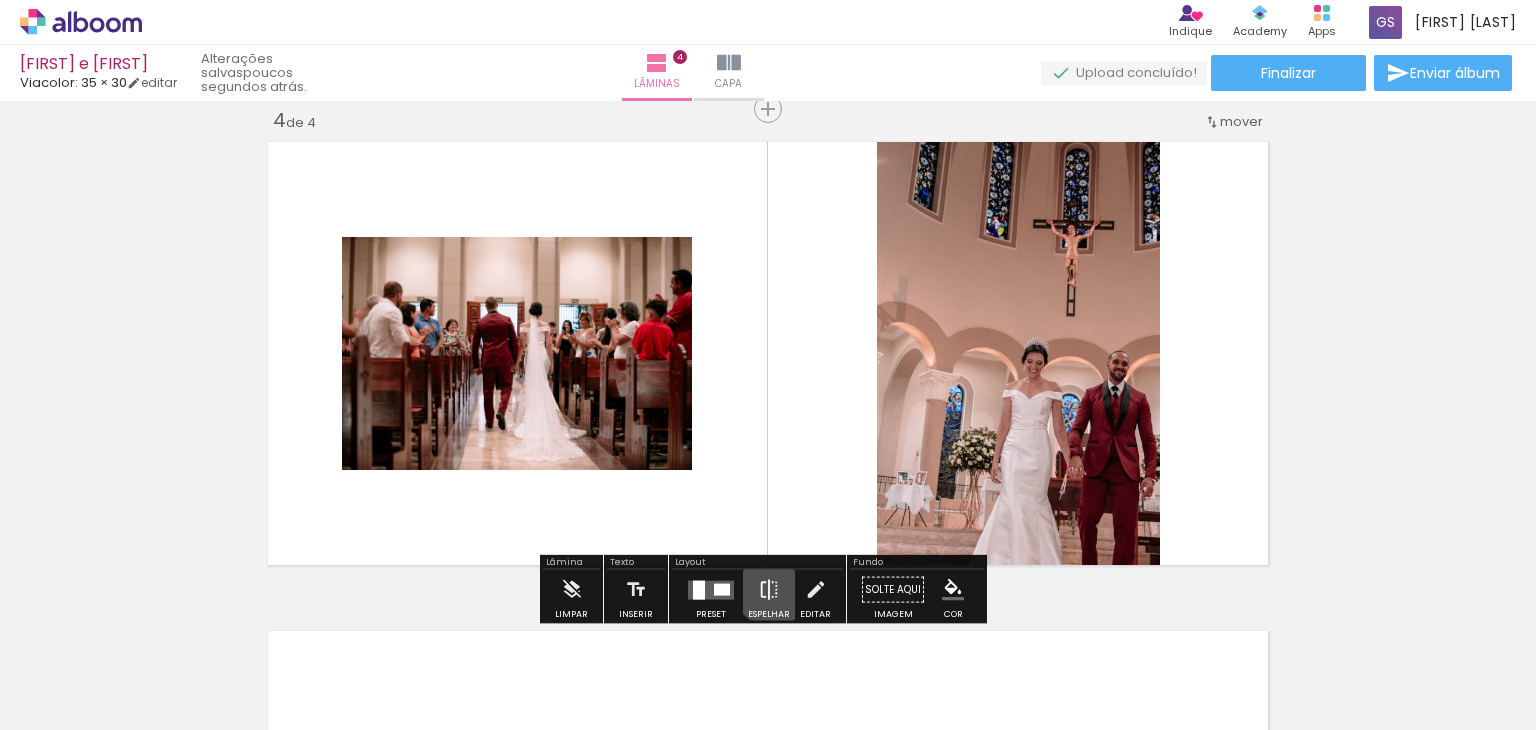 click at bounding box center (769, 590) 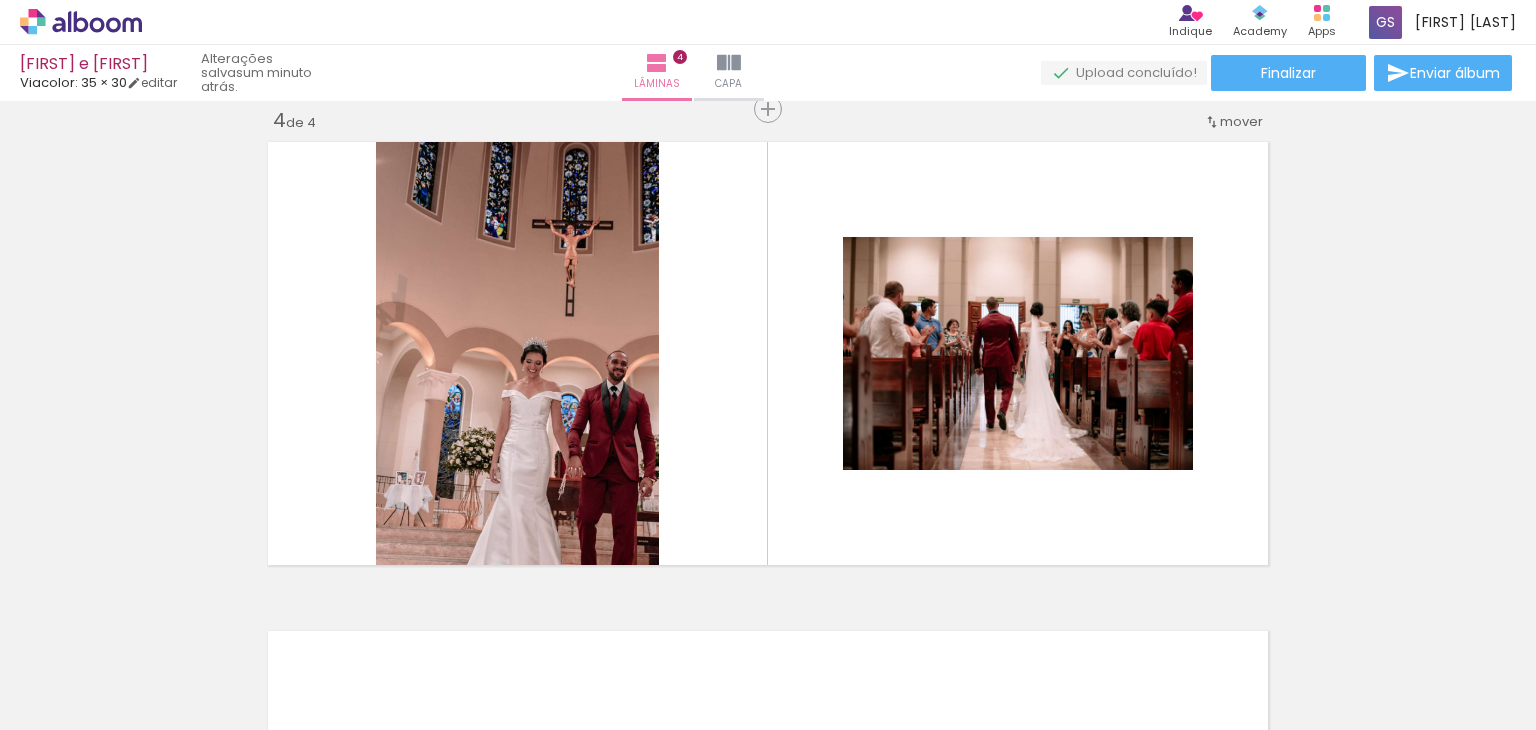 scroll, scrollTop: 0, scrollLeft: 12087, axis: horizontal 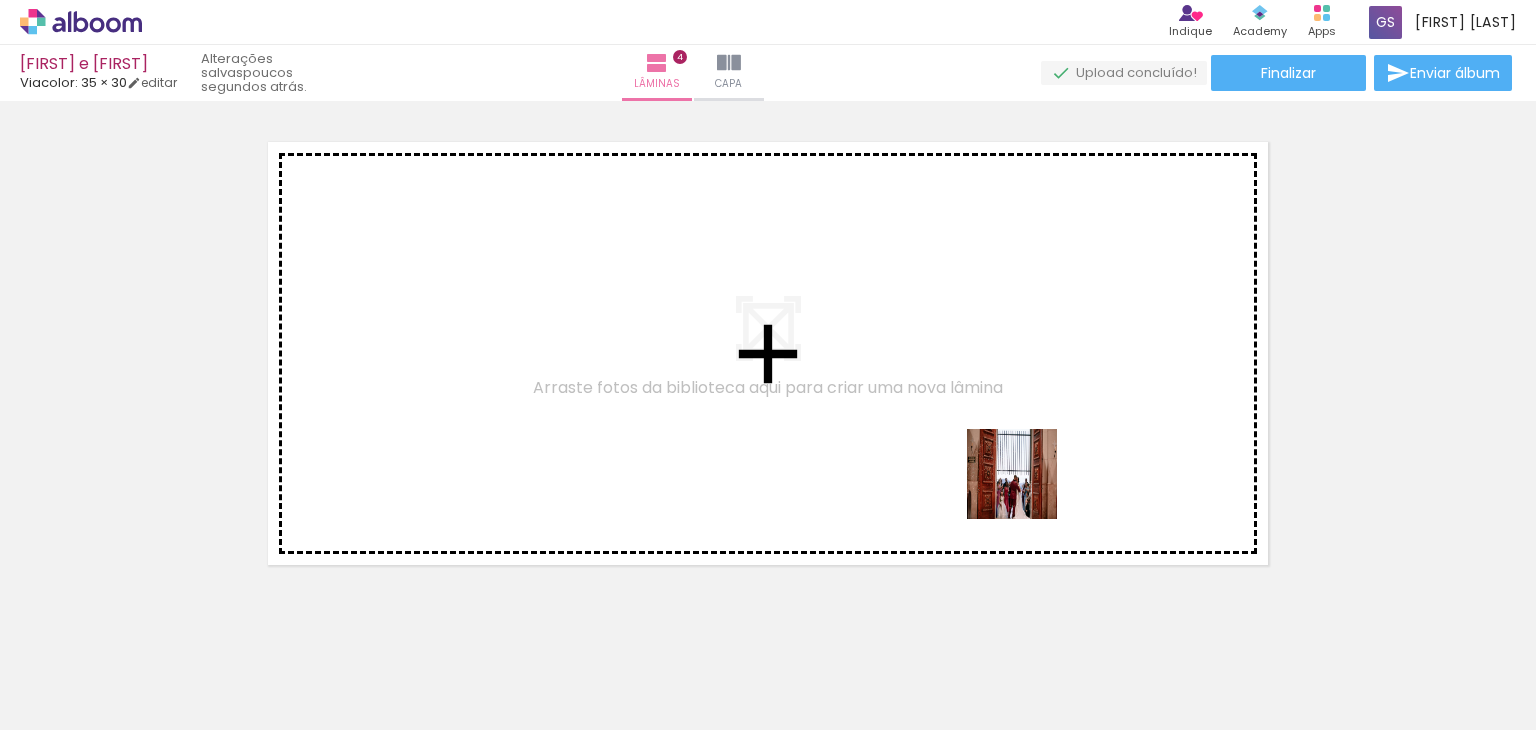 drag, startPoint x: 1242, startPoint y: 677, endPoint x: 963, endPoint y: 441, distance: 365.42715 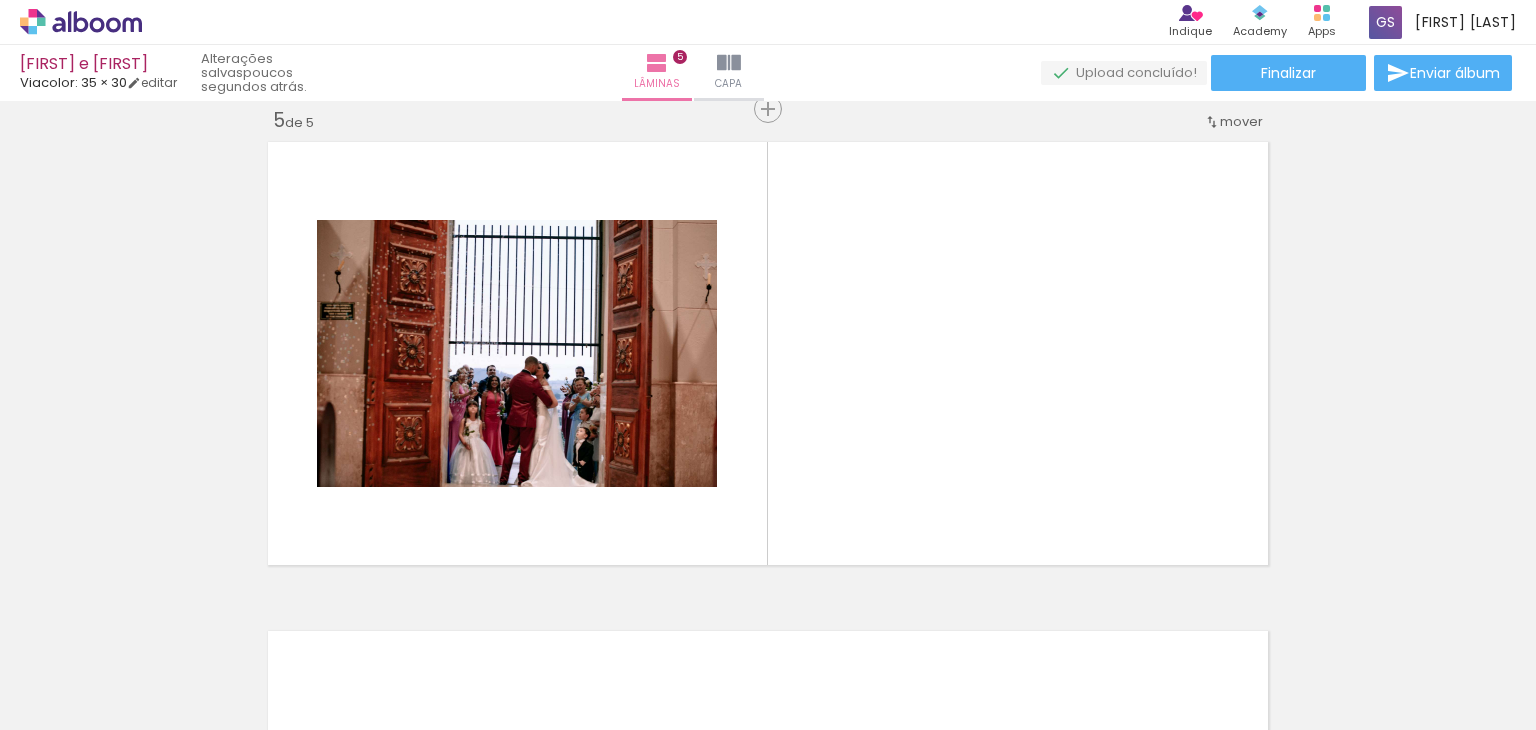 scroll, scrollTop: 1981, scrollLeft: 0, axis: vertical 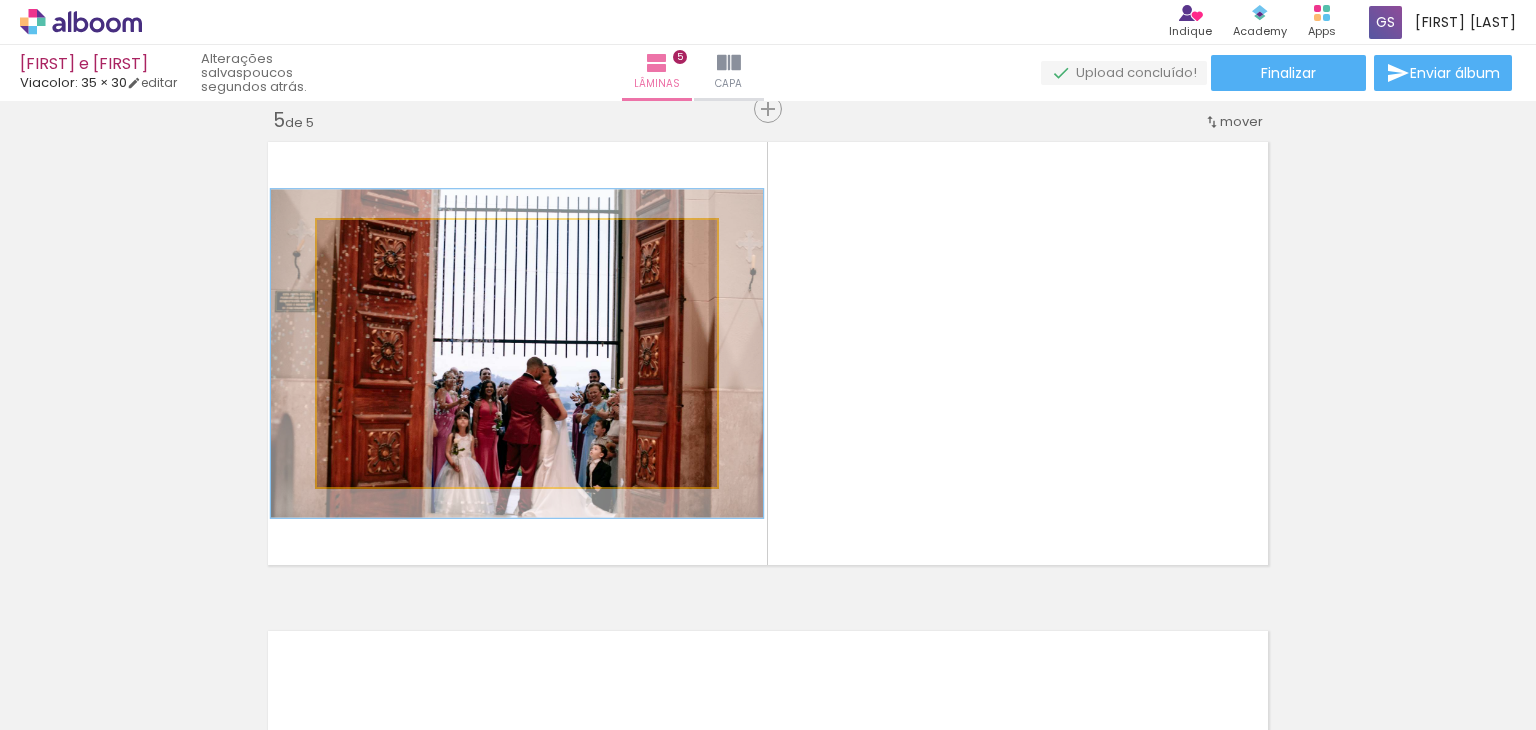 drag, startPoint x: 360, startPoint y: 239, endPoint x: 376, endPoint y: 245, distance: 17.088007 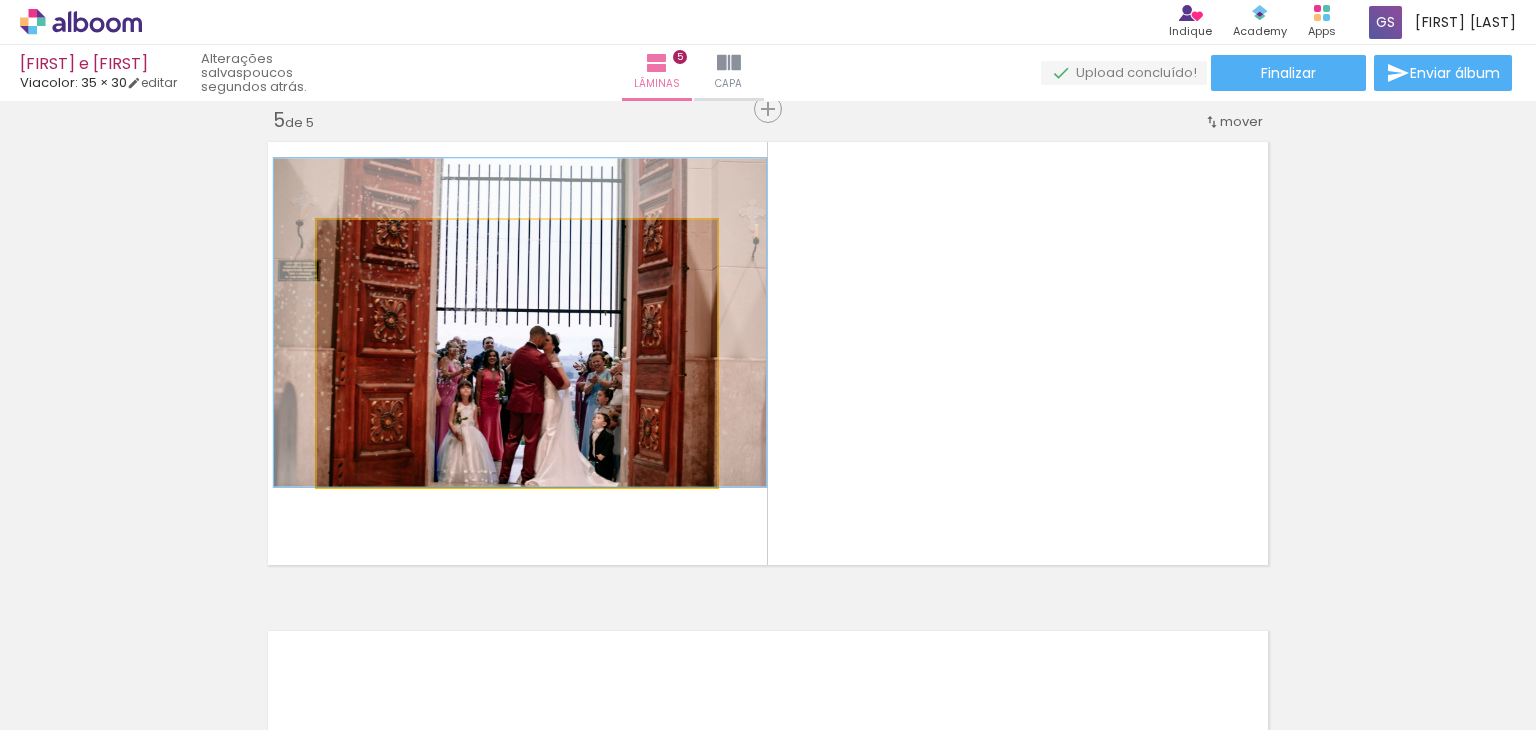 drag, startPoint x: 513, startPoint y: 361, endPoint x: 515, endPoint y: 322, distance: 39.051247 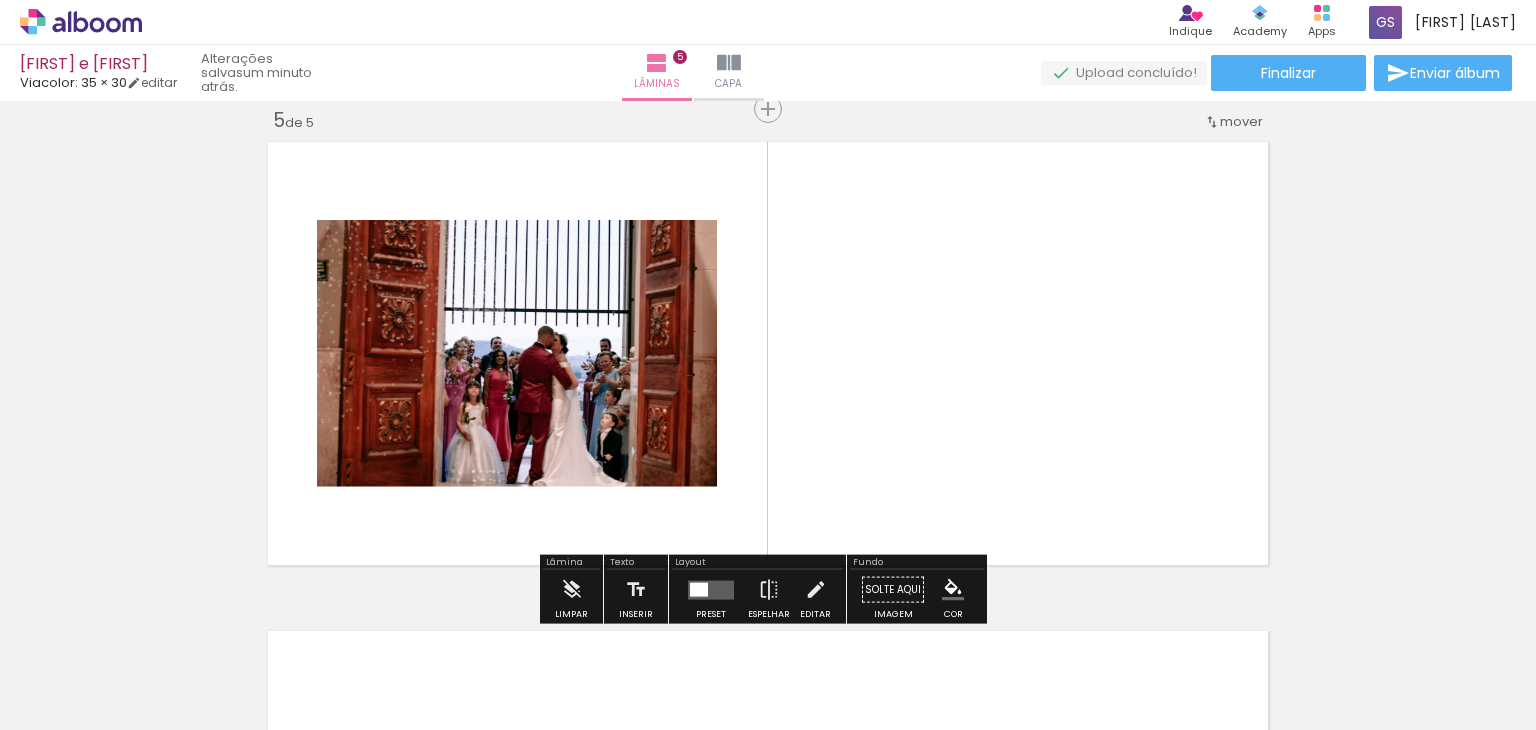 click at bounding box center (711, 589) 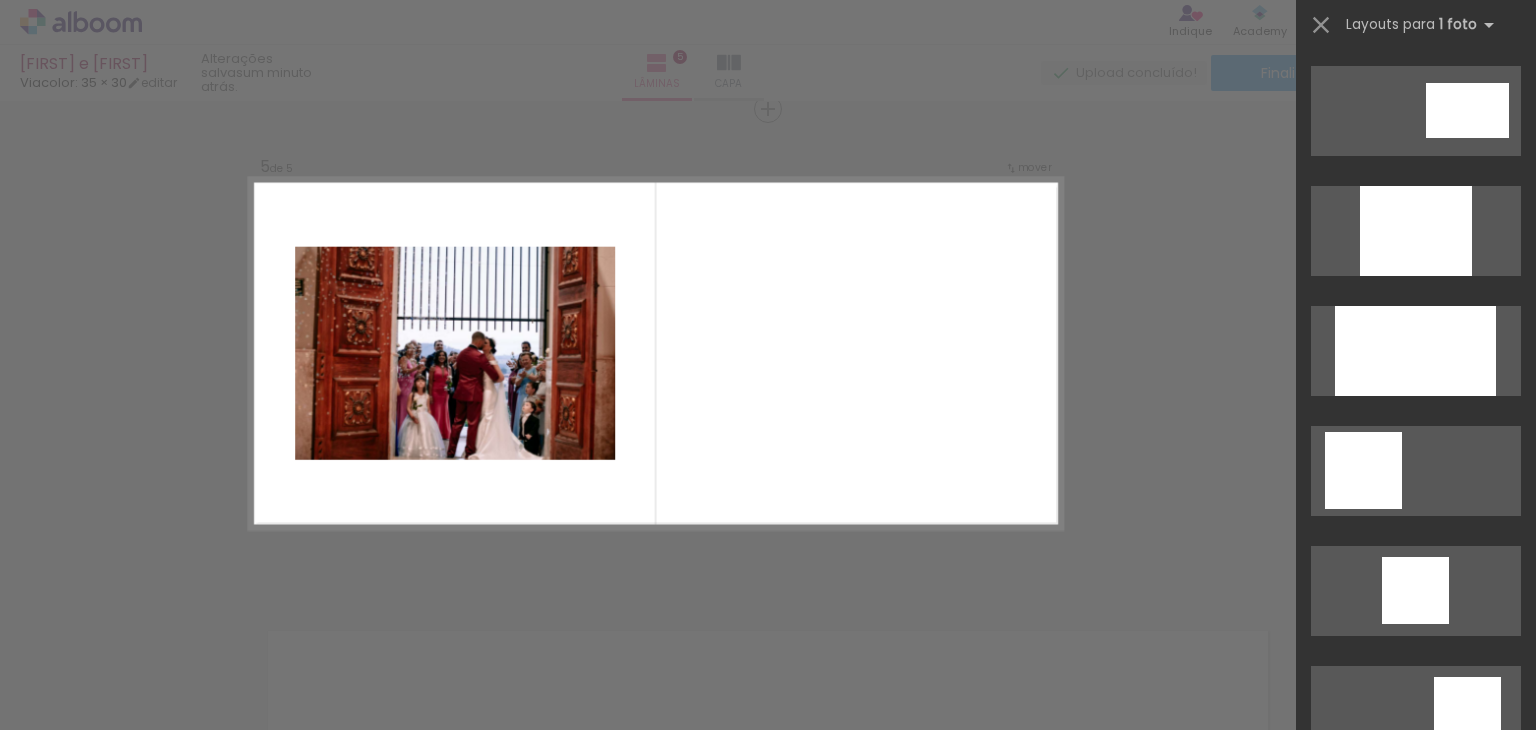 scroll, scrollTop: 1084, scrollLeft: 0, axis: vertical 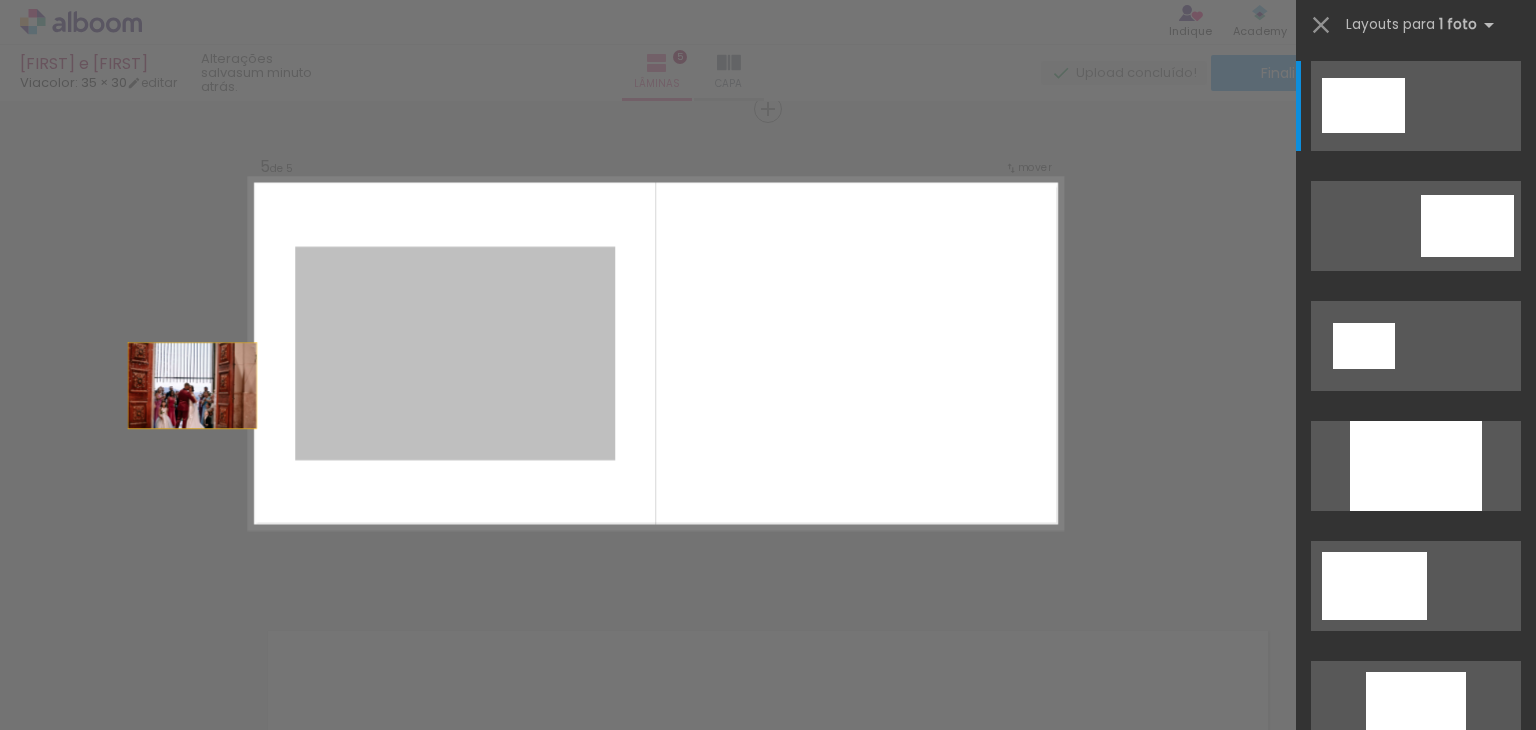 drag, startPoint x: 507, startPoint y: 362, endPoint x: 114, endPoint y: 393, distance: 394.22076 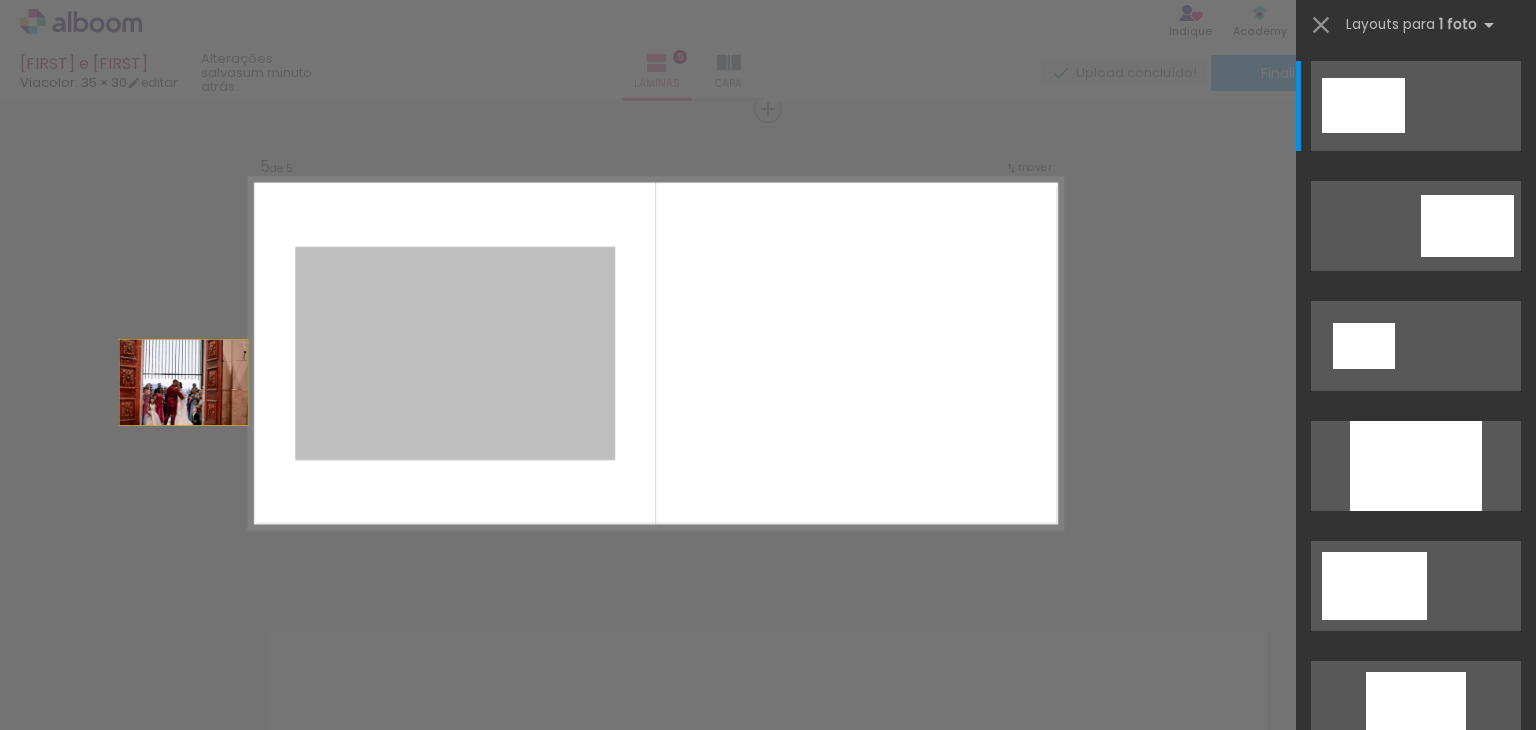 drag, startPoint x: 363, startPoint y: 384, endPoint x: 78, endPoint y: 389, distance: 285.04385 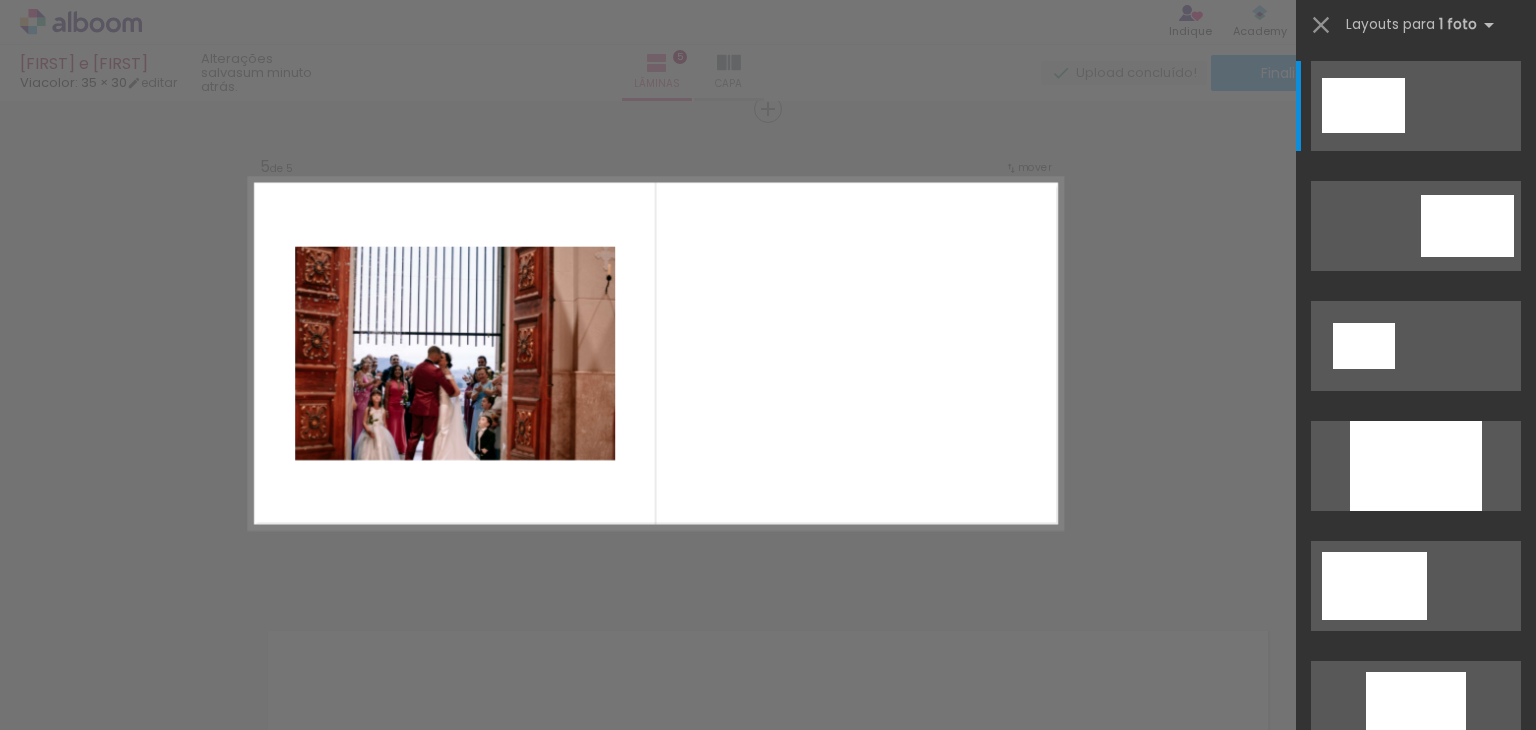 click on "Confirmar Cancelar" at bounding box center (768, -389) 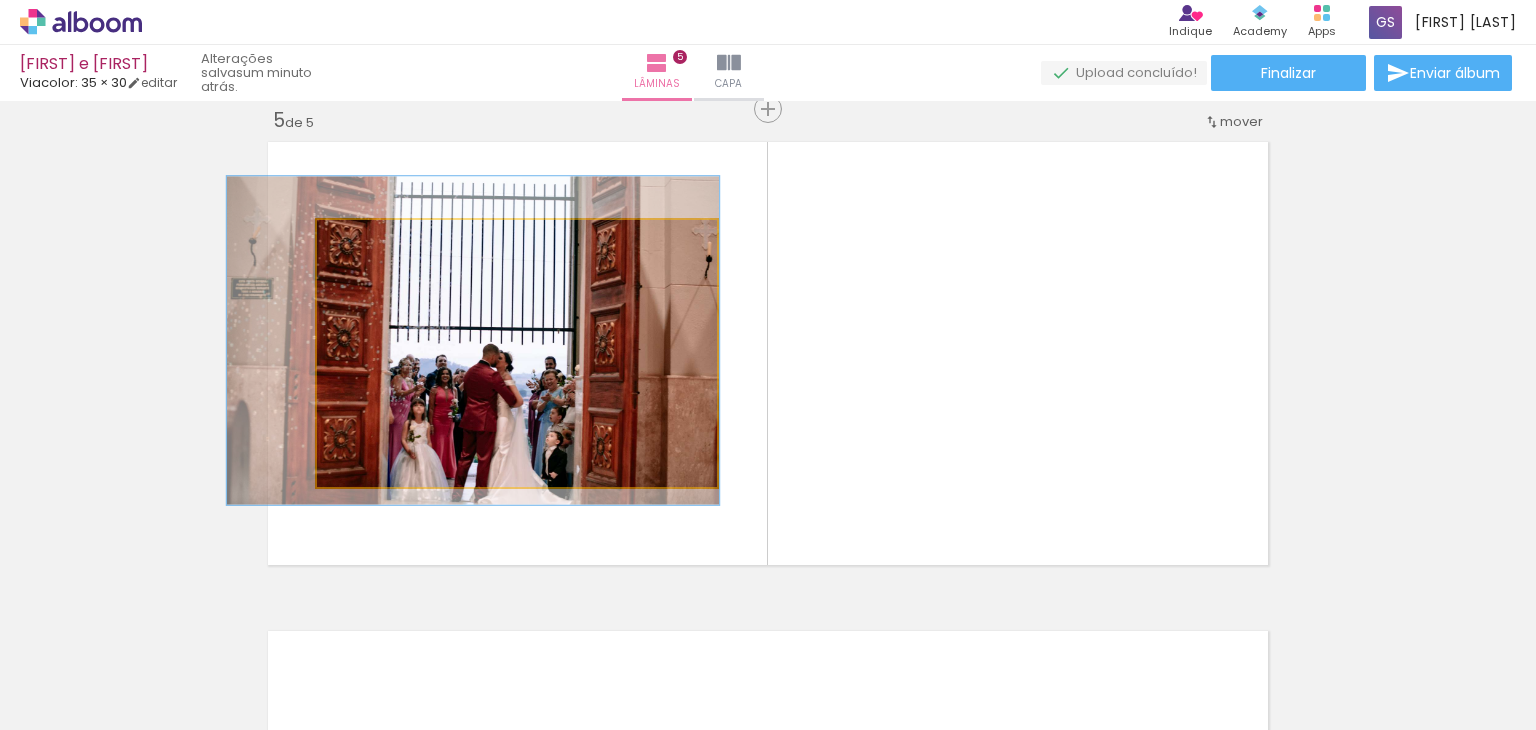 drag, startPoint x: 413, startPoint y: 370, endPoint x: 92, endPoint y: 392, distance: 321.75302 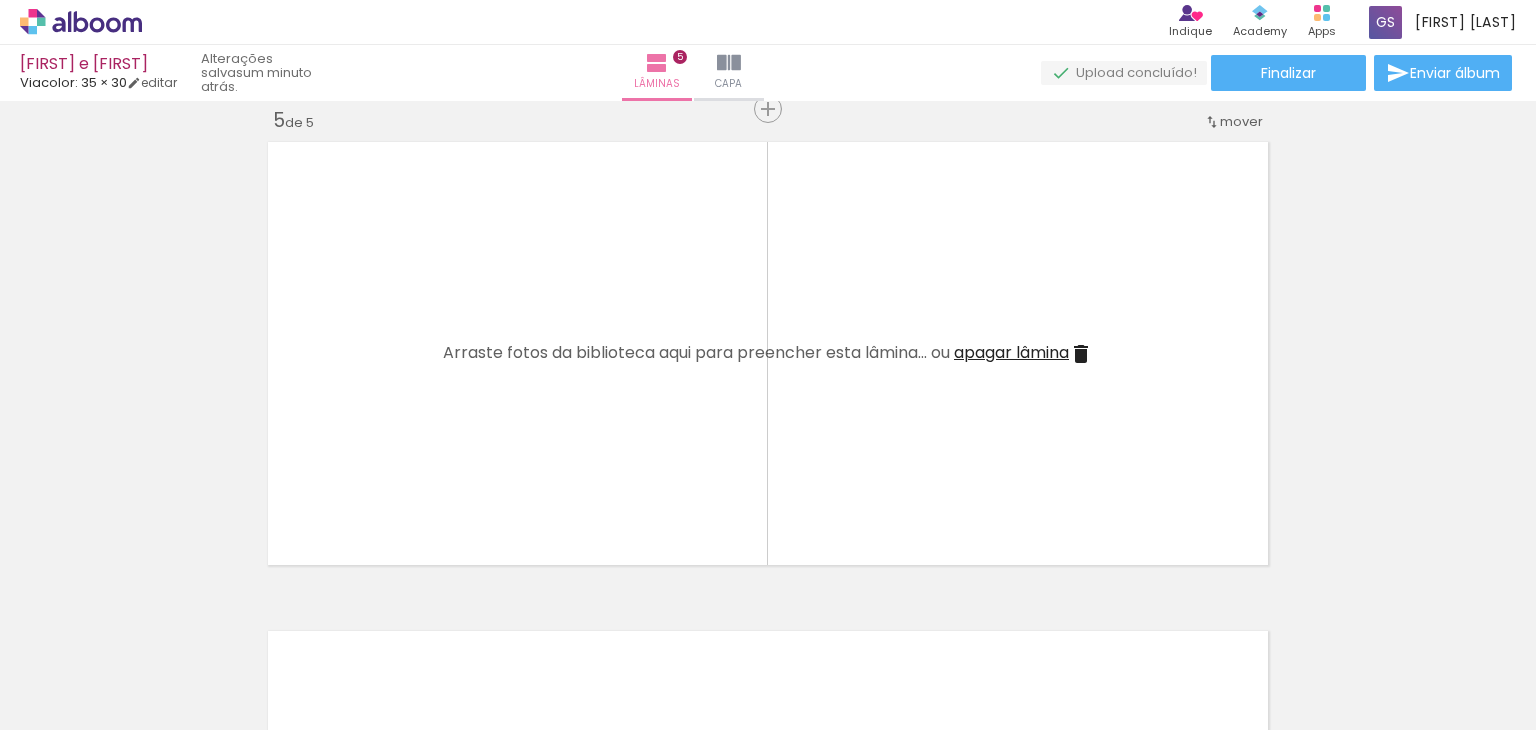 scroll, scrollTop: 0, scrollLeft: 14386, axis: horizontal 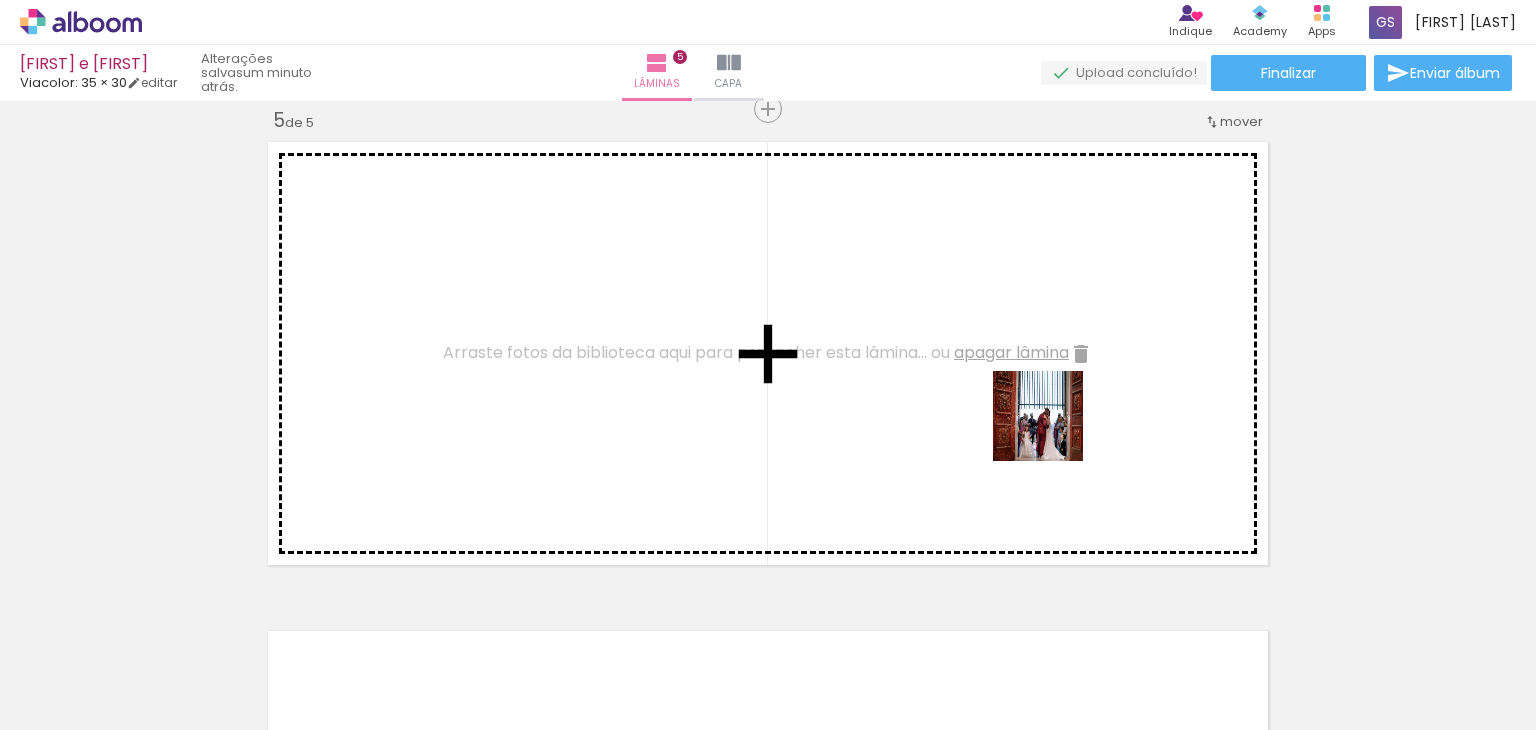drag, startPoint x: 1283, startPoint y: 689, endPoint x: 740, endPoint y: 425, distance: 603.77563 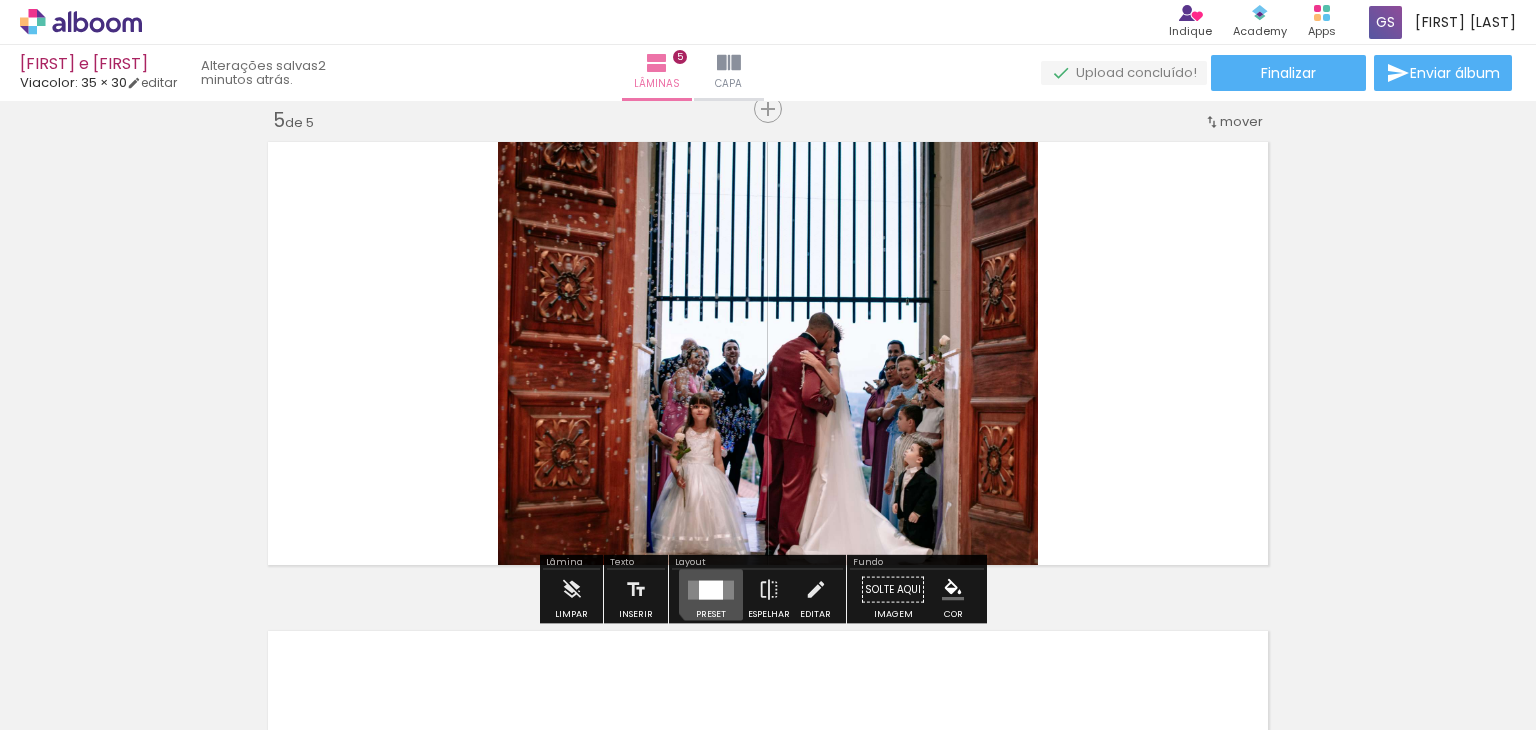 click at bounding box center [711, 589] 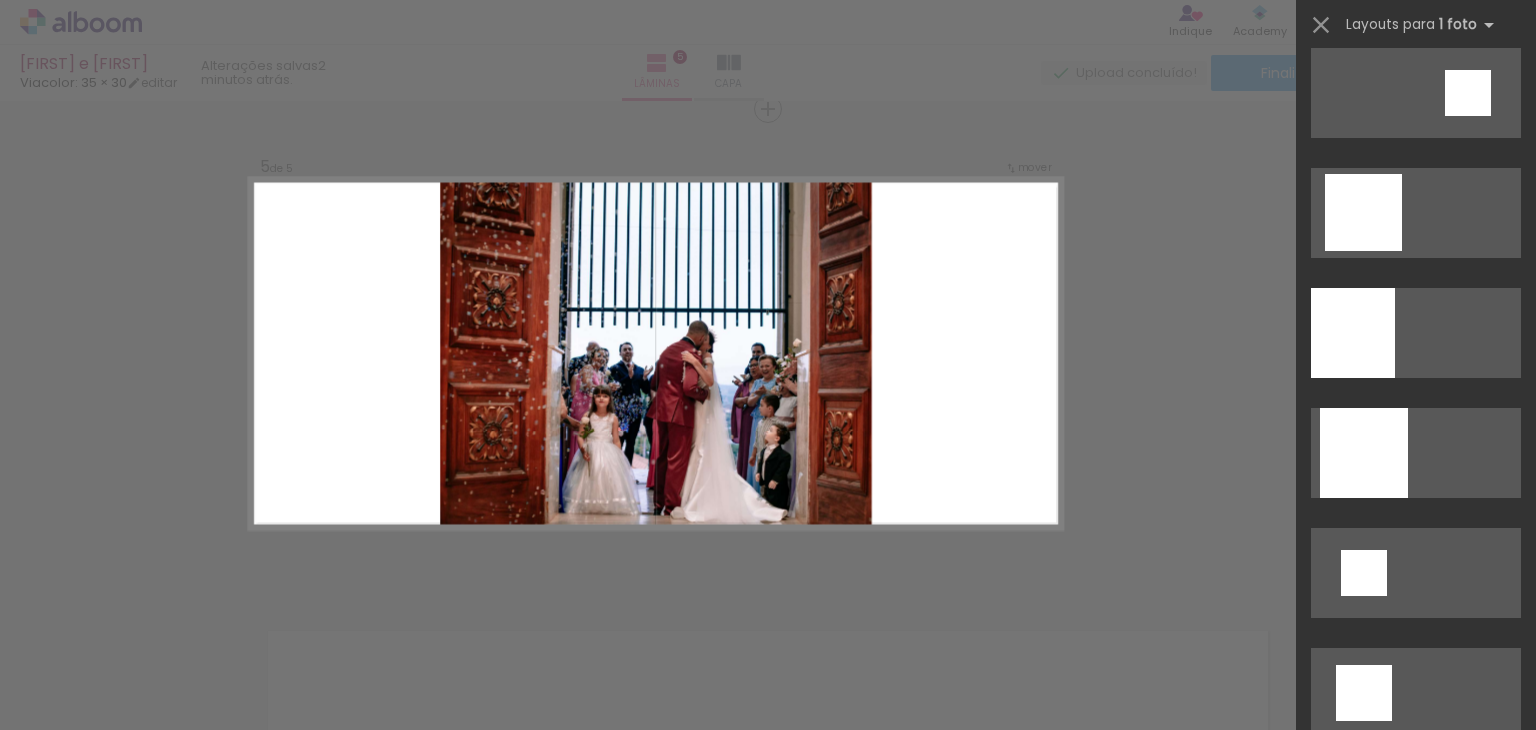scroll, scrollTop: 795, scrollLeft: 0, axis: vertical 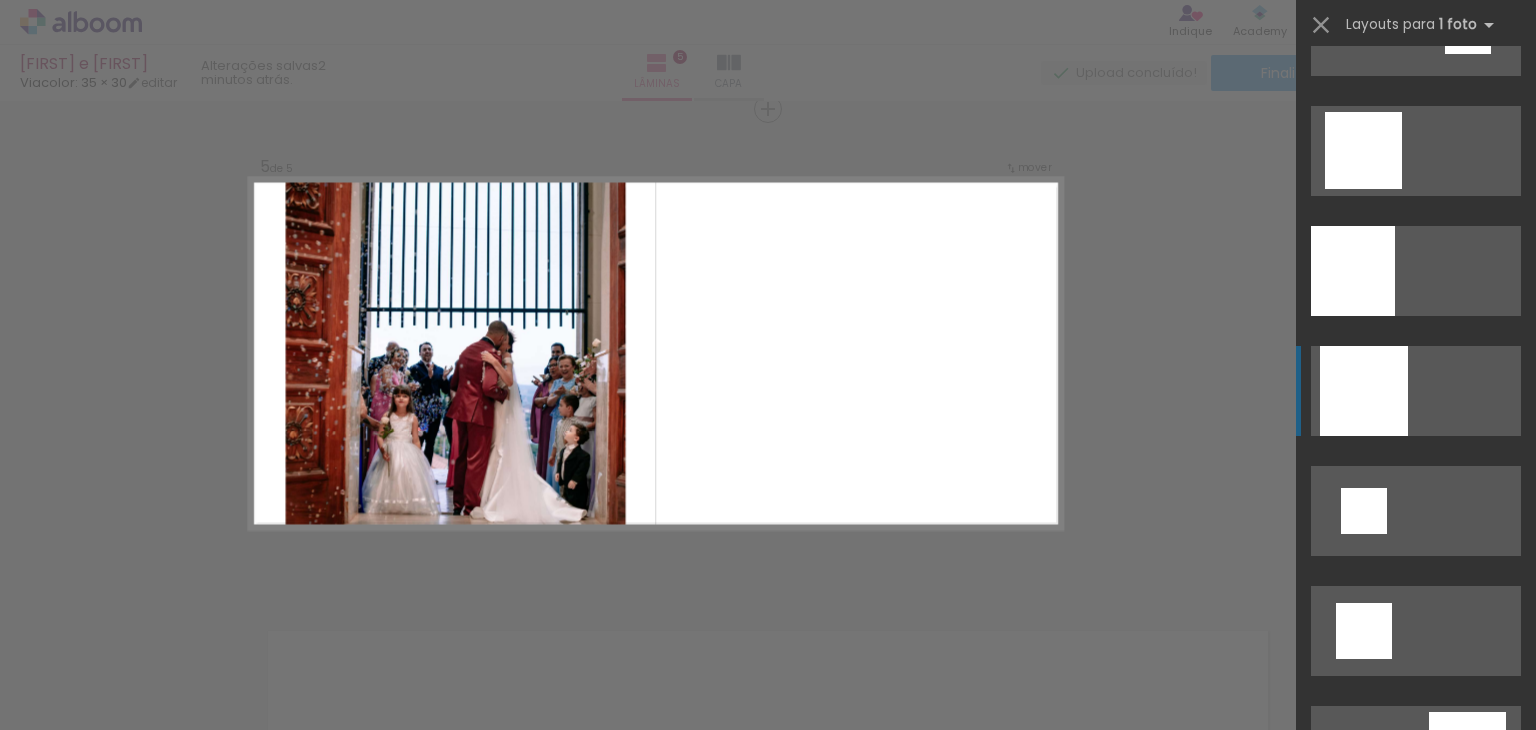 click at bounding box center [1416, -209] 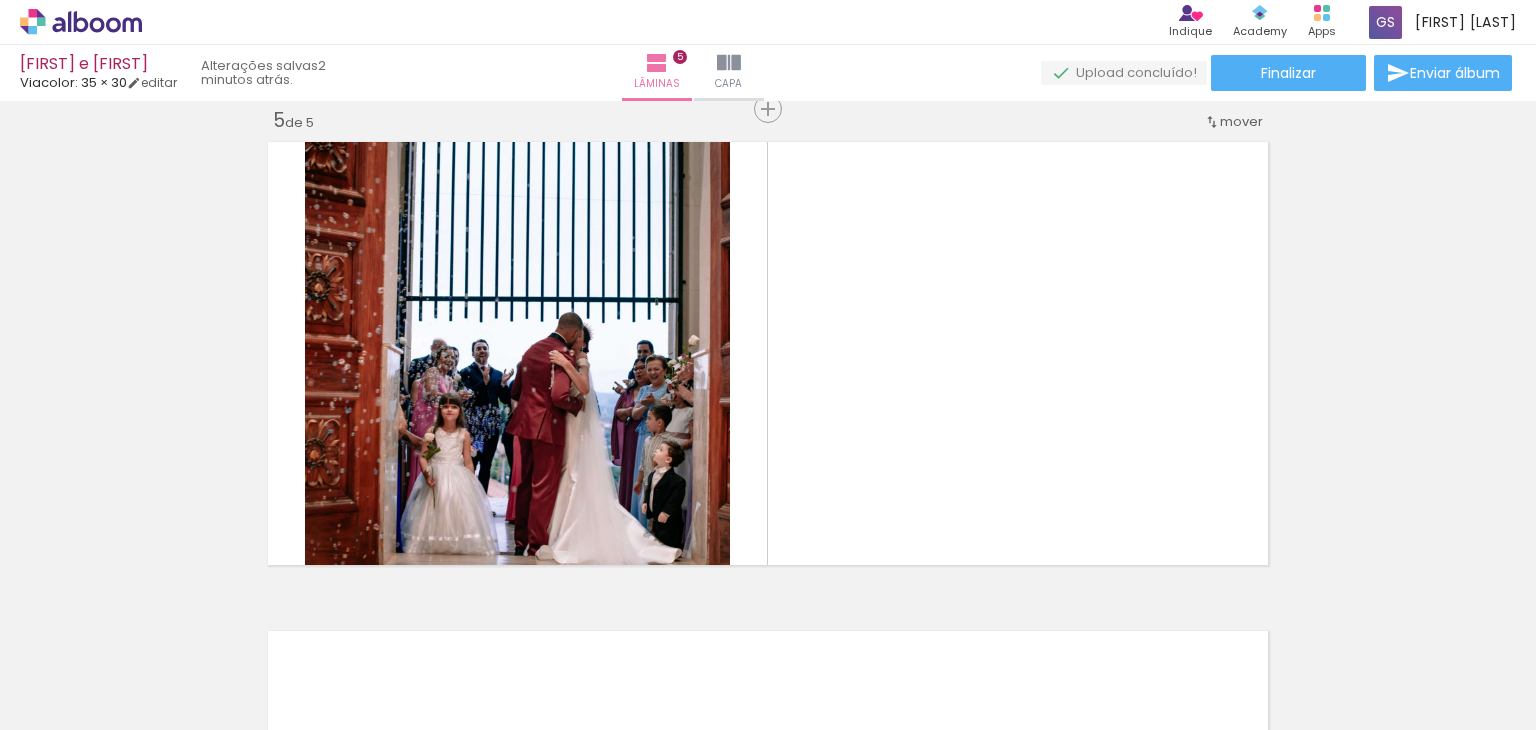 scroll, scrollTop: 0, scrollLeft: 15038, axis: horizontal 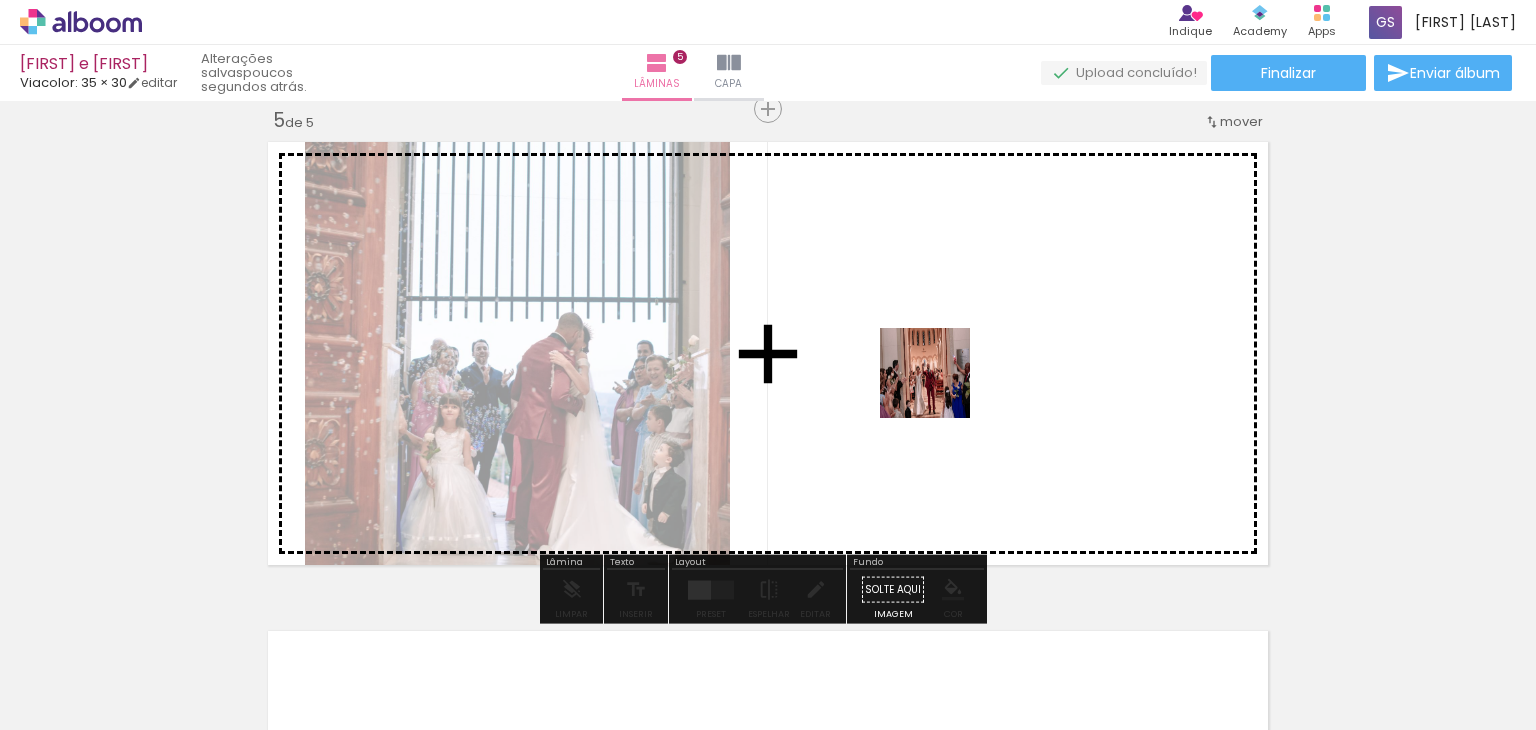 drag, startPoint x: 809, startPoint y: 669, endPoint x: 963, endPoint y: 337, distance: 365.97815 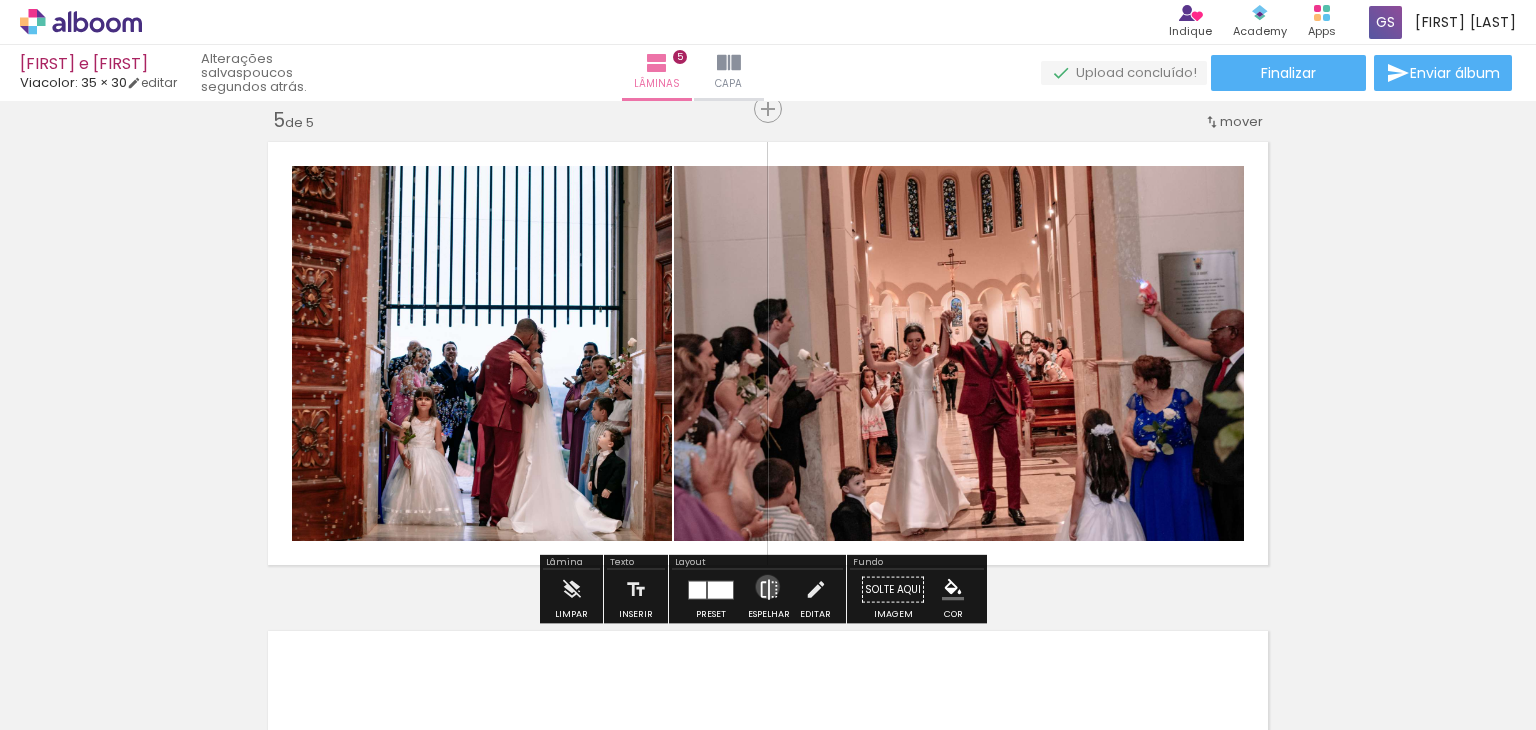 click at bounding box center [769, 590] 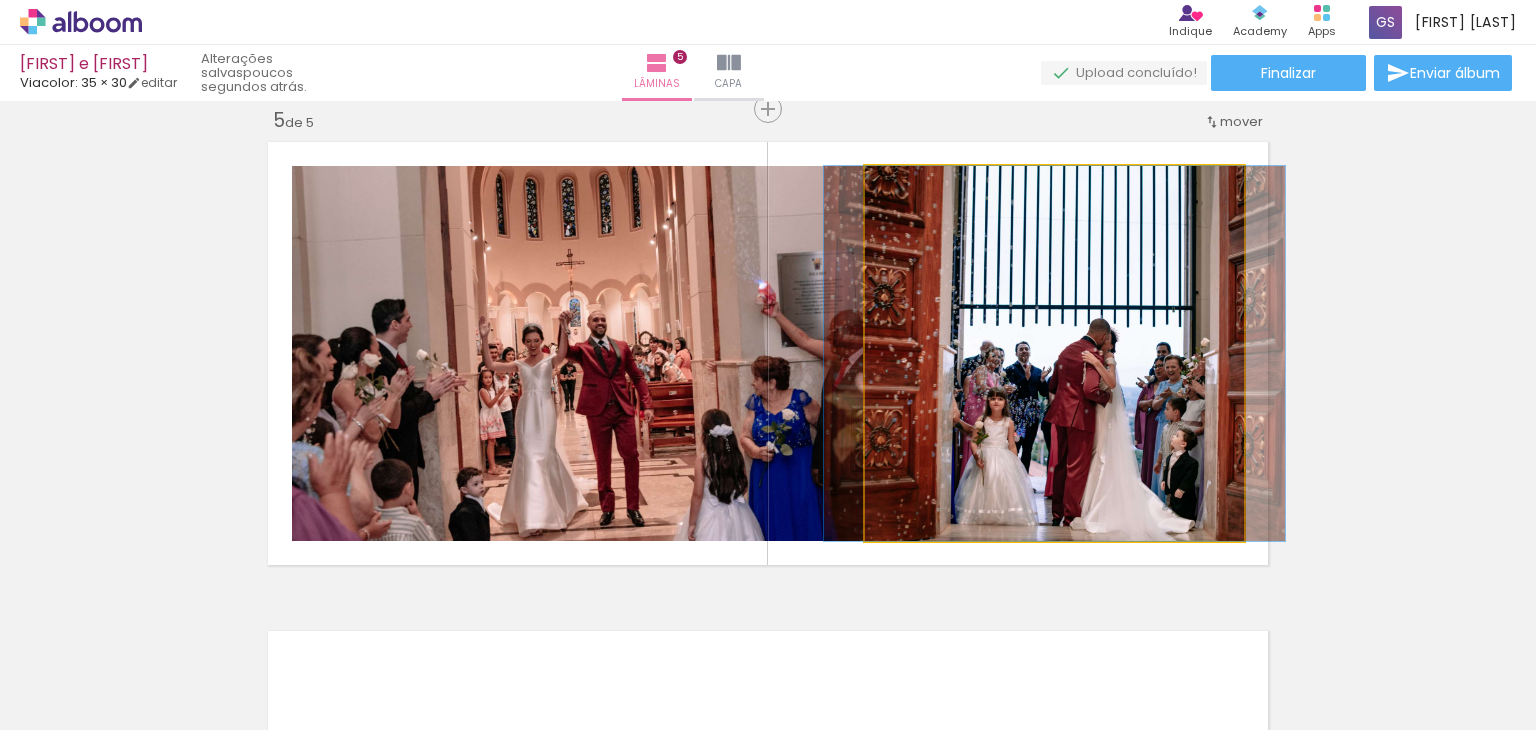 click 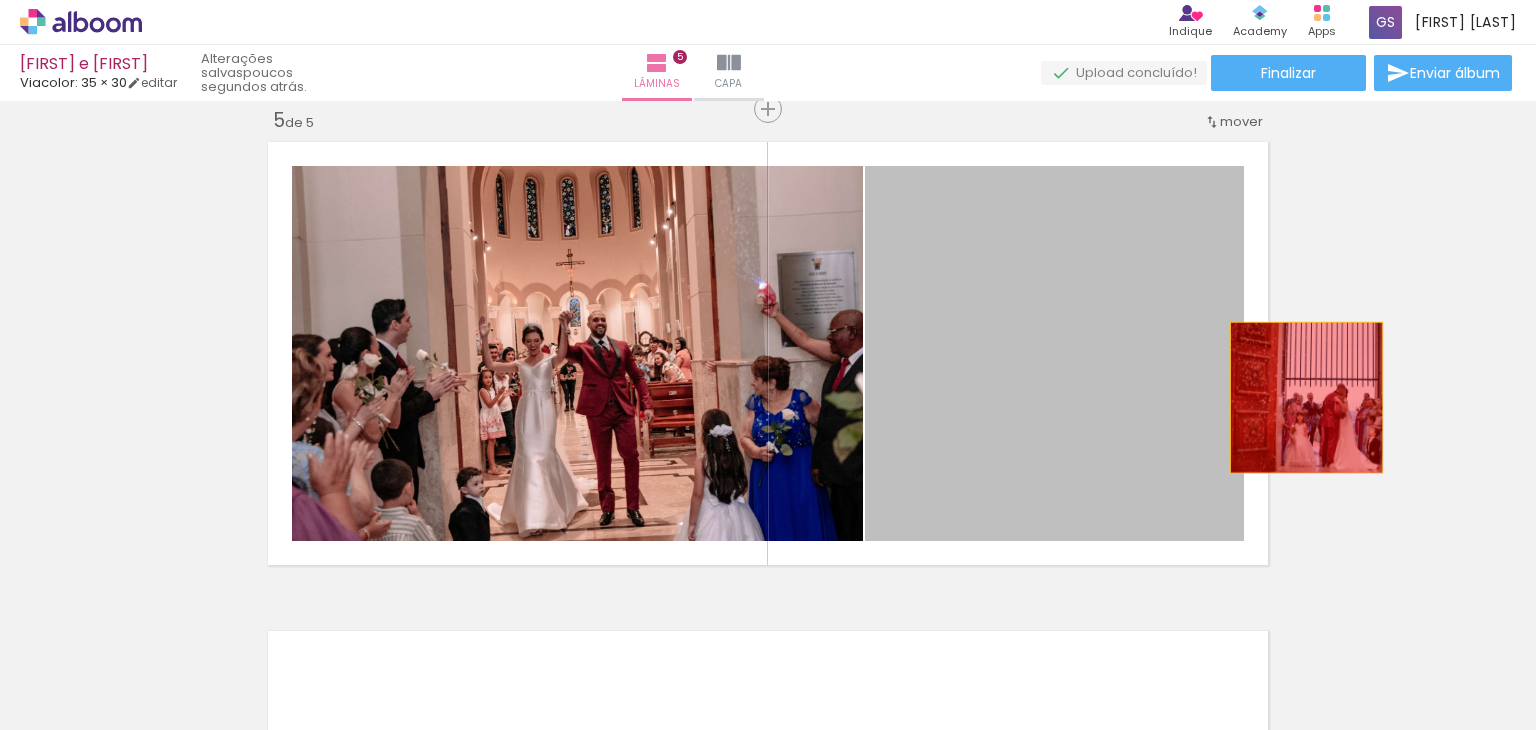 drag, startPoint x: 950, startPoint y: 457, endPoint x: 1309, endPoint y: 397, distance: 363.9794 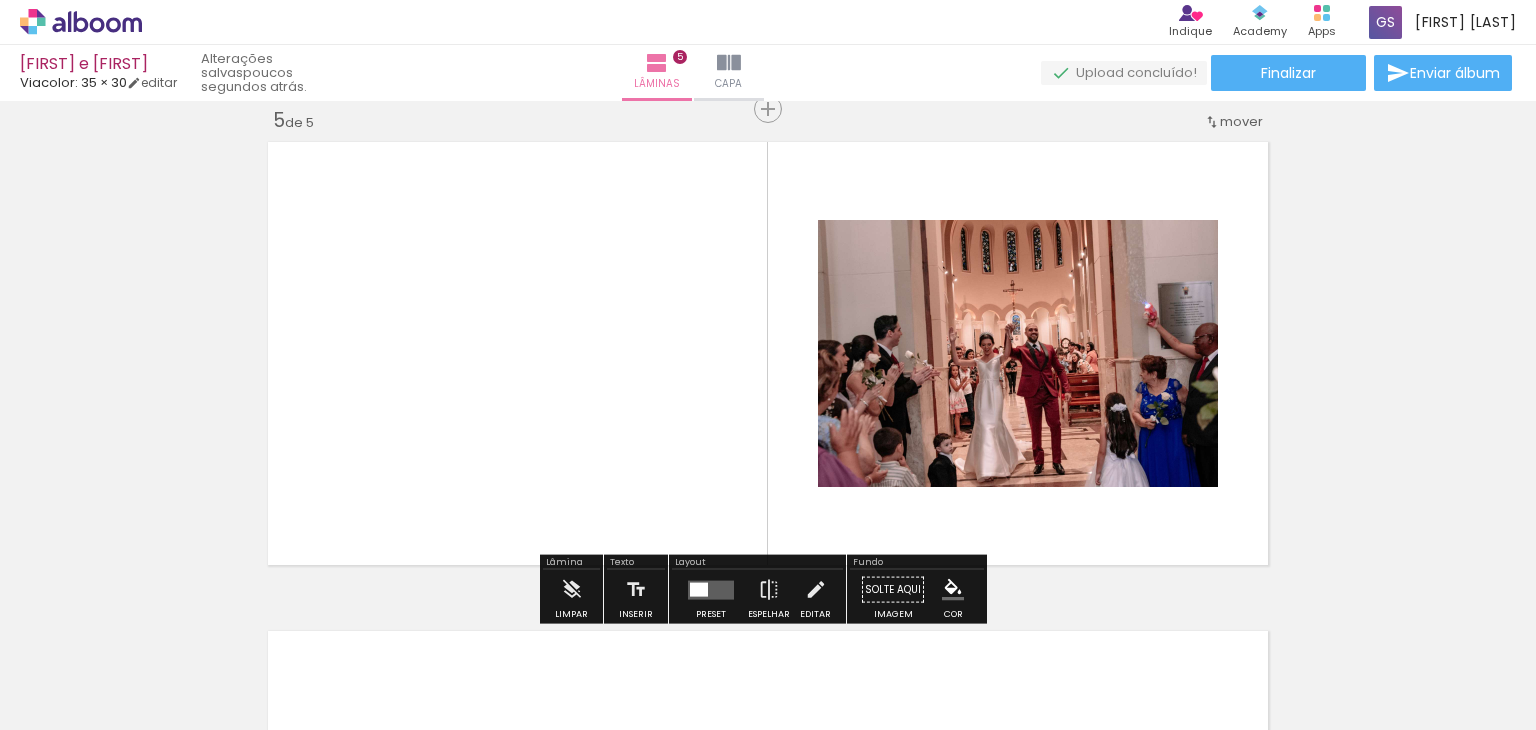 click at bounding box center [699, 589] 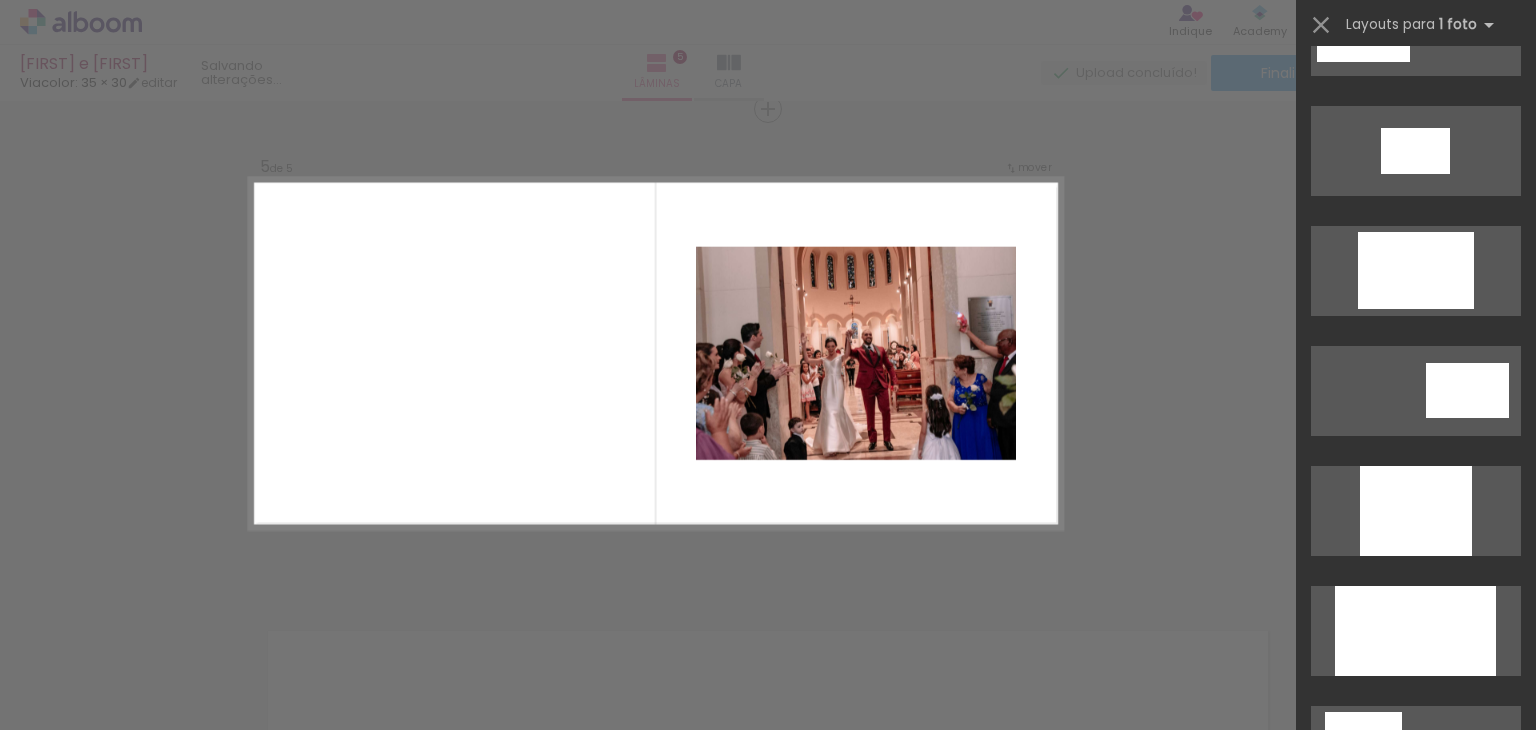 scroll, scrollTop: 0, scrollLeft: 0, axis: both 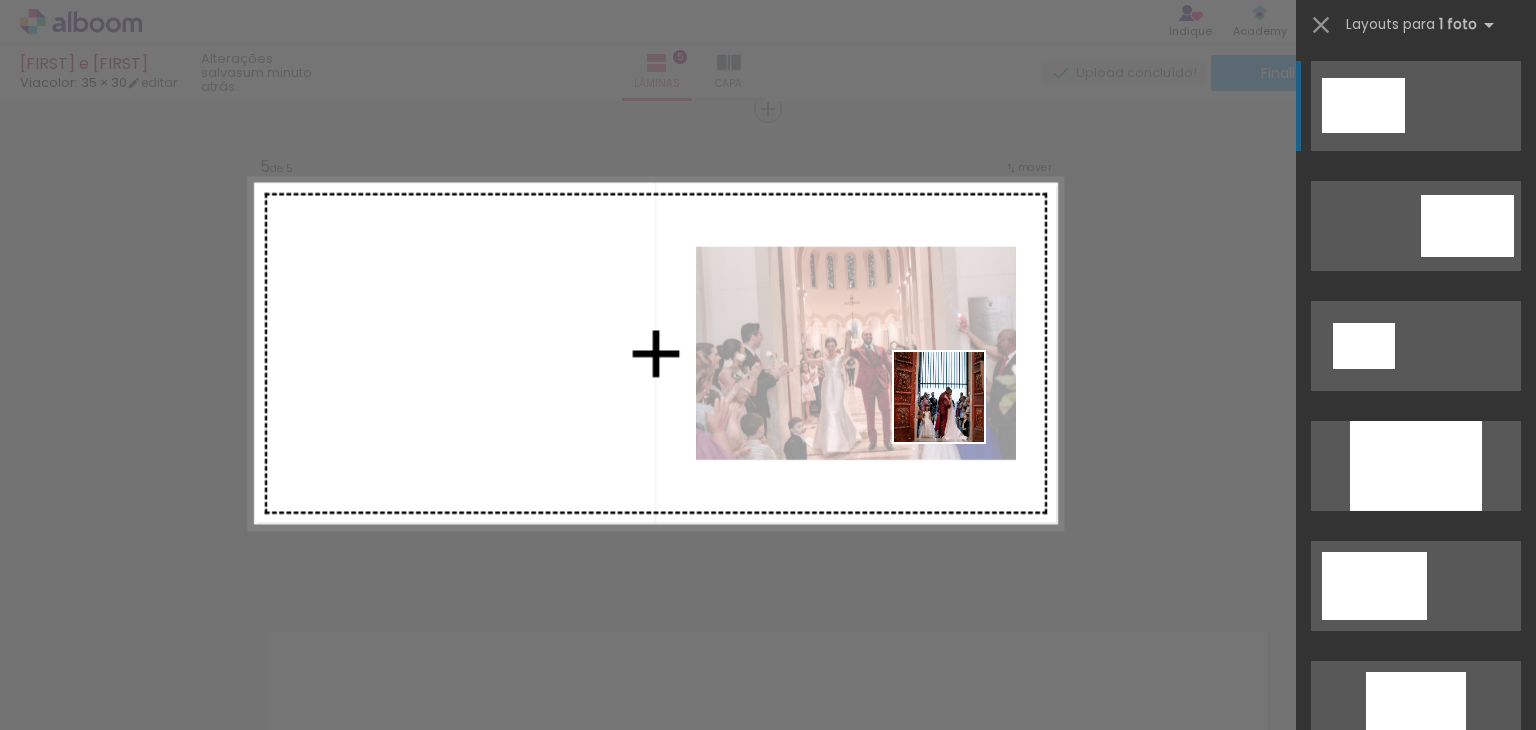 drag, startPoint x: 1011, startPoint y: 678, endPoint x: 952, endPoint y: 371, distance: 312.61798 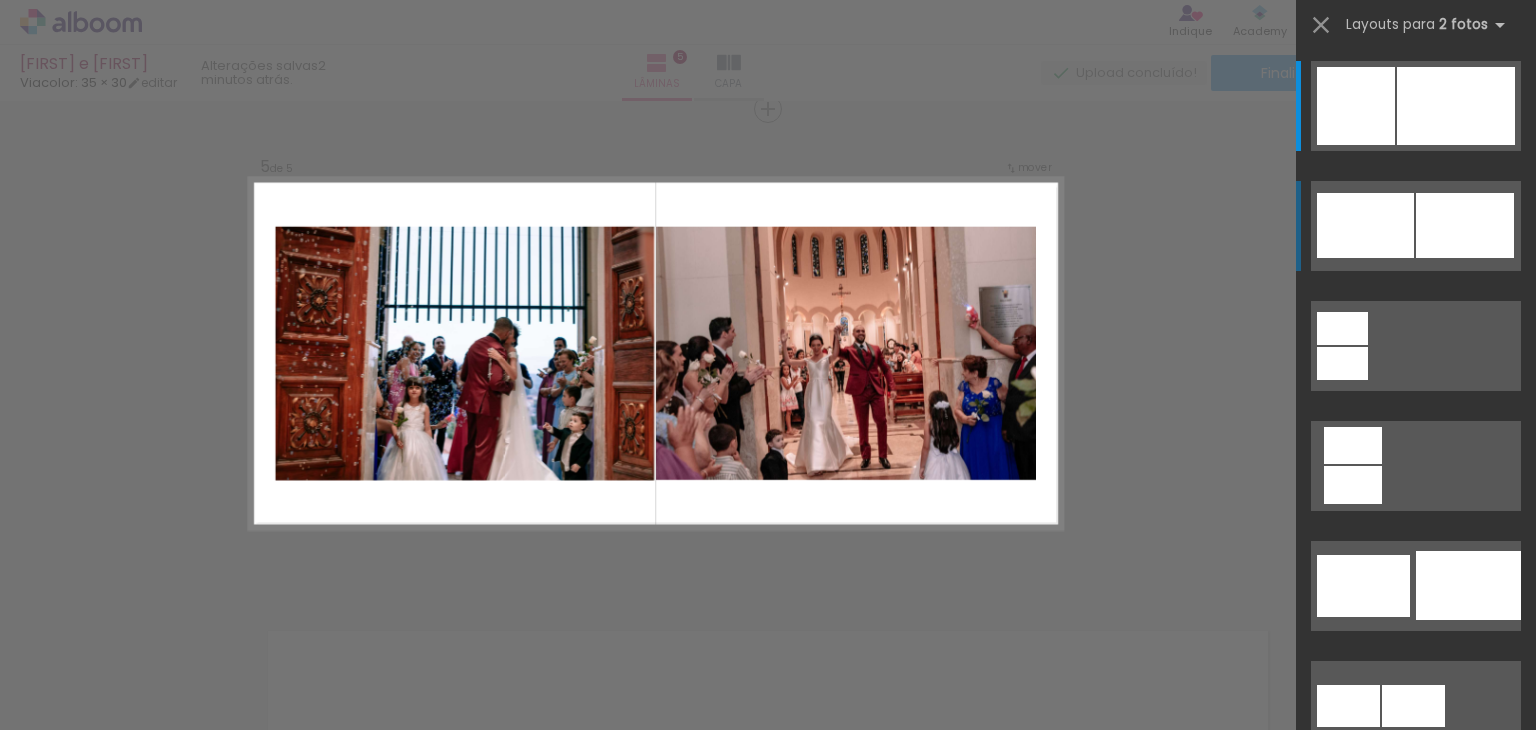click at bounding box center [1465, 225] 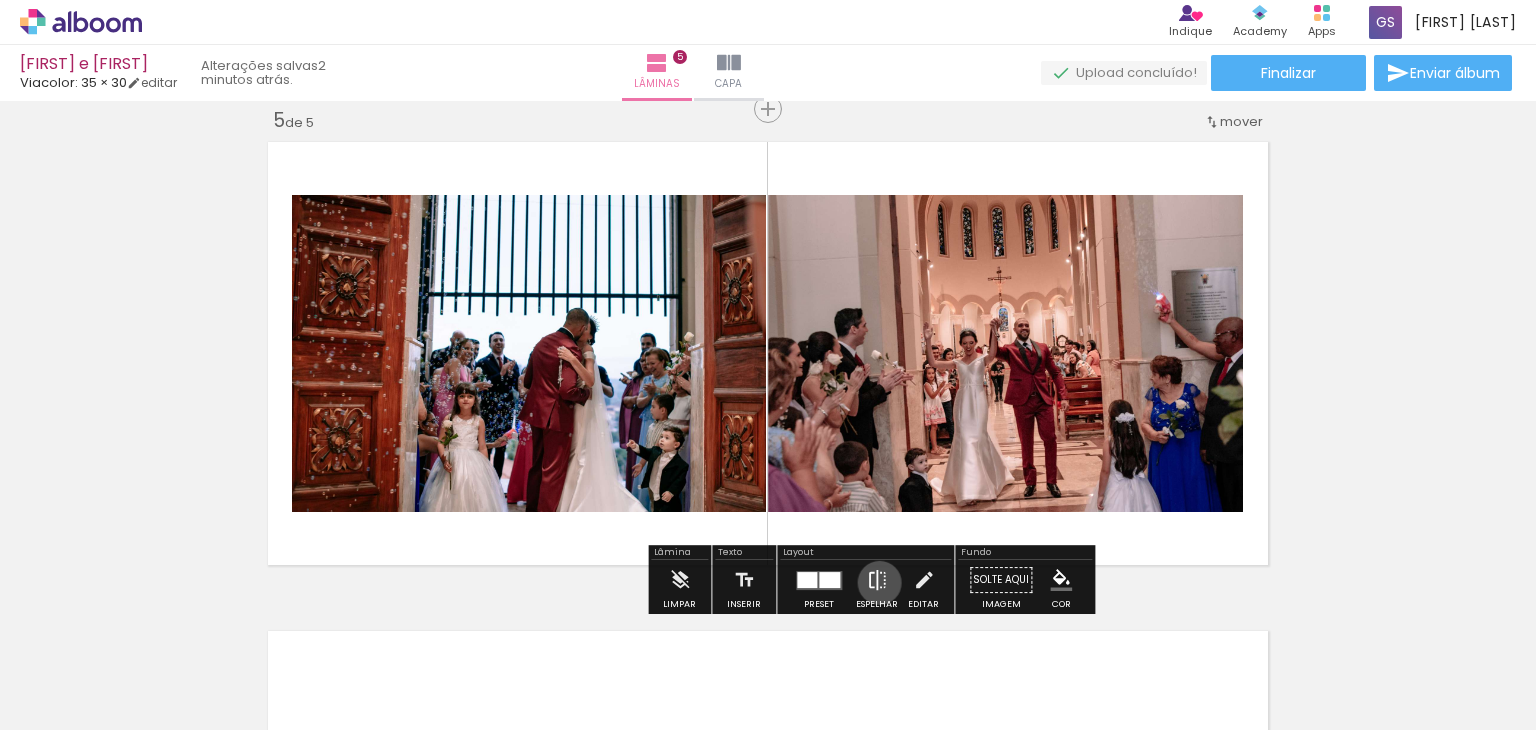 click at bounding box center [877, 580] 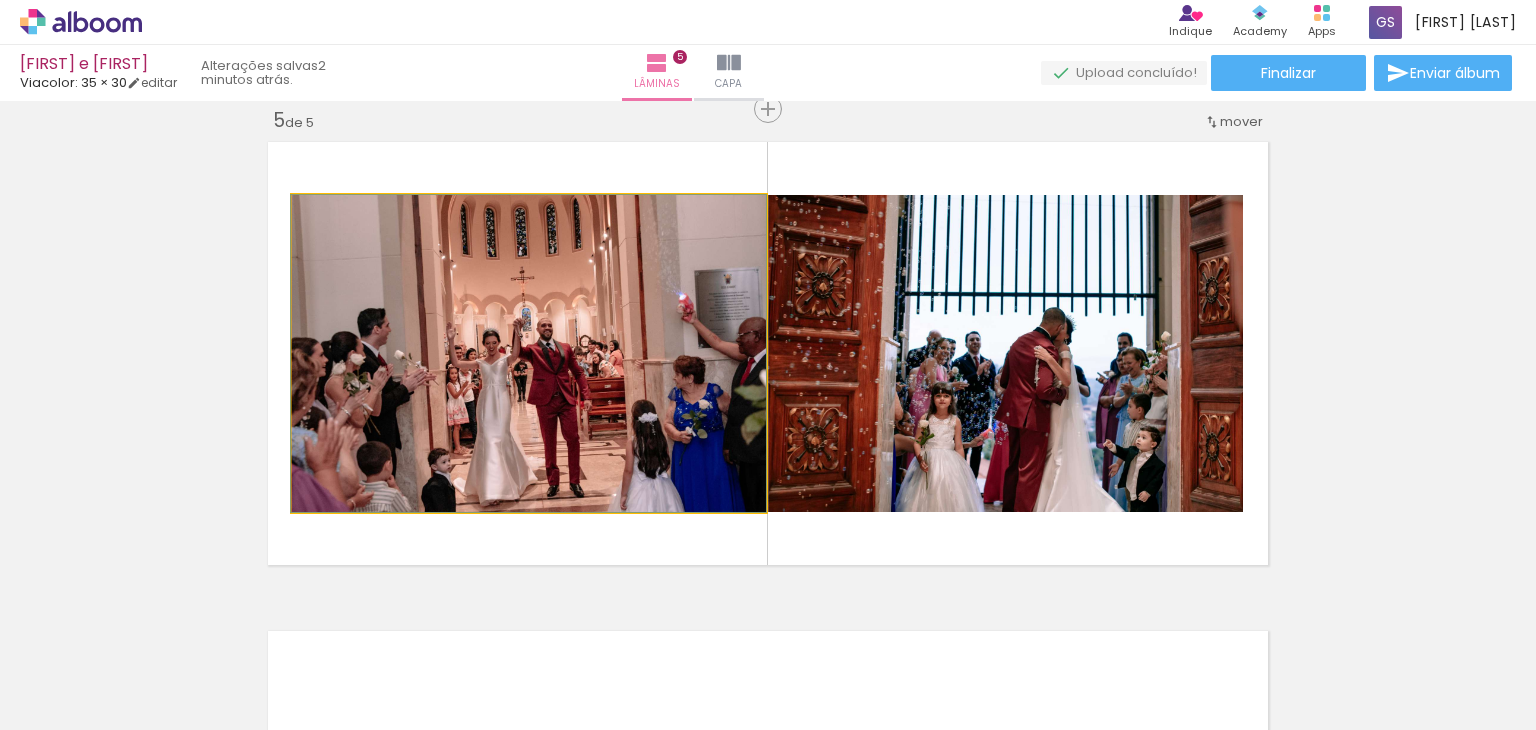 click 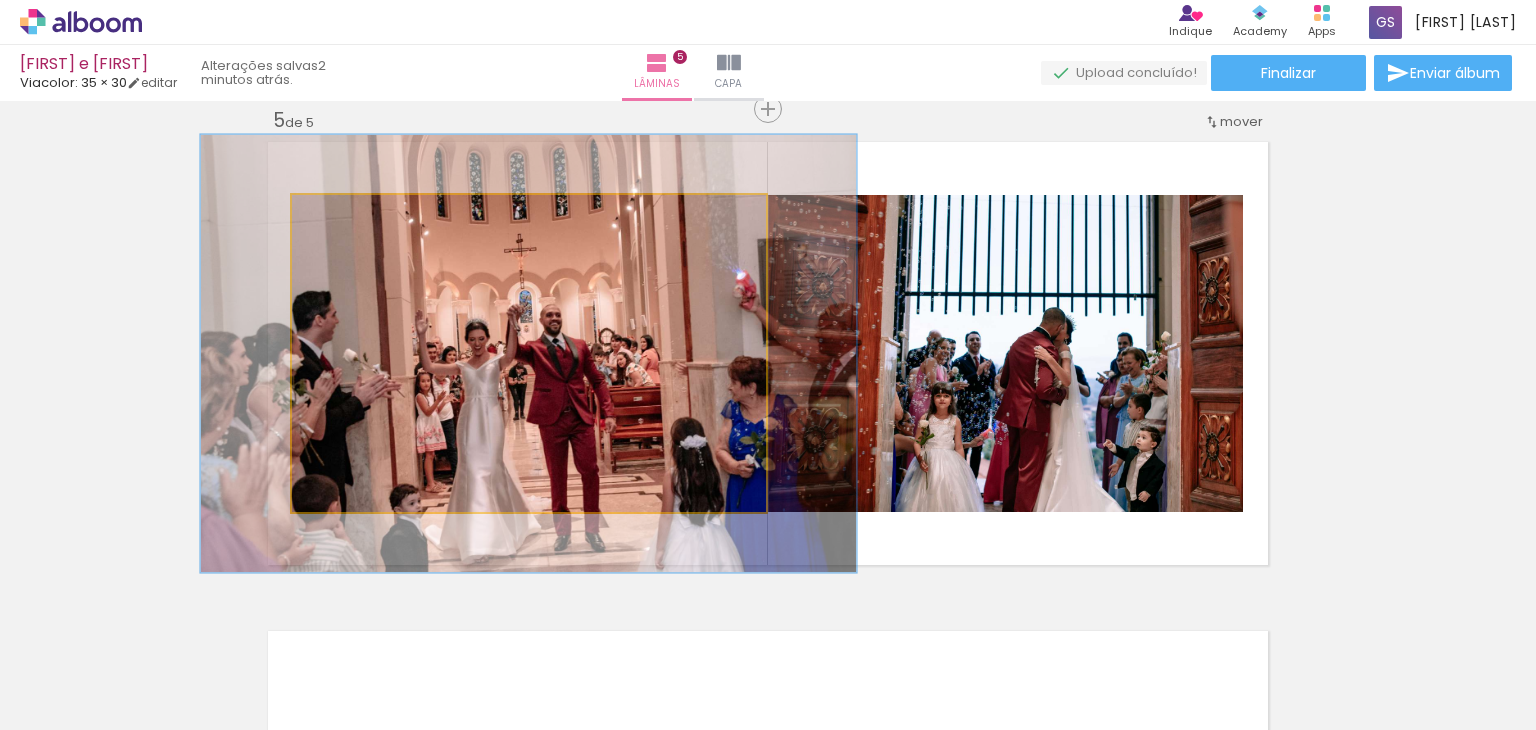 drag, startPoint x: 333, startPoint y: 215, endPoint x: 359, endPoint y: 223, distance: 27.202942 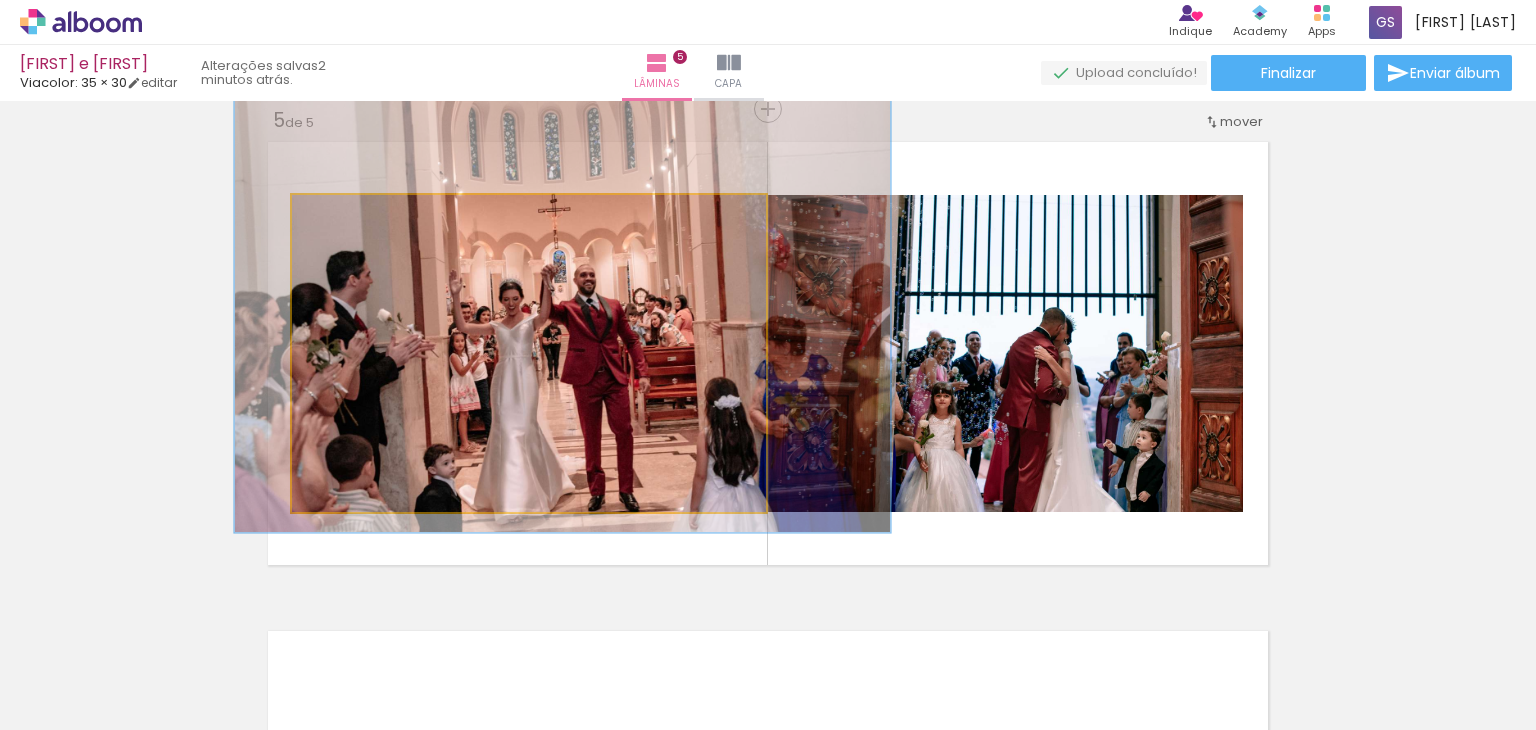 drag, startPoint x: 470, startPoint y: 429, endPoint x: 504, endPoint y: 389, distance: 52.49762 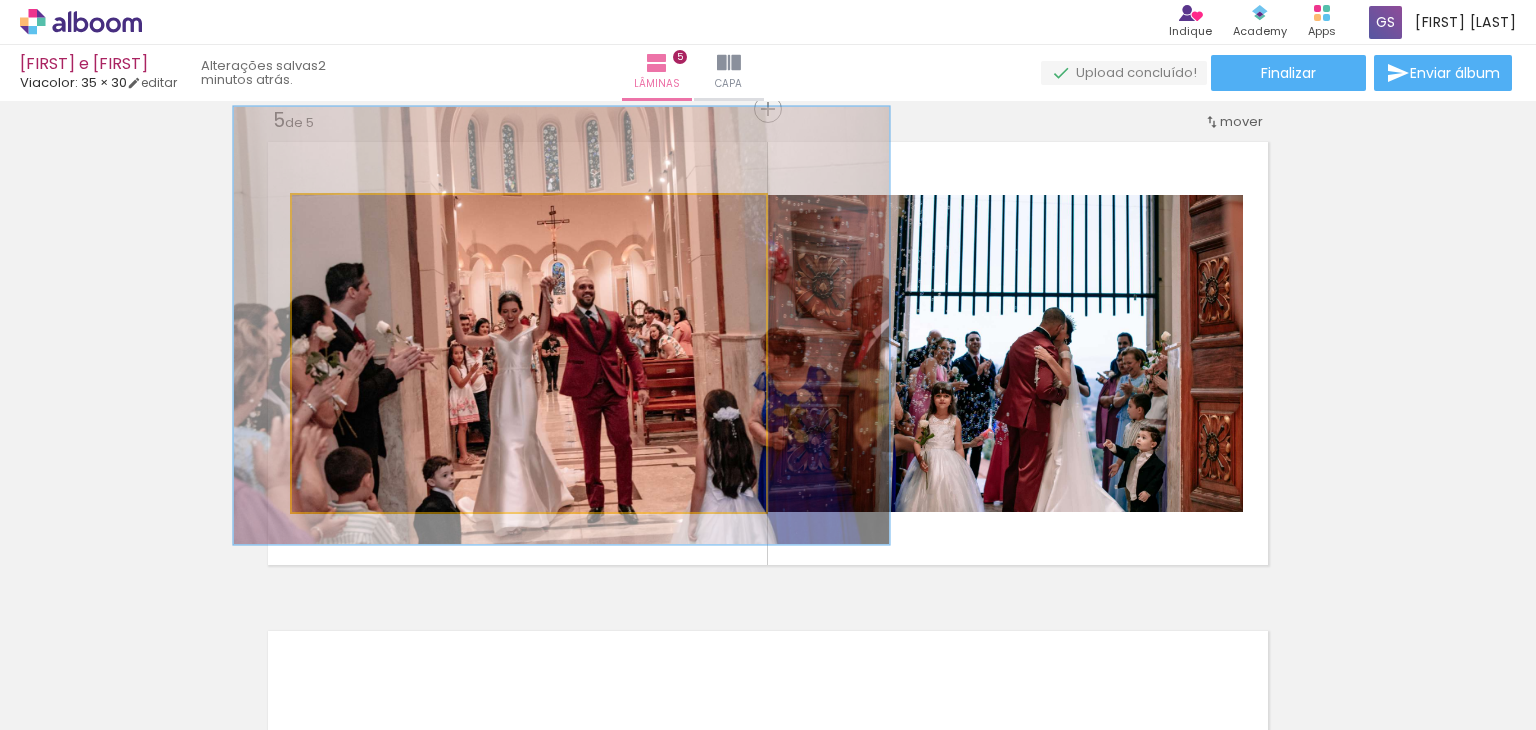 drag, startPoint x: 504, startPoint y: 389, endPoint x: 503, endPoint y: 401, distance: 12.0415945 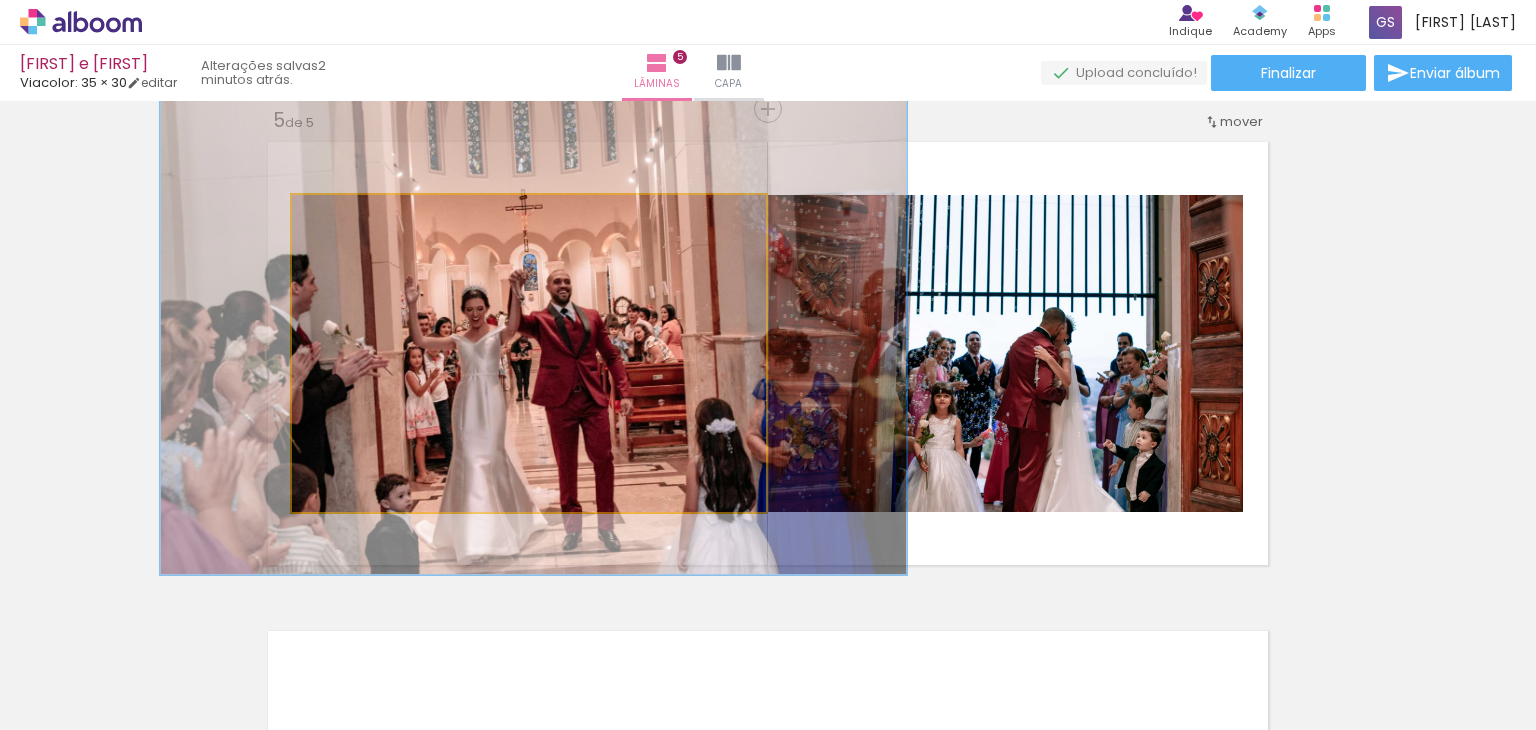 drag, startPoint x: 361, startPoint y: 216, endPoint x: 376, endPoint y: 216, distance: 15 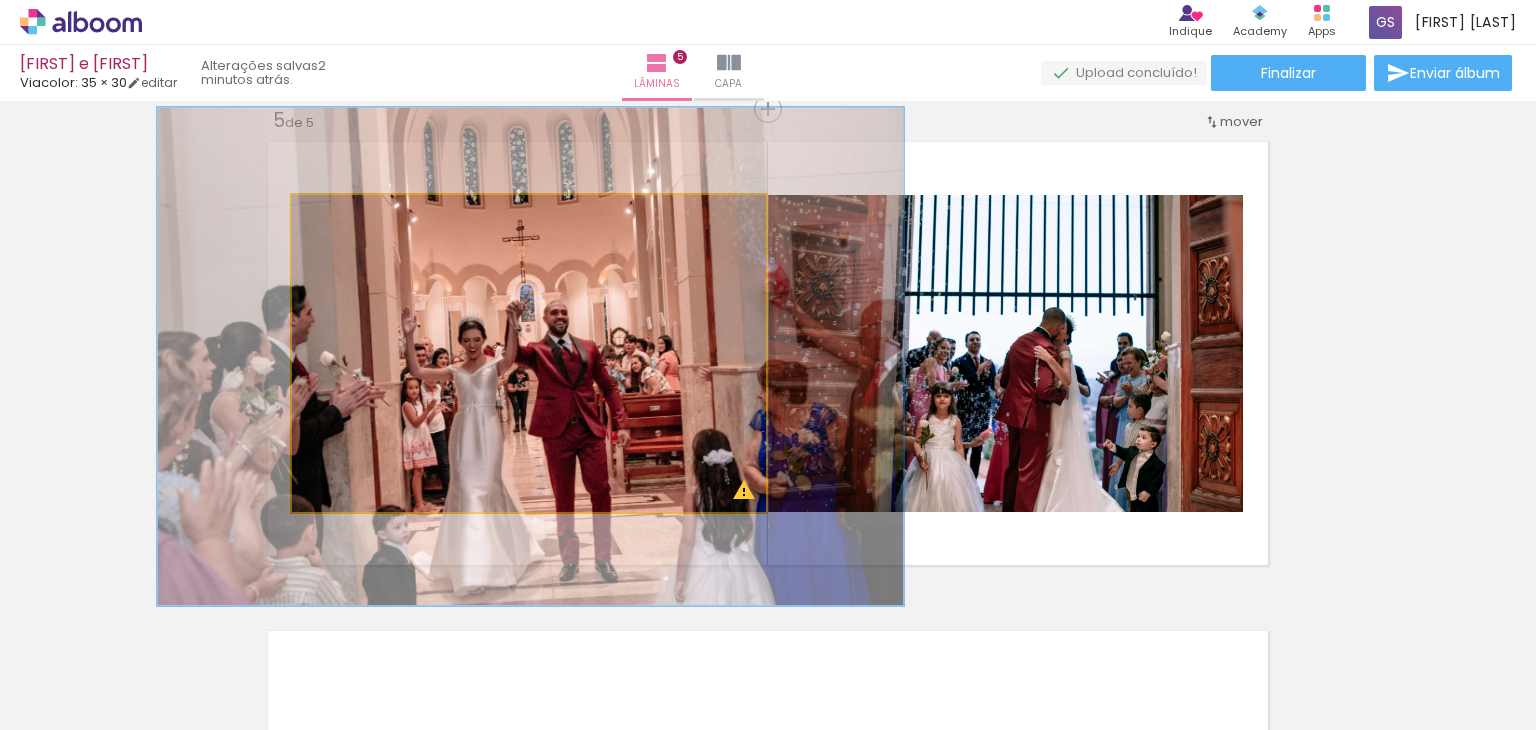 drag, startPoint x: 512, startPoint y: 359, endPoint x: 509, endPoint y: 391, distance: 32.140316 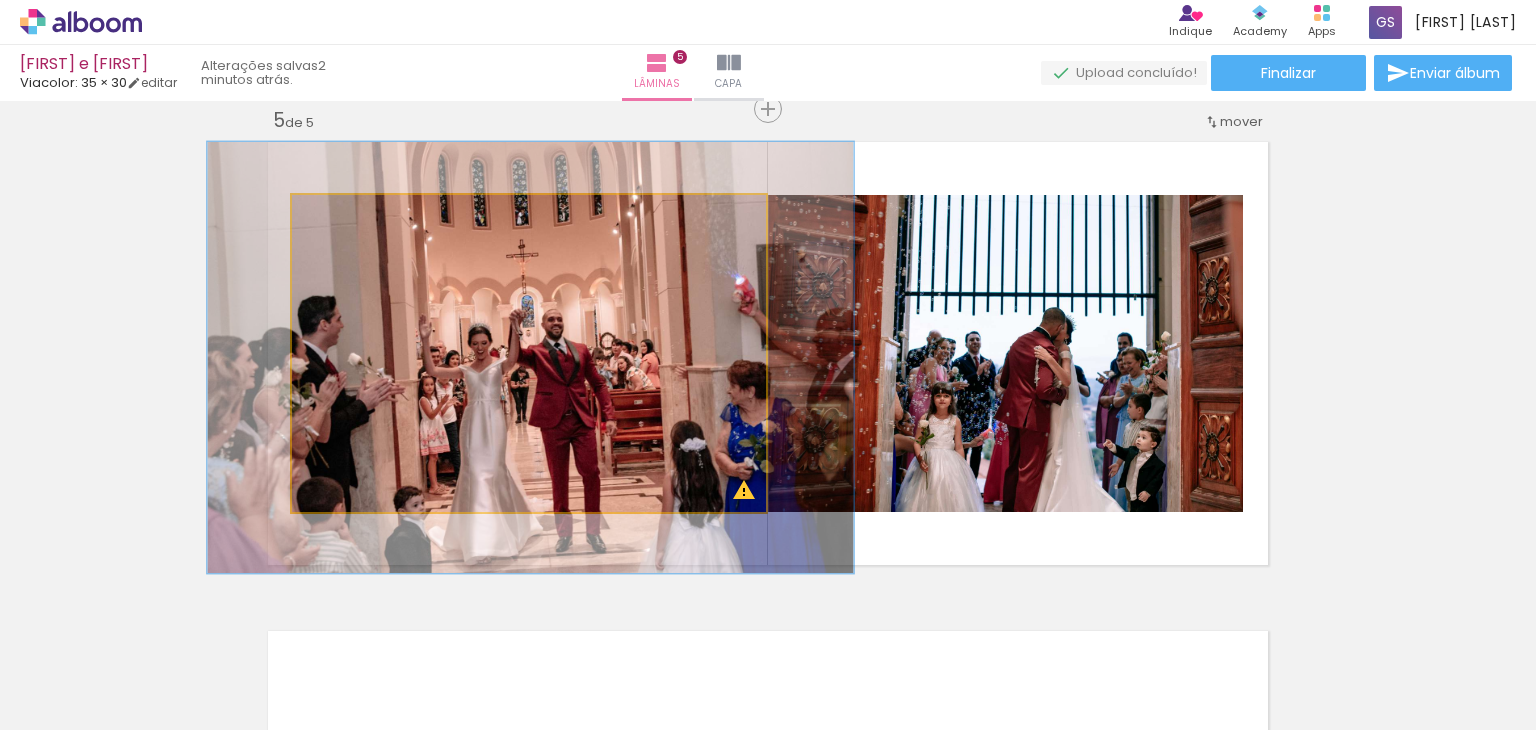 drag, startPoint x: 376, startPoint y: 217, endPoint x: 360, endPoint y: 217, distance: 16 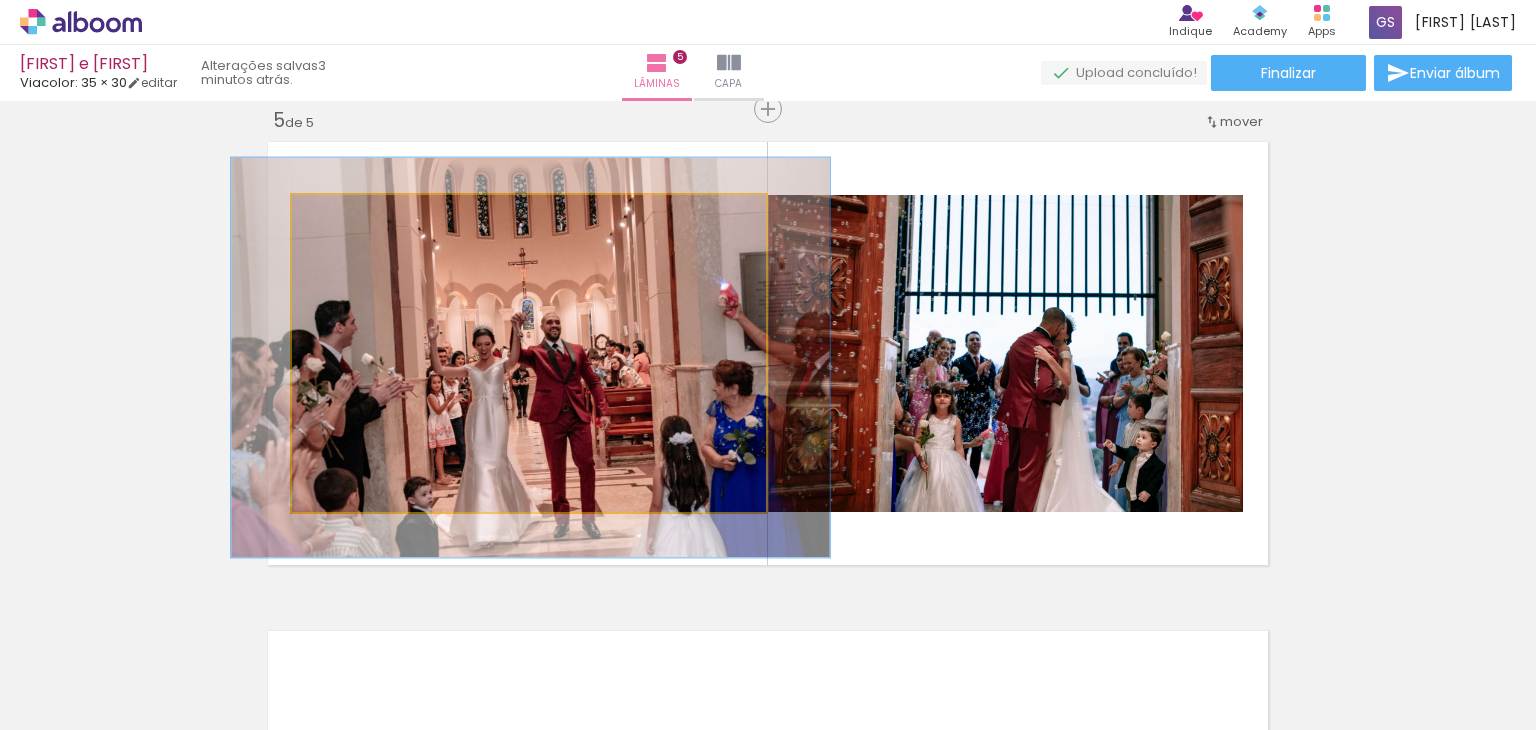 type on "126" 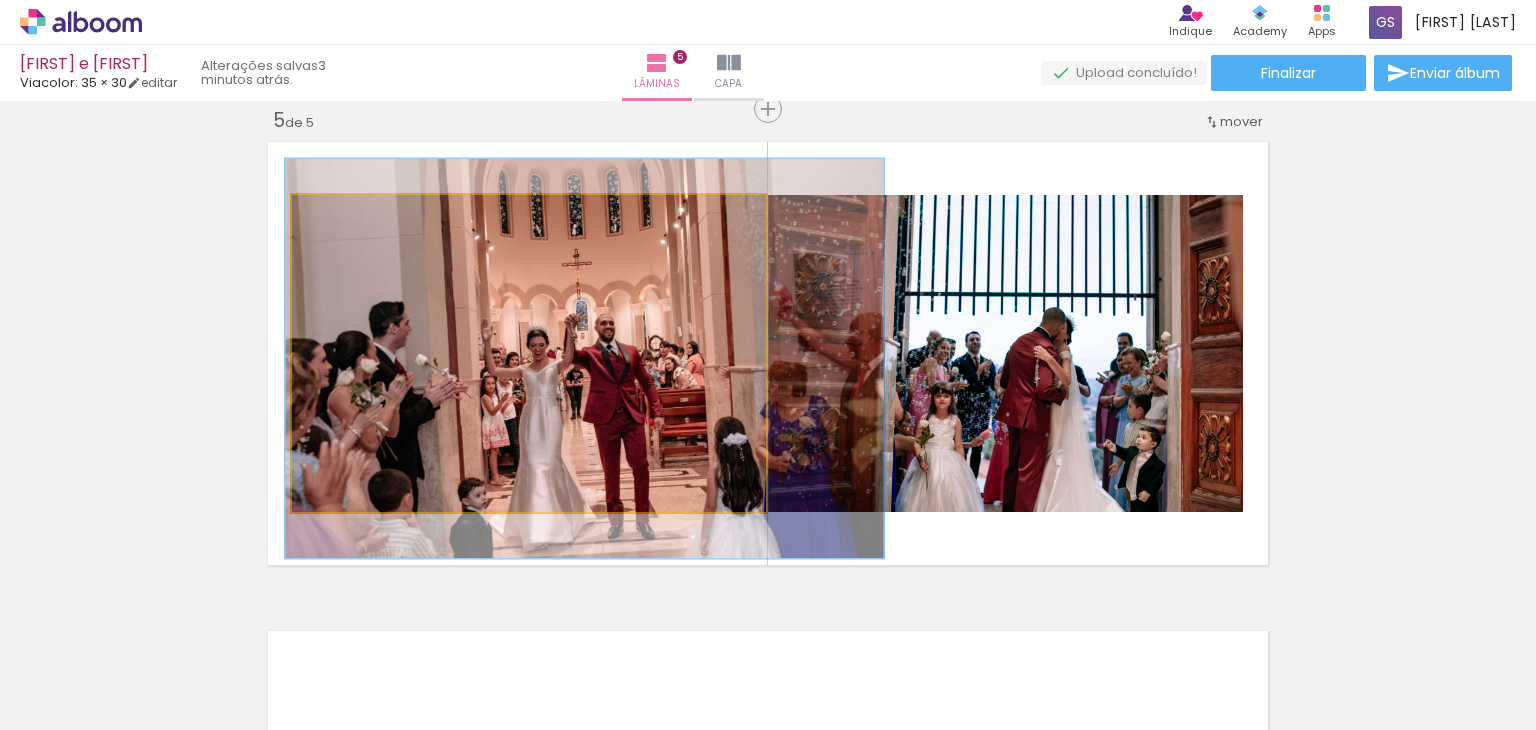 drag, startPoint x: 486, startPoint y: 342, endPoint x: 540, endPoint y: 343, distance: 54.00926 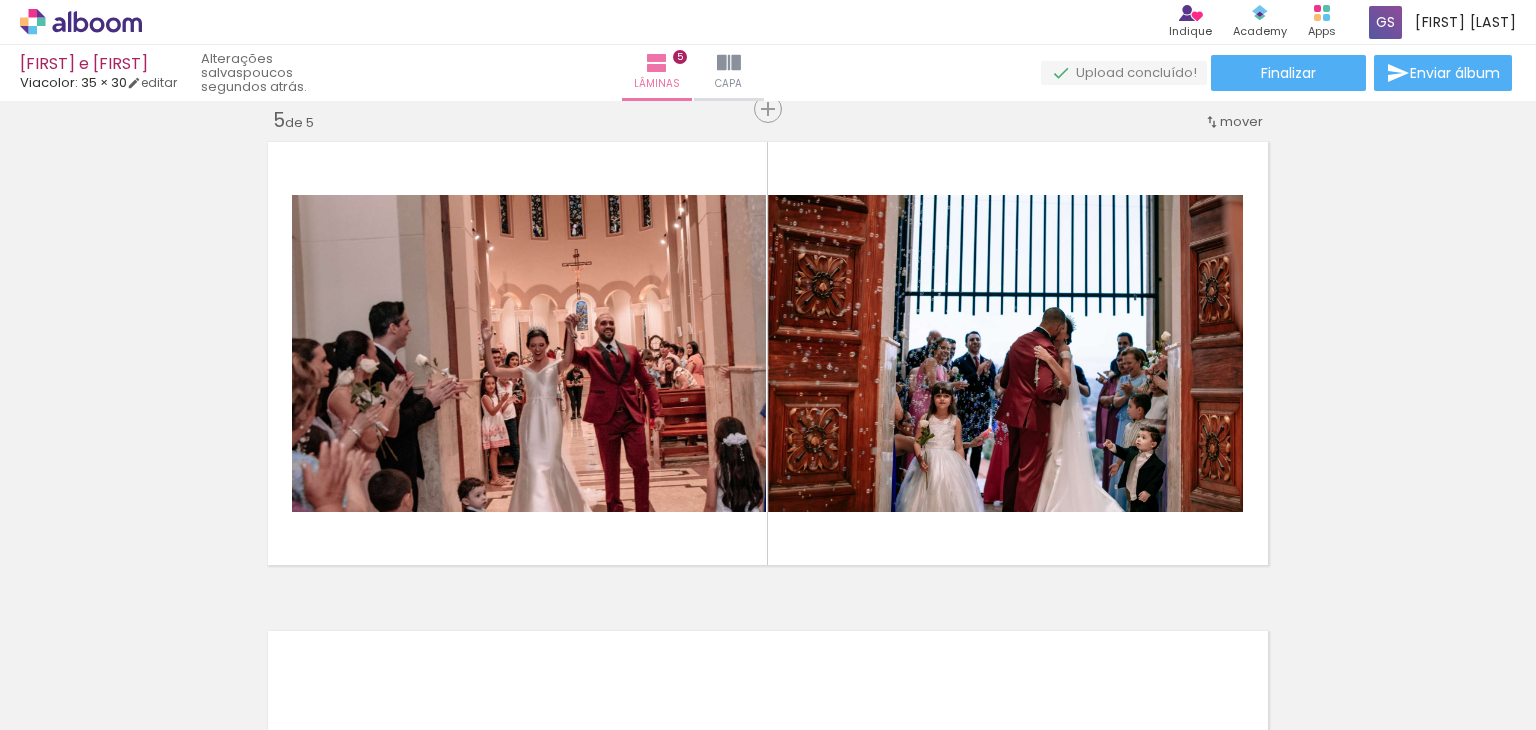 scroll, scrollTop: 0, scrollLeft: 13267, axis: horizontal 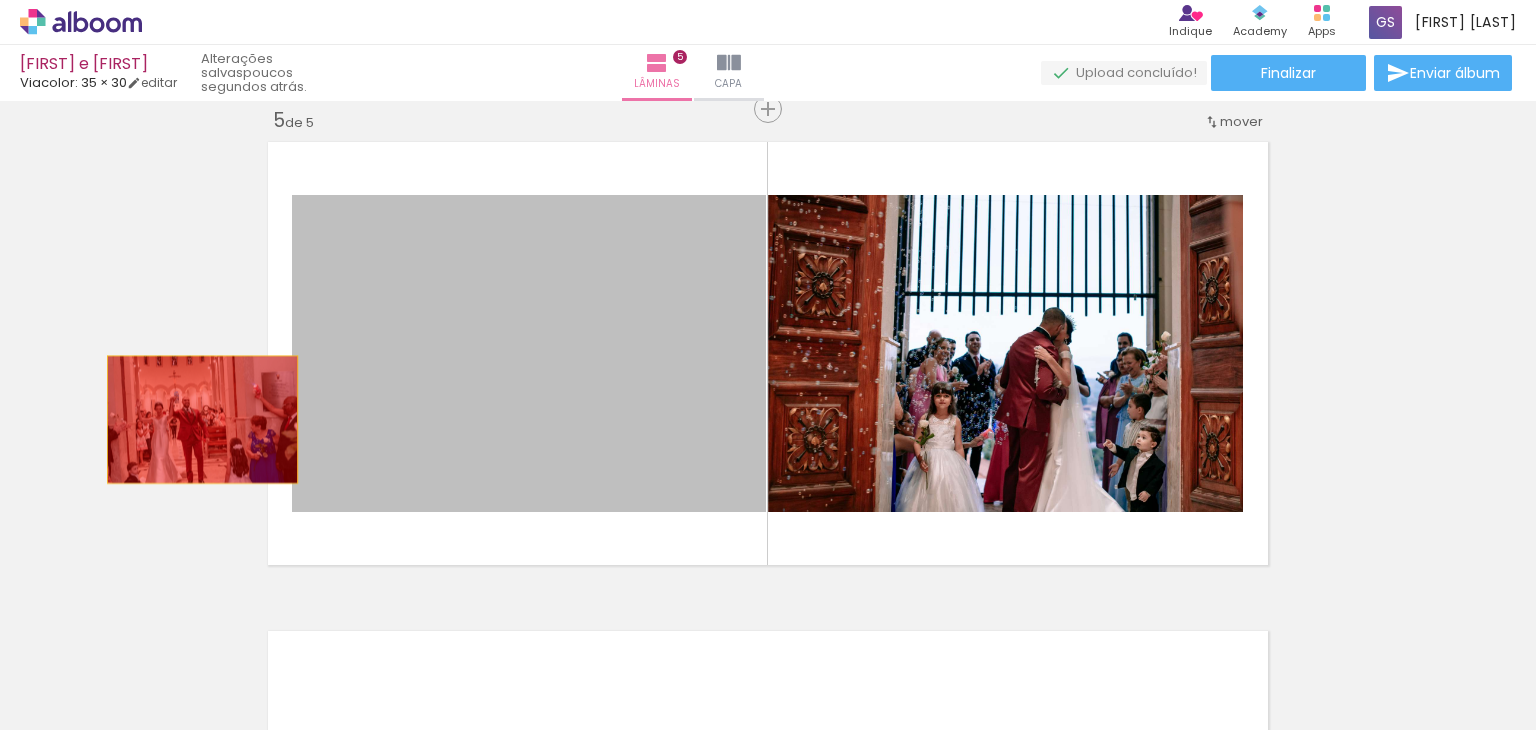 drag, startPoint x: 580, startPoint y: 449, endPoint x: 162, endPoint y: 415, distance: 419.3805 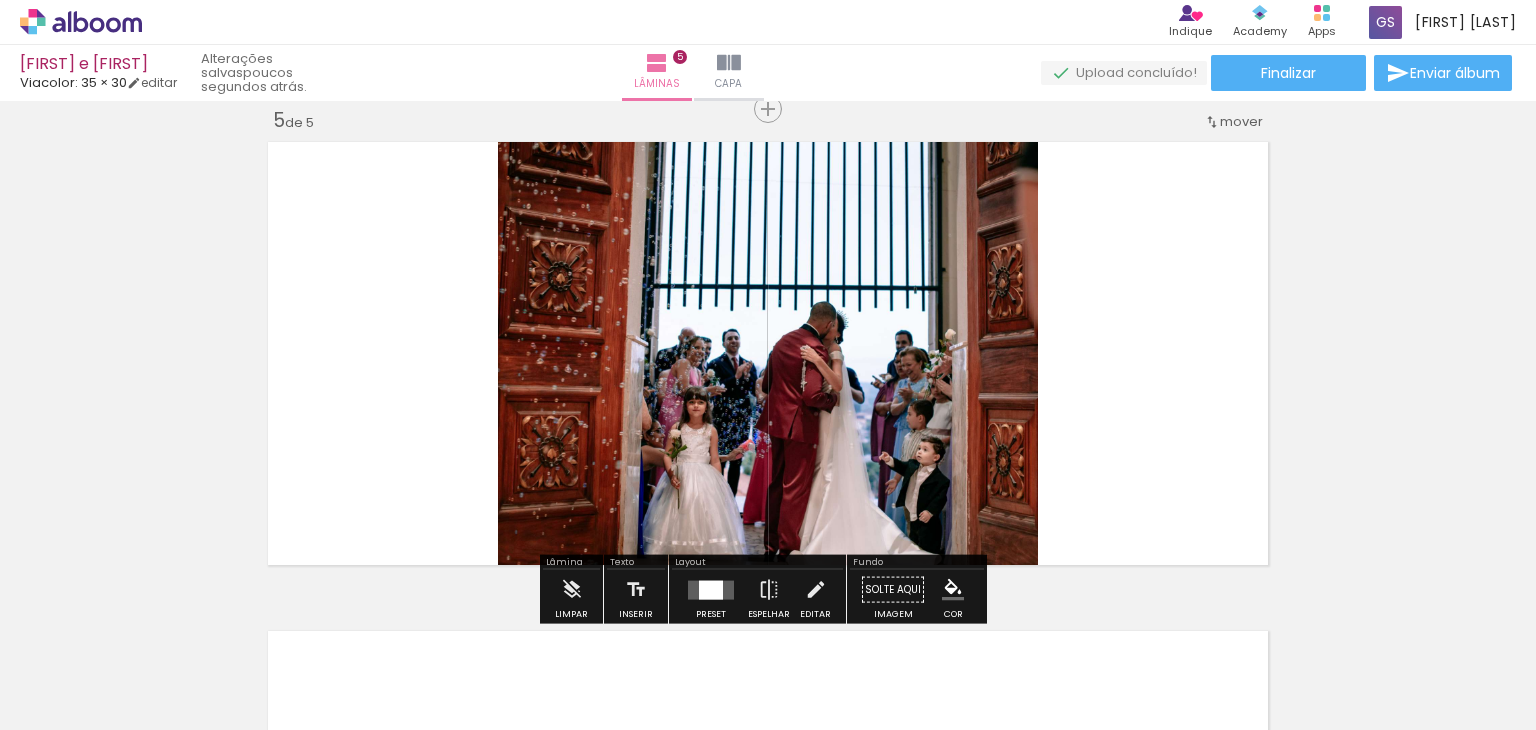 drag, startPoint x: 499, startPoint y: 677, endPoint x: 536, endPoint y: 397, distance: 282.43405 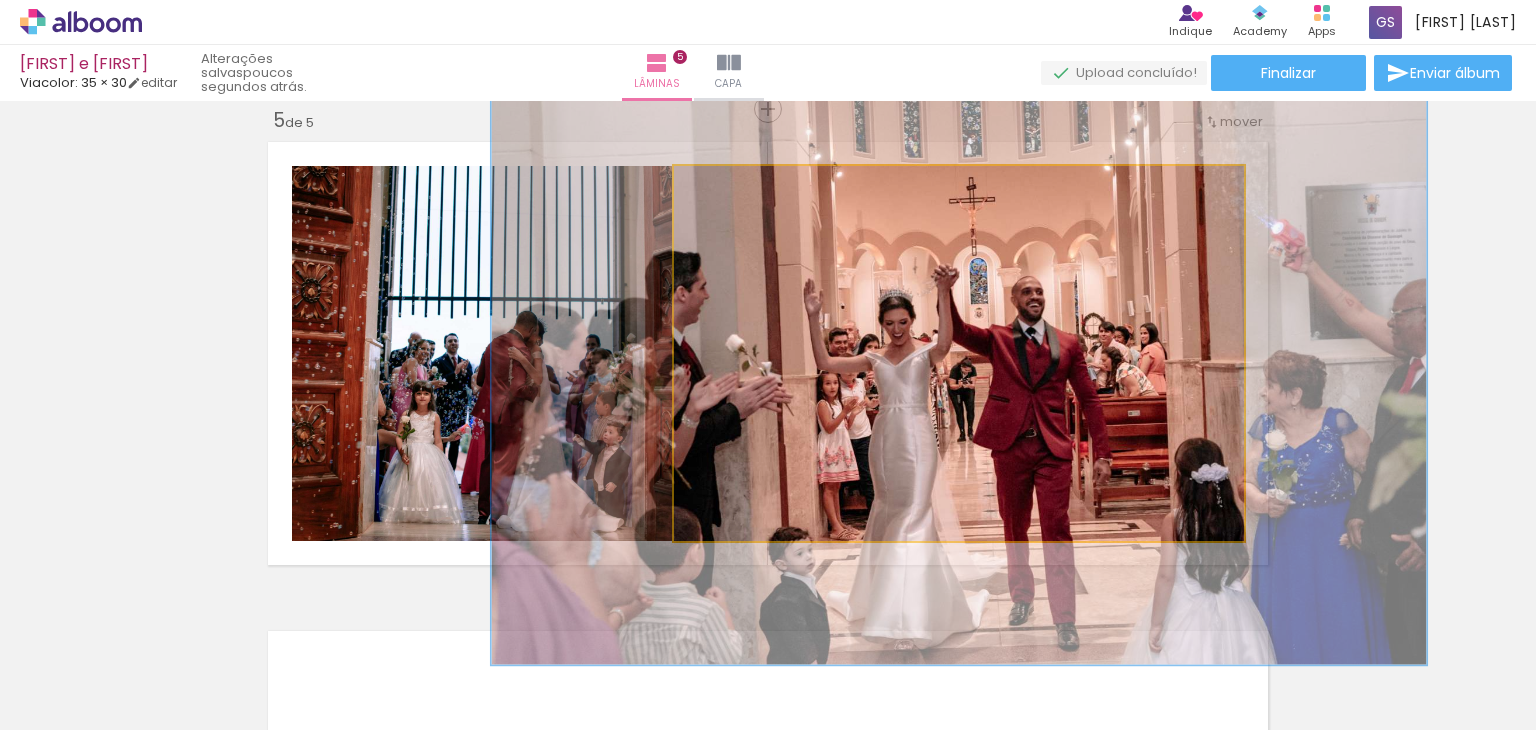 drag, startPoint x: 714, startPoint y: 189, endPoint x: 758, endPoint y: 193, distance: 44.181442 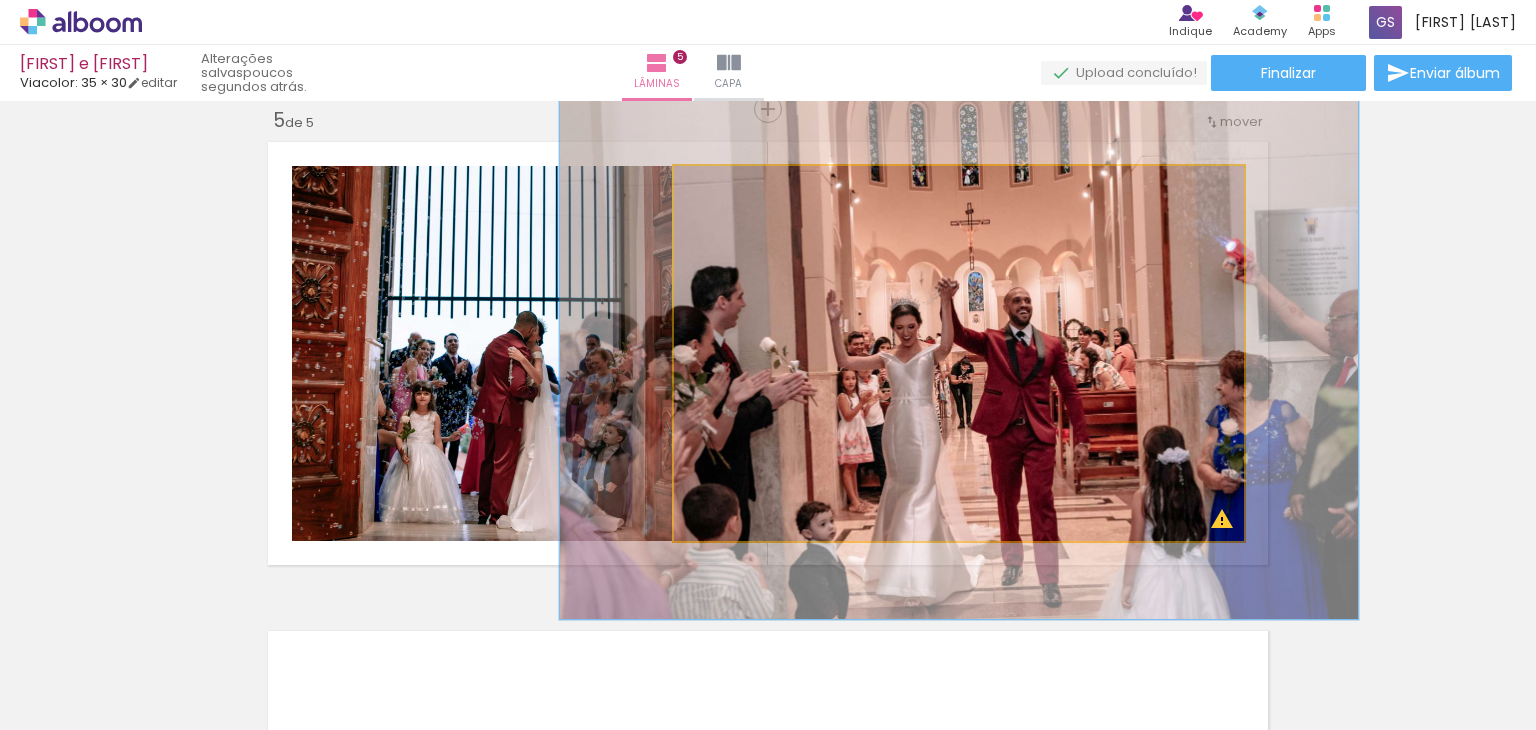 drag, startPoint x: 759, startPoint y: 184, endPoint x: 740, endPoint y: 187, distance: 19.235384 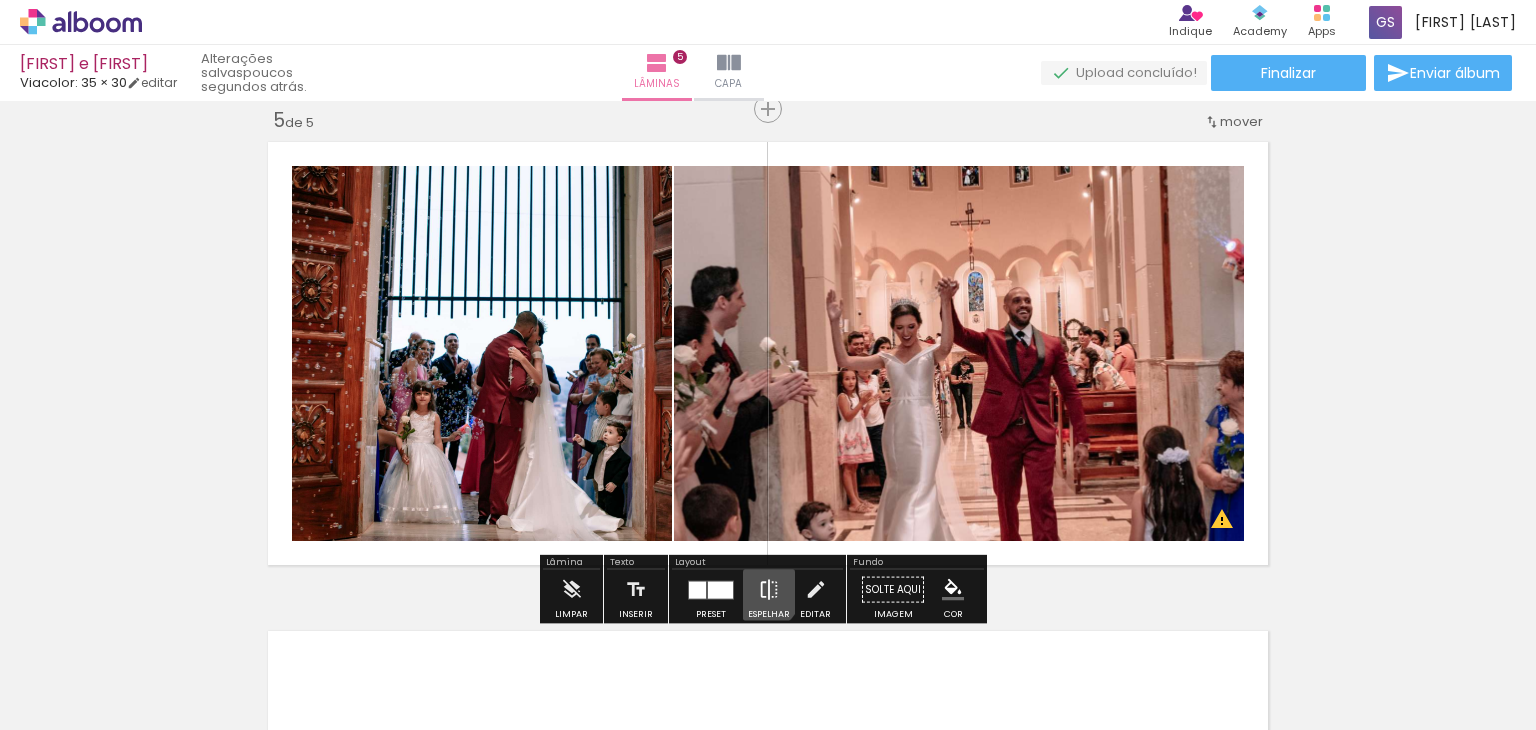 click on "Espelhar" at bounding box center [769, 595] 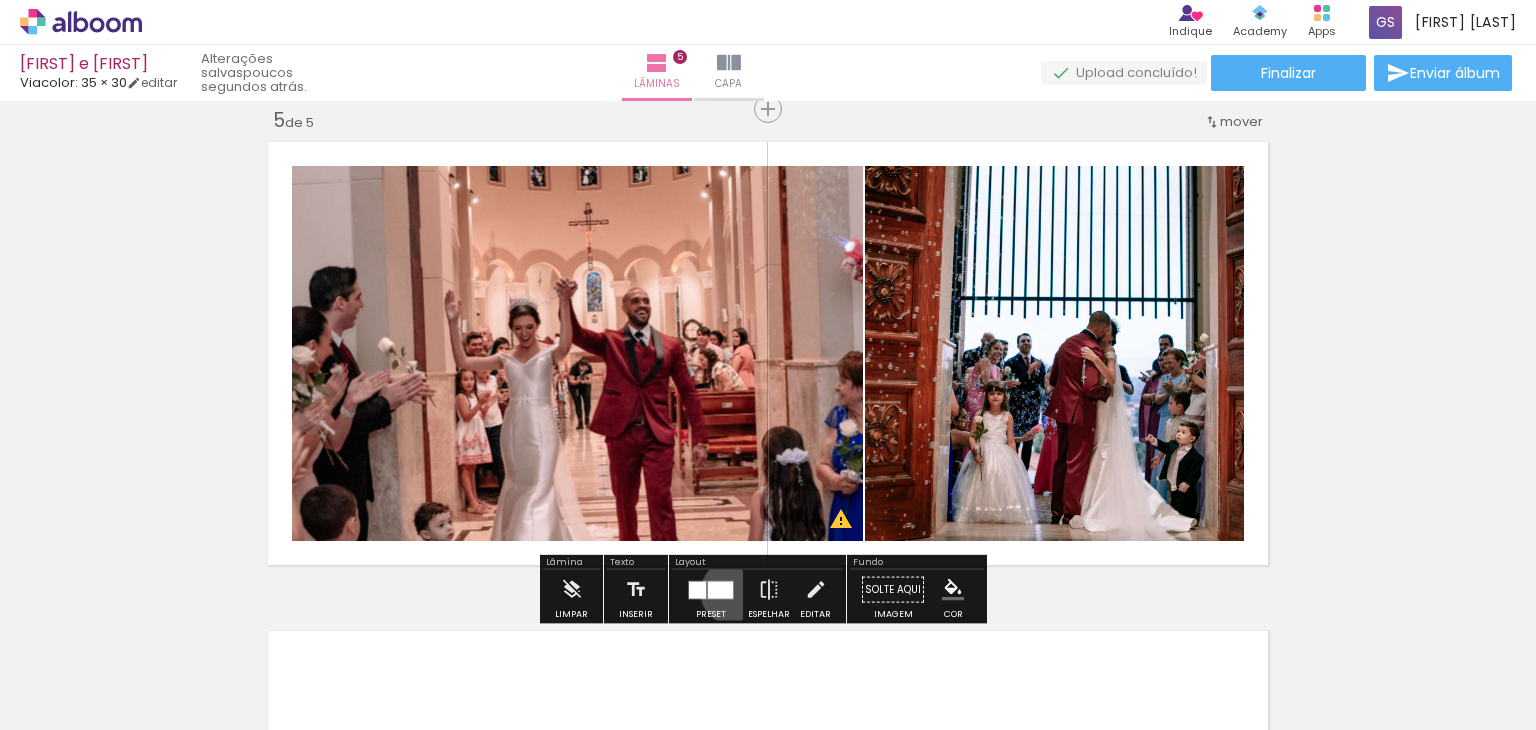 click at bounding box center [720, 589] 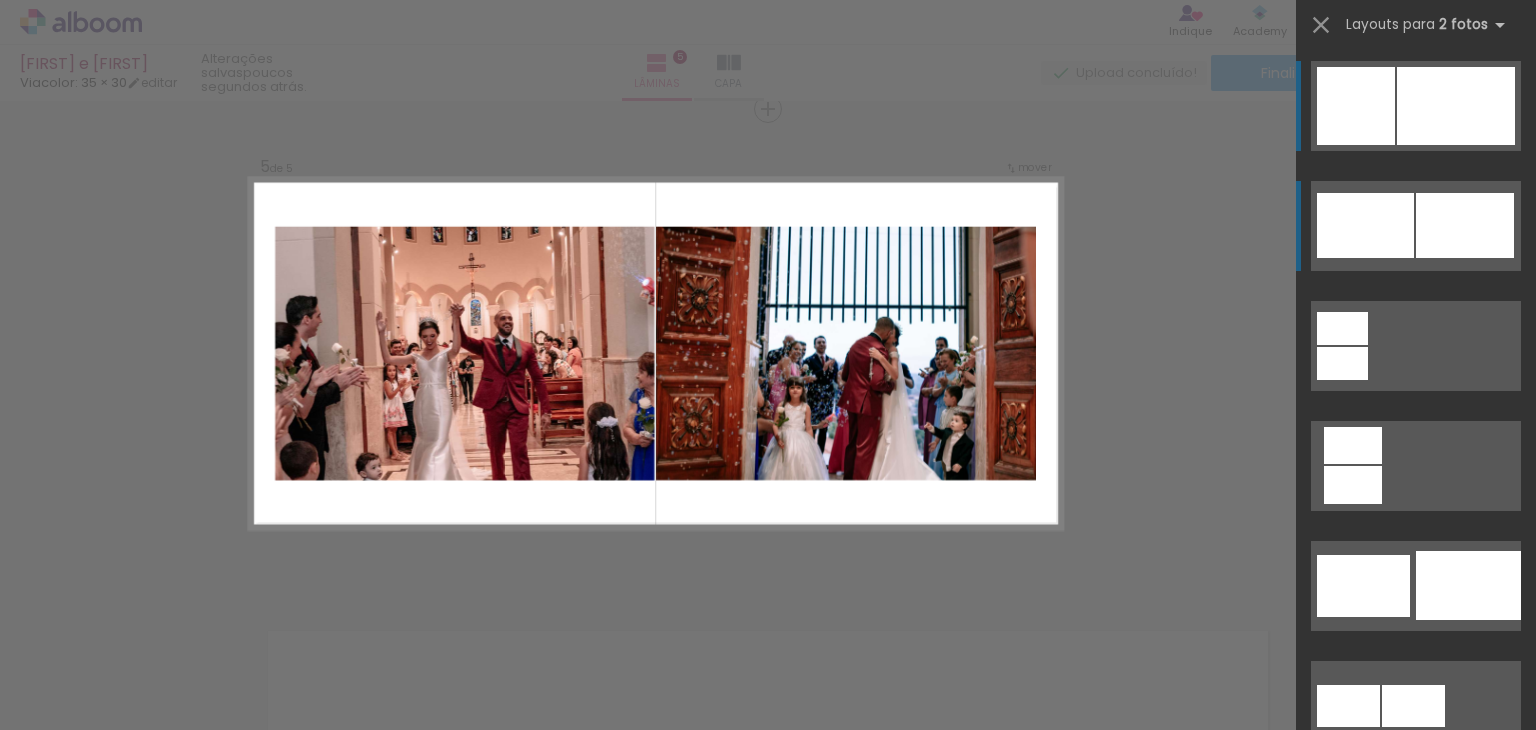 click at bounding box center [1465, 225] 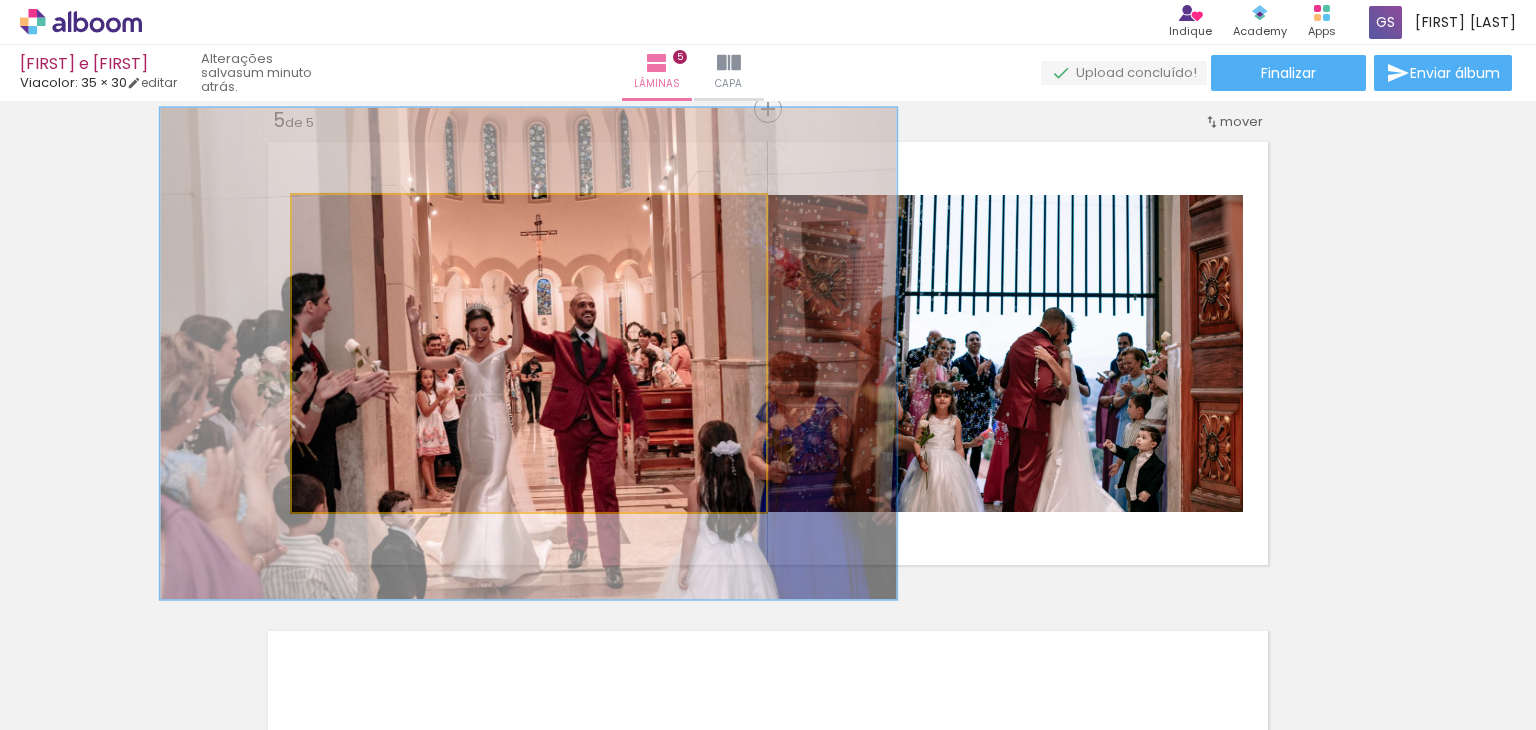 drag, startPoint x: 361, startPoint y: 217, endPoint x: 373, endPoint y: 217, distance: 12 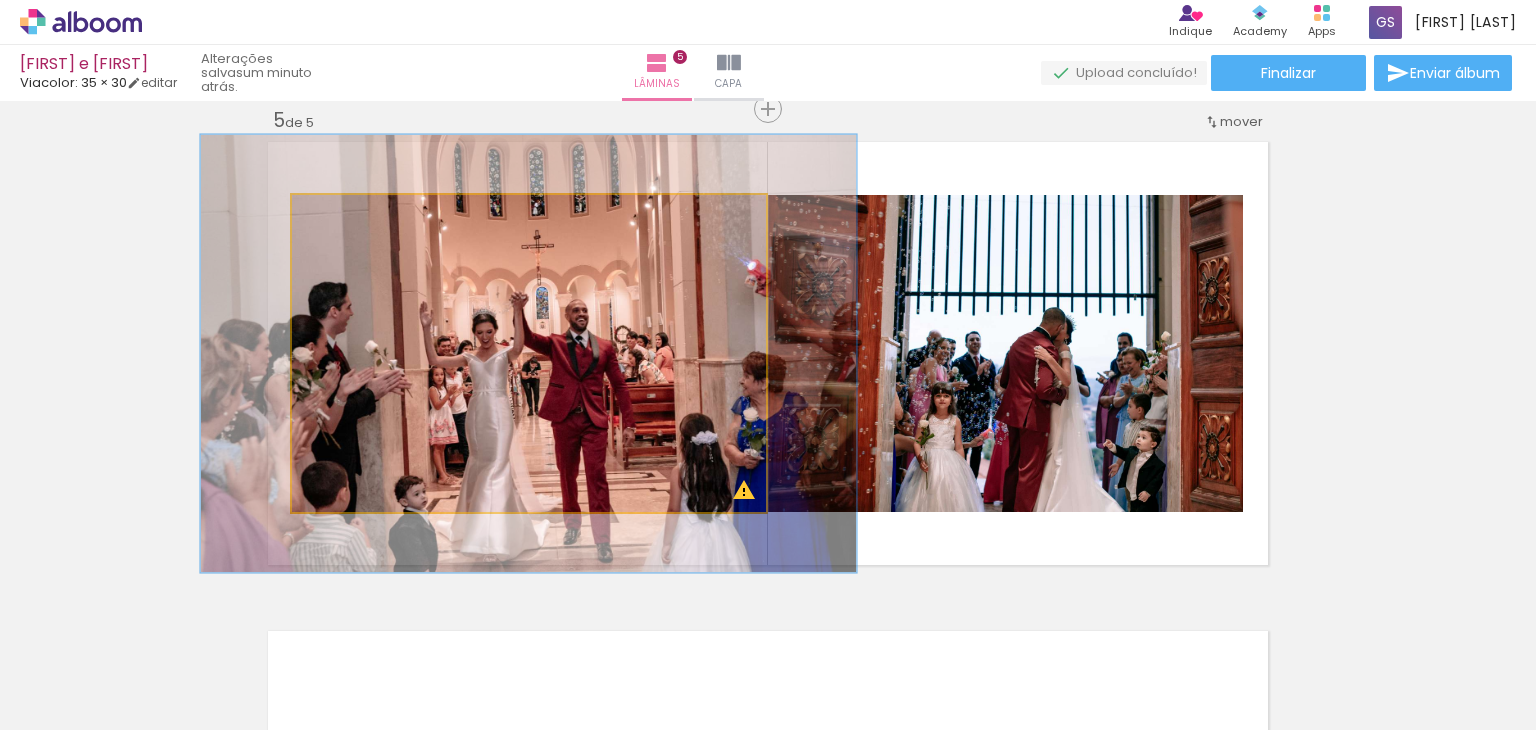 drag, startPoint x: 373, startPoint y: 217, endPoint x: 360, endPoint y: 217, distance: 13 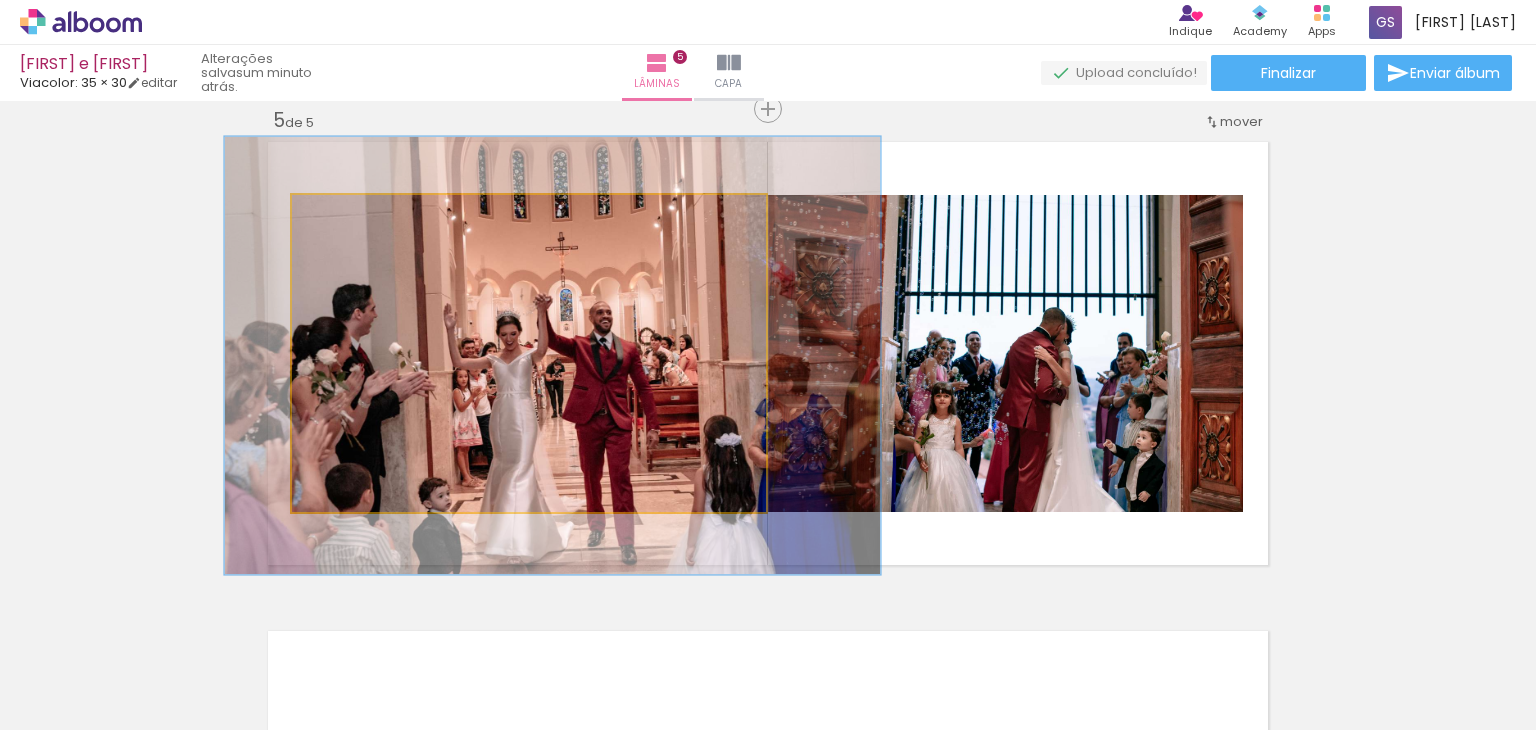 drag, startPoint x: 488, startPoint y: 356, endPoint x: 512, endPoint y: 358, distance: 24.083189 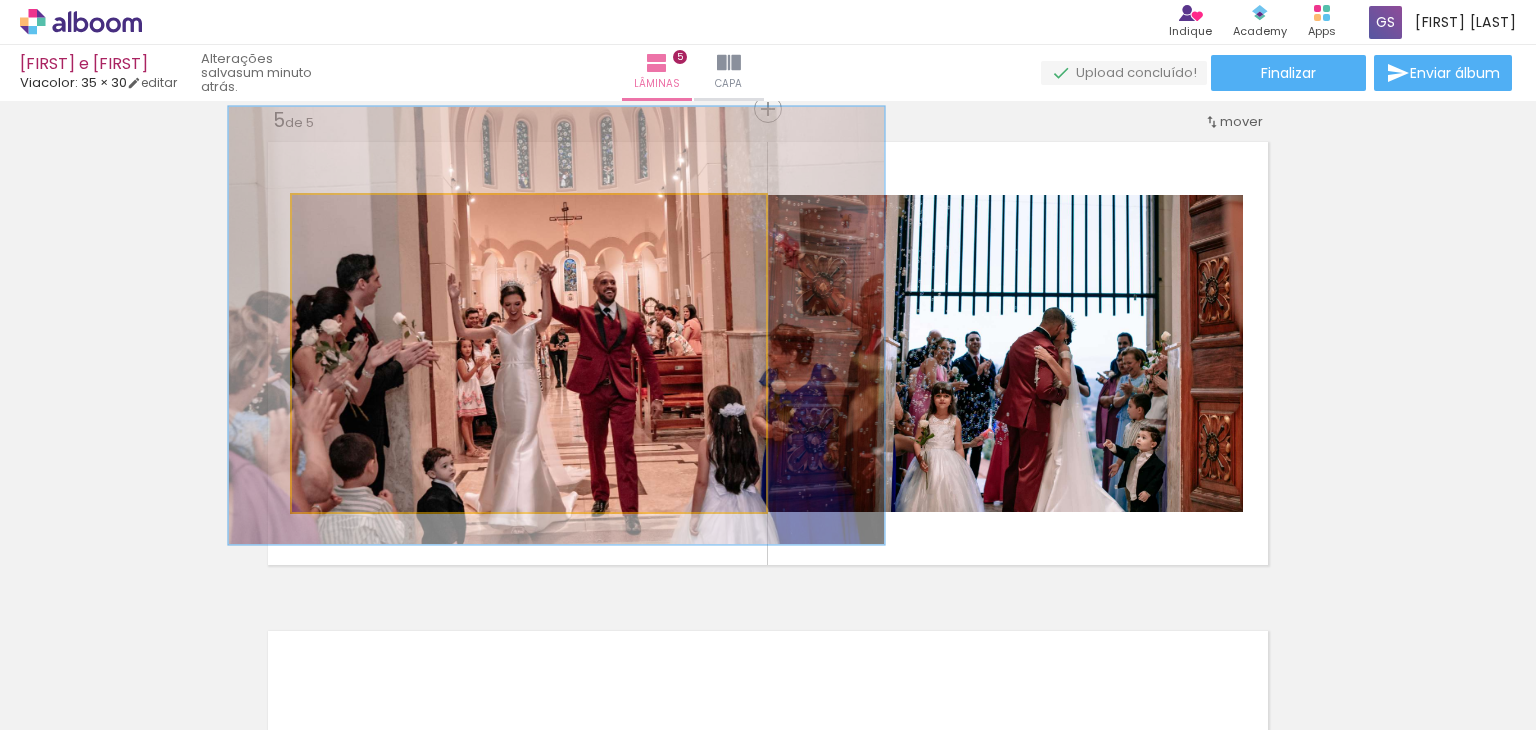 drag, startPoint x: 512, startPoint y: 358, endPoint x: 516, endPoint y: 329, distance: 29.274563 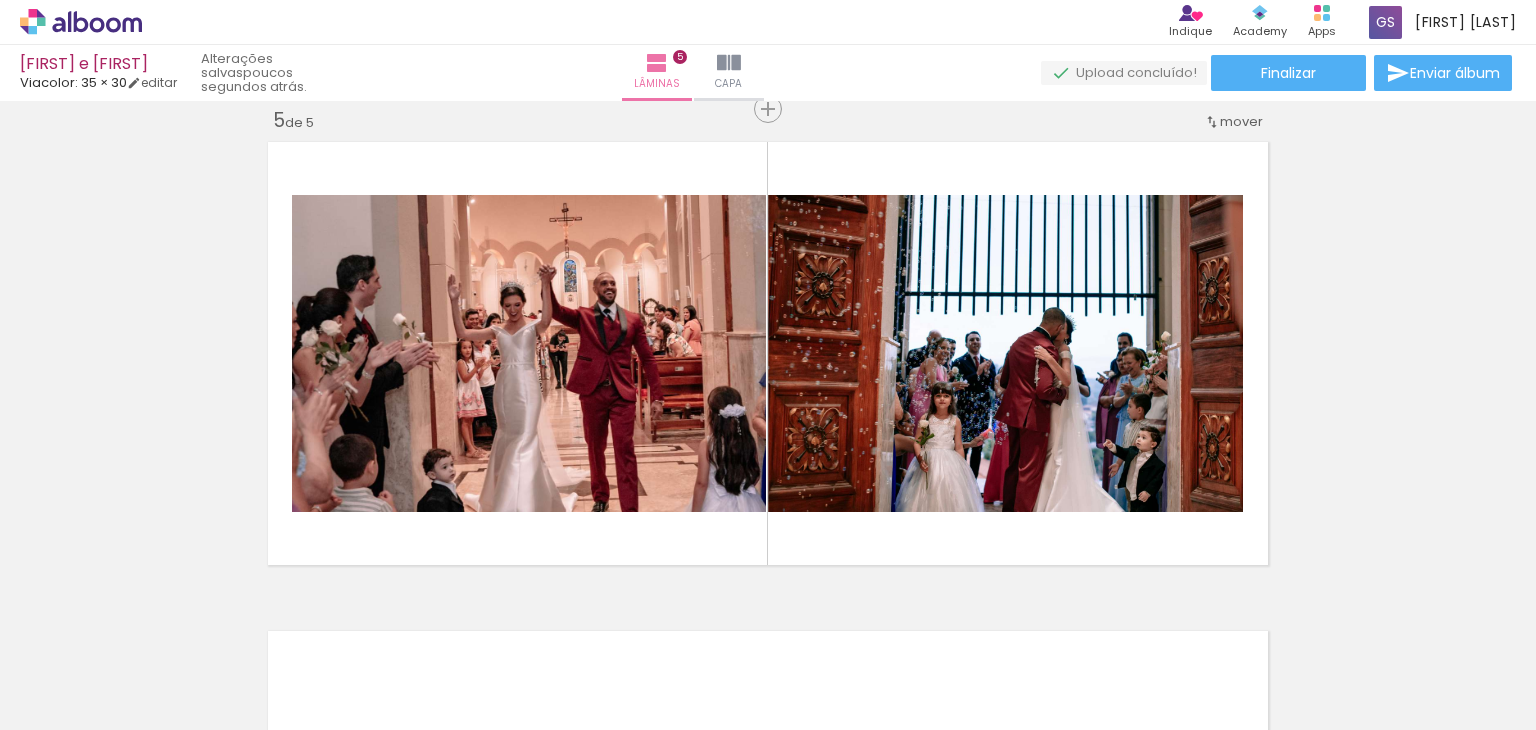 scroll, scrollTop: 0, scrollLeft: 15769, axis: horizontal 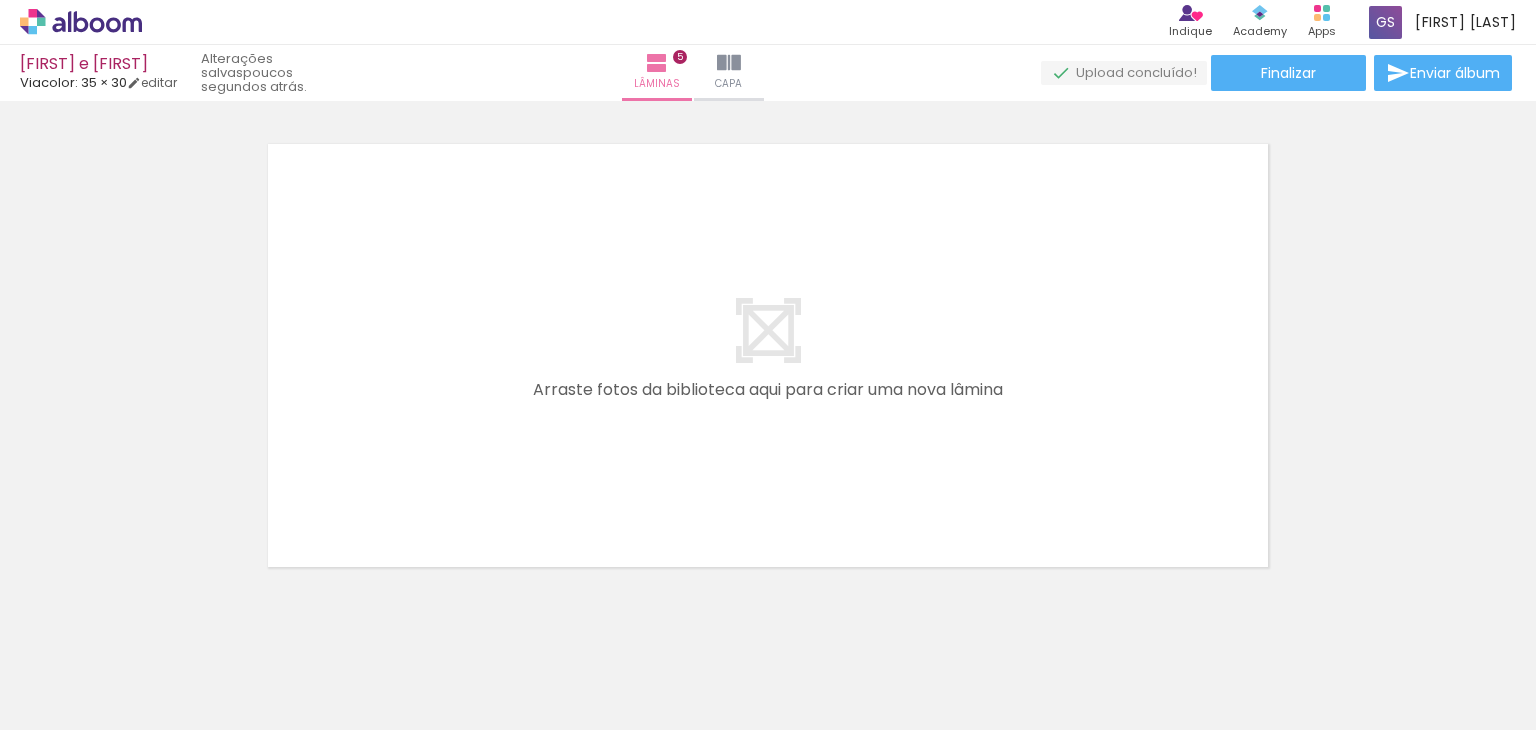 click on "Adicionar
Fotos" at bounding box center (61, 703) 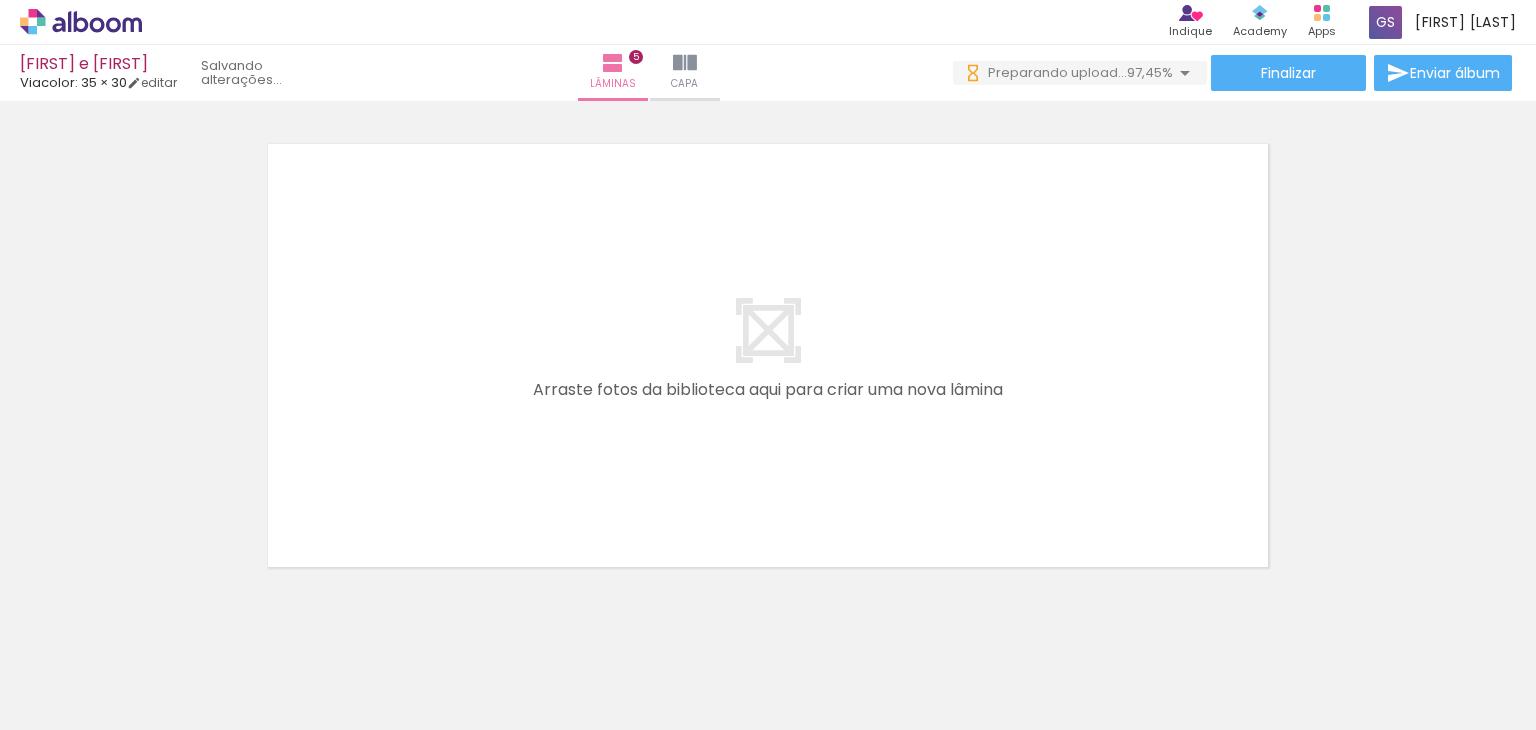 scroll, scrollTop: 0, scrollLeft: 16209, axis: horizontal 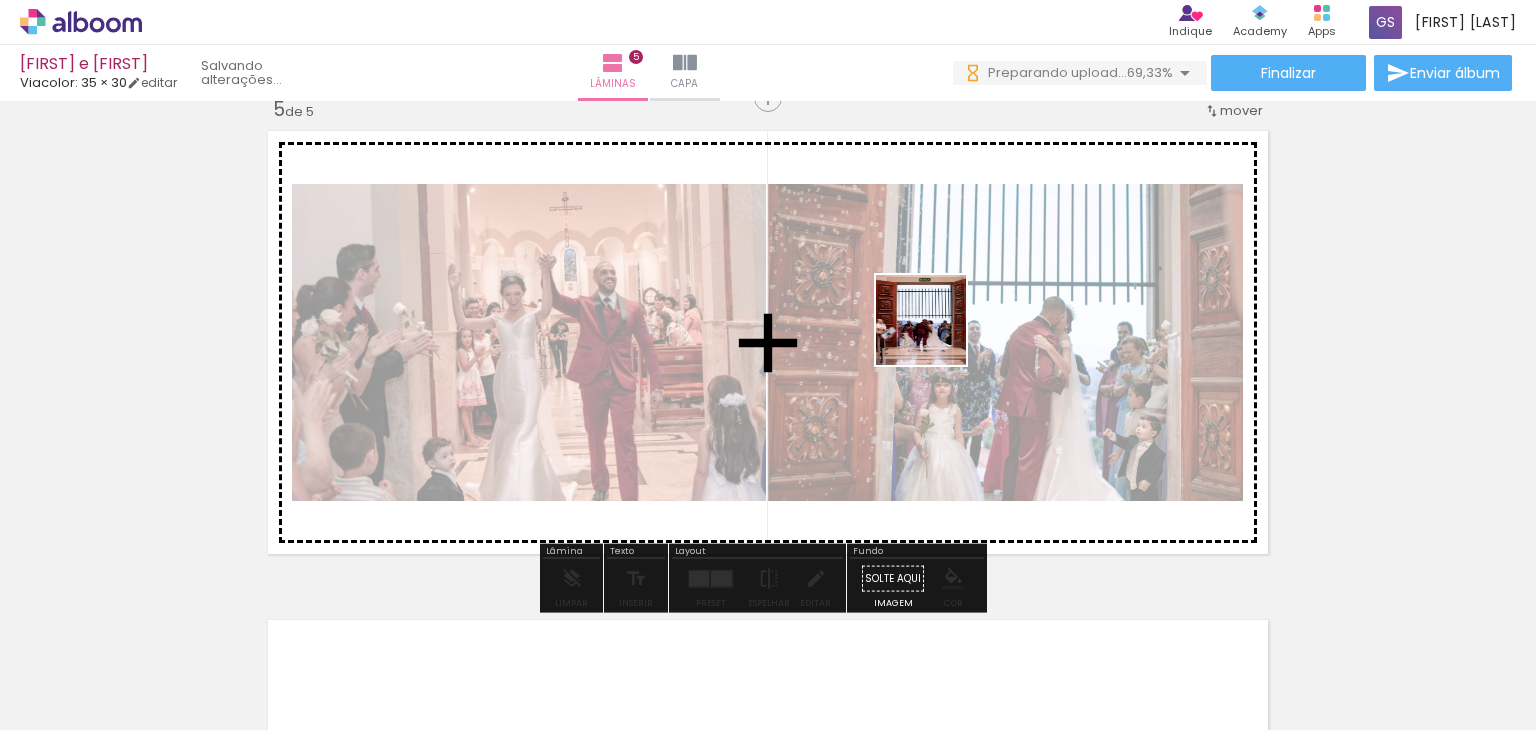 drag, startPoint x: 520, startPoint y: 669, endPoint x: 994, endPoint y: 314, distance: 592.20013 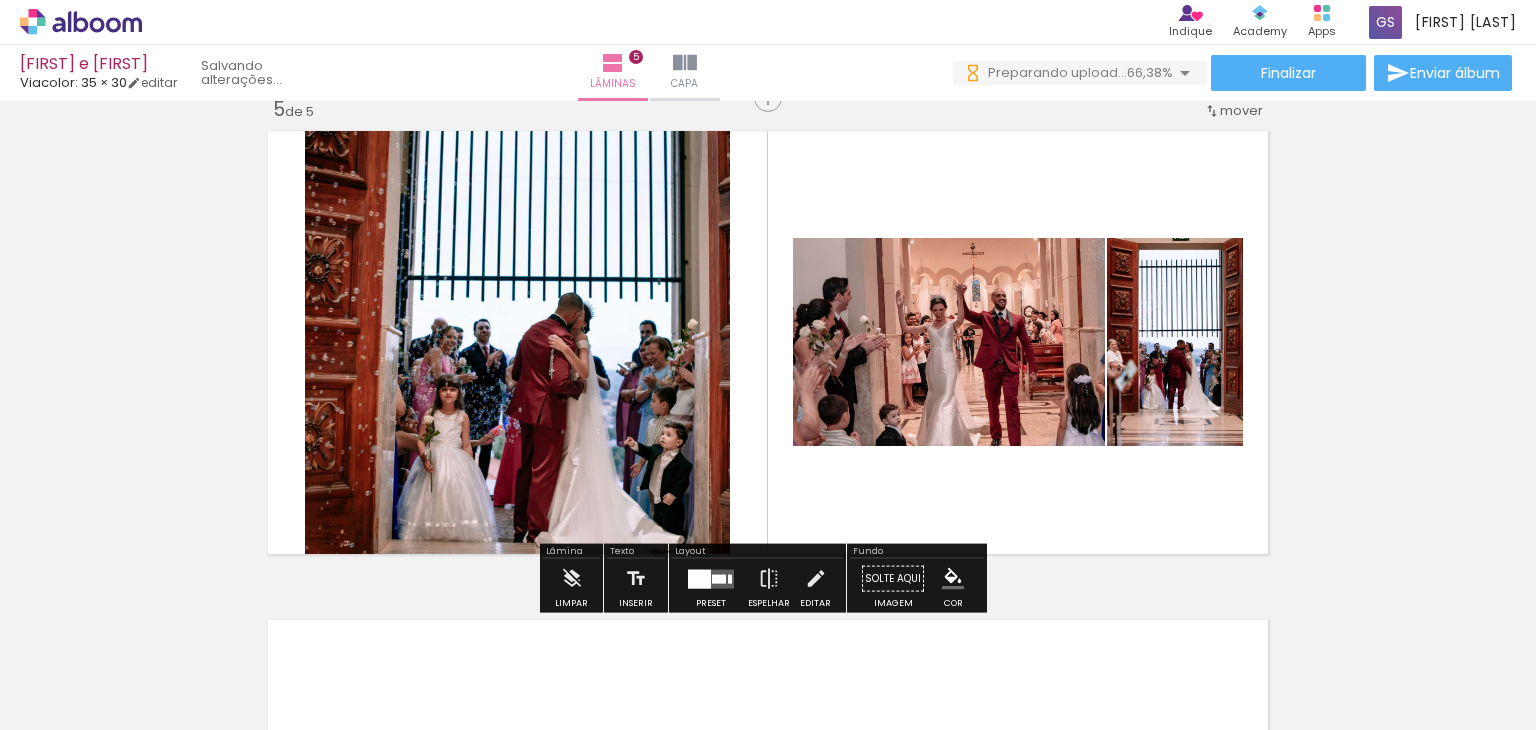 scroll, scrollTop: 0, scrollLeft: 0, axis: both 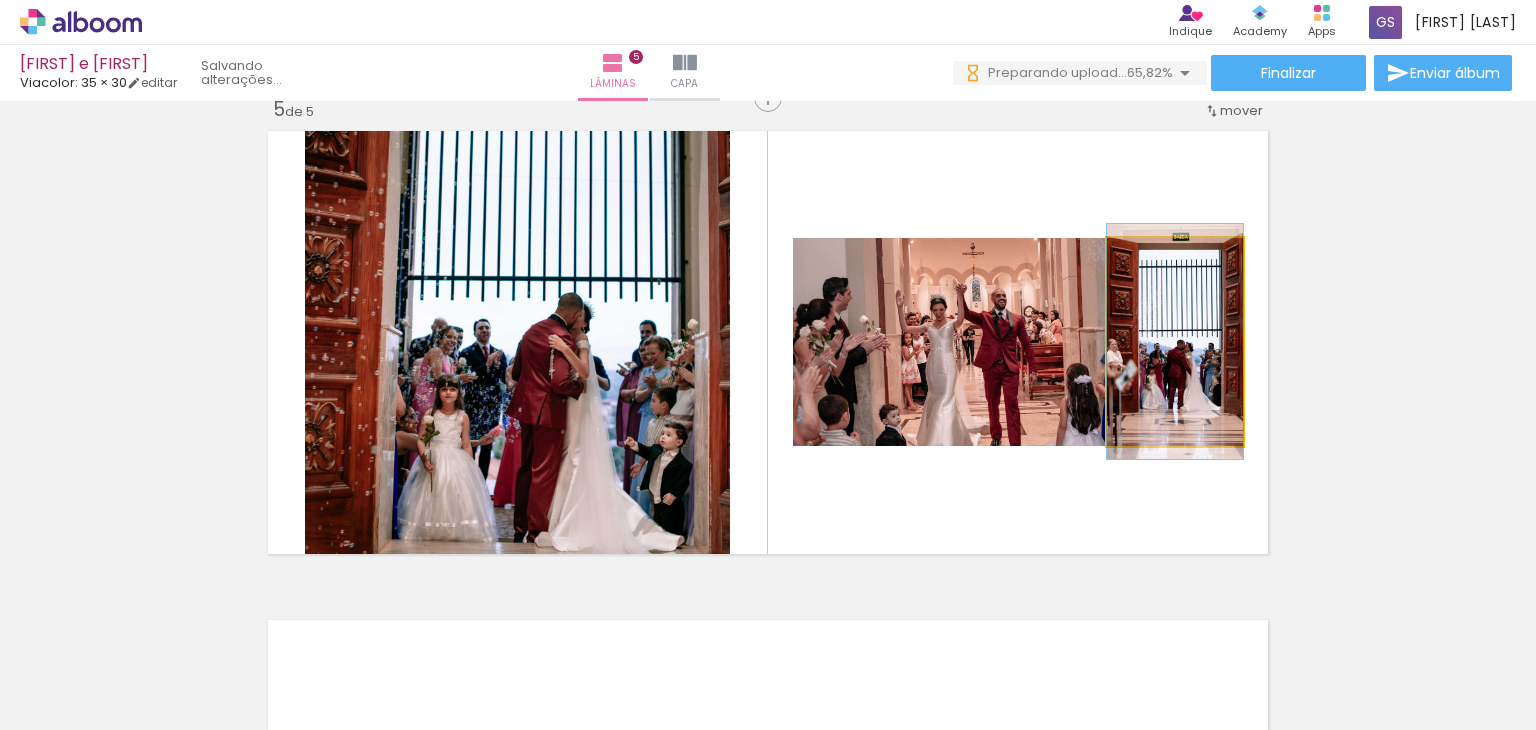 drag, startPoint x: 1199, startPoint y: 342, endPoint x: 512, endPoint y: 356, distance: 687.14264 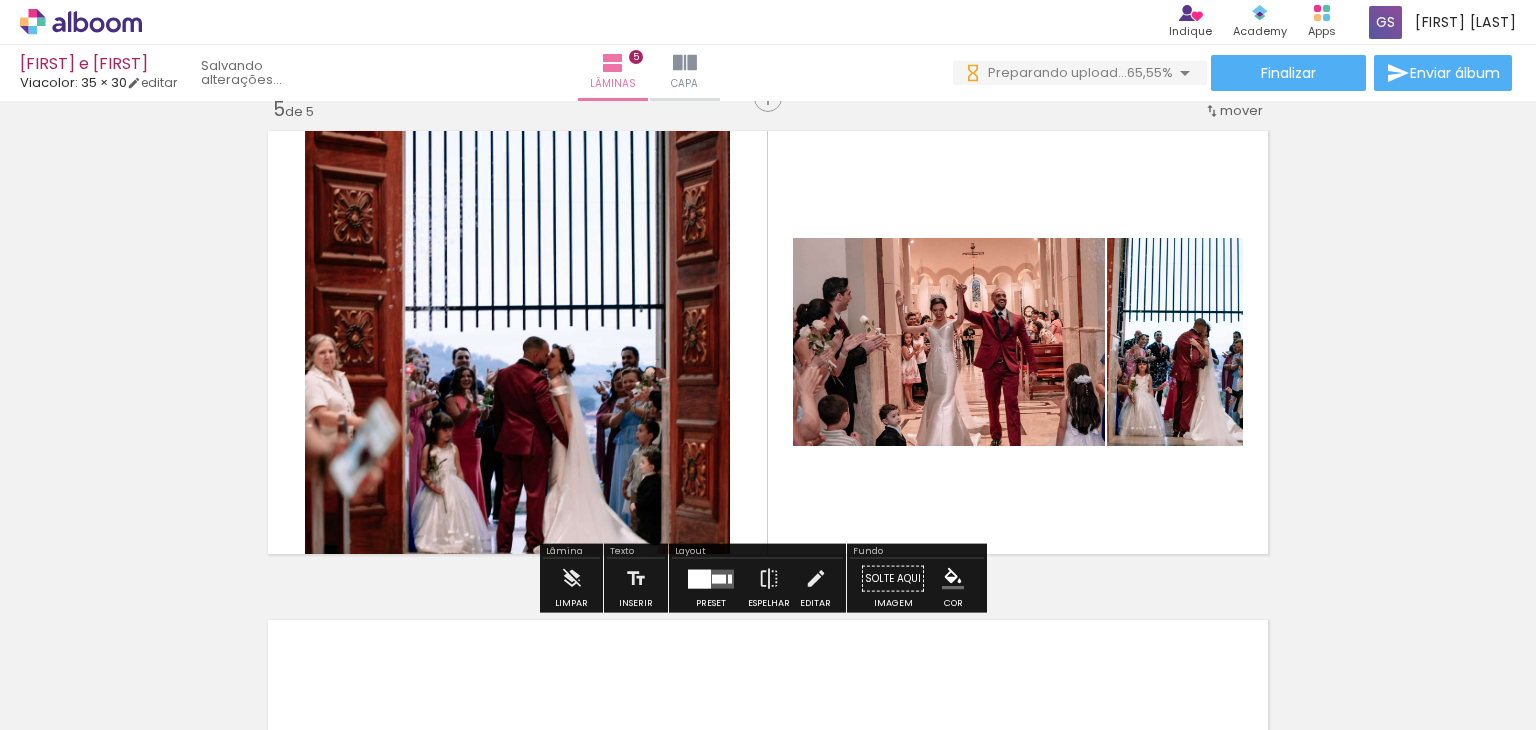 scroll, scrollTop: 0, scrollLeft: 0, axis: both 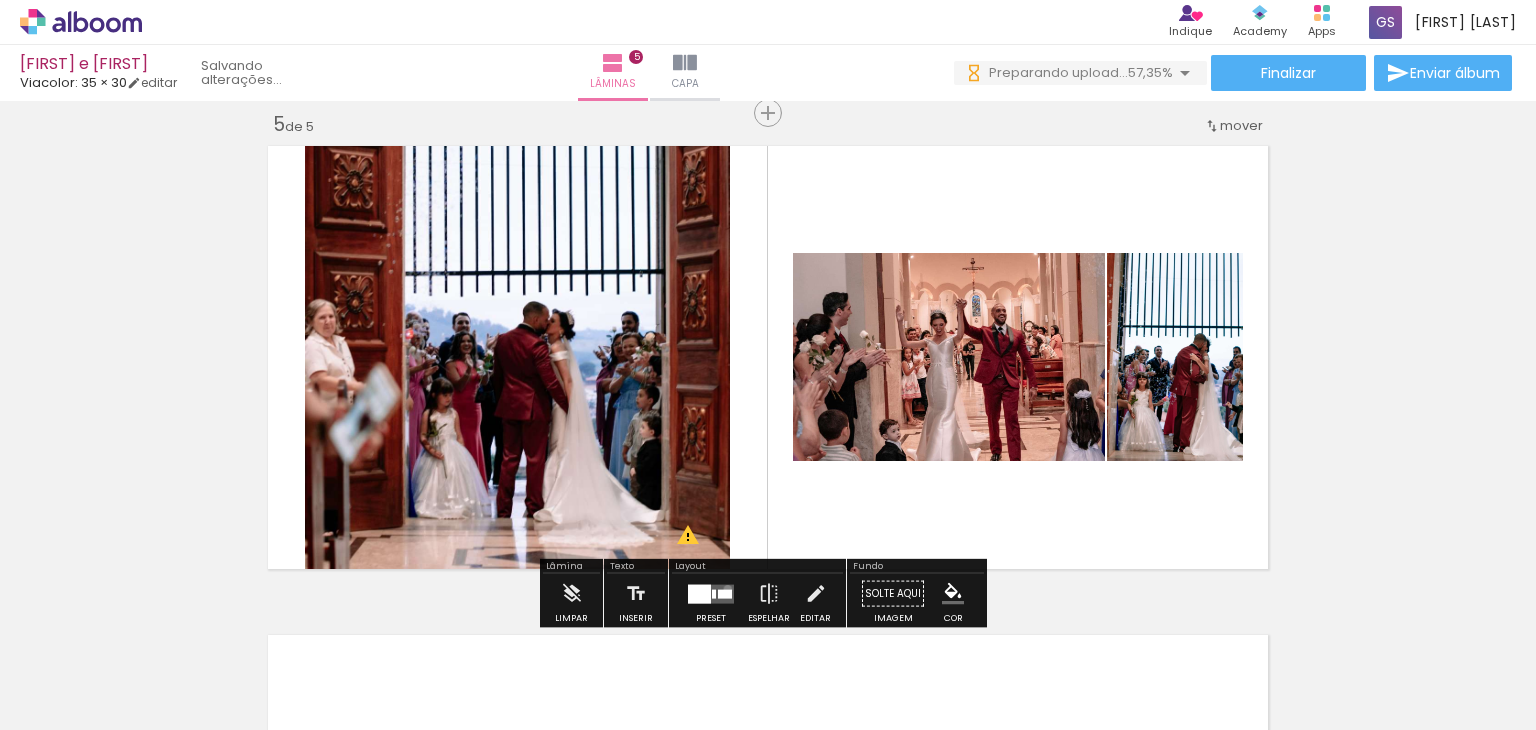 click at bounding box center (725, 593) 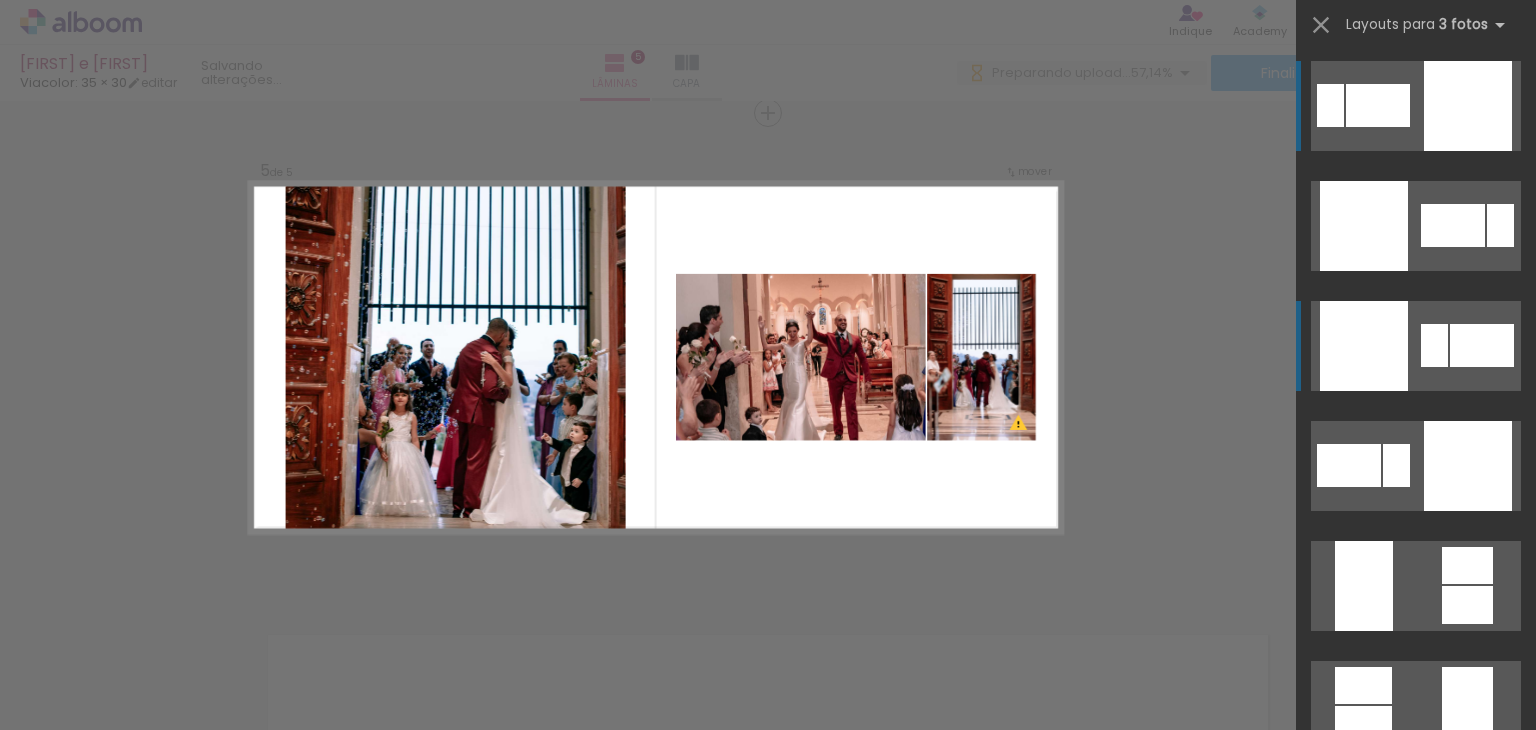 scroll, scrollTop: 1981, scrollLeft: 0, axis: vertical 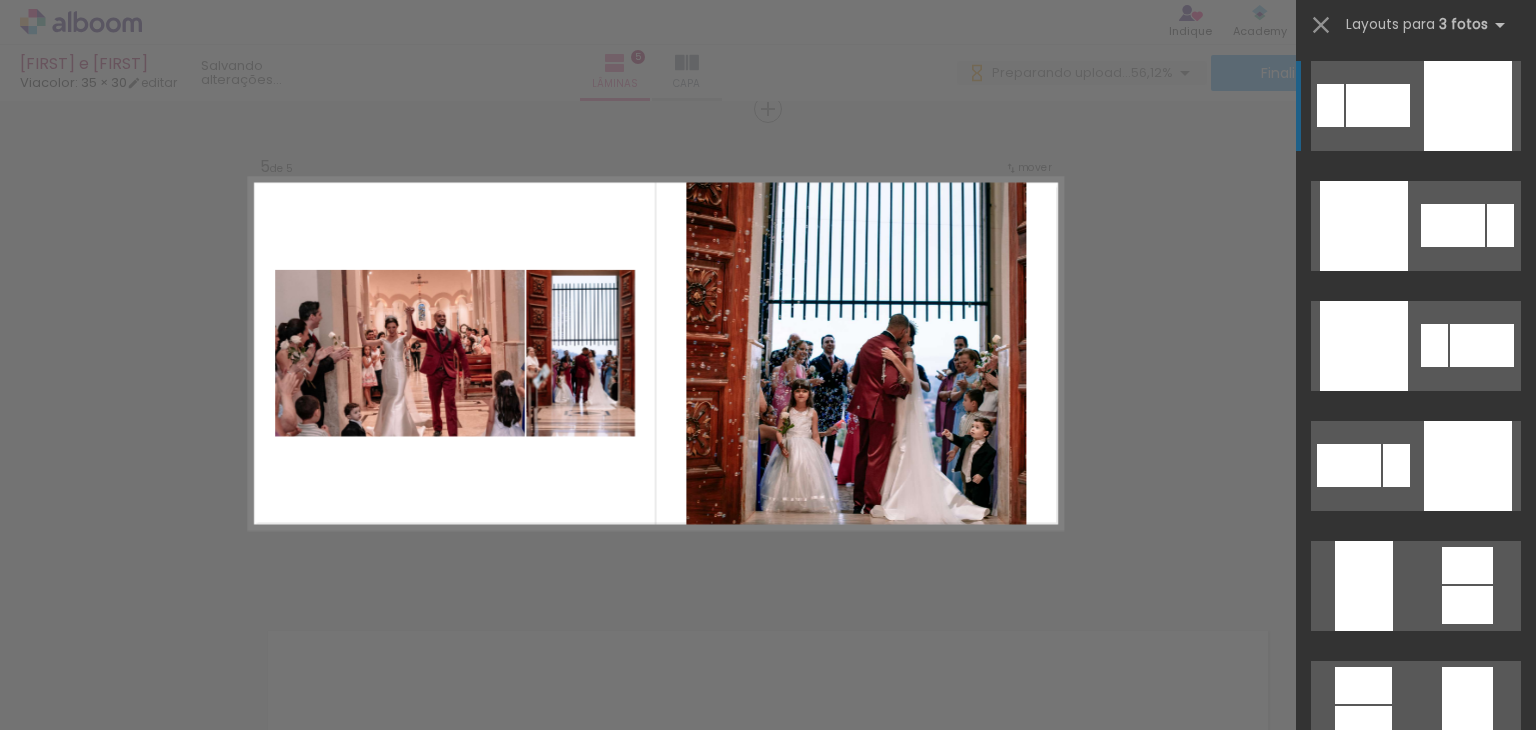 click on "Confirmar Cancelar" at bounding box center (768, -389) 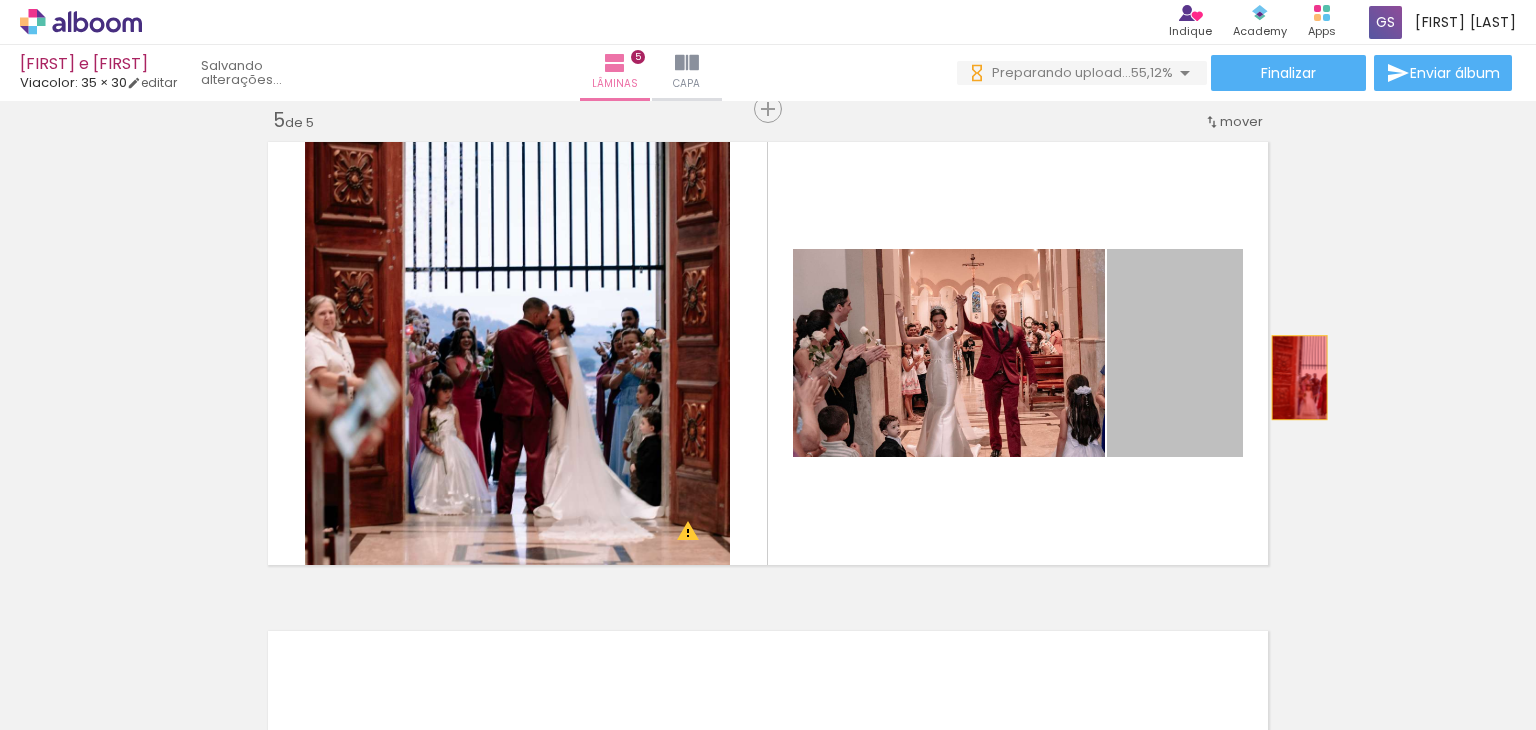 drag, startPoint x: 1167, startPoint y: 397, endPoint x: 1341, endPoint y: 365, distance: 176.91806 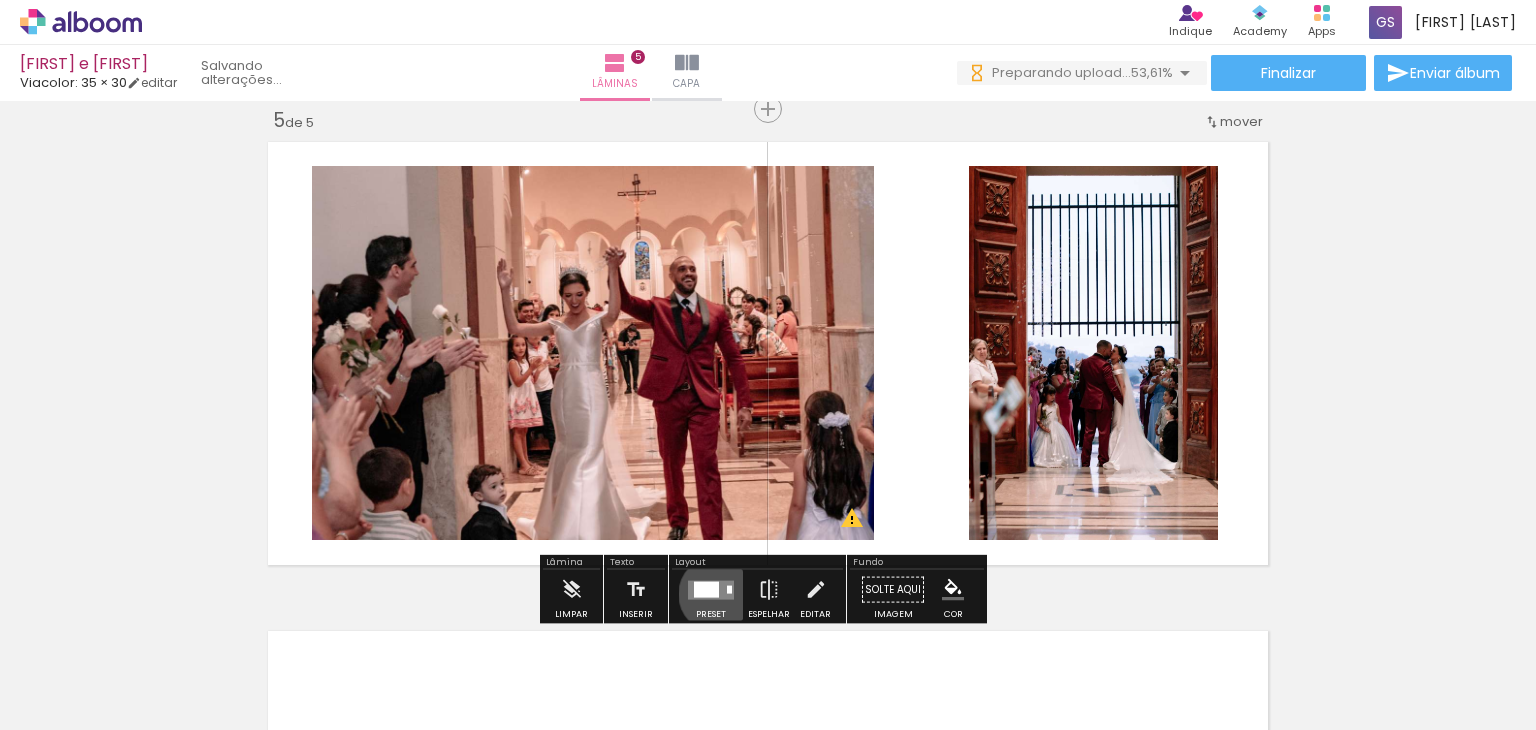 click at bounding box center [706, 589] 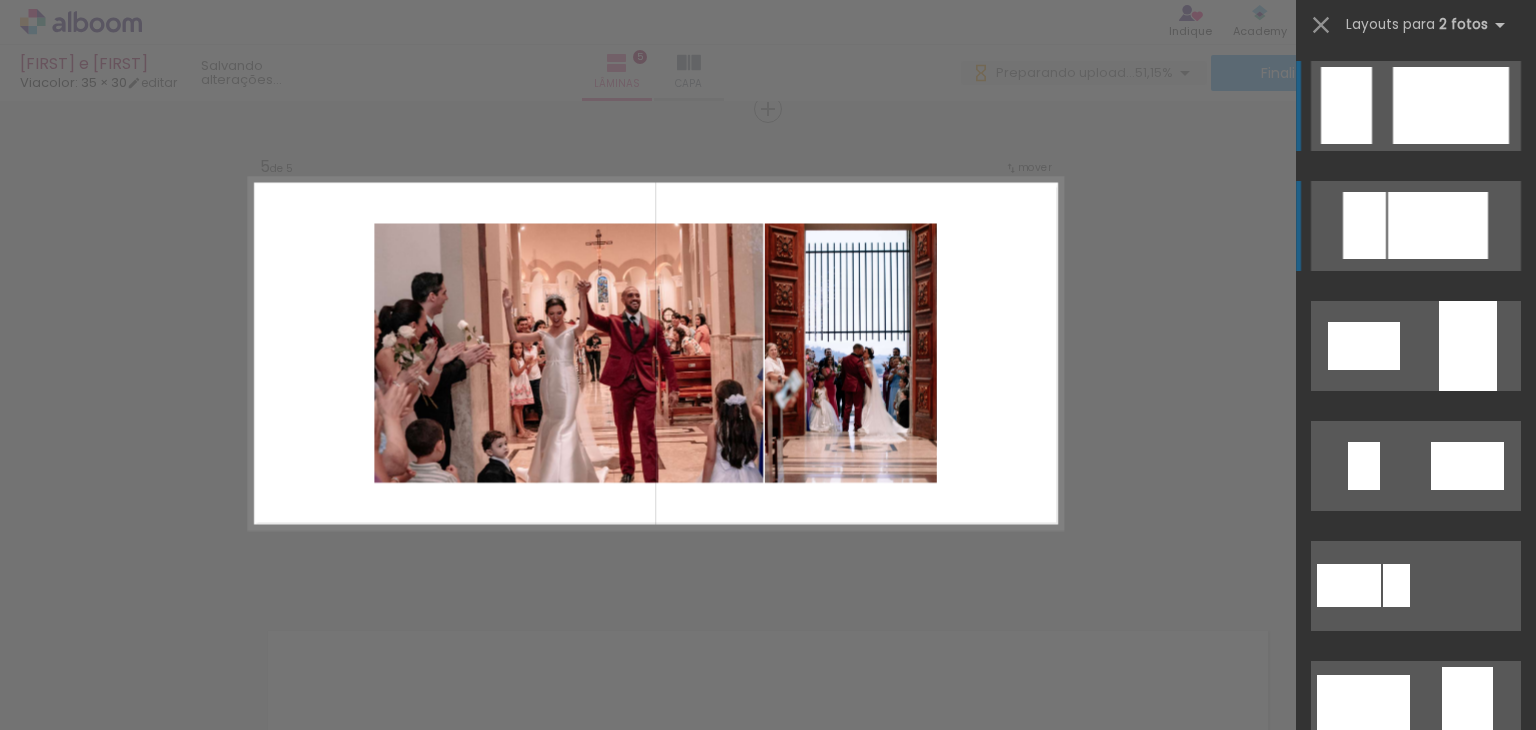 click at bounding box center [1438, 225] 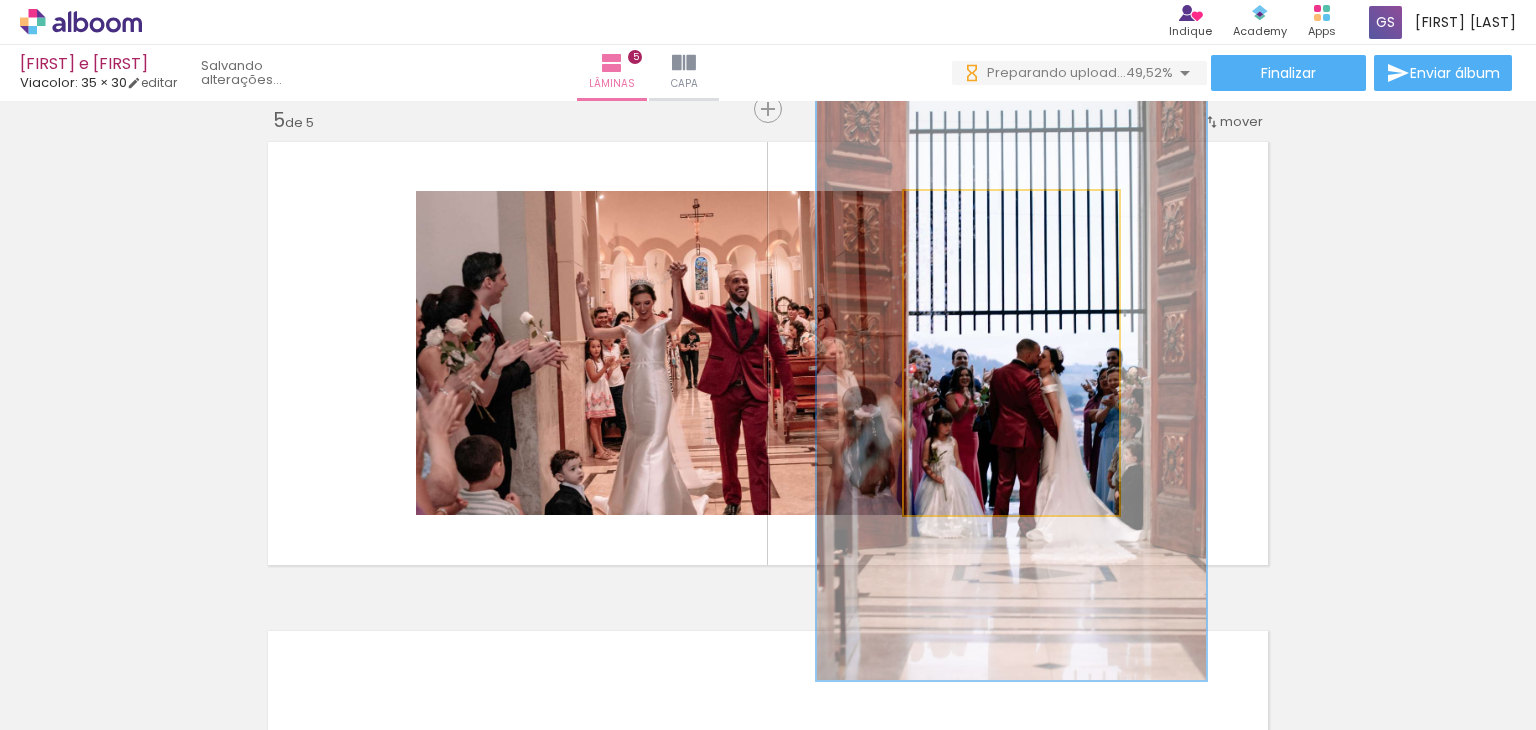 drag, startPoint x: 948, startPoint y: 212, endPoint x: 1004, endPoint y: 221, distance: 56.718605 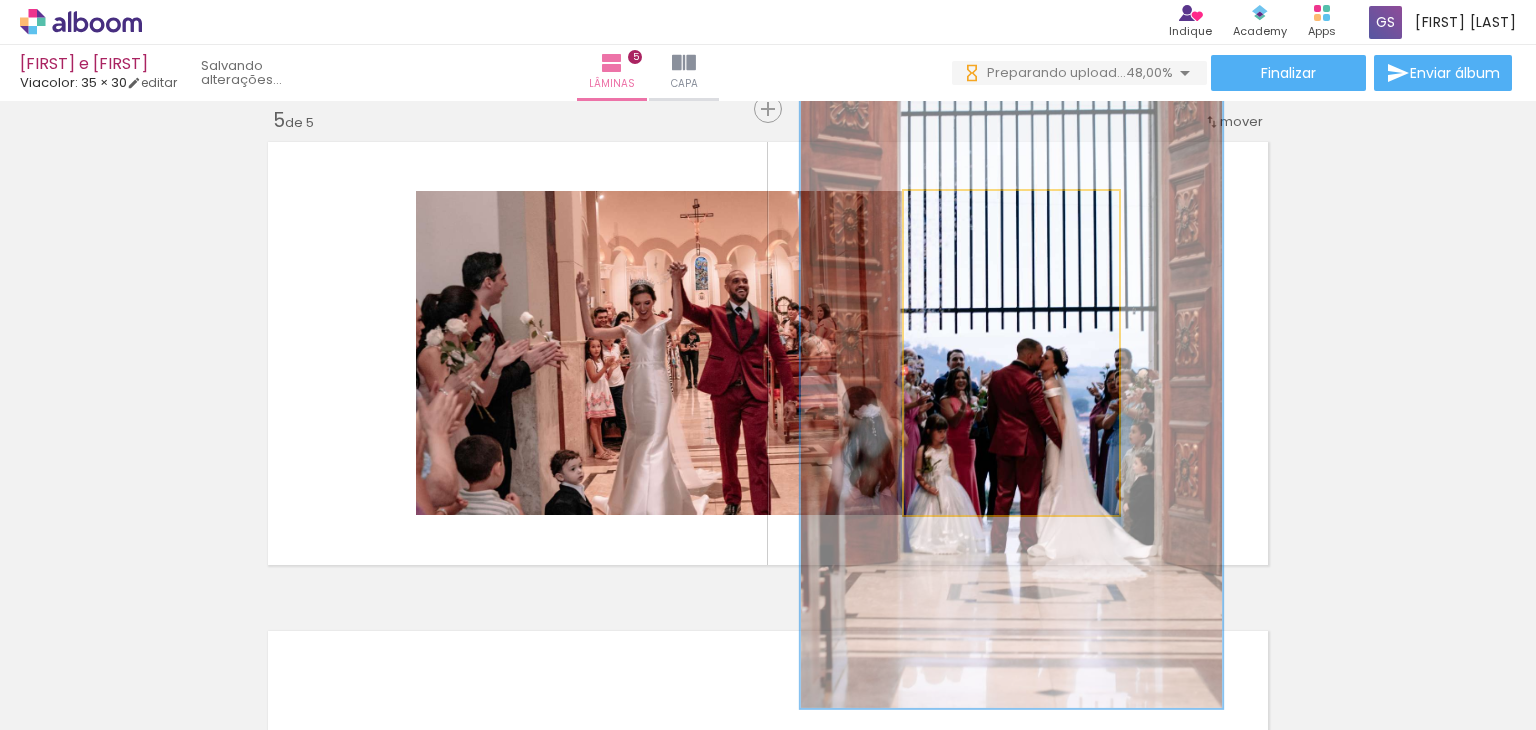 drag, startPoint x: 1002, startPoint y: 214, endPoint x: 1014, endPoint y: 216, distance: 12.165525 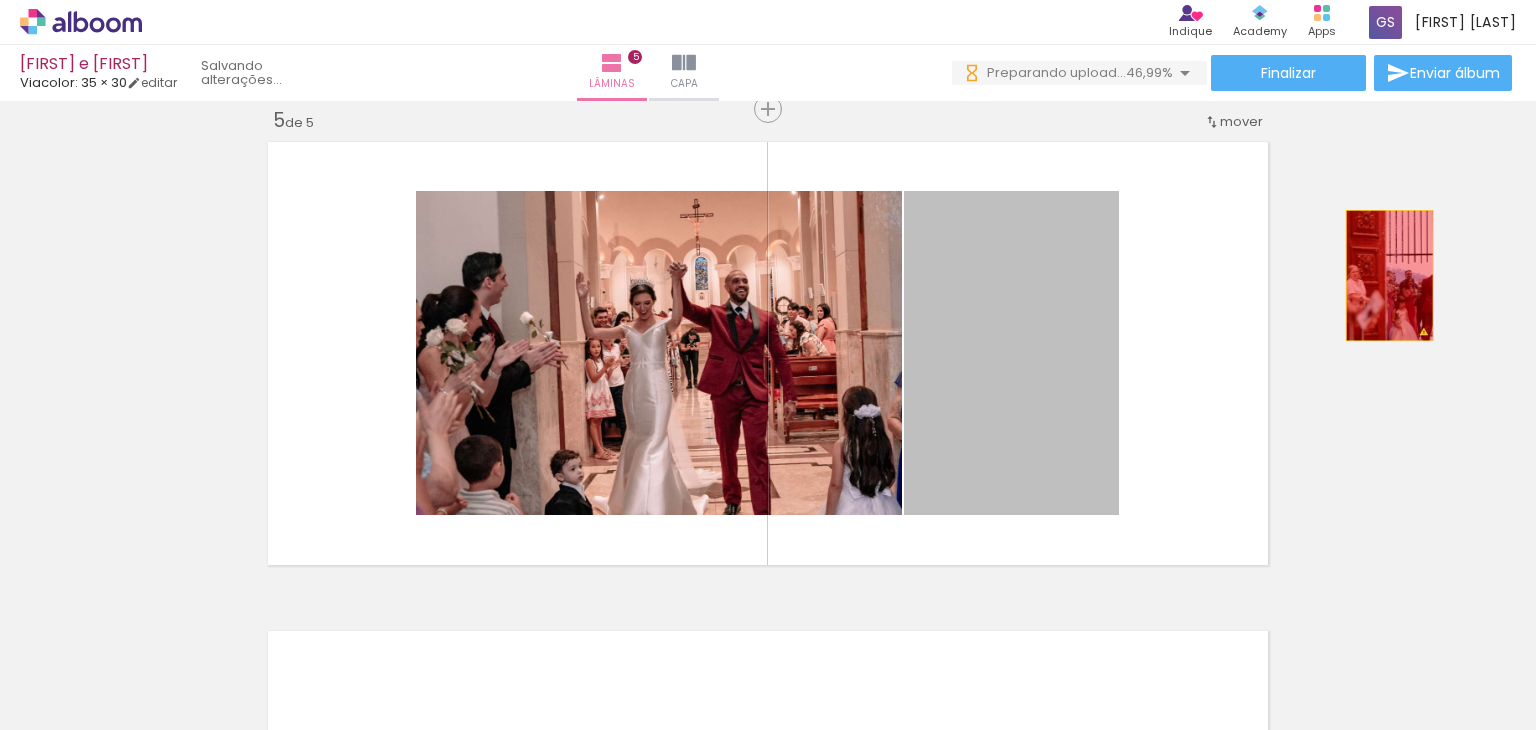 drag, startPoint x: 1004, startPoint y: 325, endPoint x: 1384, endPoint y: 273, distance: 383.54138 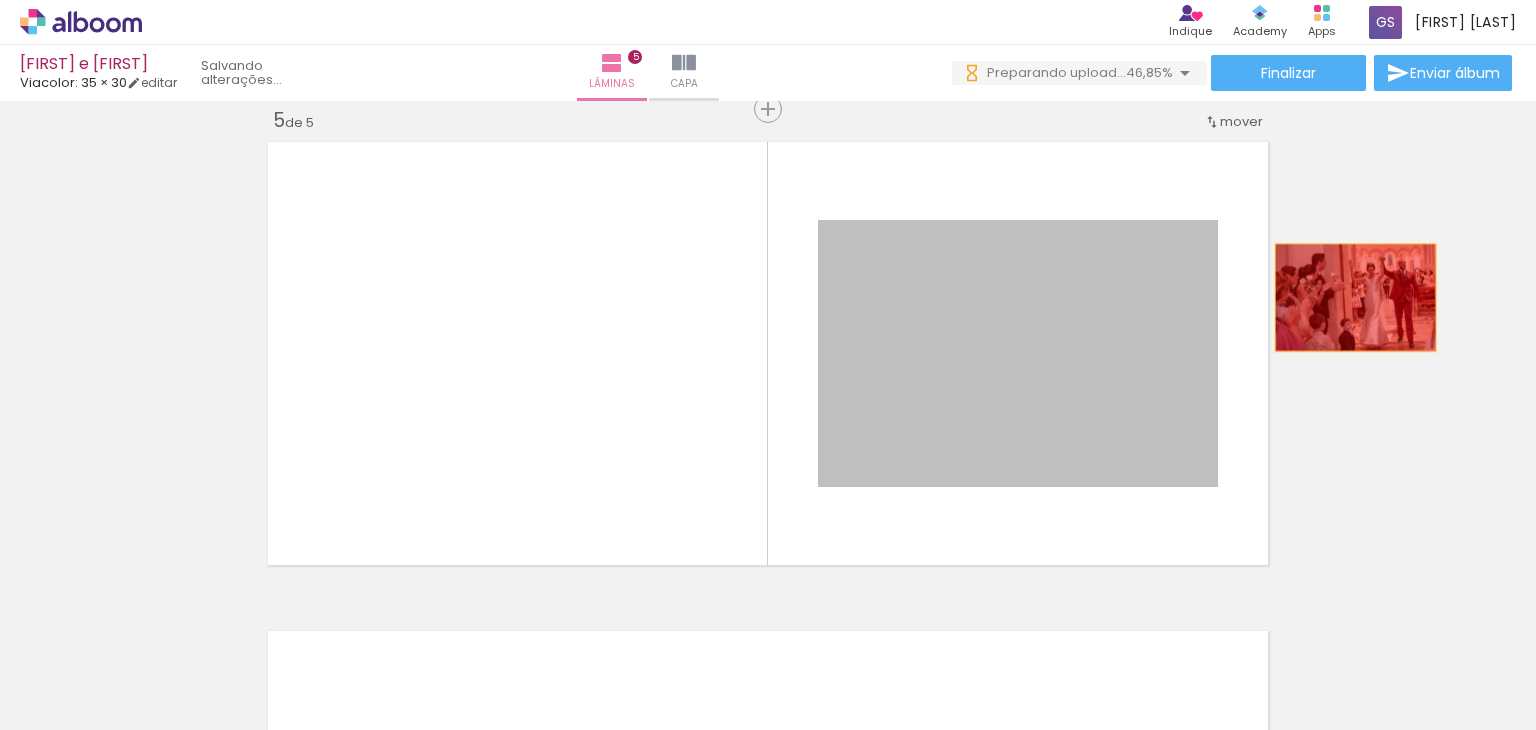 drag, startPoint x: 964, startPoint y: 339, endPoint x: 1408, endPoint y: 285, distance: 447.27173 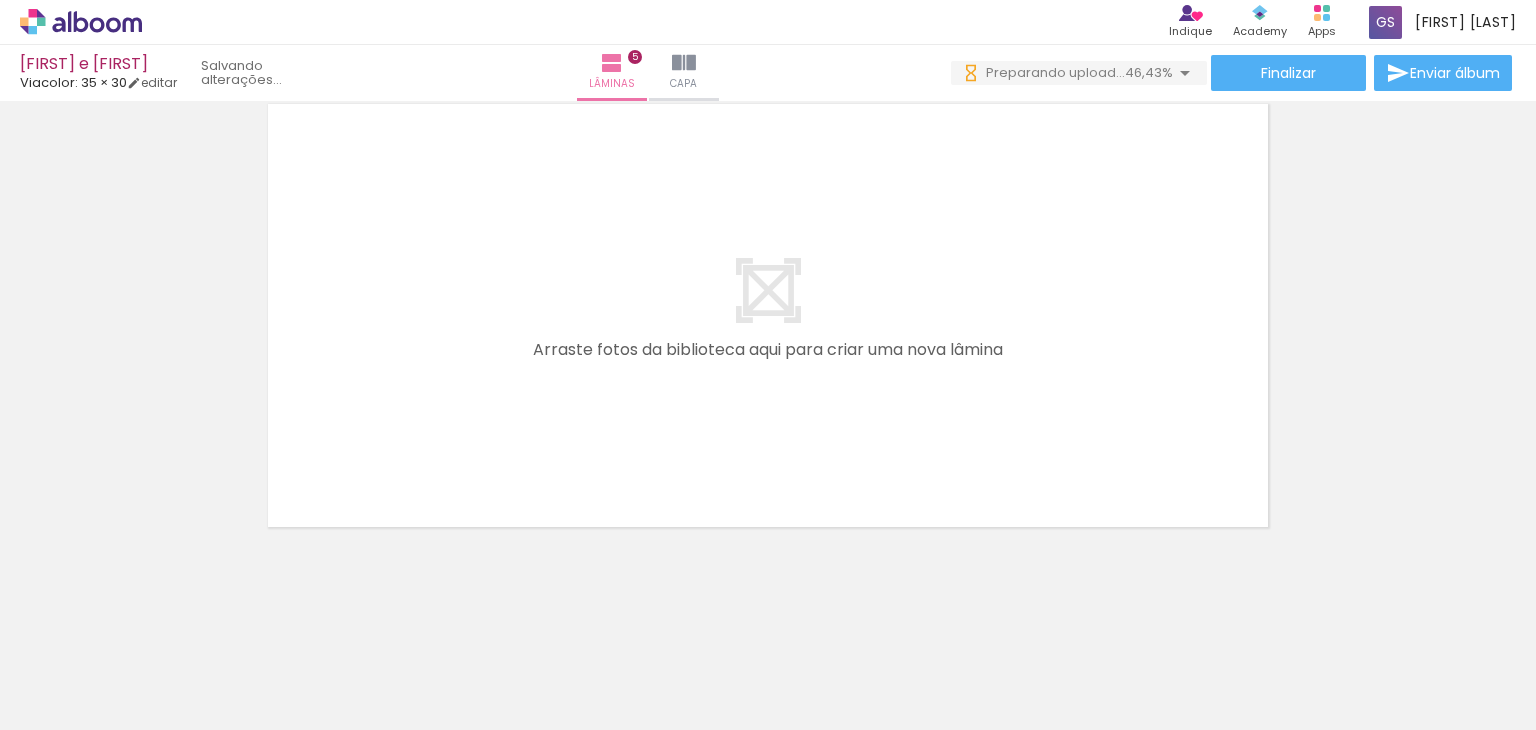click at bounding box center [268, 622] 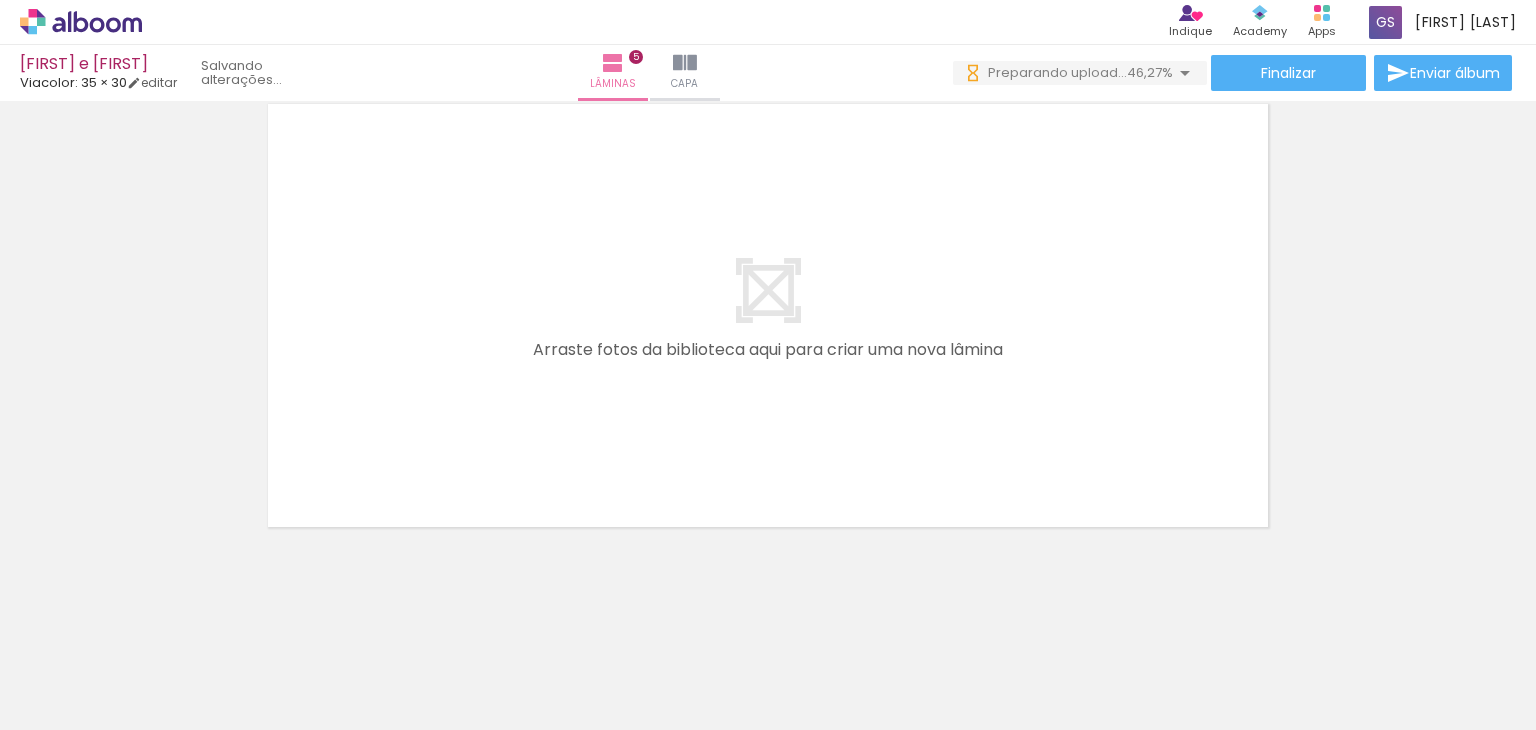 click at bounding box center [268, 622] 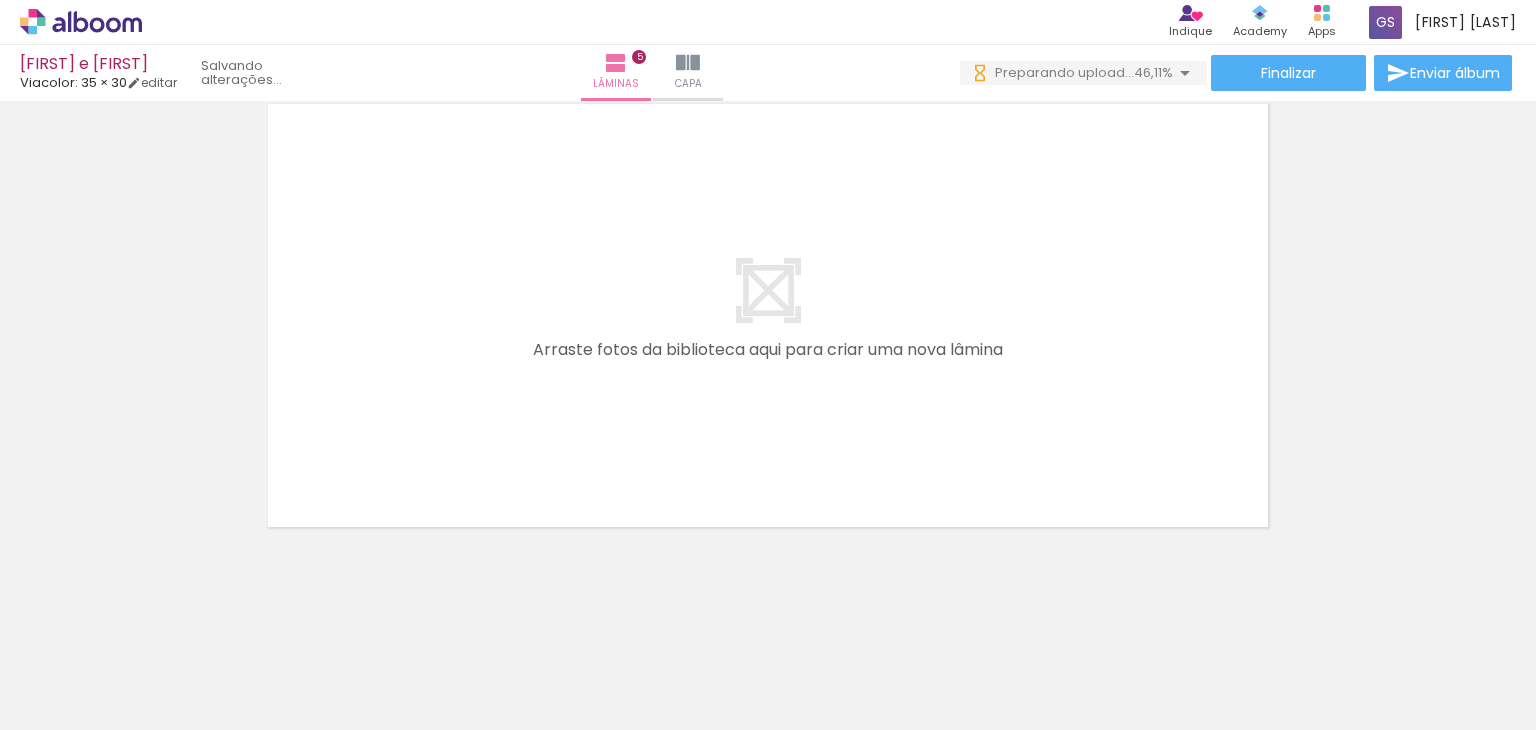click at bounding box center (268, 622) 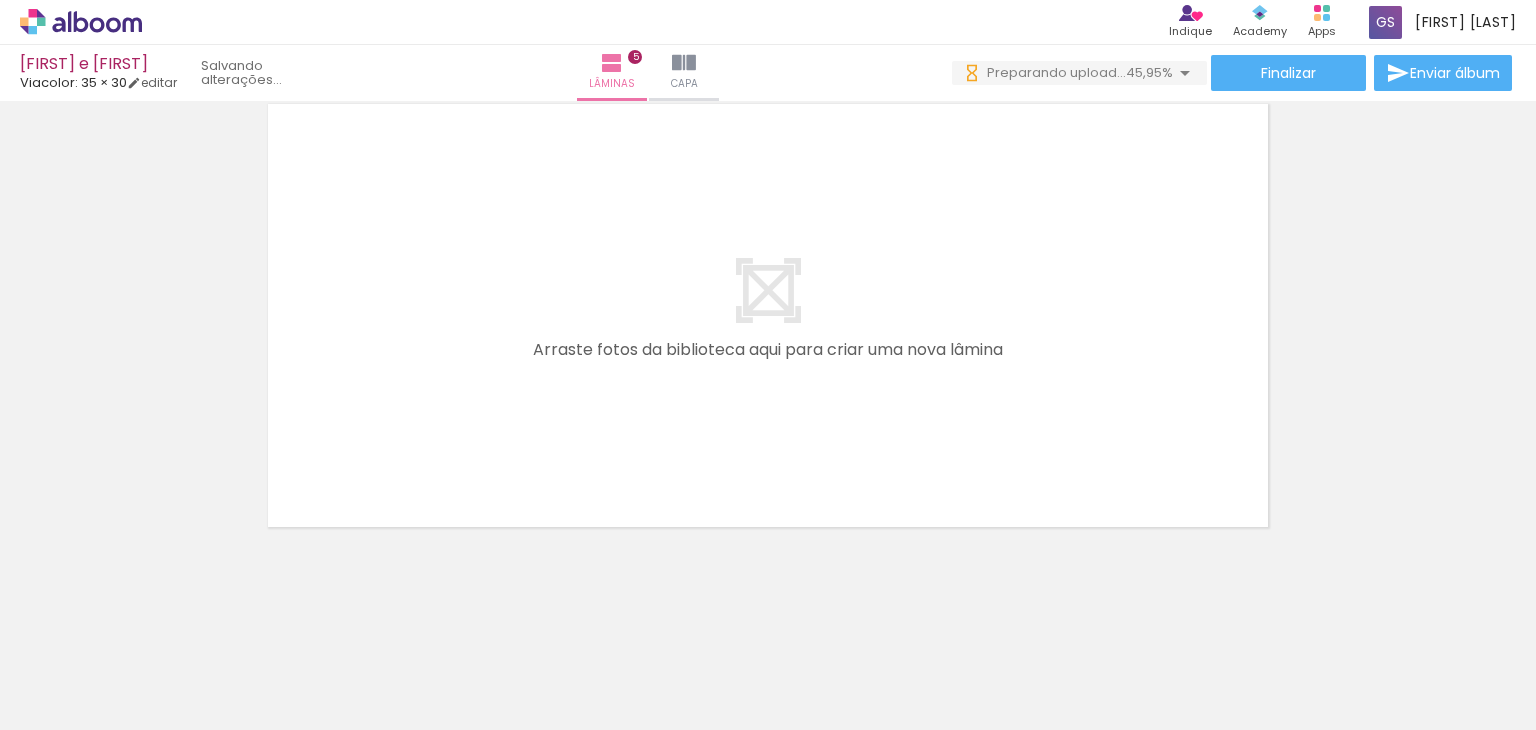 click at bounding box center (268, 622) 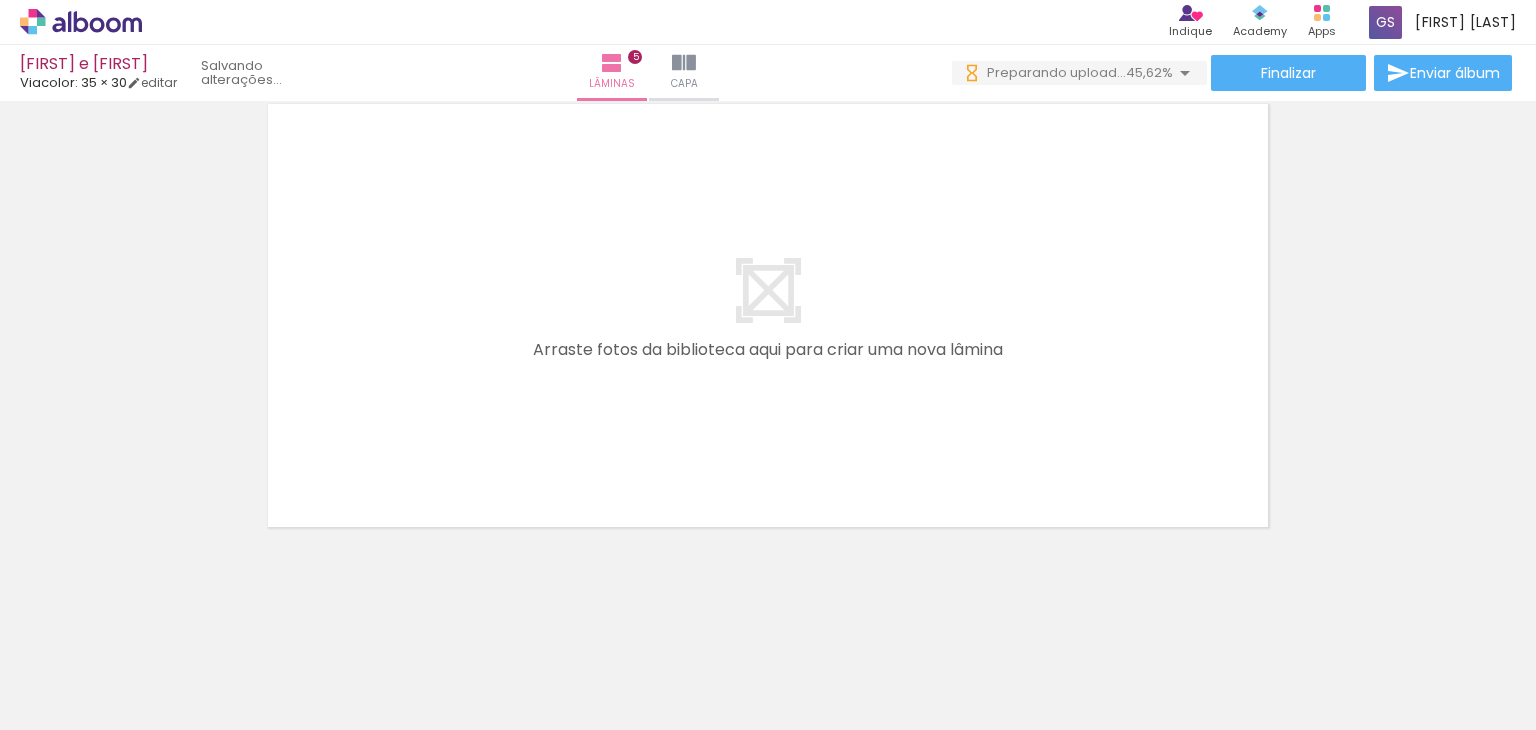 click at bounding box center [268, 622] 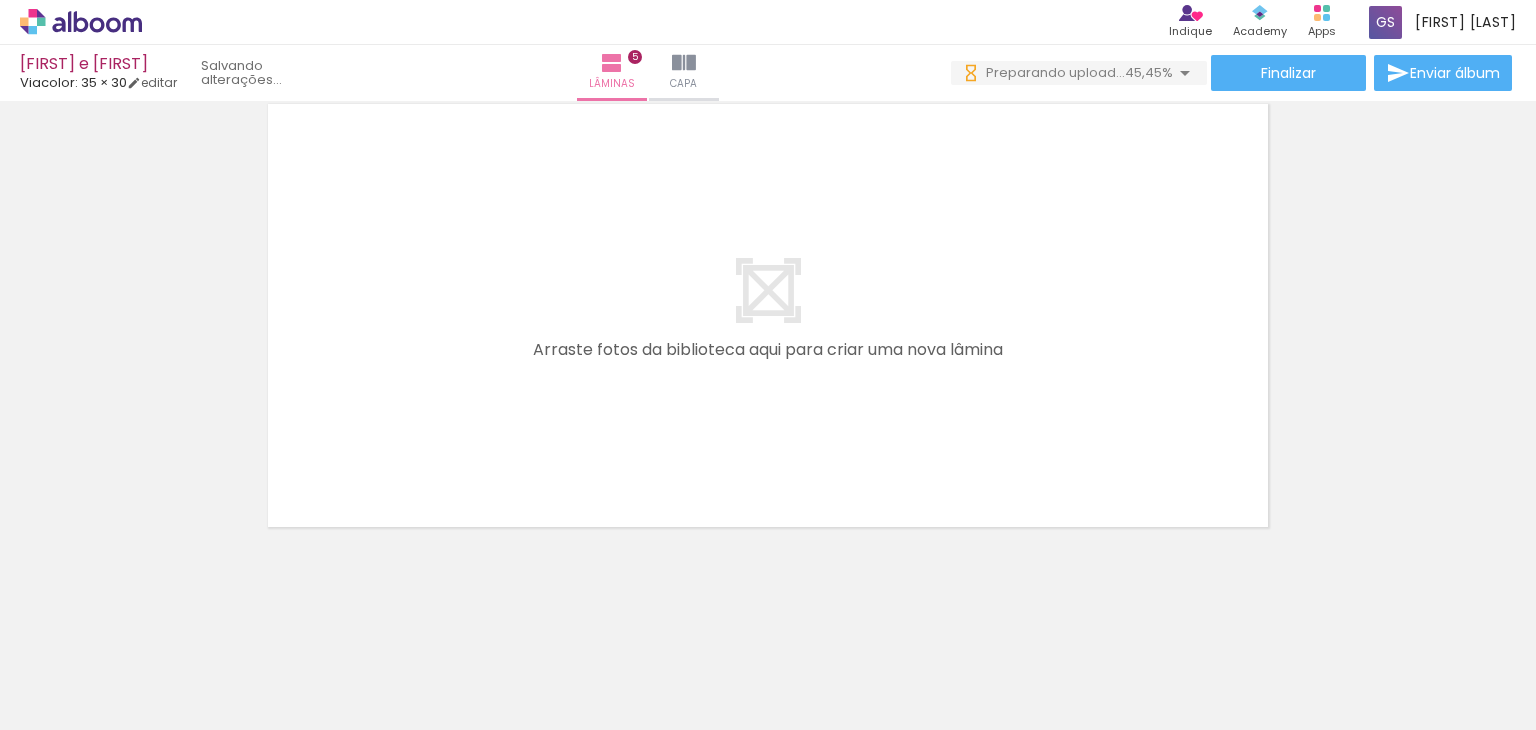 click at bounding box center (268, 622) 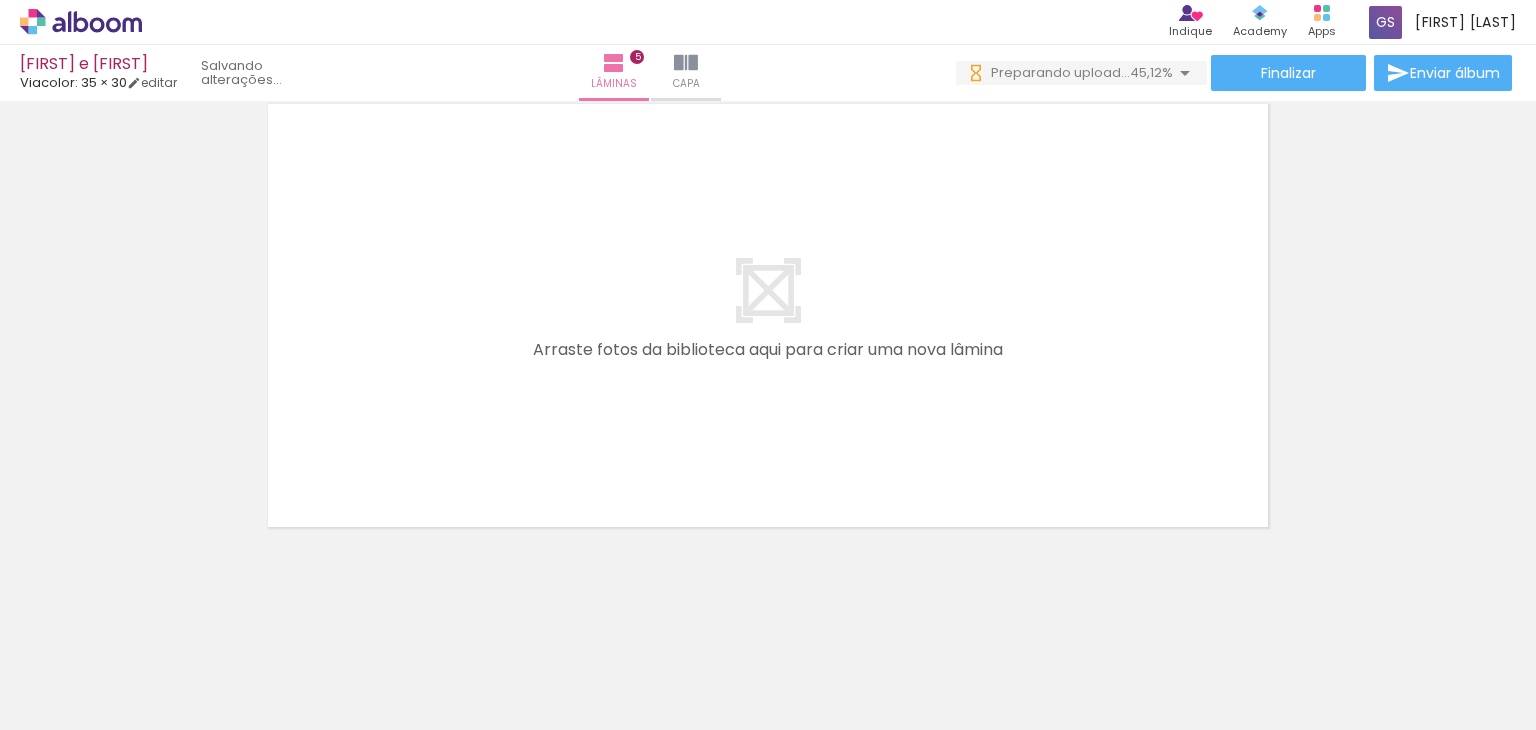 click at bounding box center (268, 622) 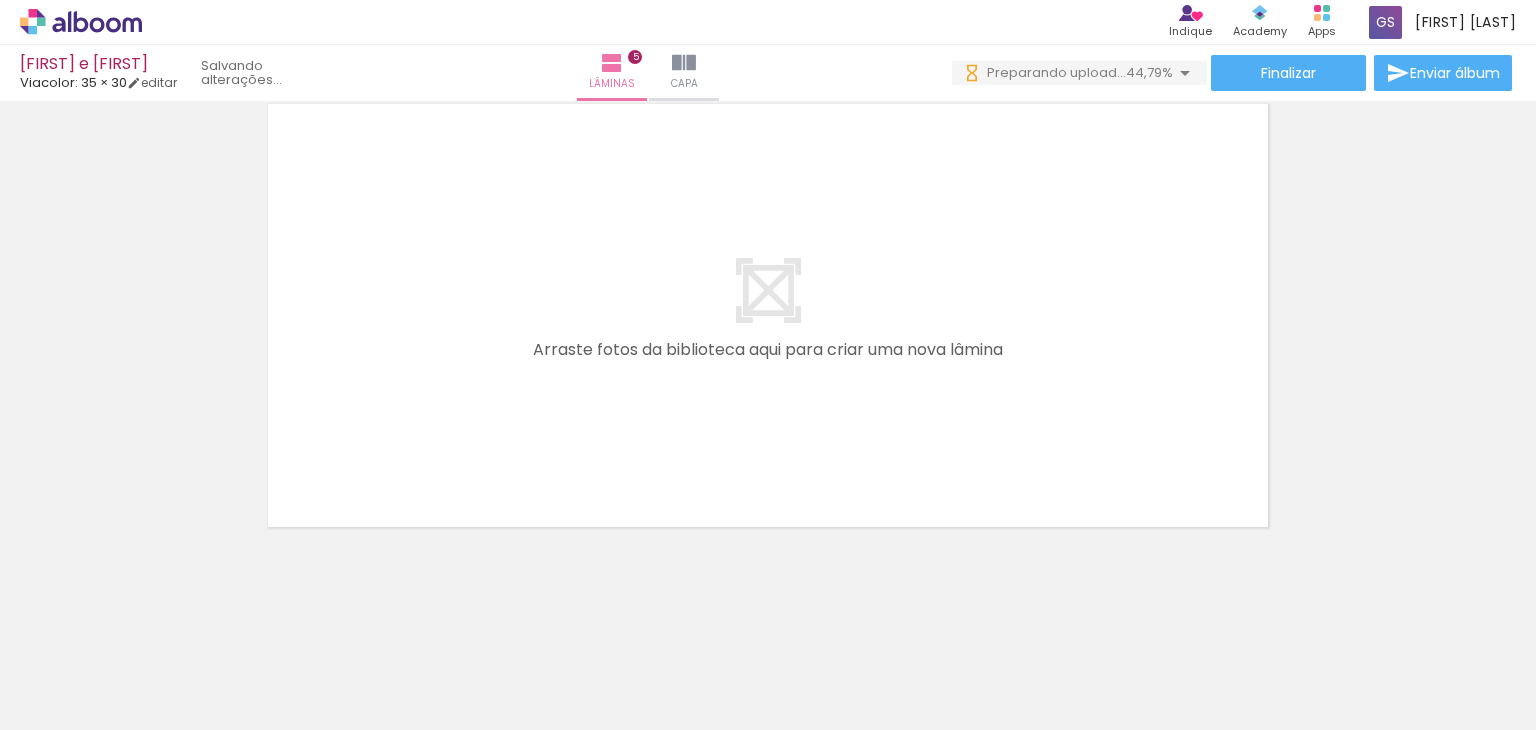click at bounding box center [268, 622] 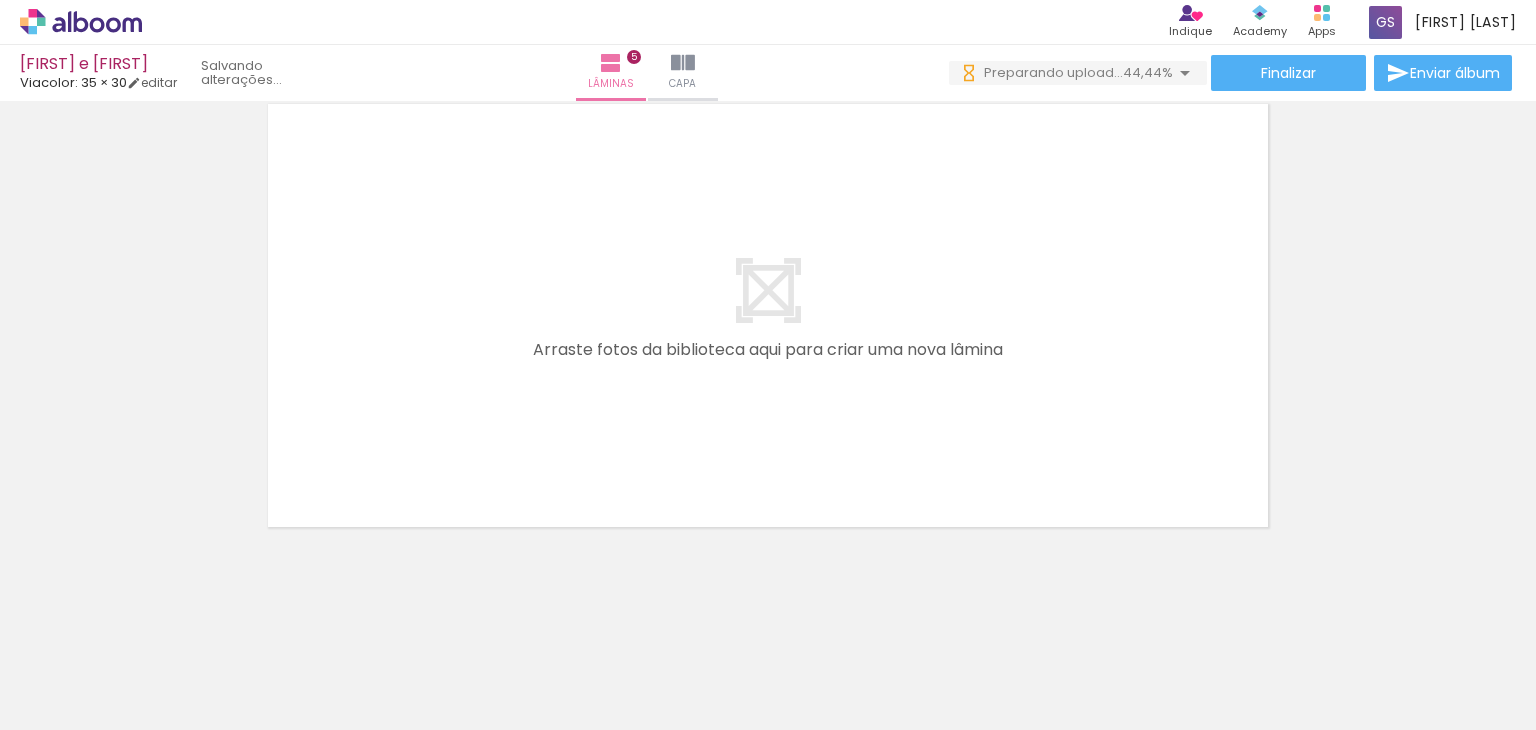 click at bounding box center (268, 622) 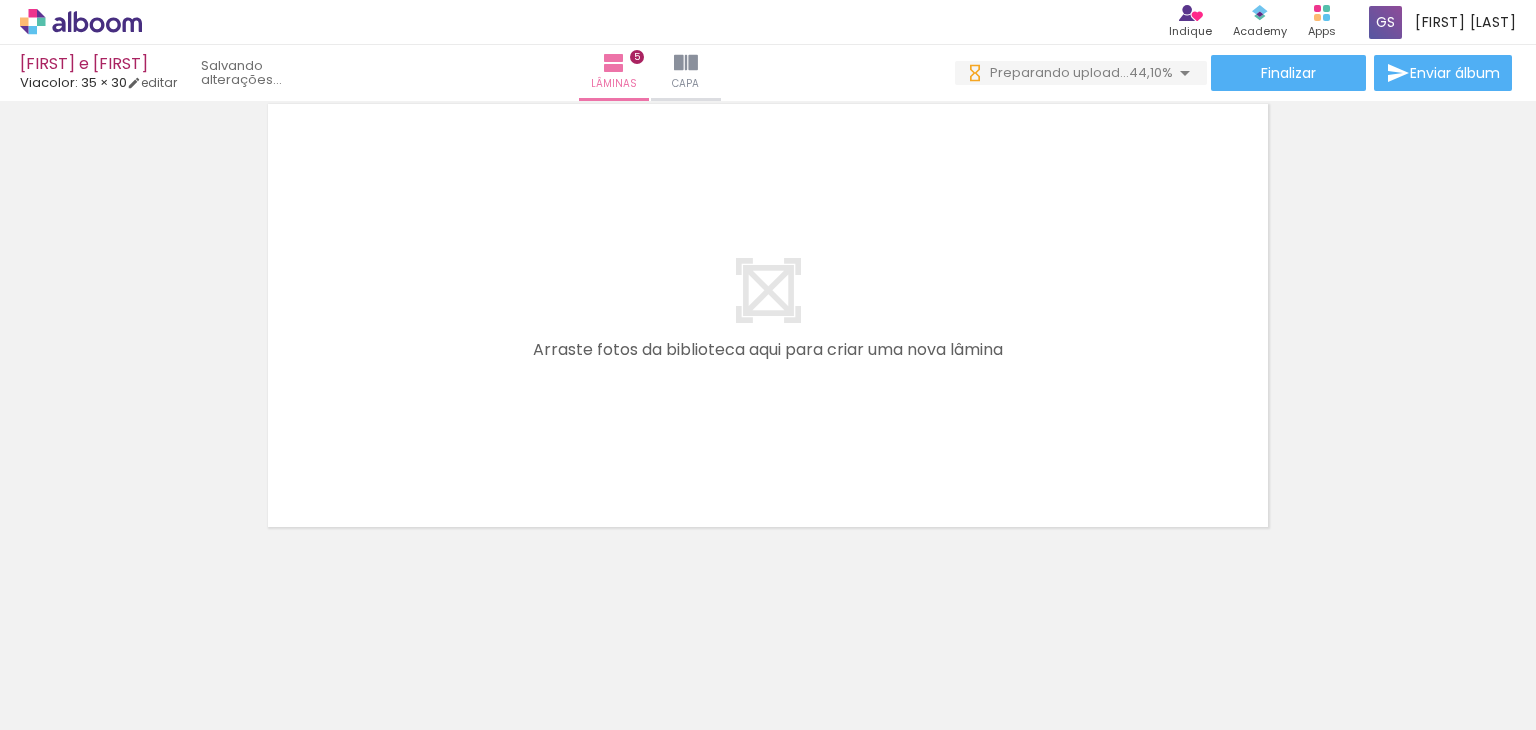 click at bounding box center [268, 622] 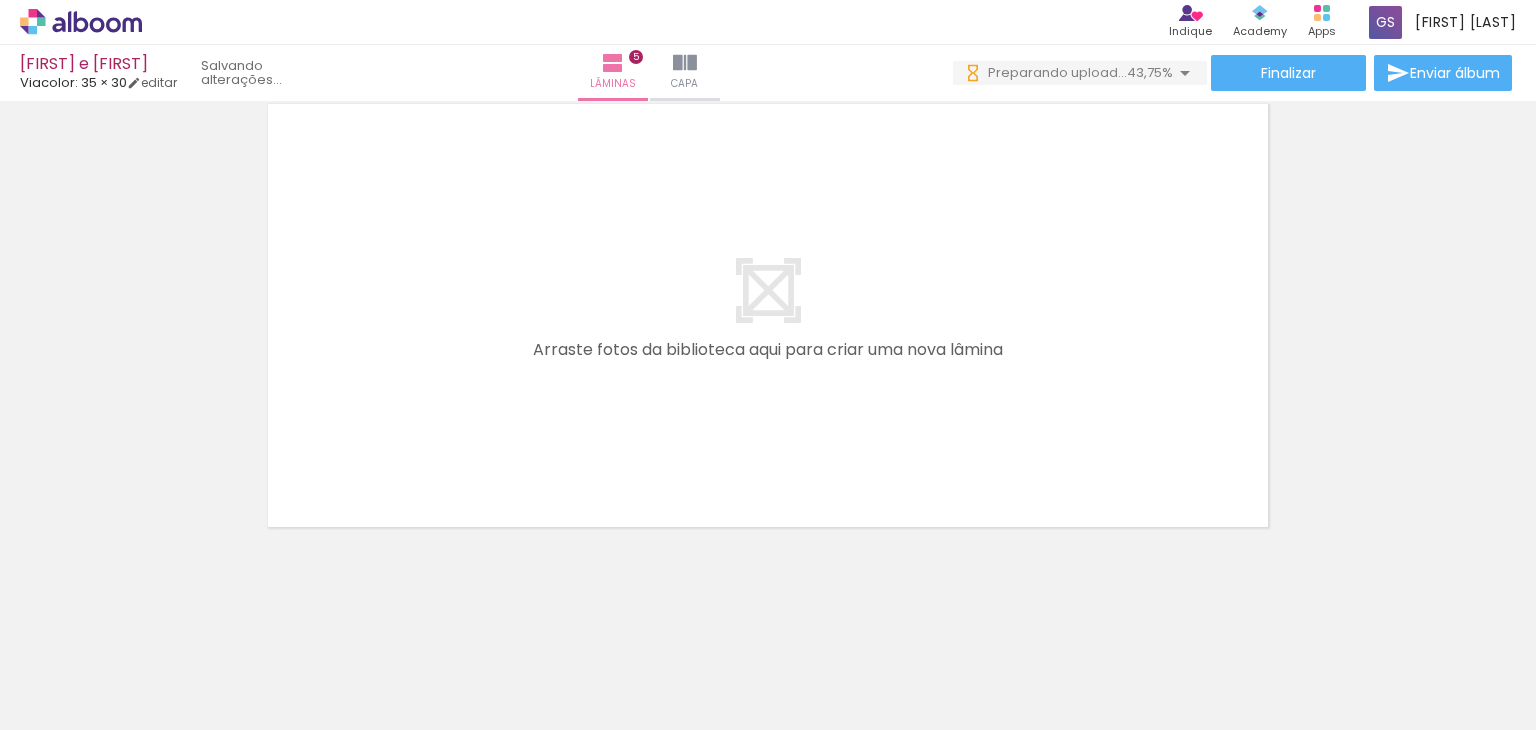 click at bounding box center (268, 622) 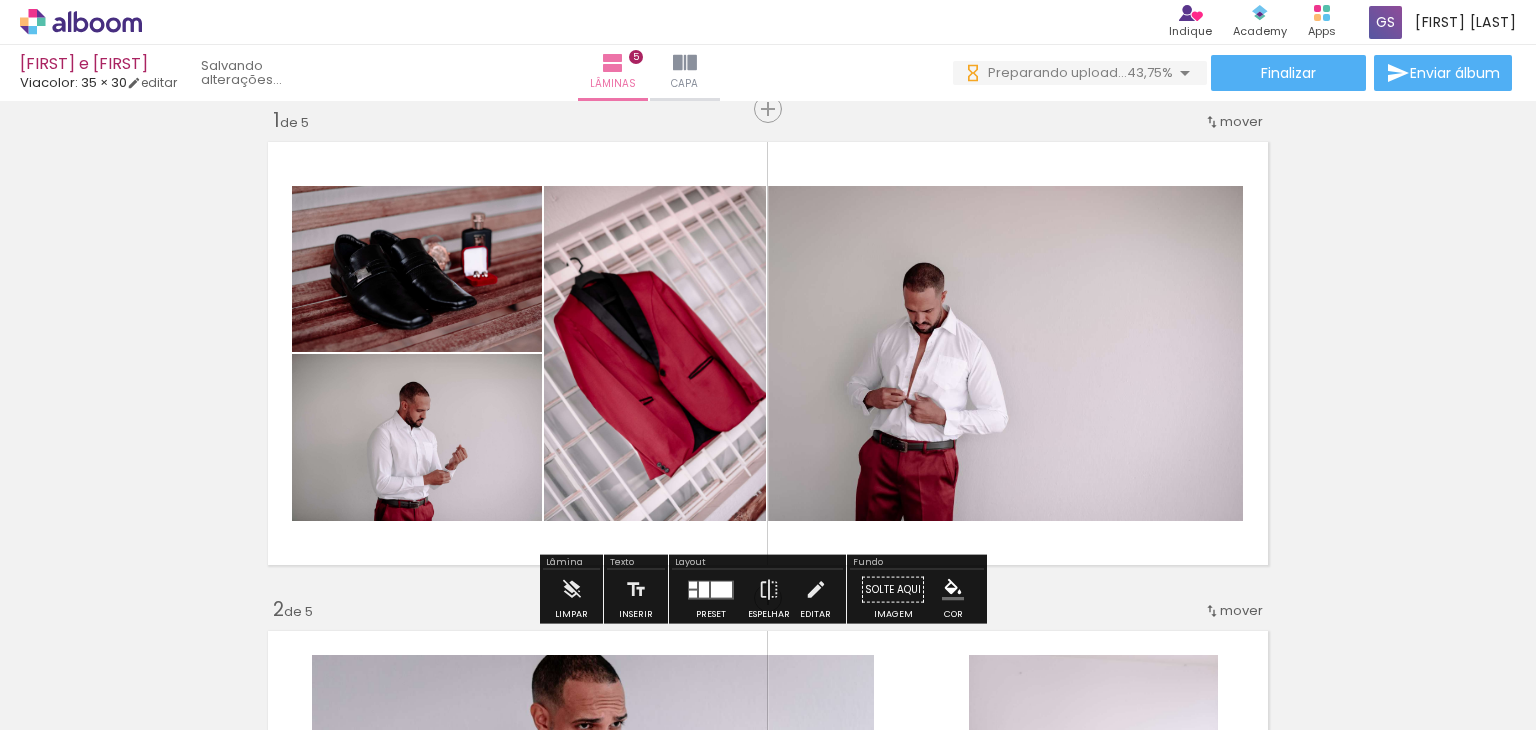 click at bounding box center [268, 622] 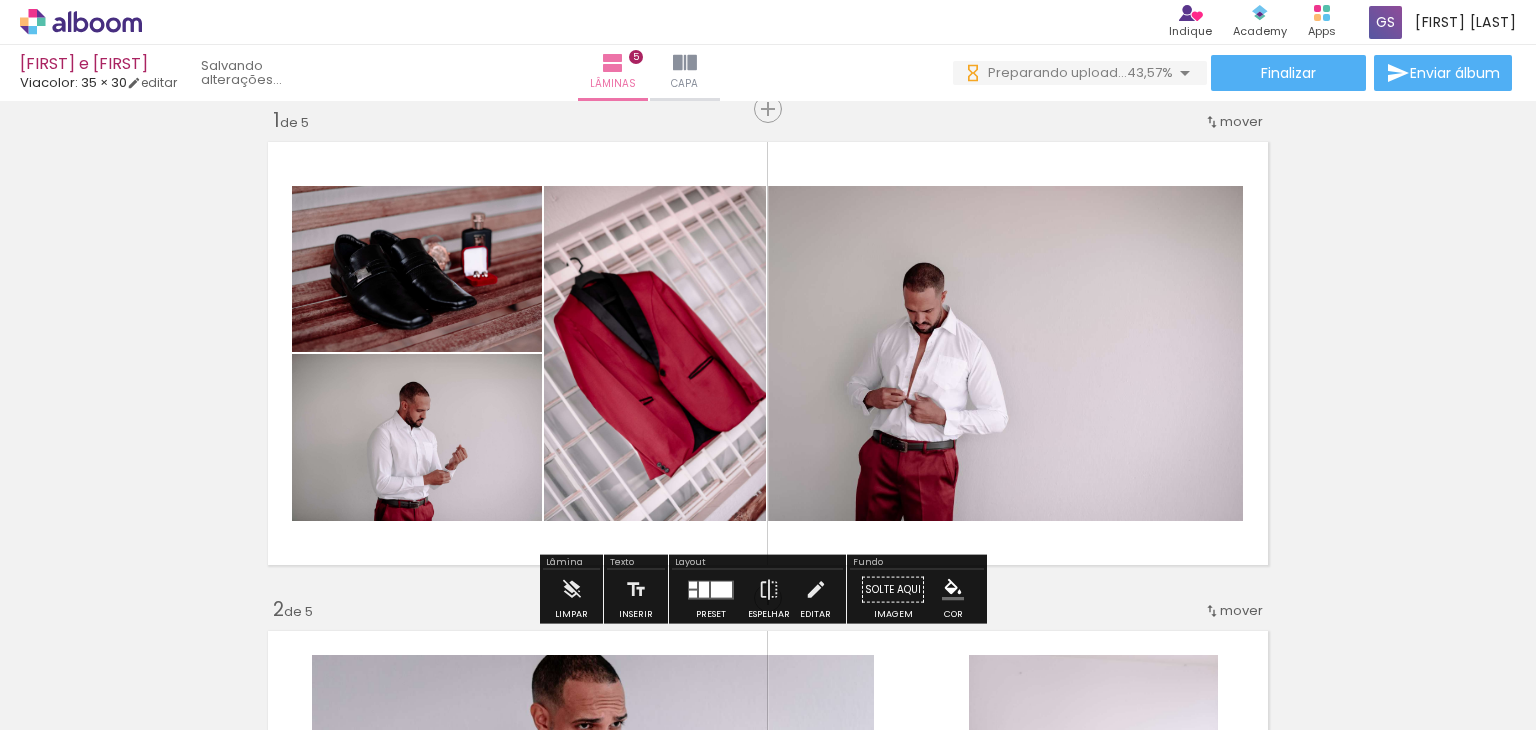 click at bounding box center [268, 622] 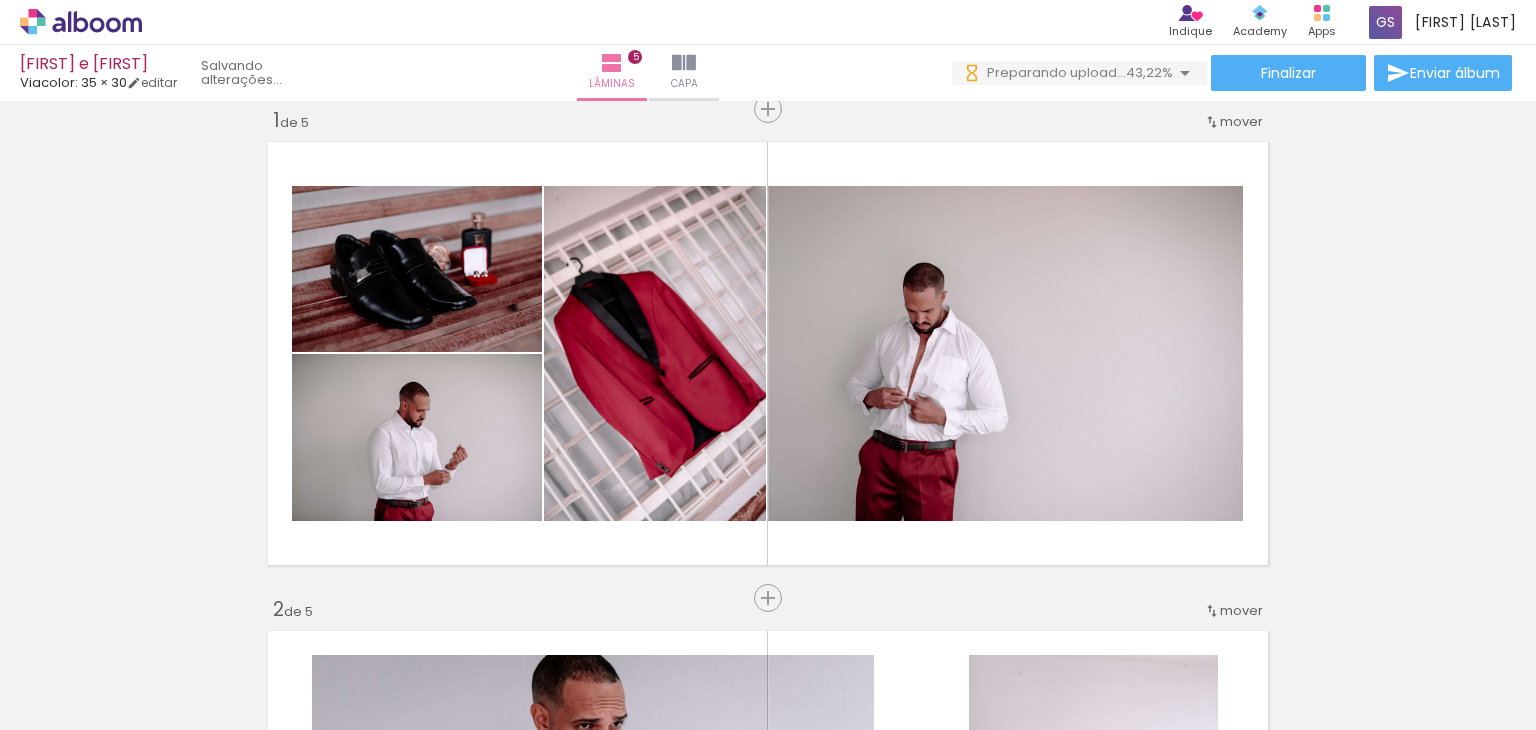 click at bounding box center (268, 622) 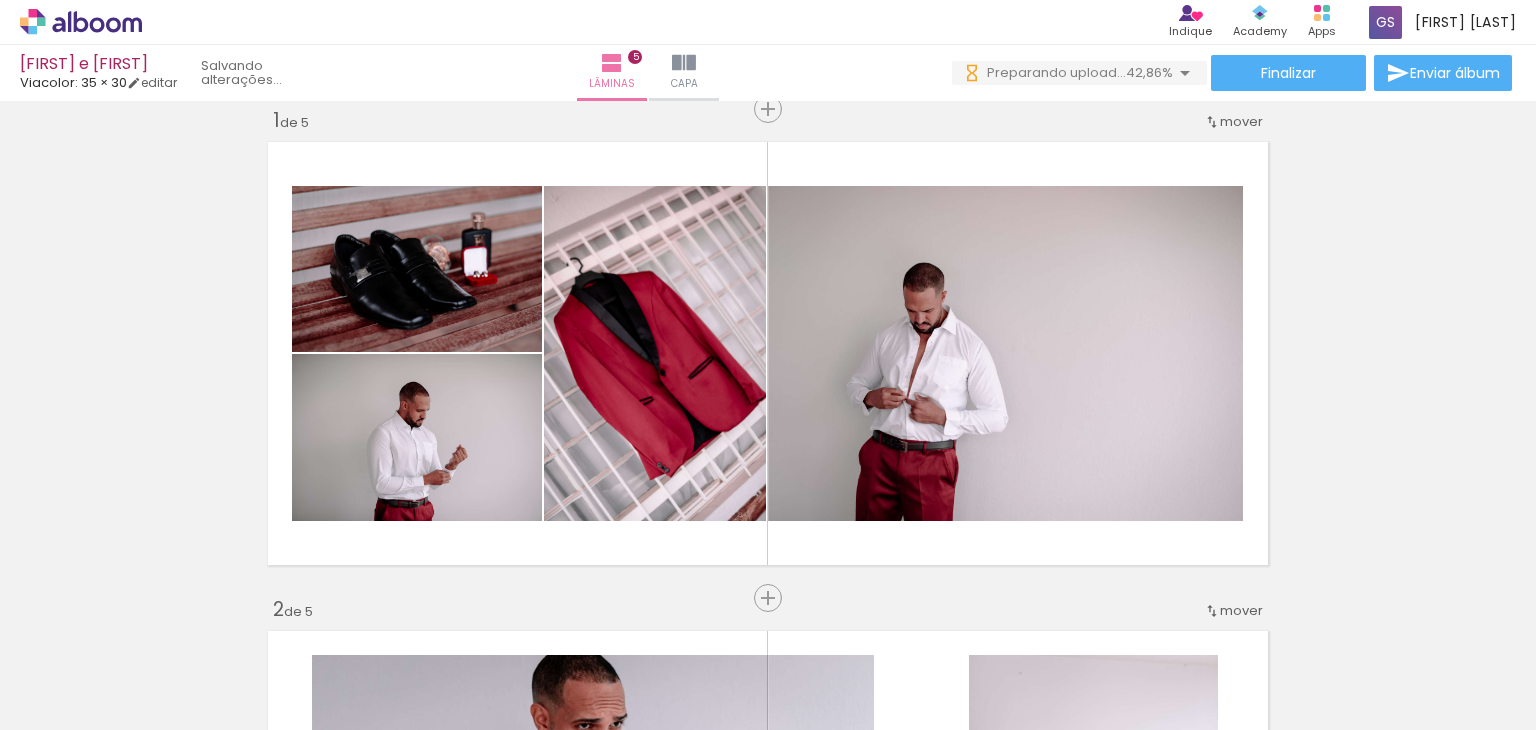 click at bounding box center (268, 622) 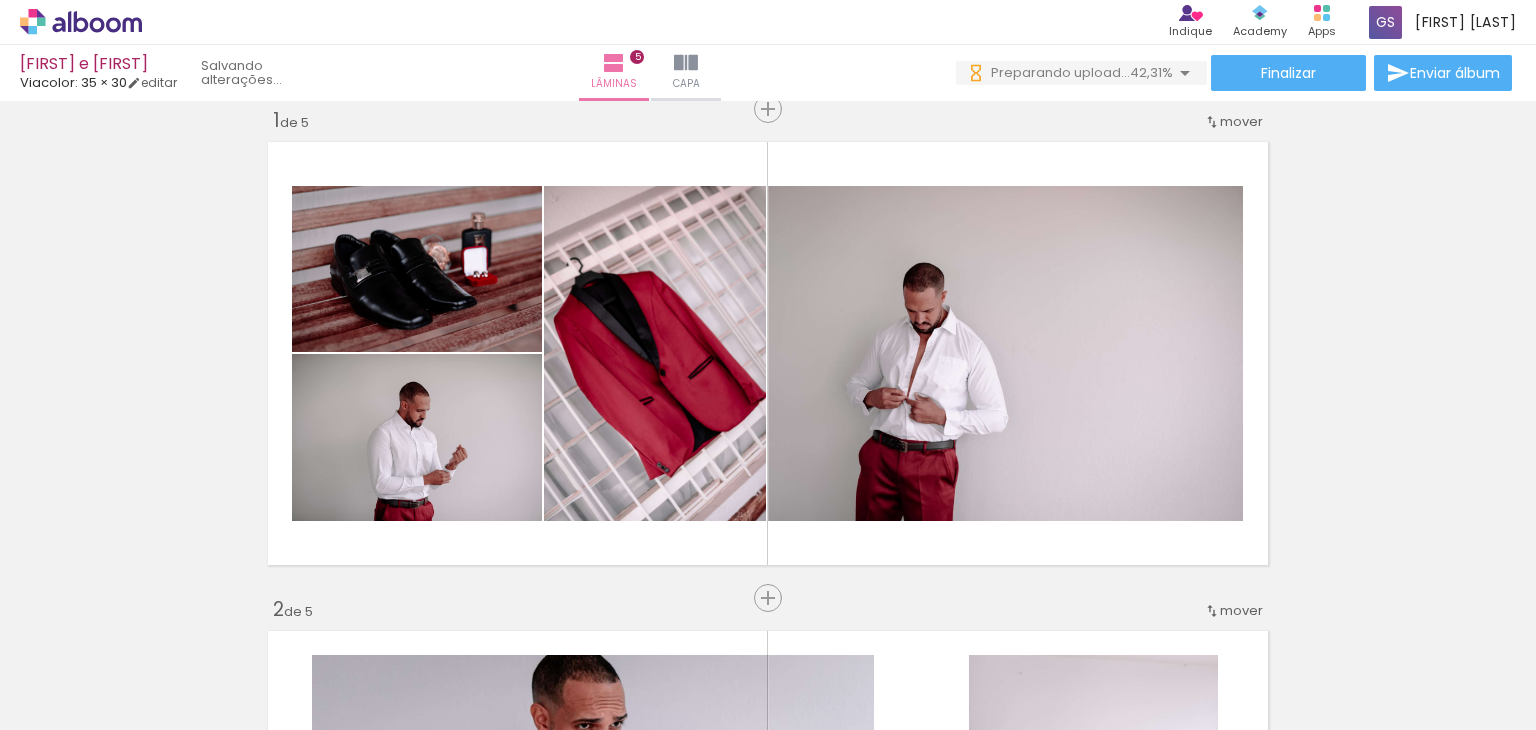 click at bounding box center (268, 622) 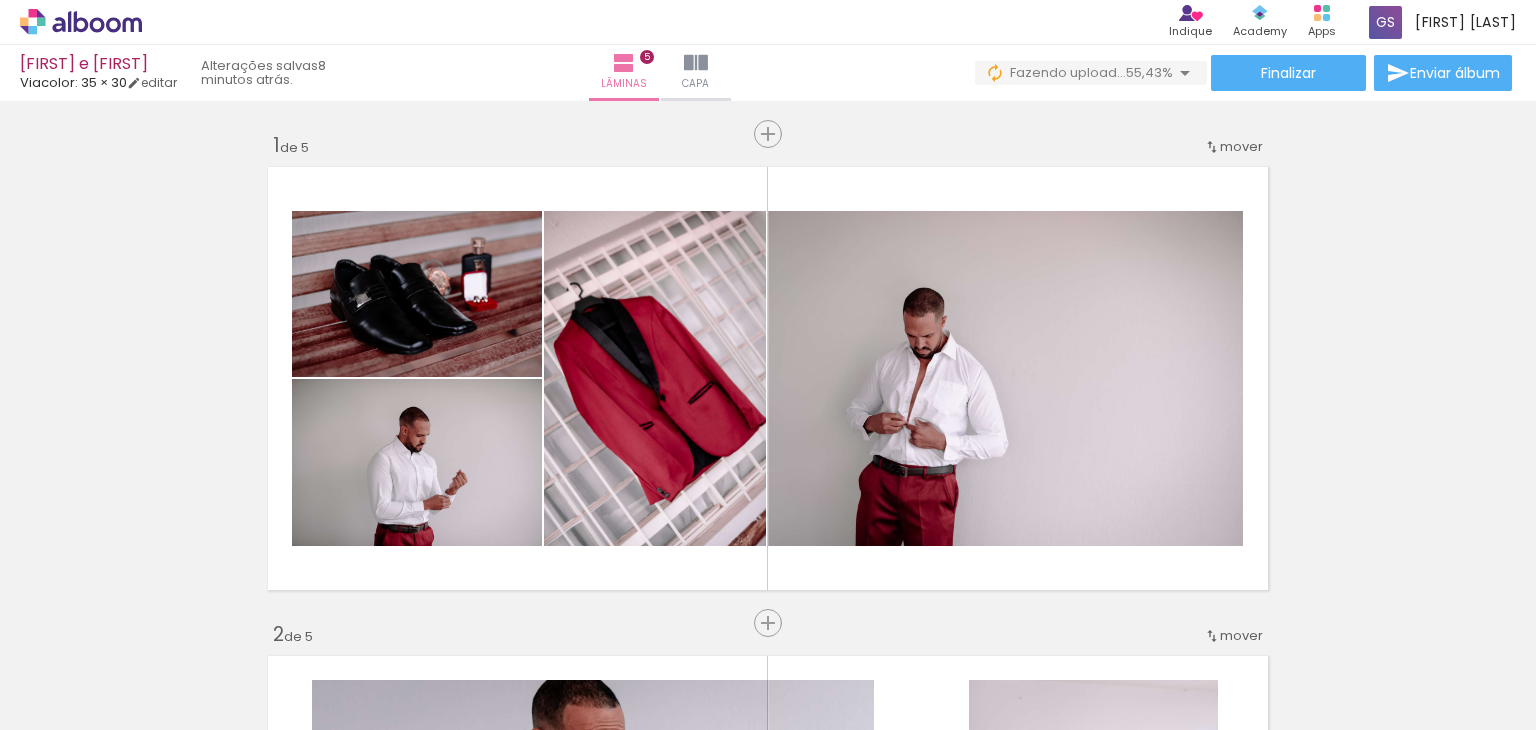 scroll, scrollTop: 0, scrollLeft: 0, axis: both 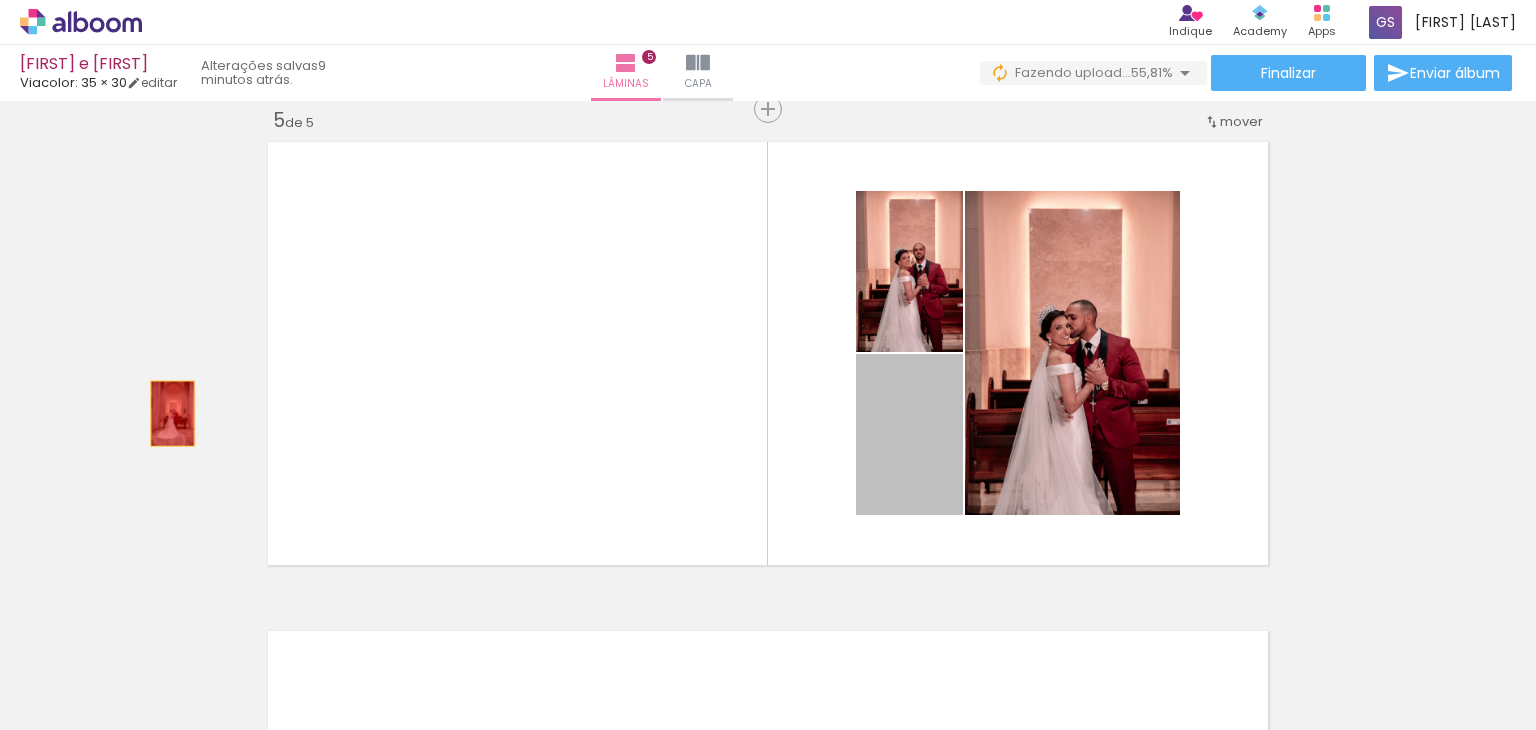 drag, startPoint x: 912, startPoint y: 465, endPoint x: 150, endPoint y: 406, distance: 764.2807 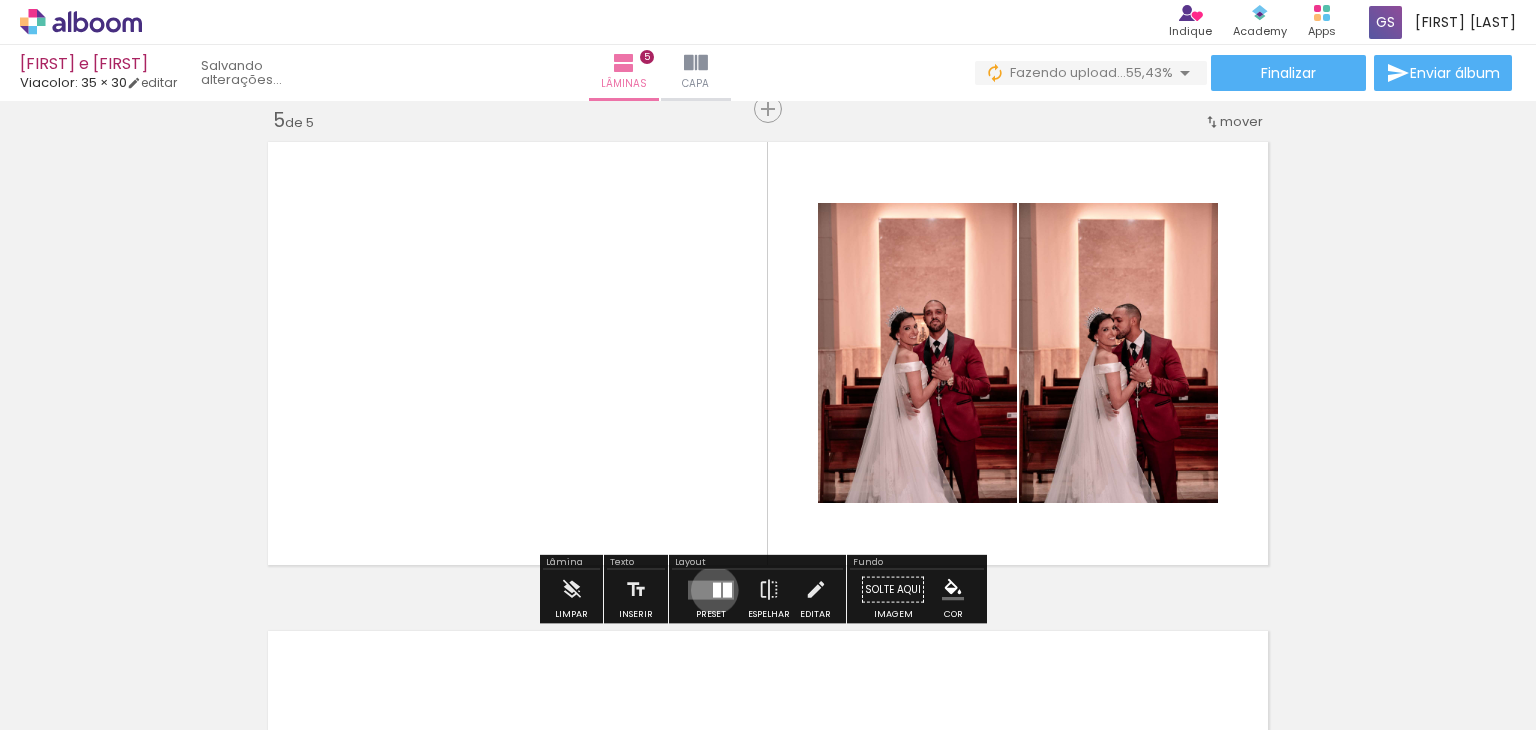 click at bounding box center [717, 589] 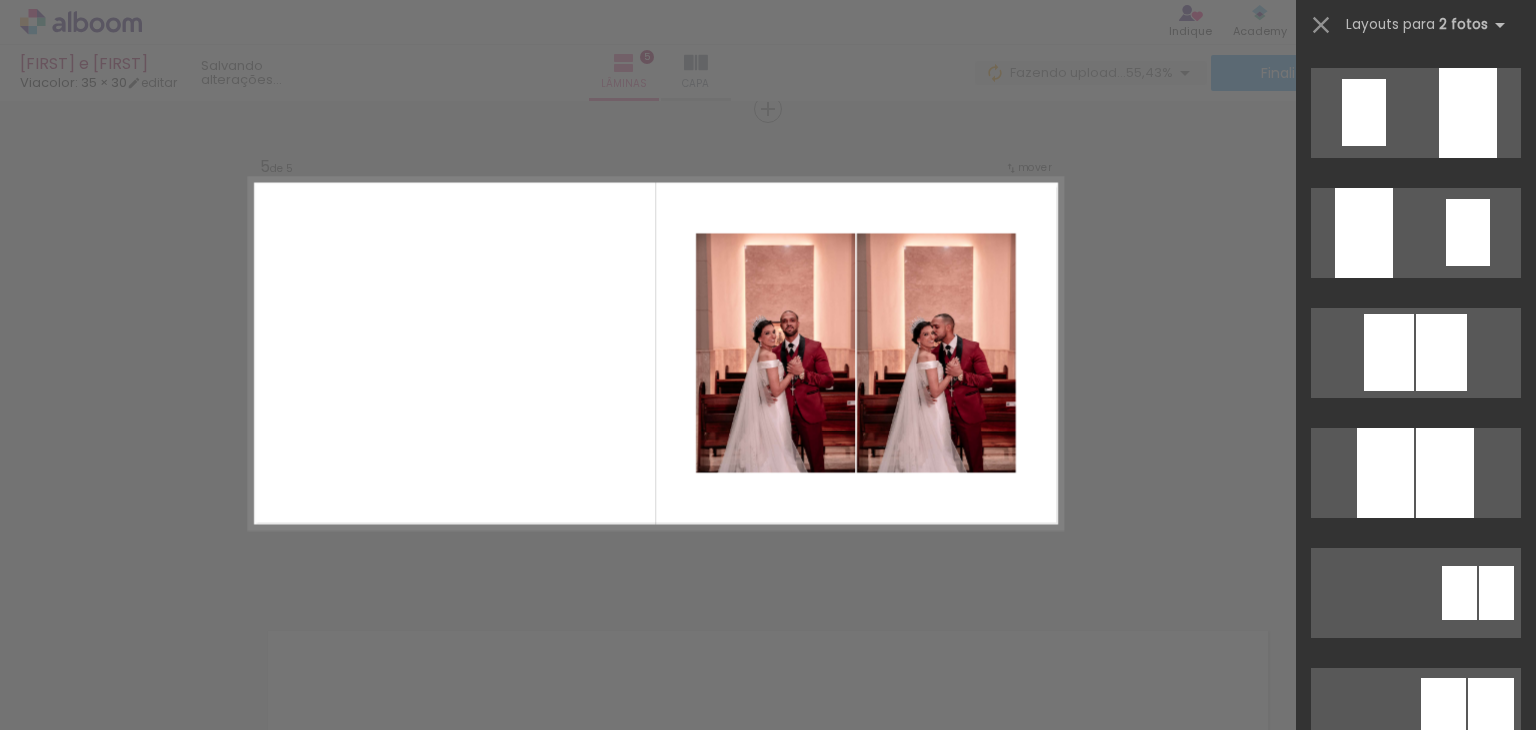 scroll, scrollTop: 0, scrollLeft: 0, axis: both 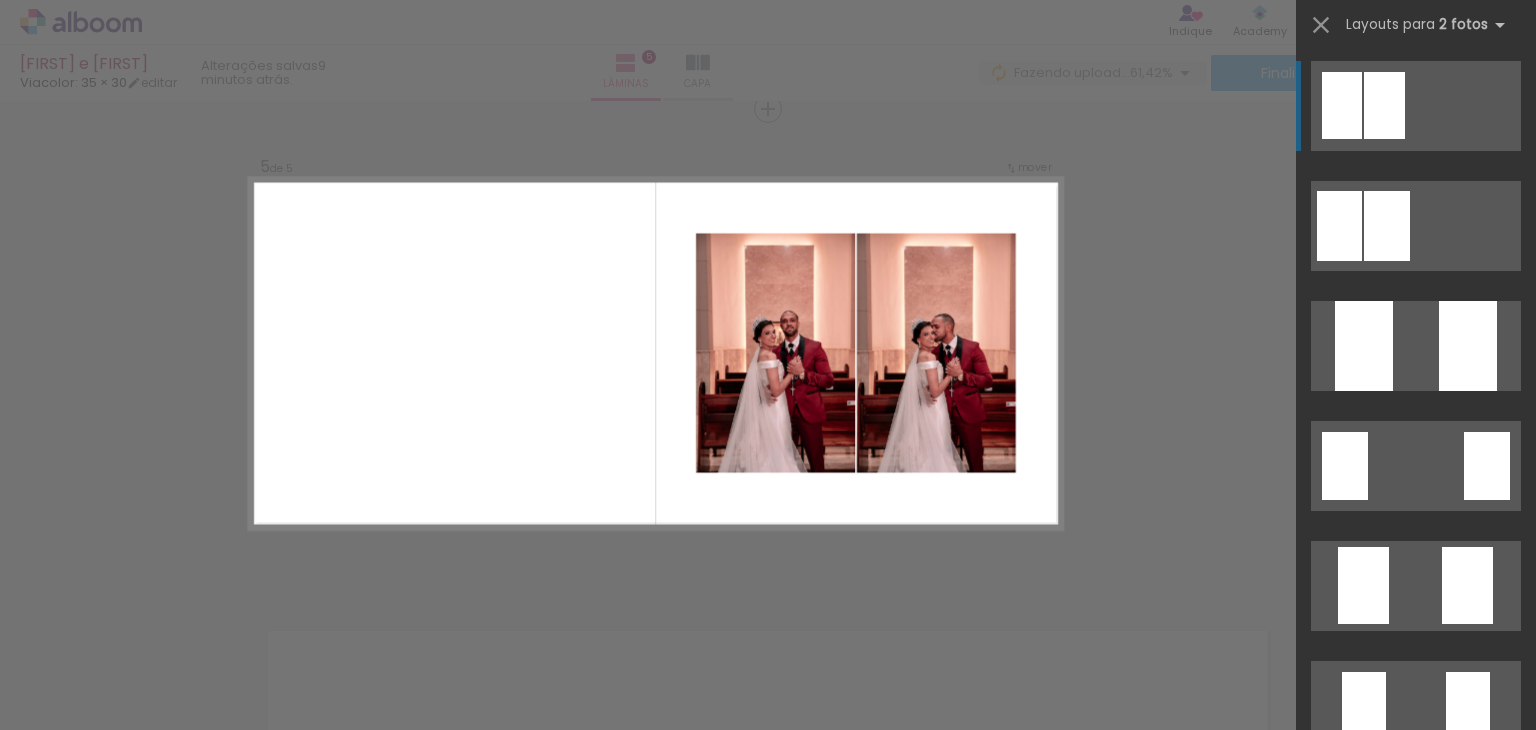 click on "Confirmar Cancelar" at bounding box center (768, -389) 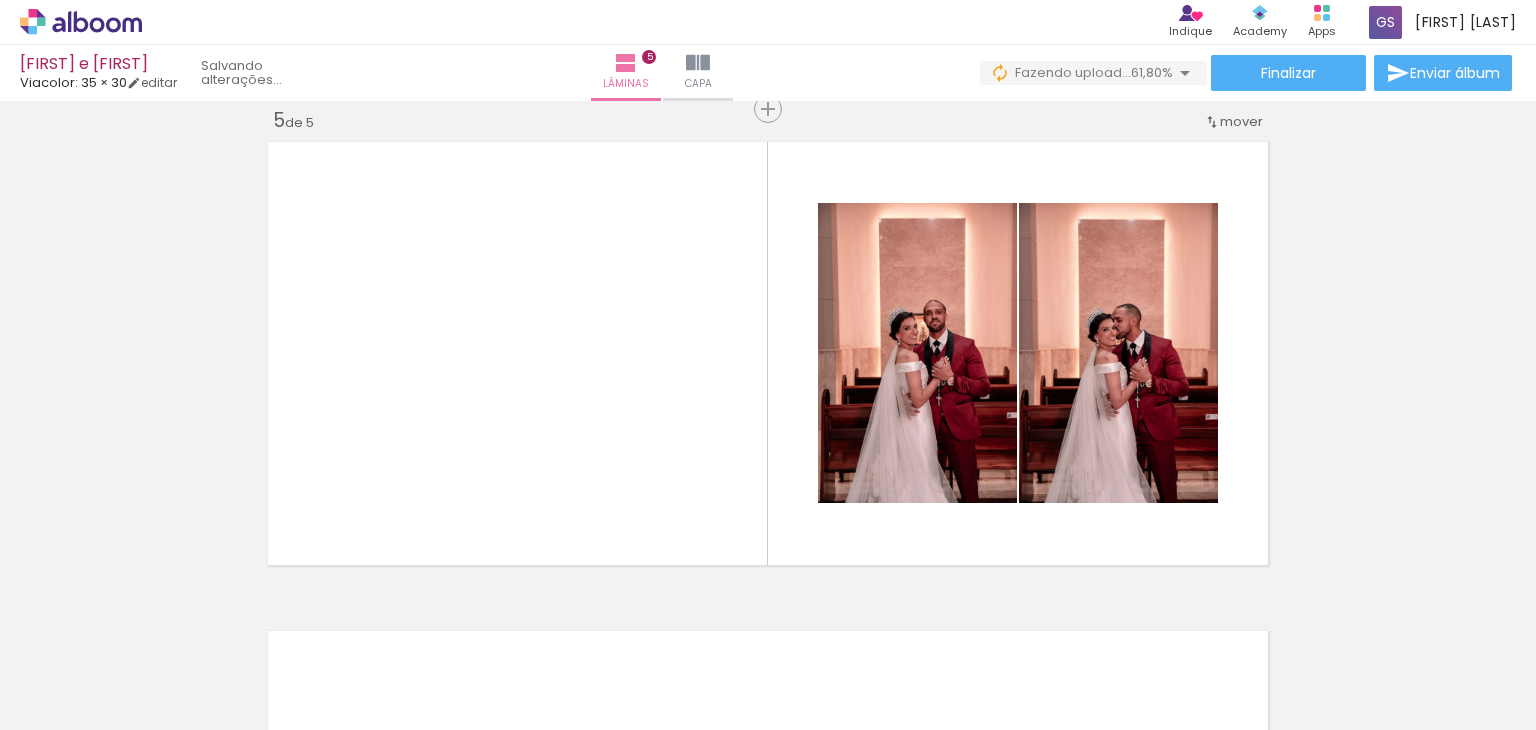 scroll, scrollTop: 0, scrollLeft: 15583, axis: horizontal 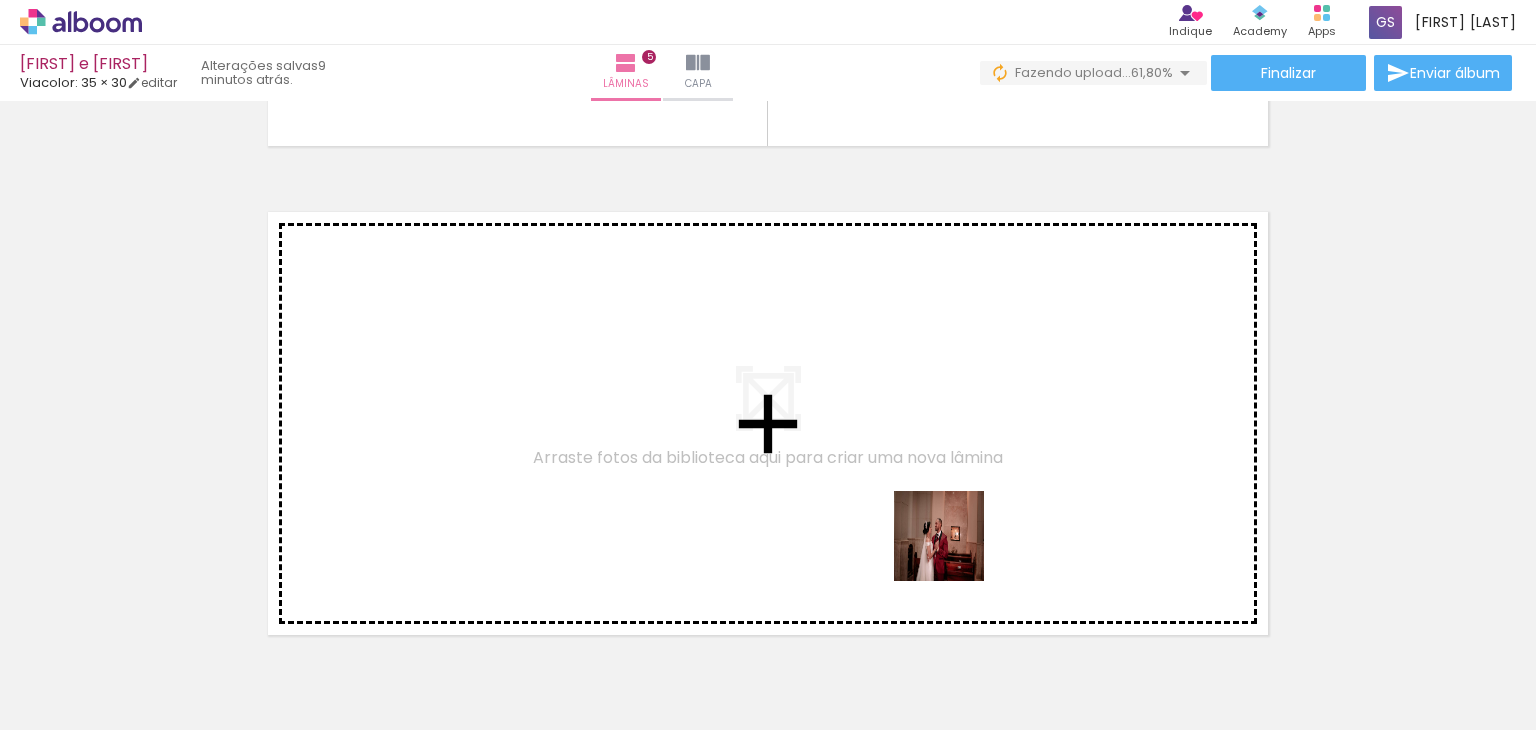 drag, startPoint x: 964, startPoint y: 674, endPoint x: 938, endPoint y: 431, distance: 244.387 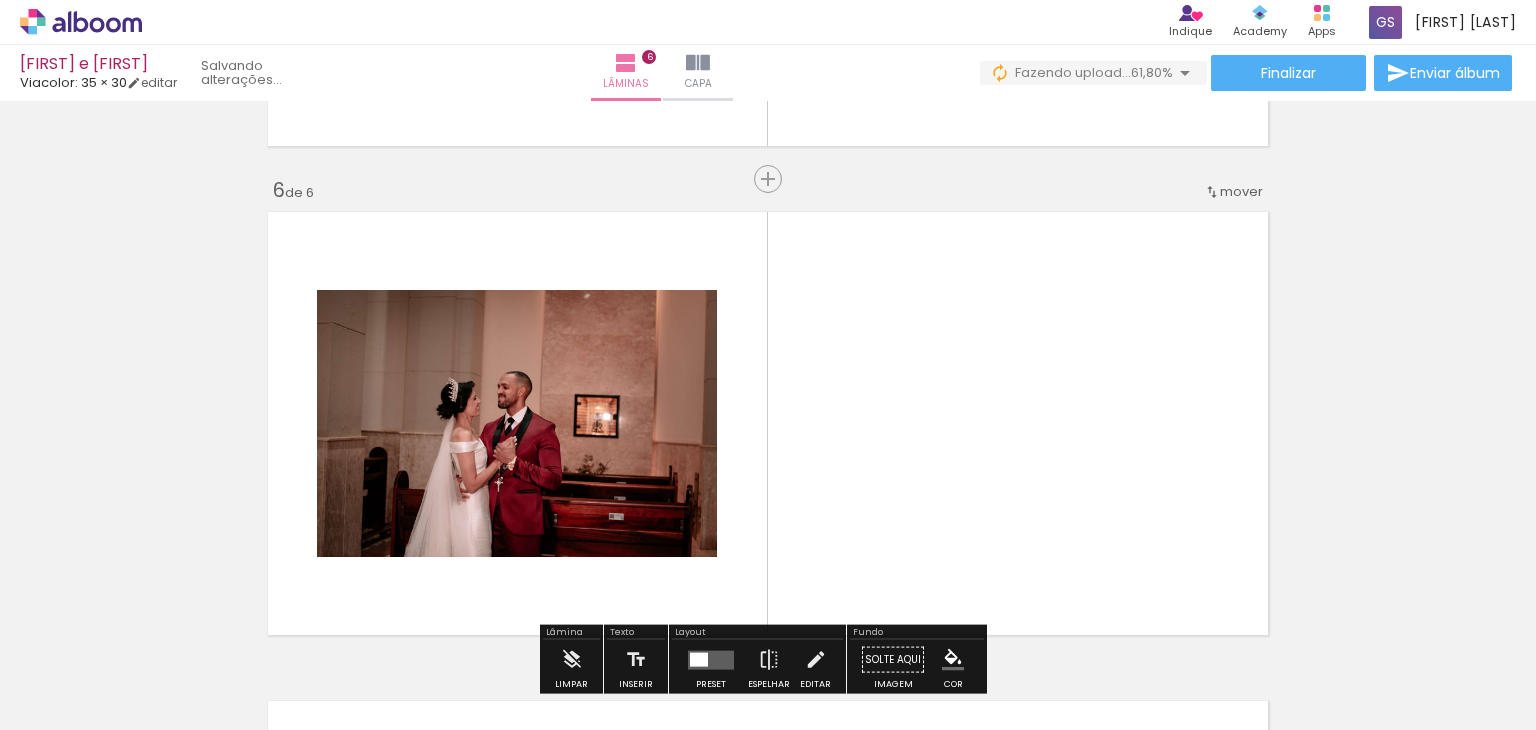 scroll, scrollTop: 2470, scrollLeft: 0, axis: vertical 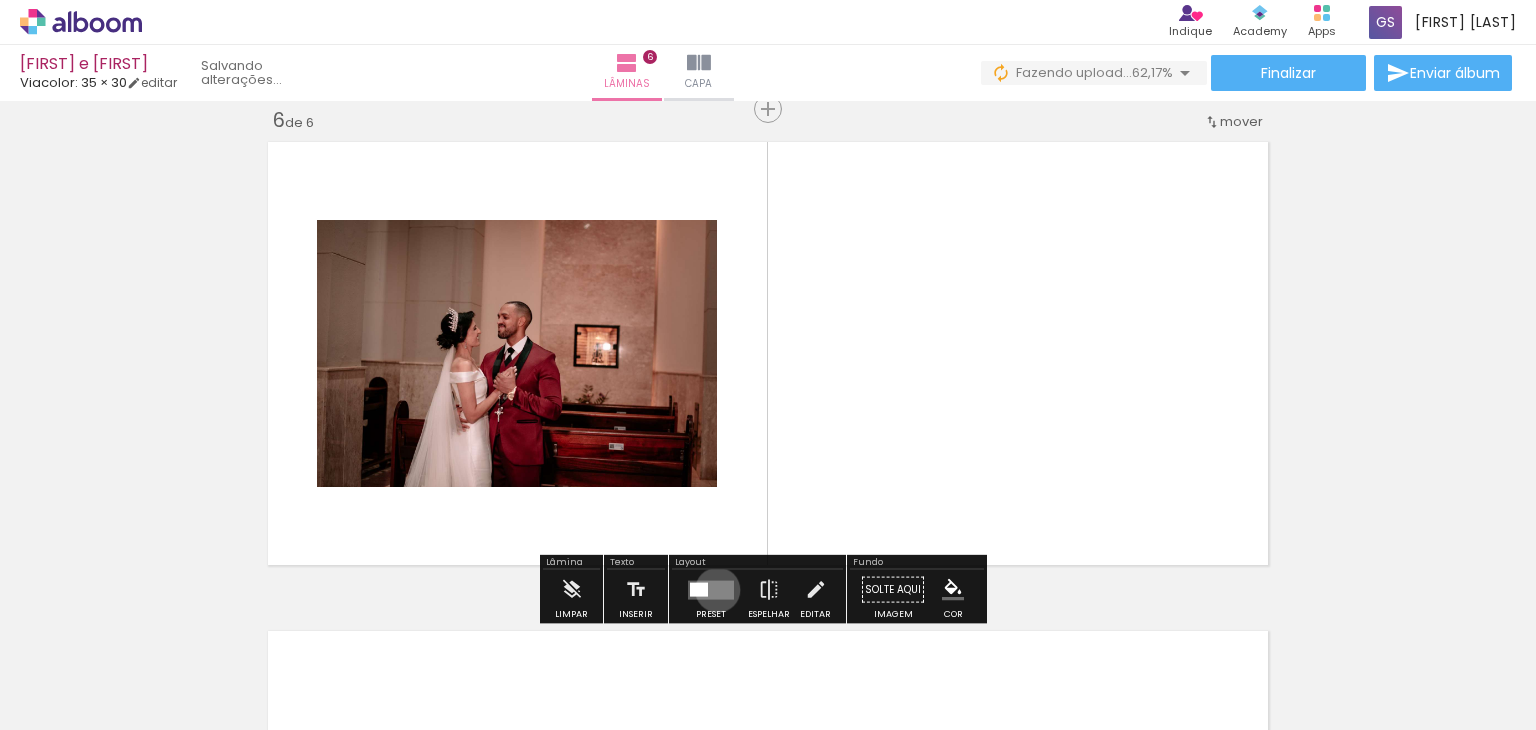 click at bounding box center [711, 589] 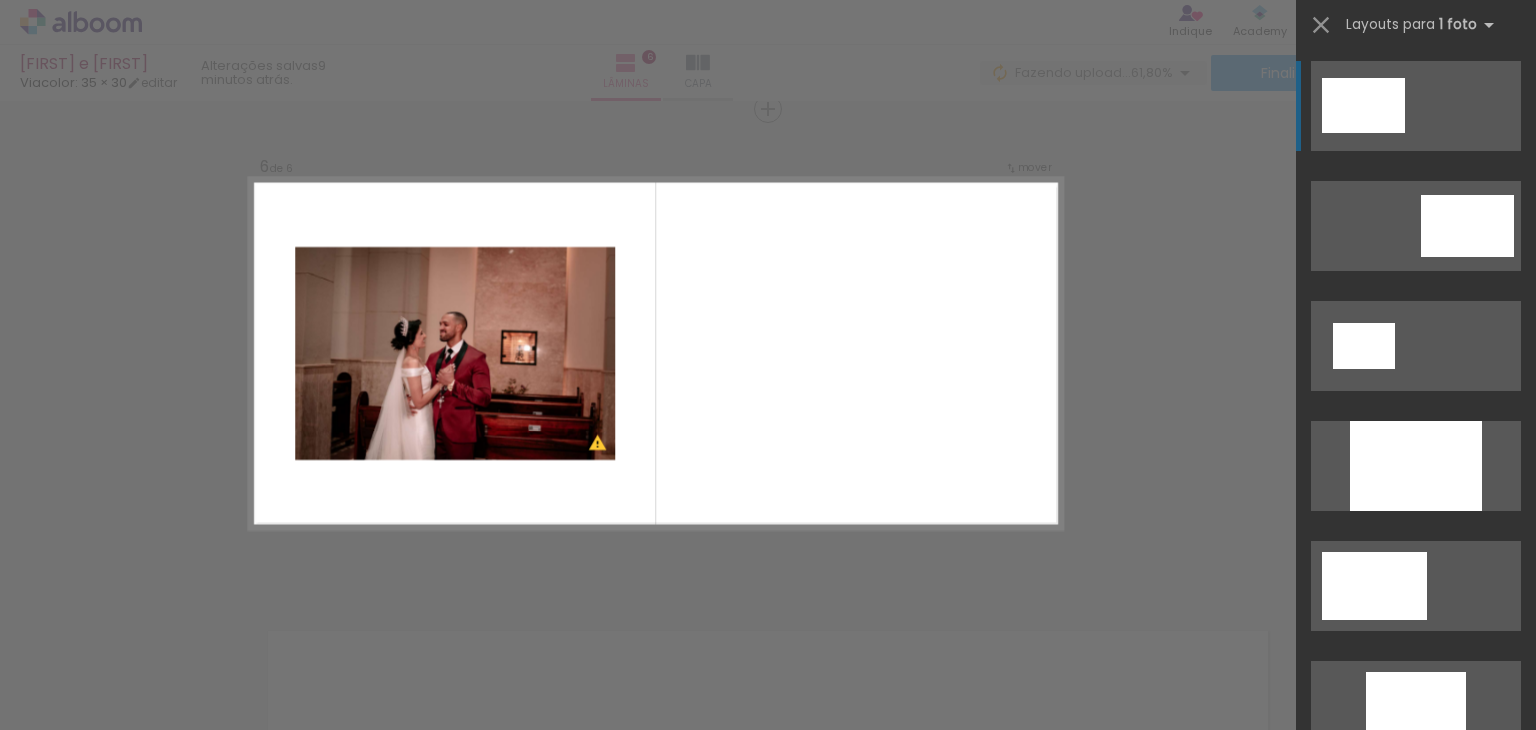 click on "Confirmar Cancelar" at bounding box center [768, -634] 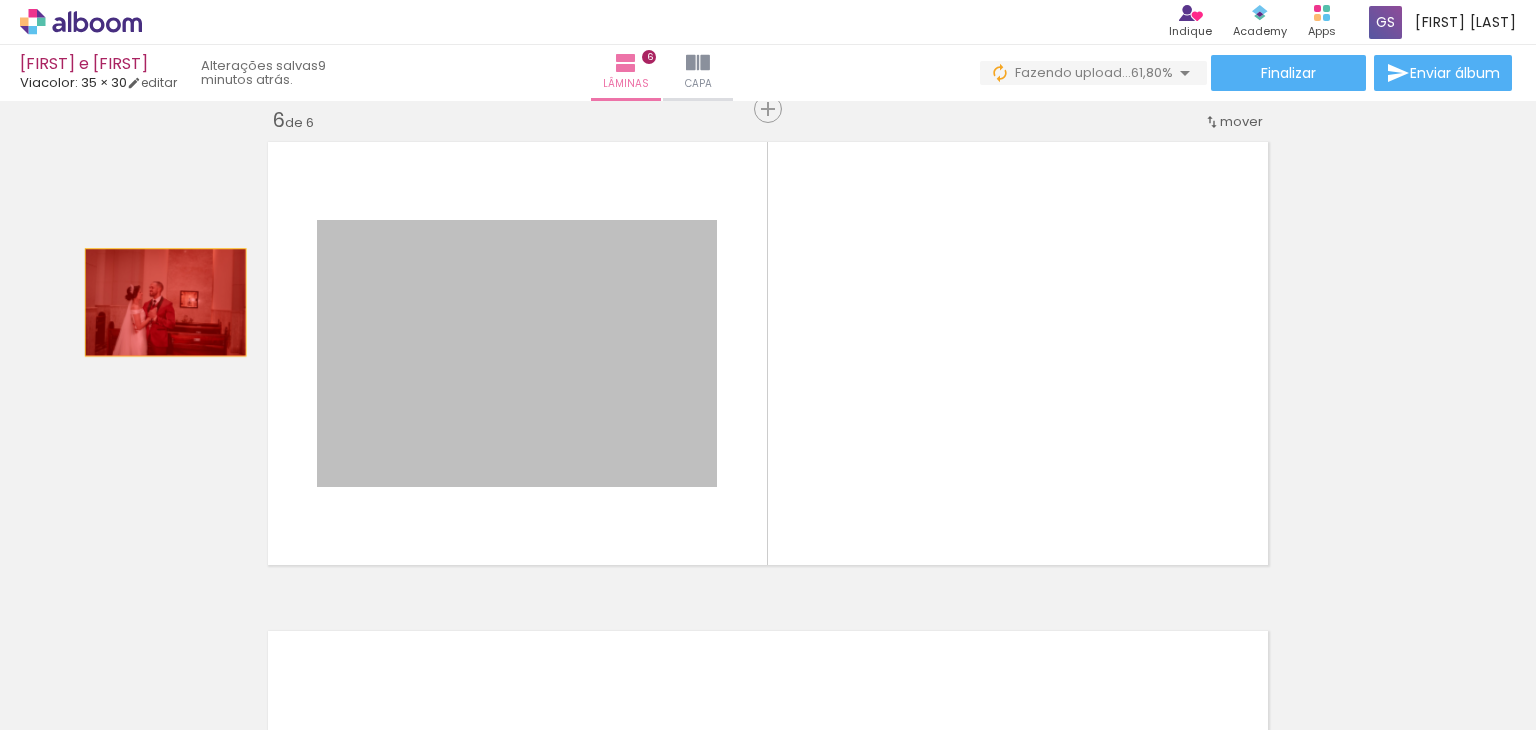 drag, startPoint x: 545, startPoint y: 329, endPoint x: 152, endPoint y: 299, distance: 394.14337 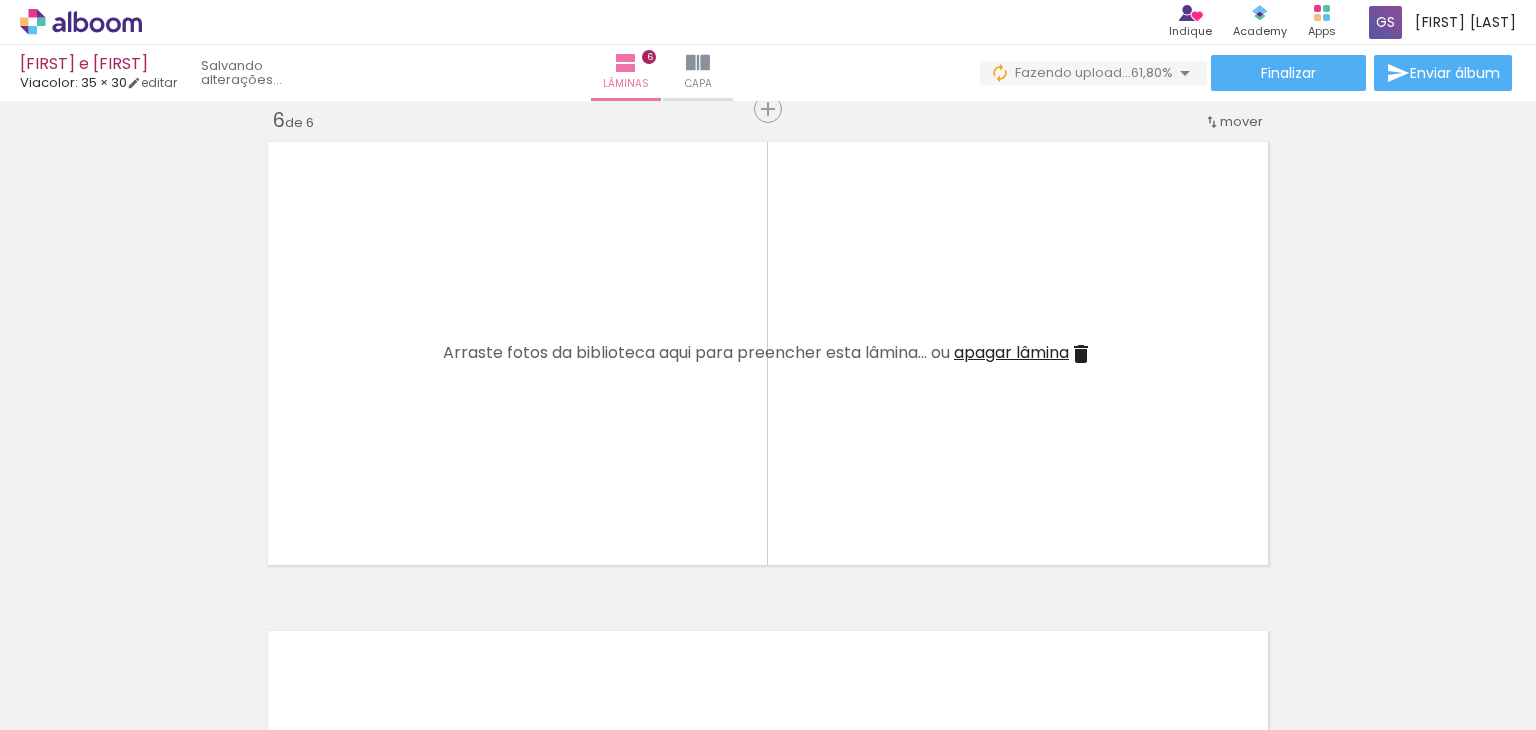 scroll, scrollTop: 1337, scrollLeft: 0, axis: vertical 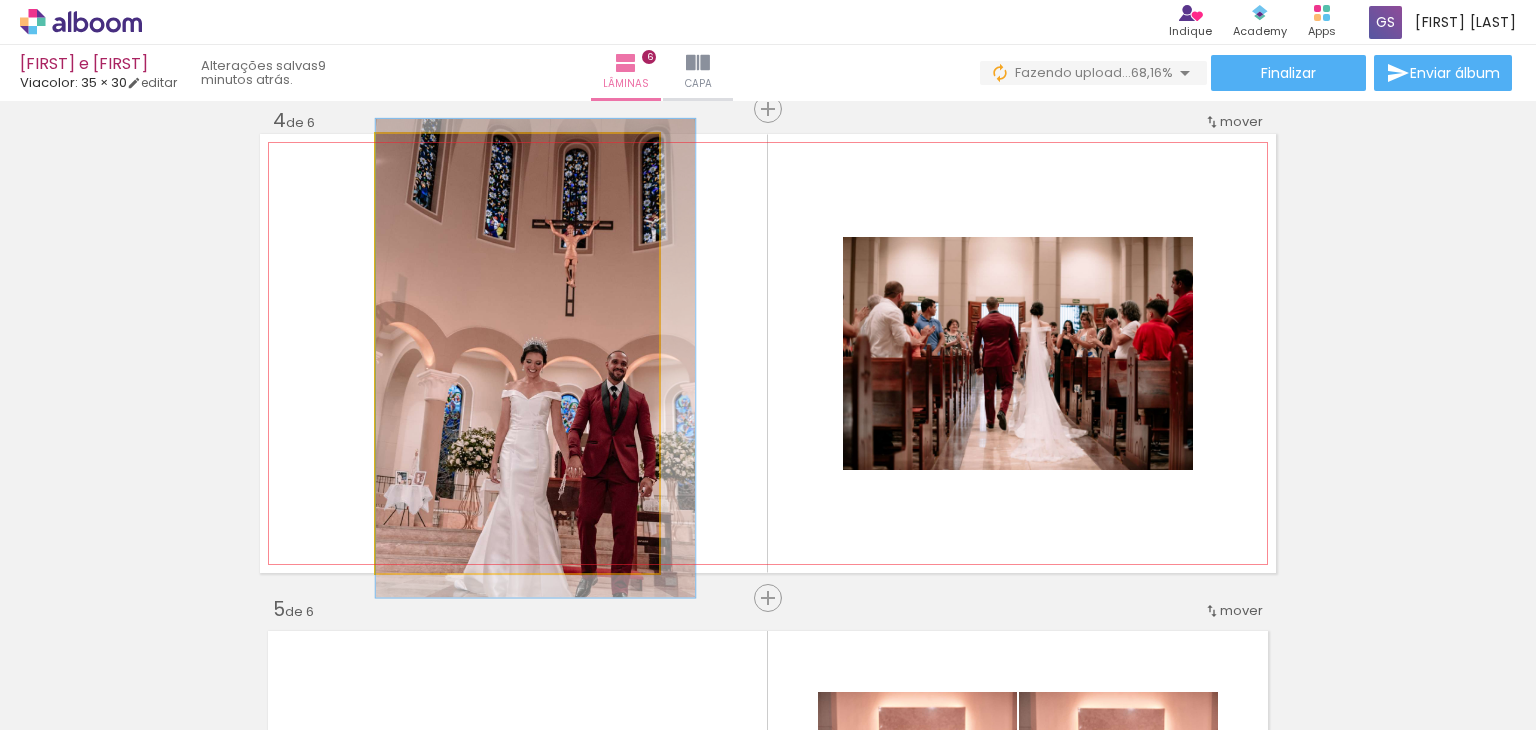 click 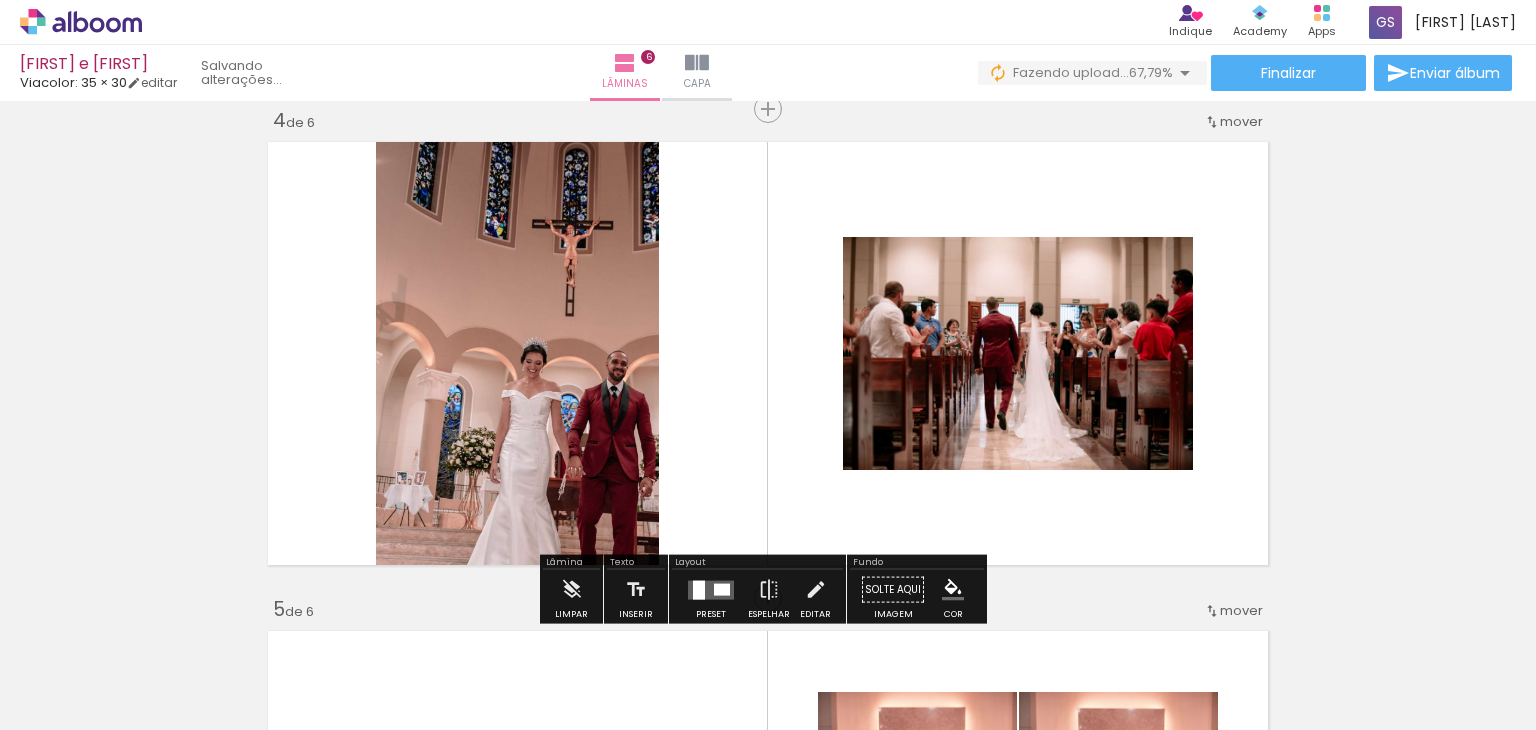 click on "P&B" at bounding box center (541, 155) 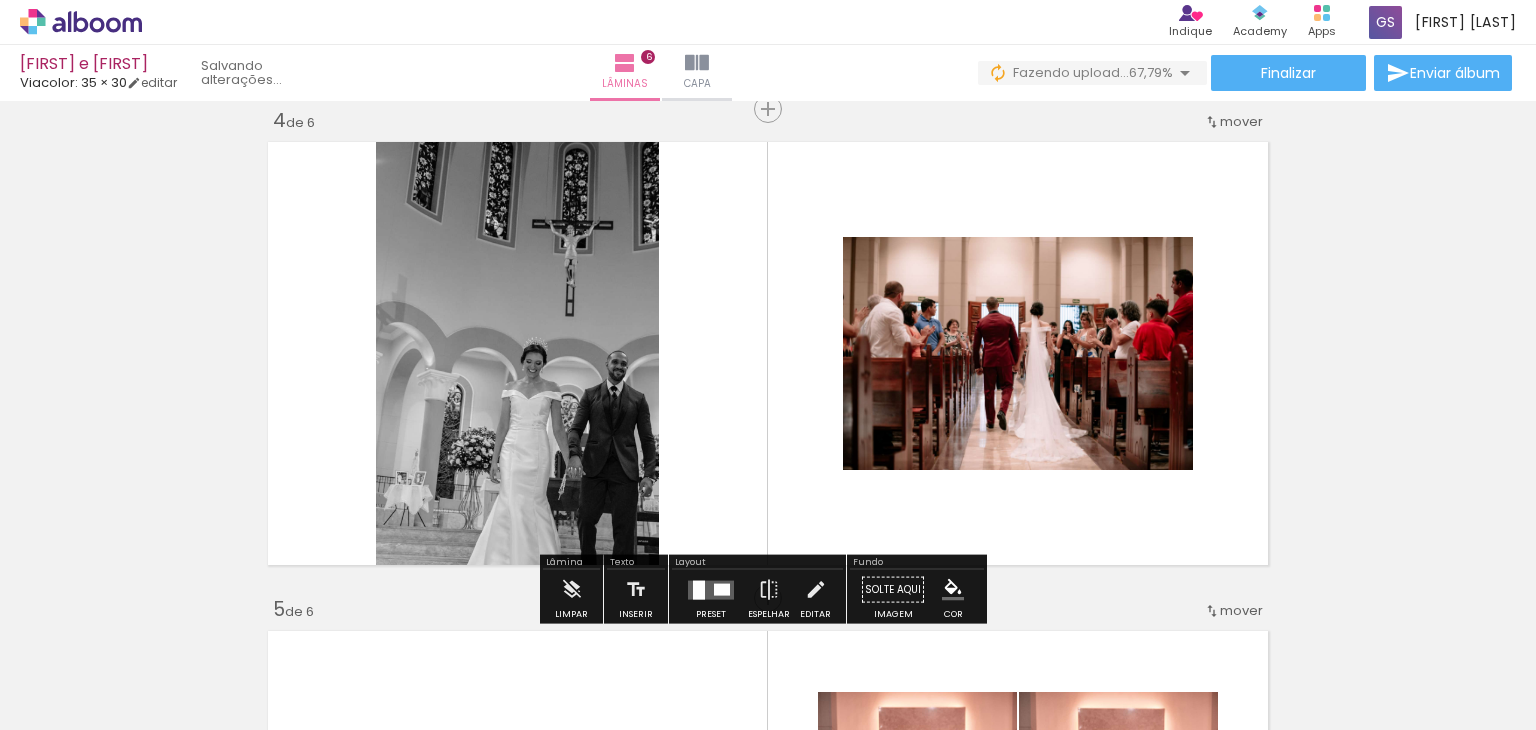 click on "Inserir lâmina 1  de 6  Inserir lâmina 2  de 6  Inserir lâmina 3  de 6  Inserir lâmina 4  de 6  Inserir lâmina 5  de 6  Inserir lâmina 6  de 6 O Designbox precisará aumentar a sua imagem em 157% para exportar para impressão. O Designbox precisará aumentar a sua imagem em 155% para exportar para impressão." at bounding box center (768, 328) 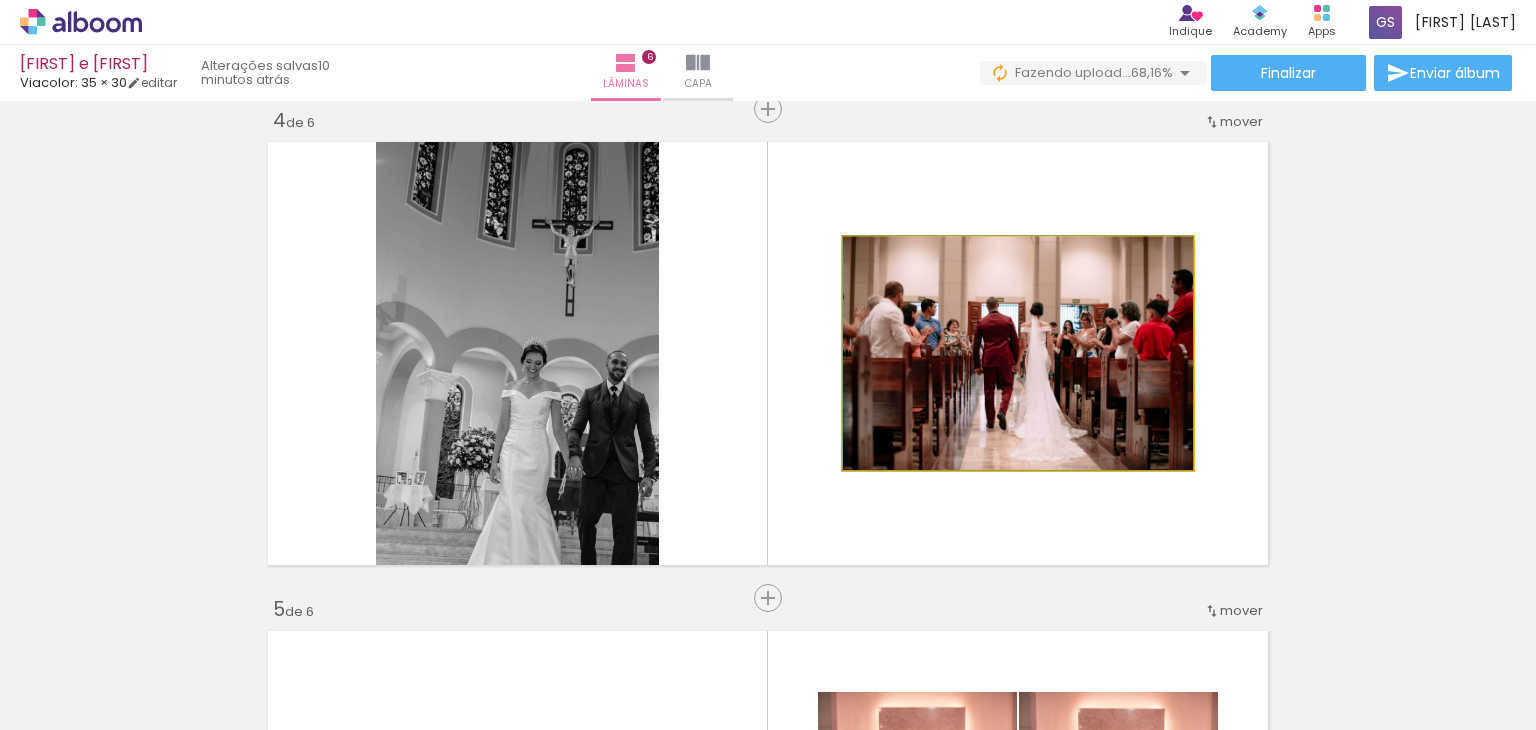 click 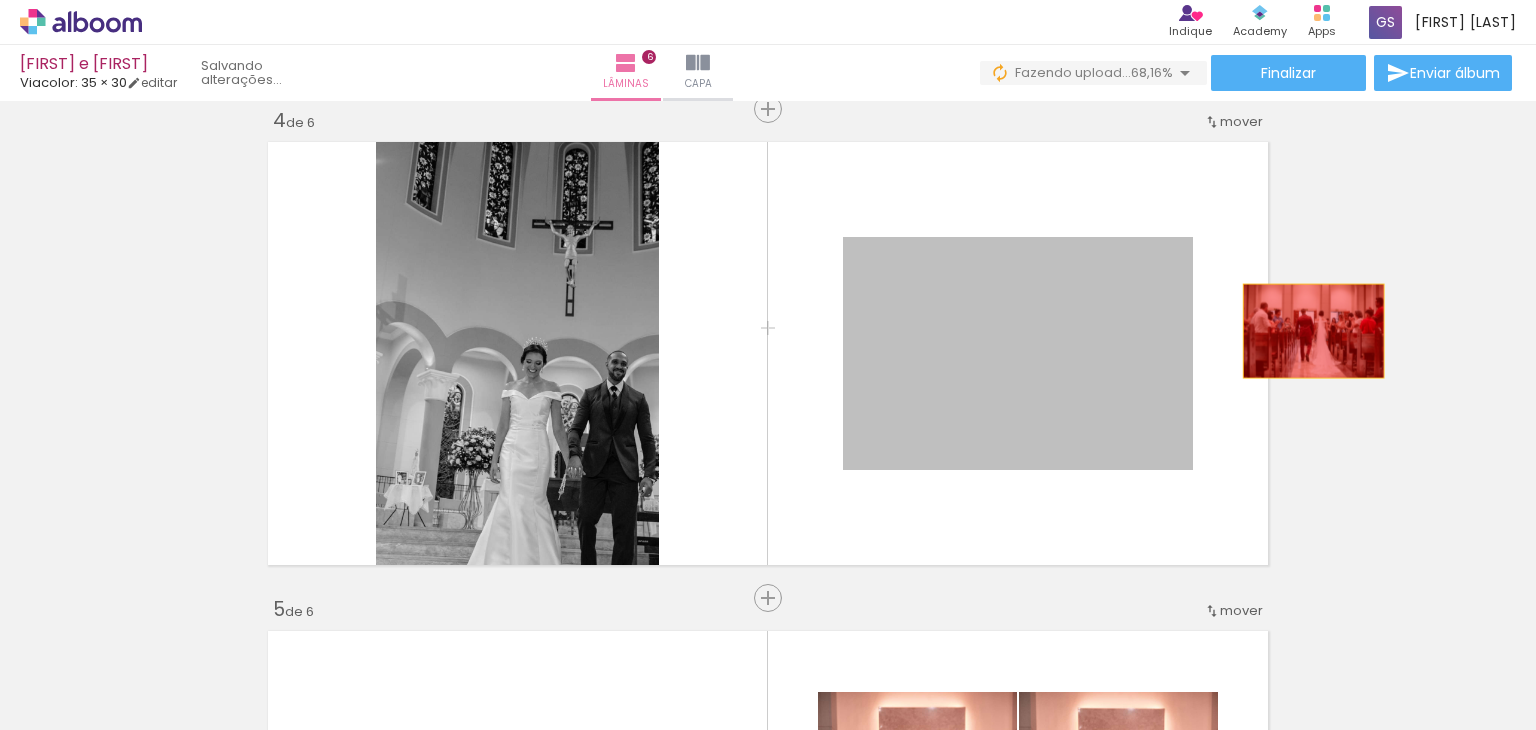 drag, startPoint x: 900, startPoint y: 361, endPoint x: 1428, endPoint y: 310, distance: 530.45734 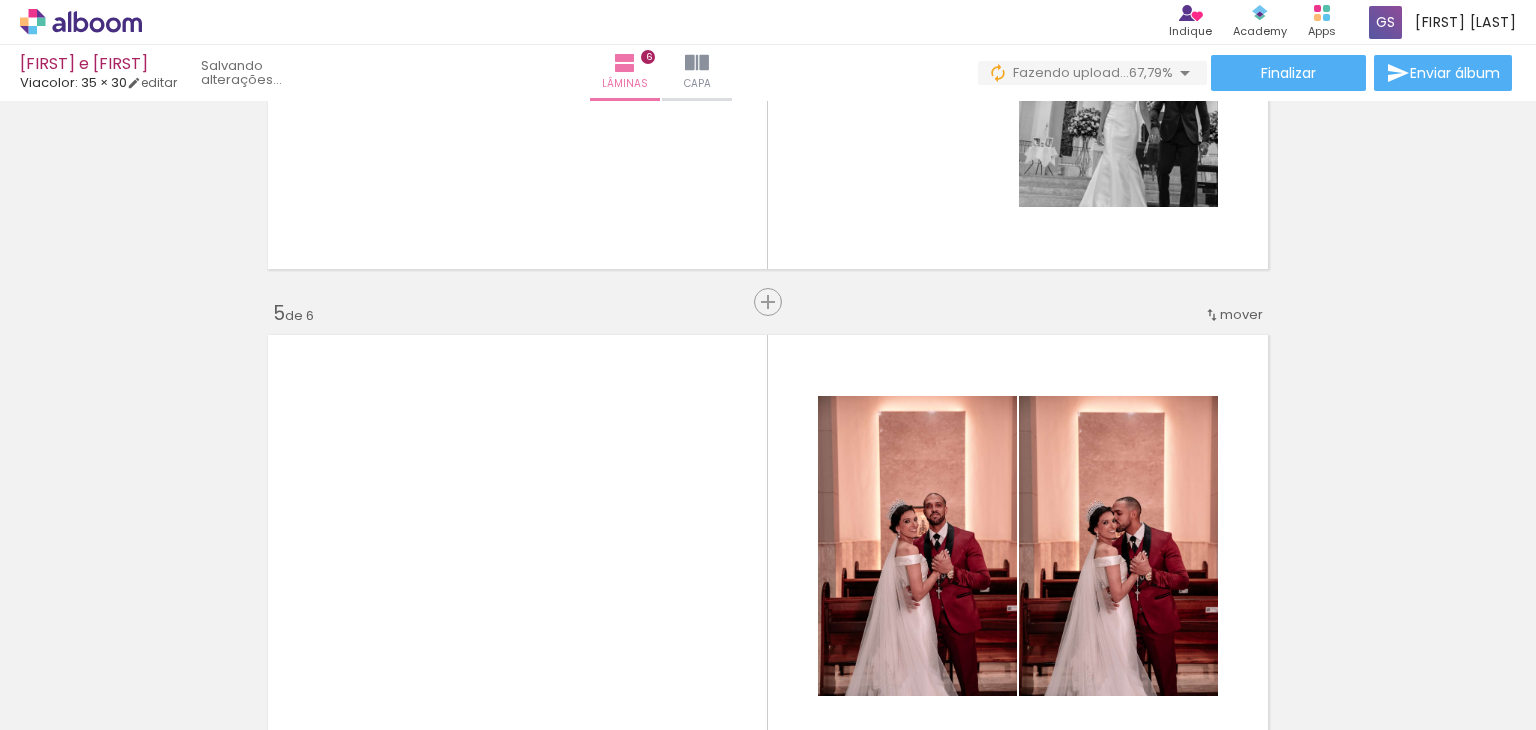 scroll, scrollTop: 1764, scrollLeft: 0, axis: vertical 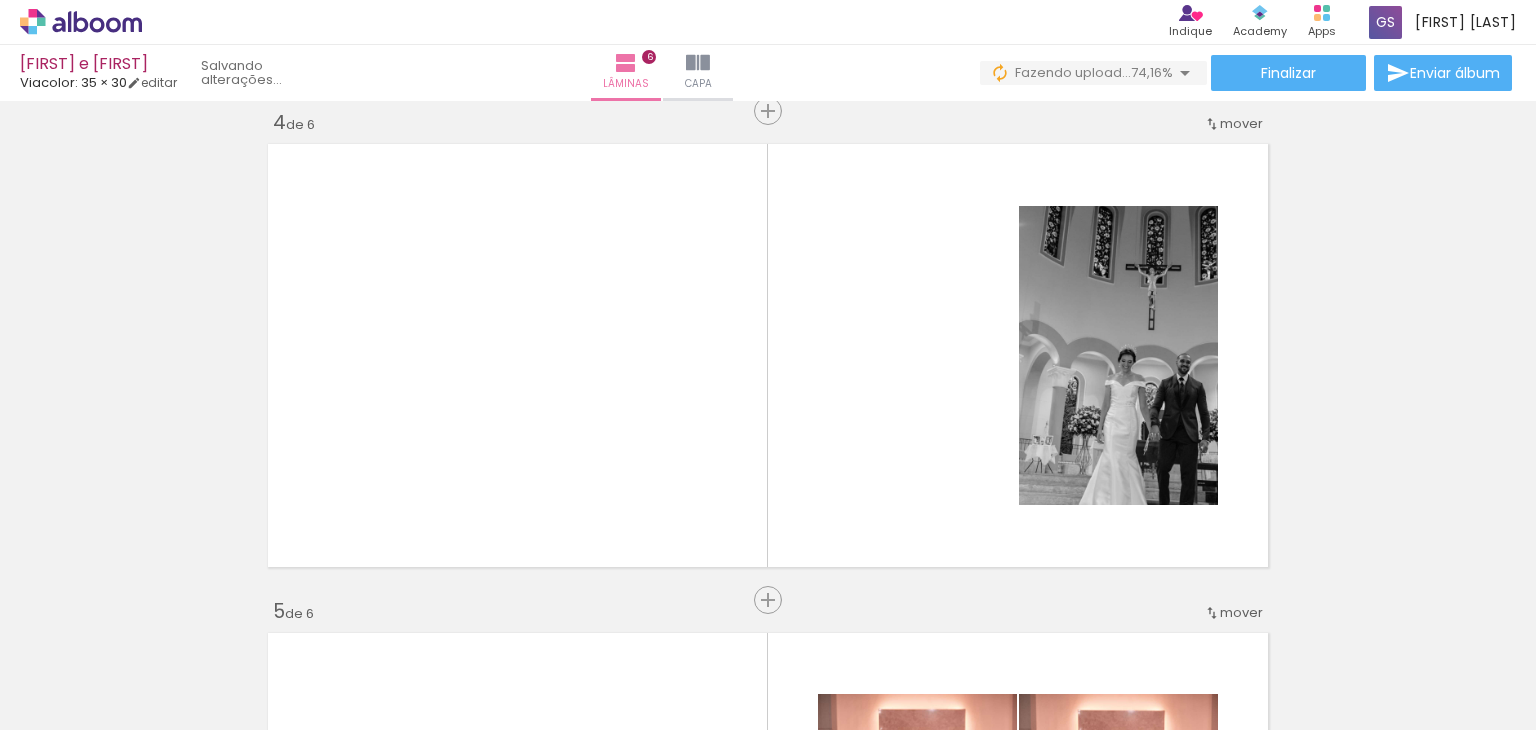 click at bounding box center (-616, 622) 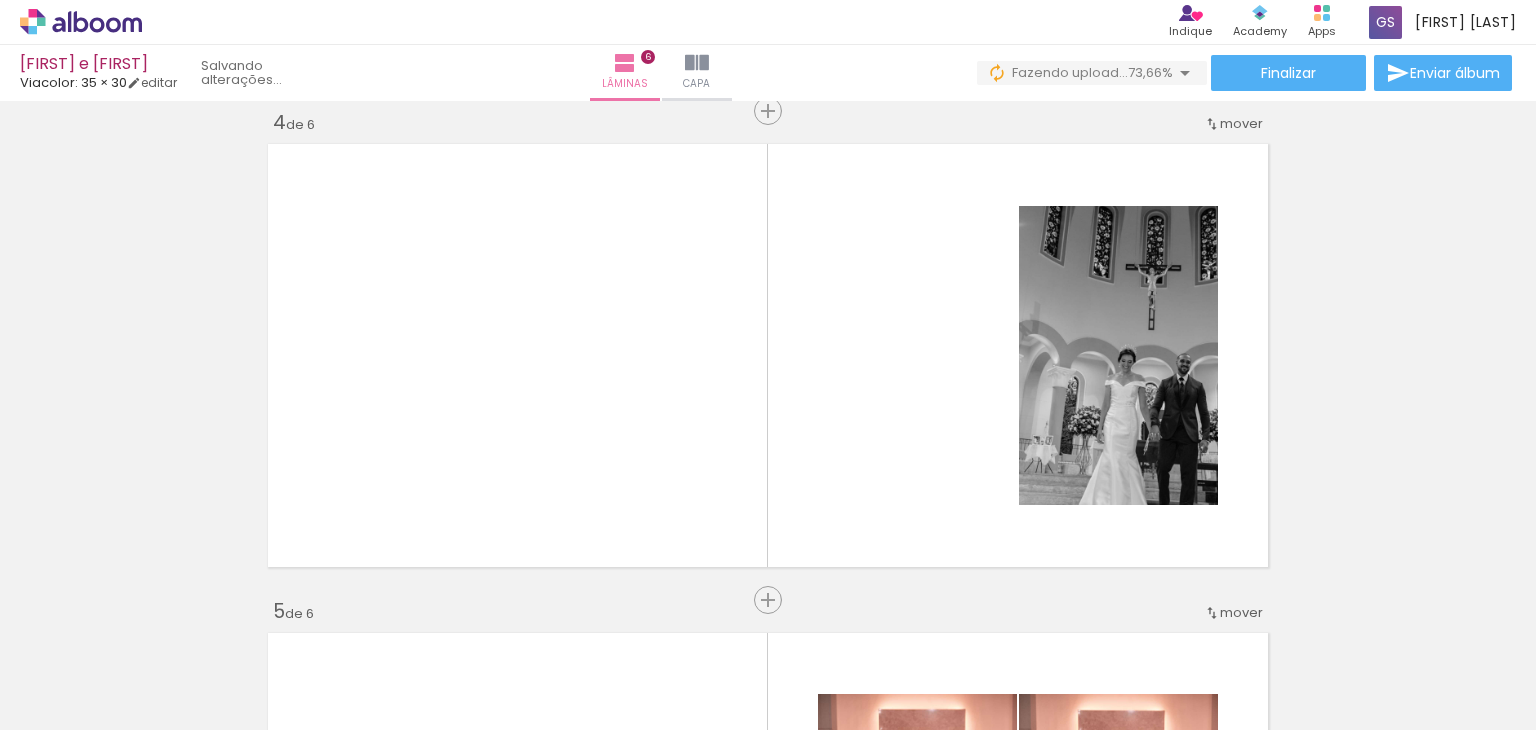 click at bounding box center (324, 662) 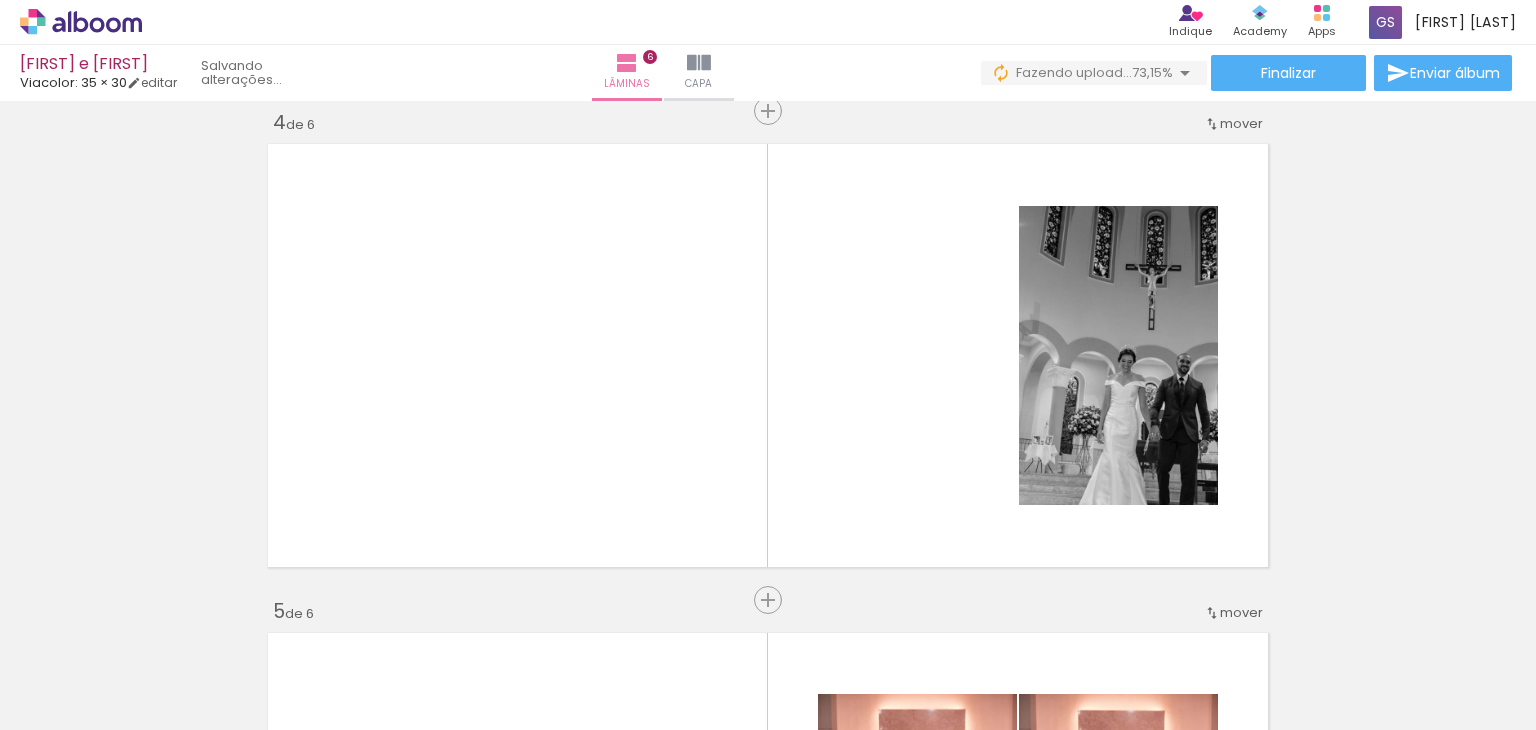 click at bounding box center [280, 622] 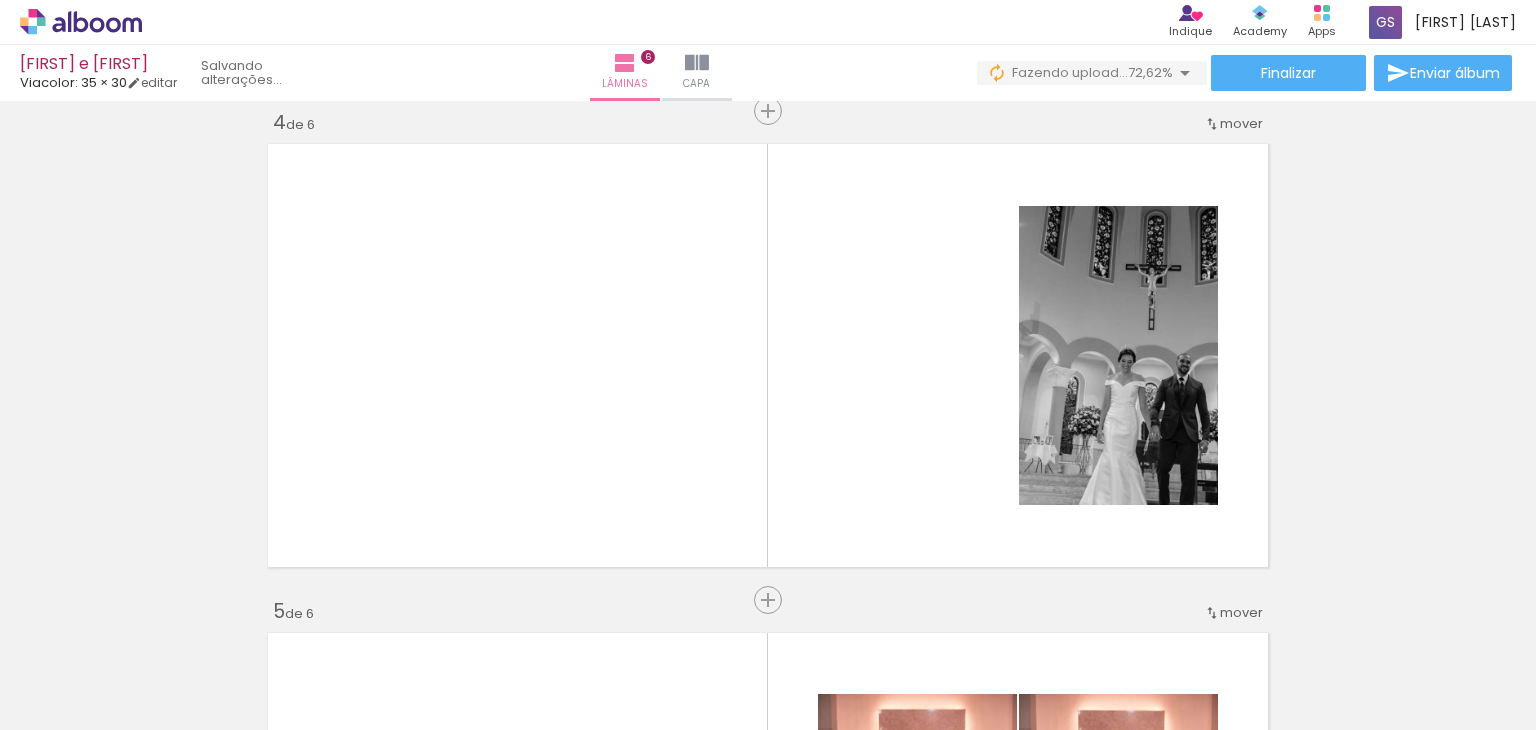 click at bounding box center (324, 662) 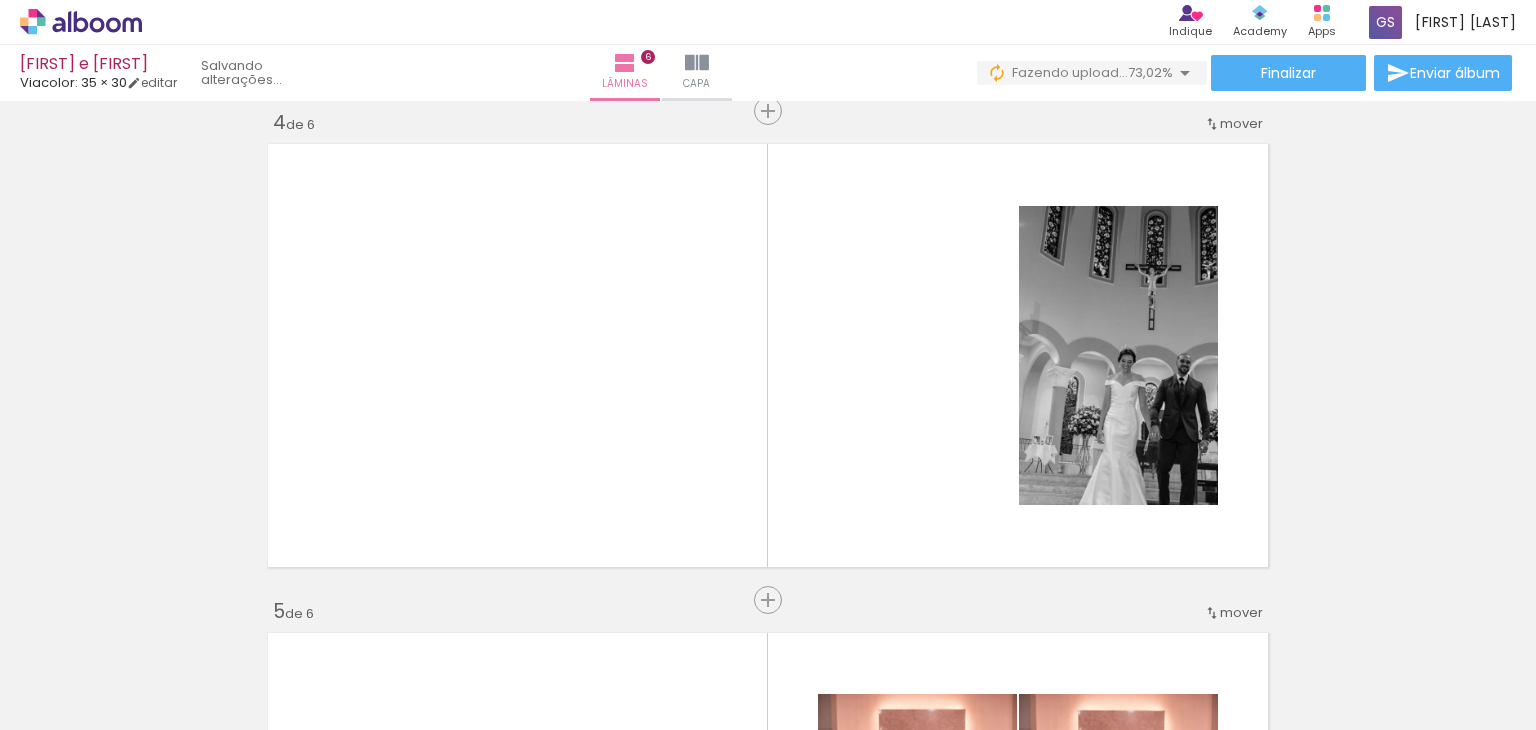 click at bounding box center [-616, 622] 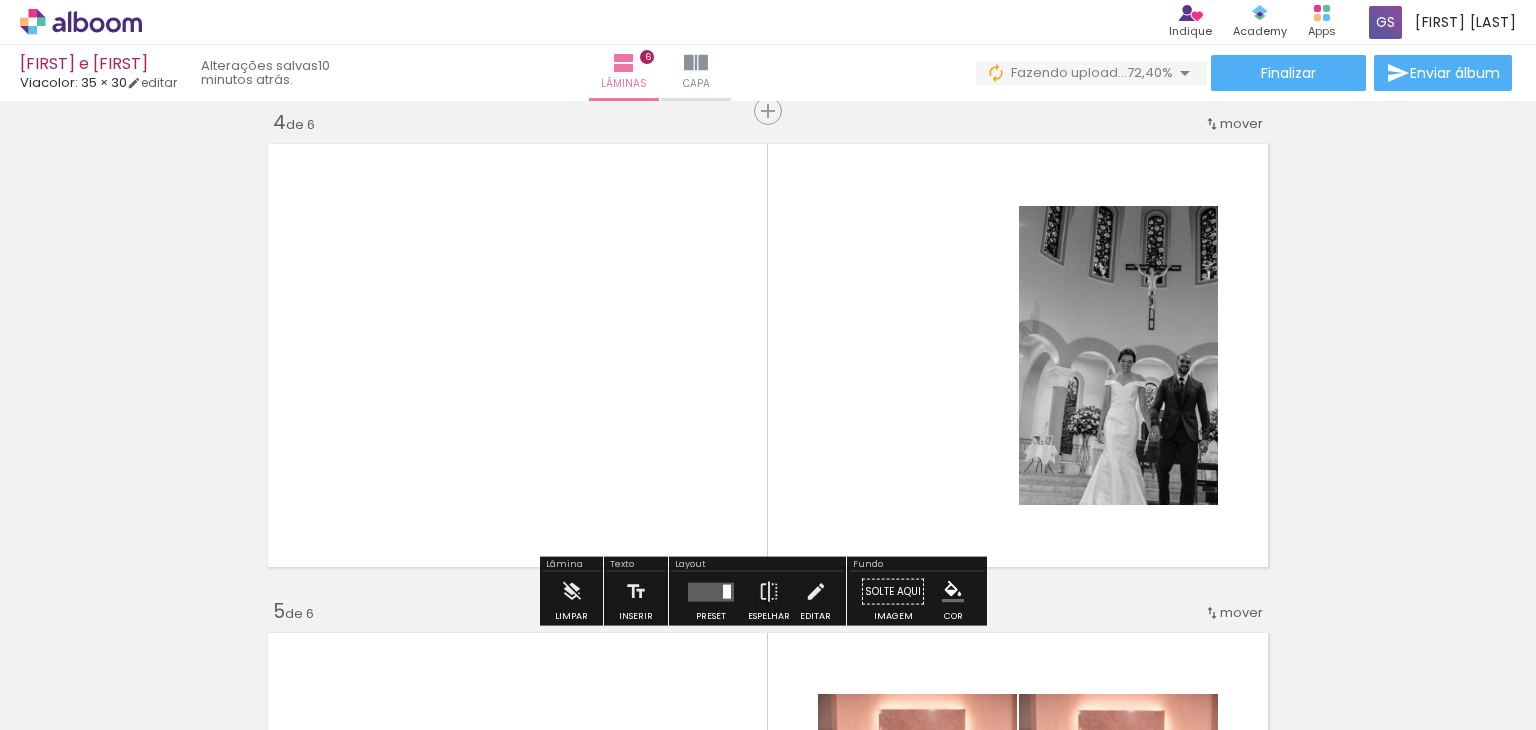 scroll, scrollTop: 1492, scrollLeft: 0, axis: vertical 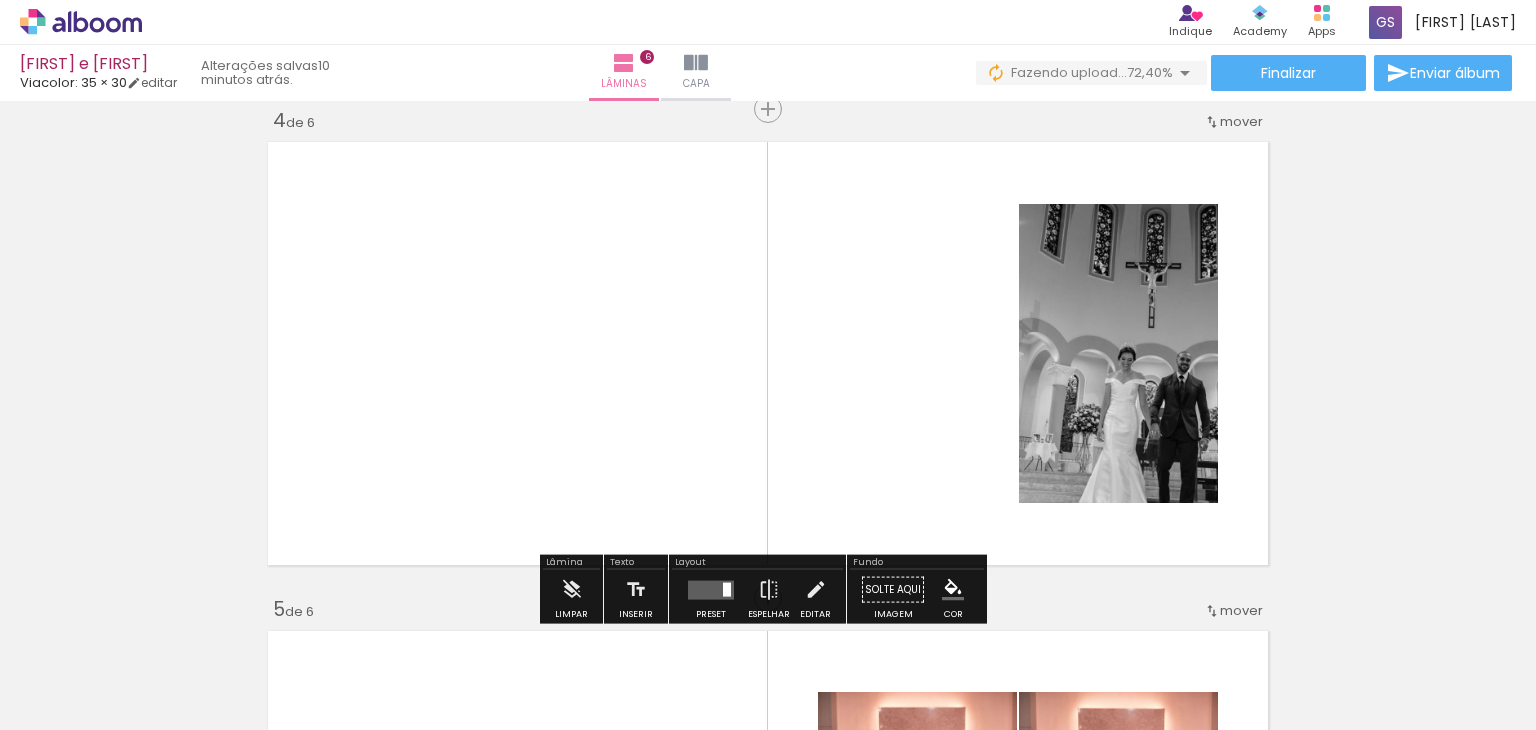 click at bounding box center [-616, 622] 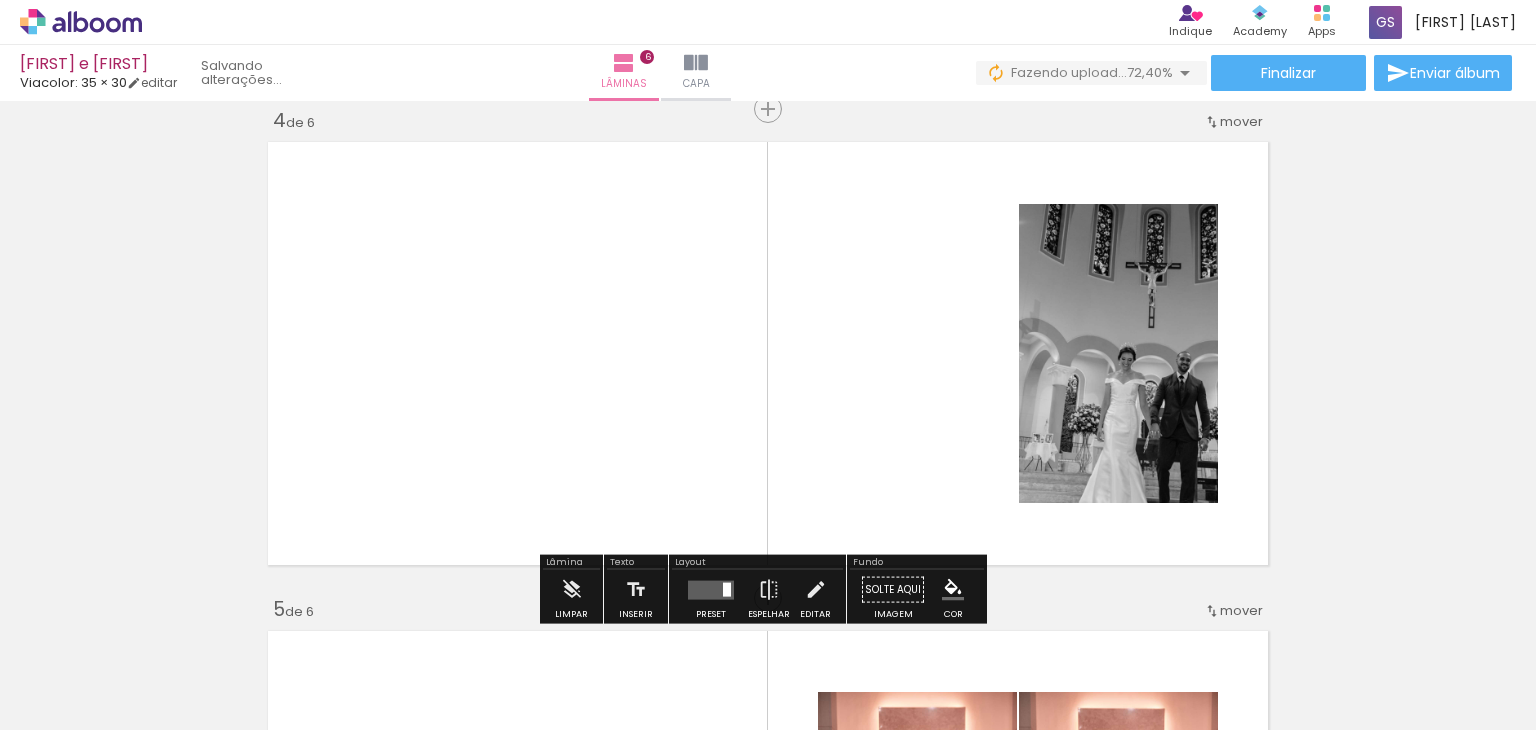 click at bounding box center [392, 622] 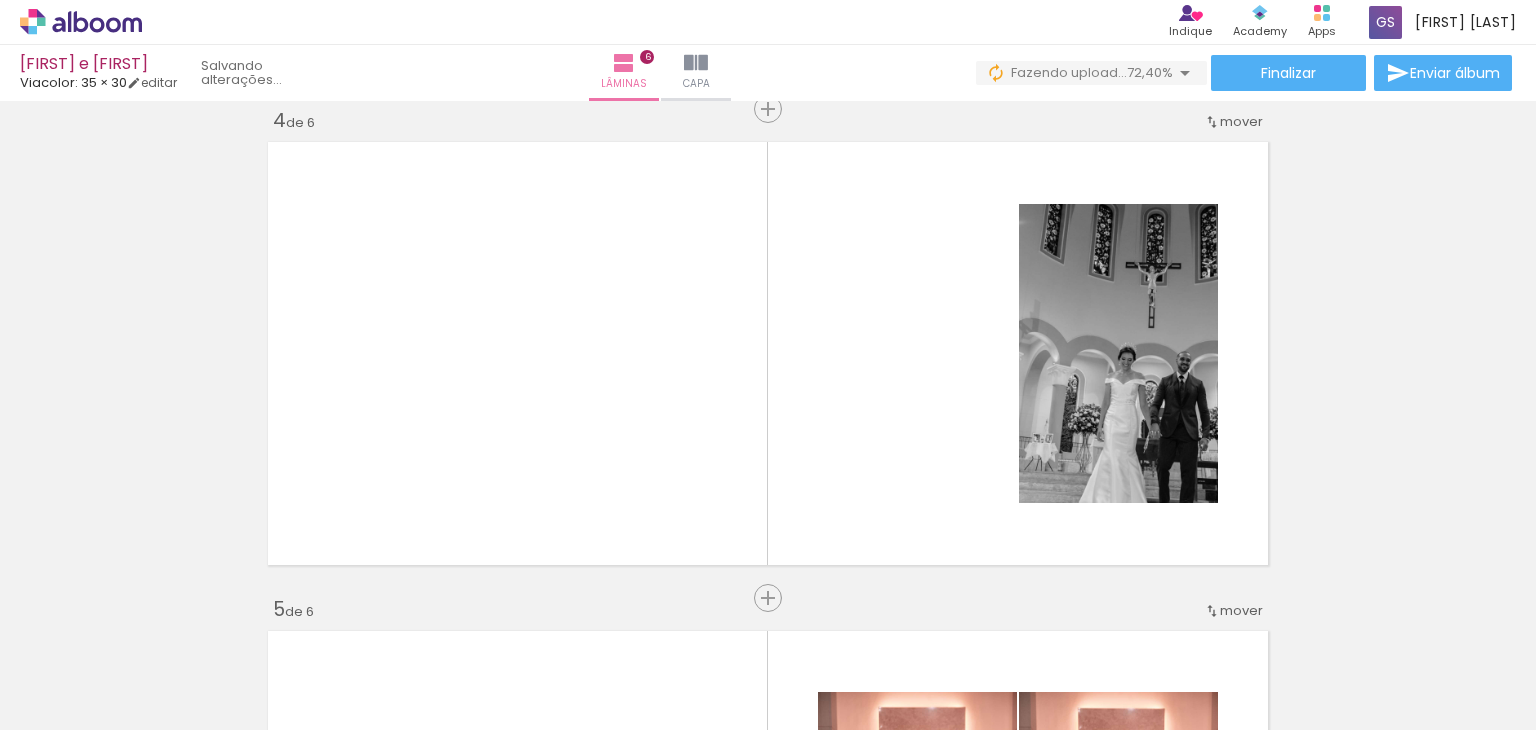 click at bounding box center [0, 0] 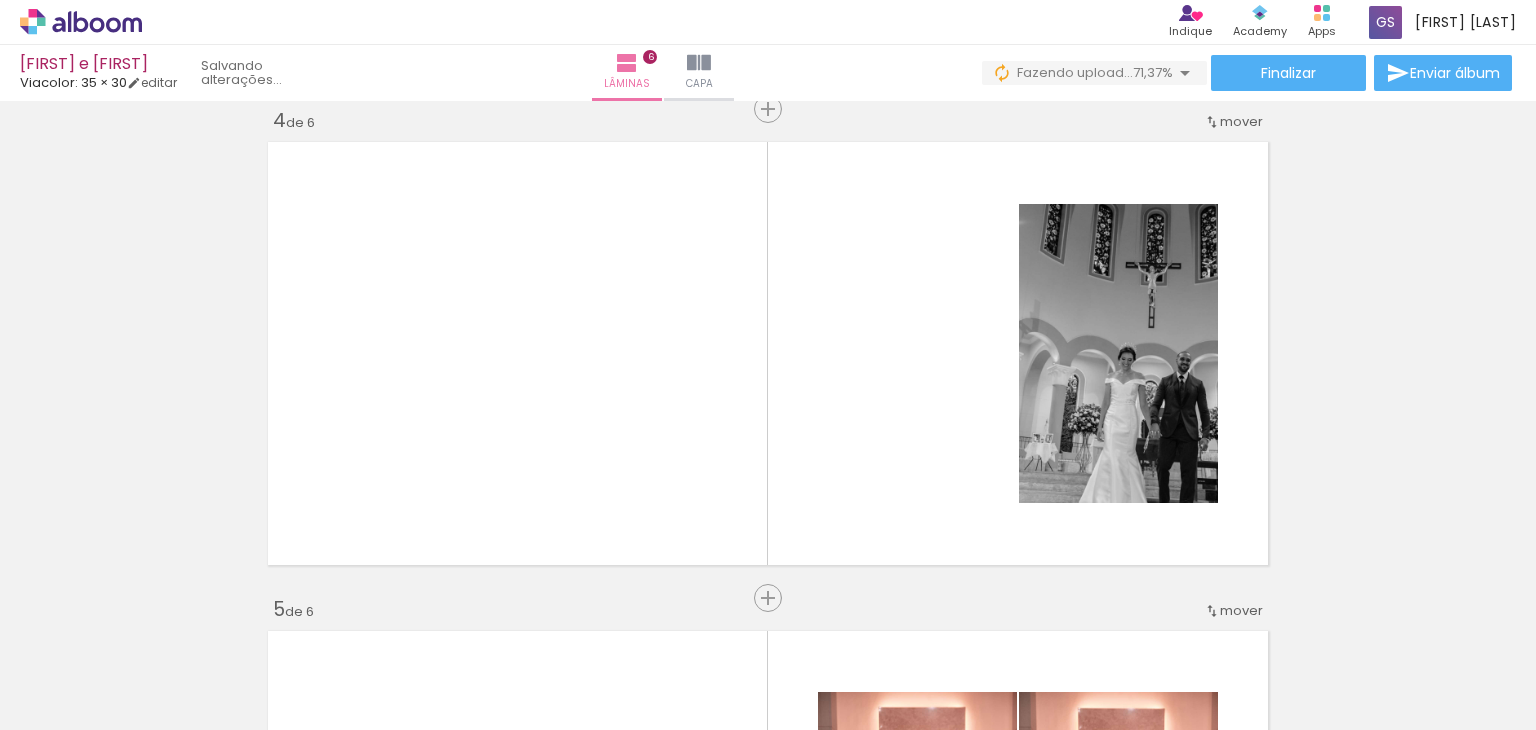 click at bounding box center [392, 622] 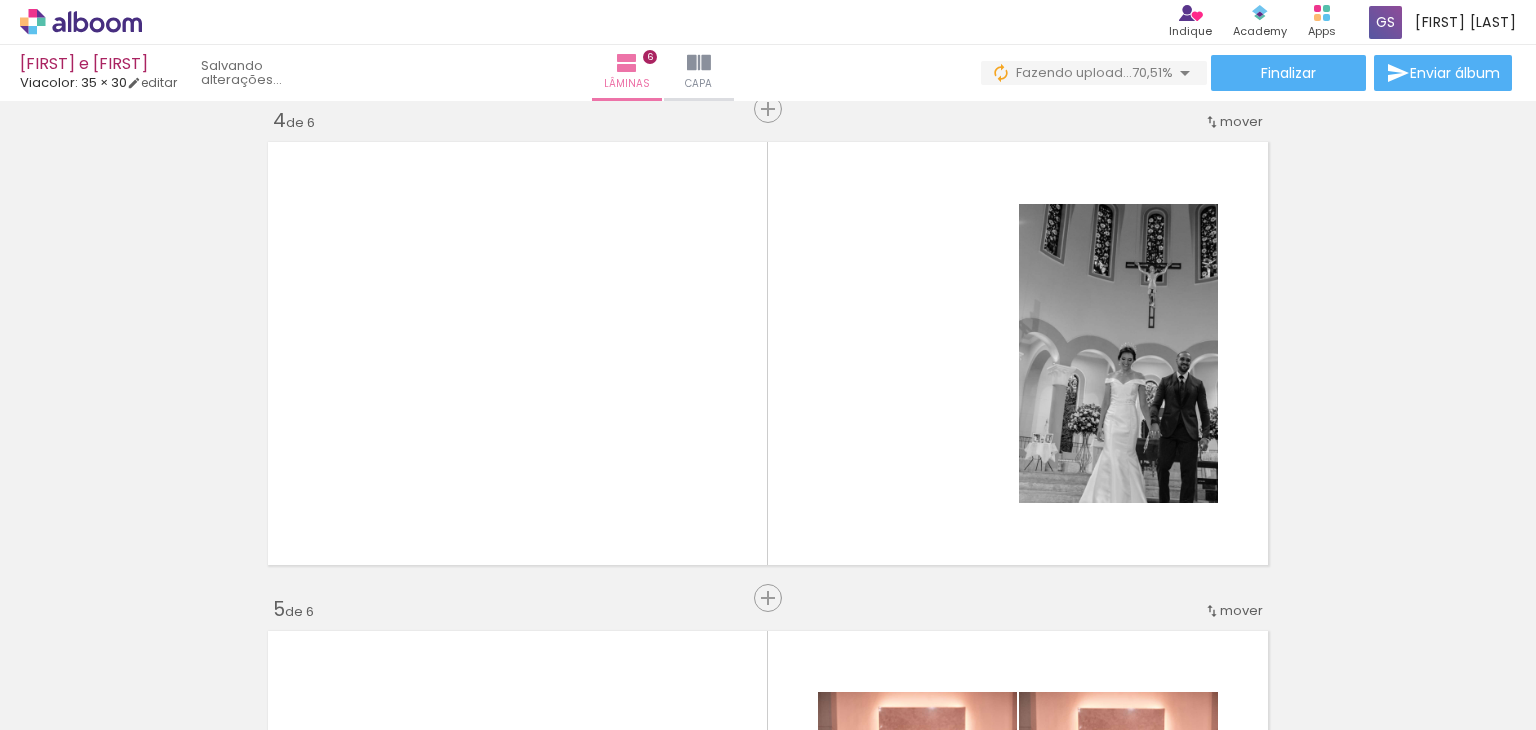 click at bounding box center (392, 622) 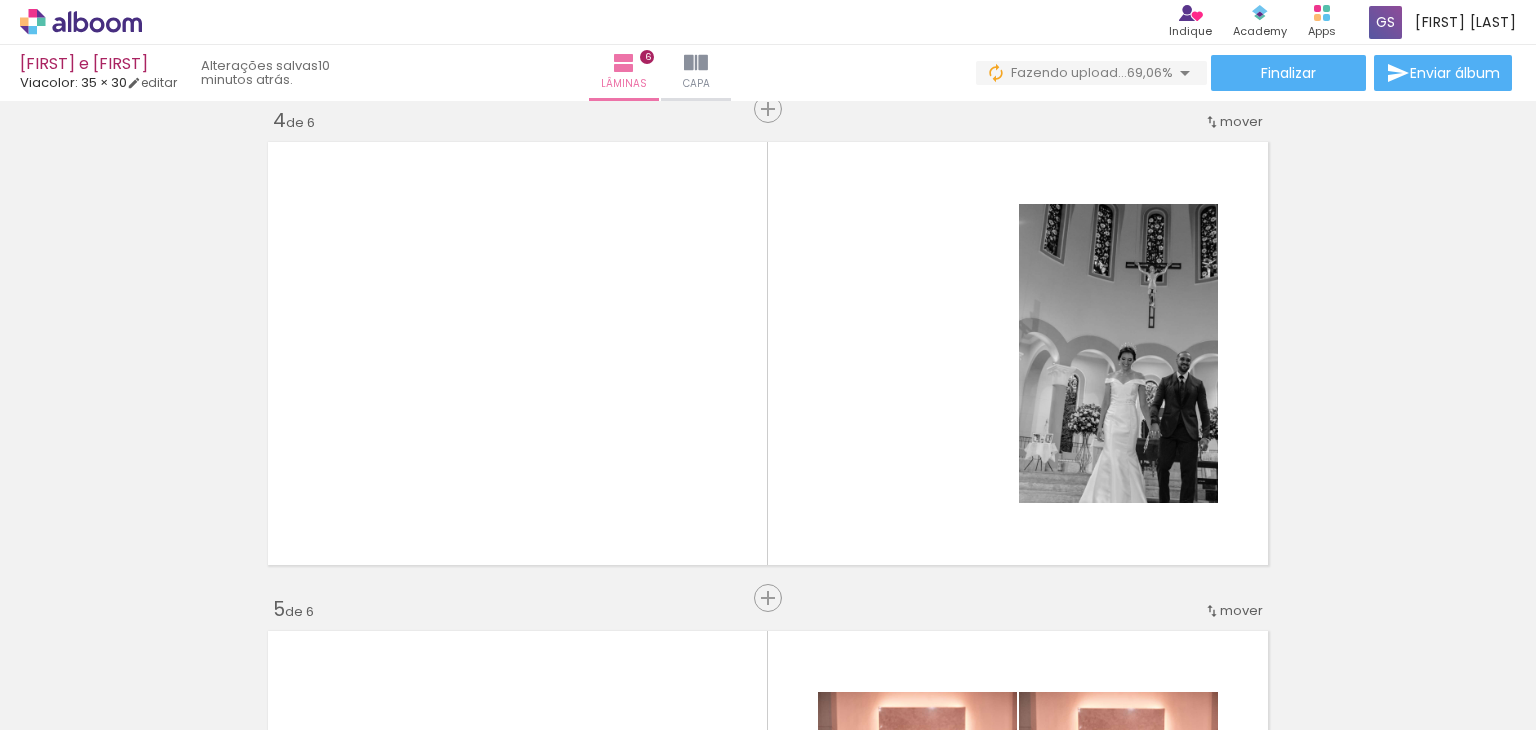 click at bounding box center (-616, 622) 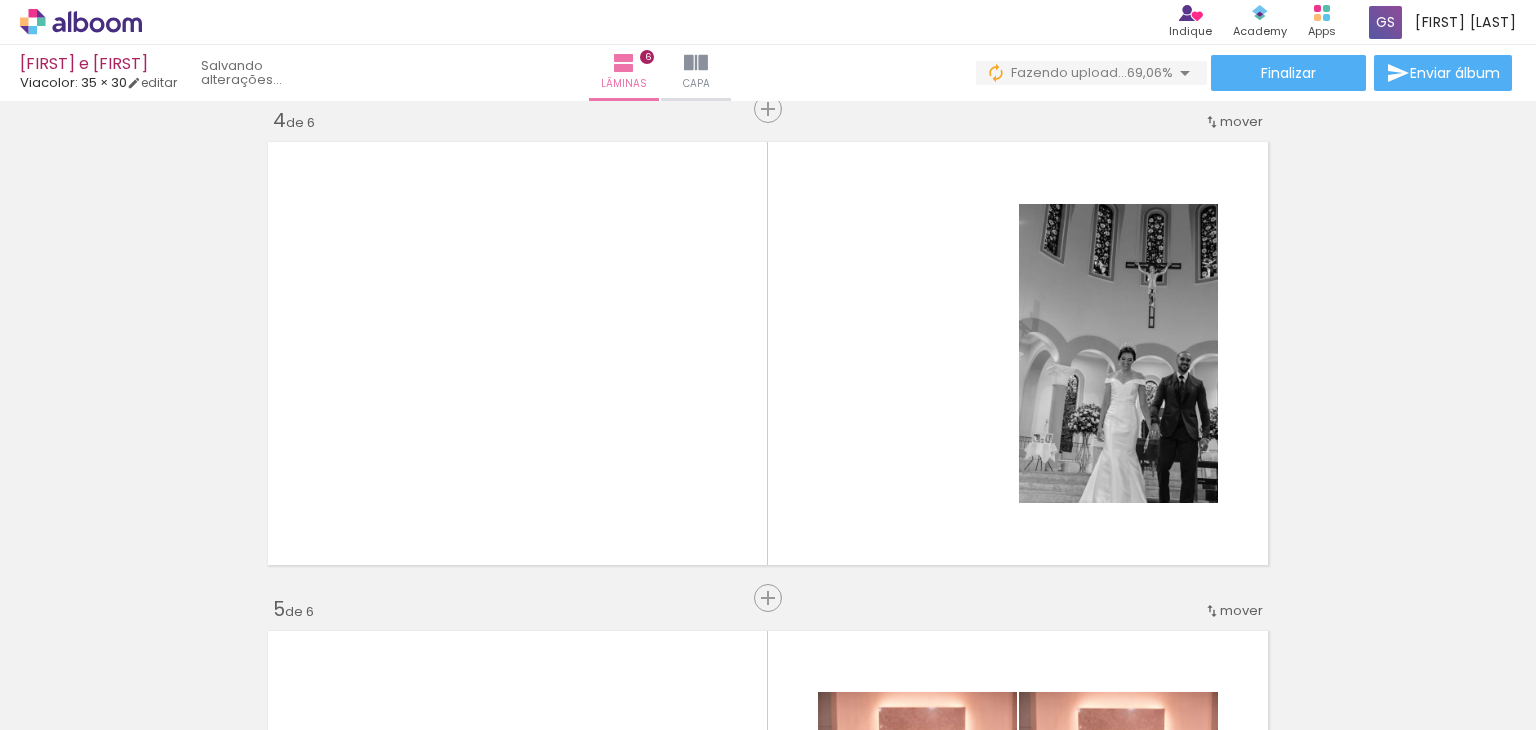 click at bounding box center (436, 662) 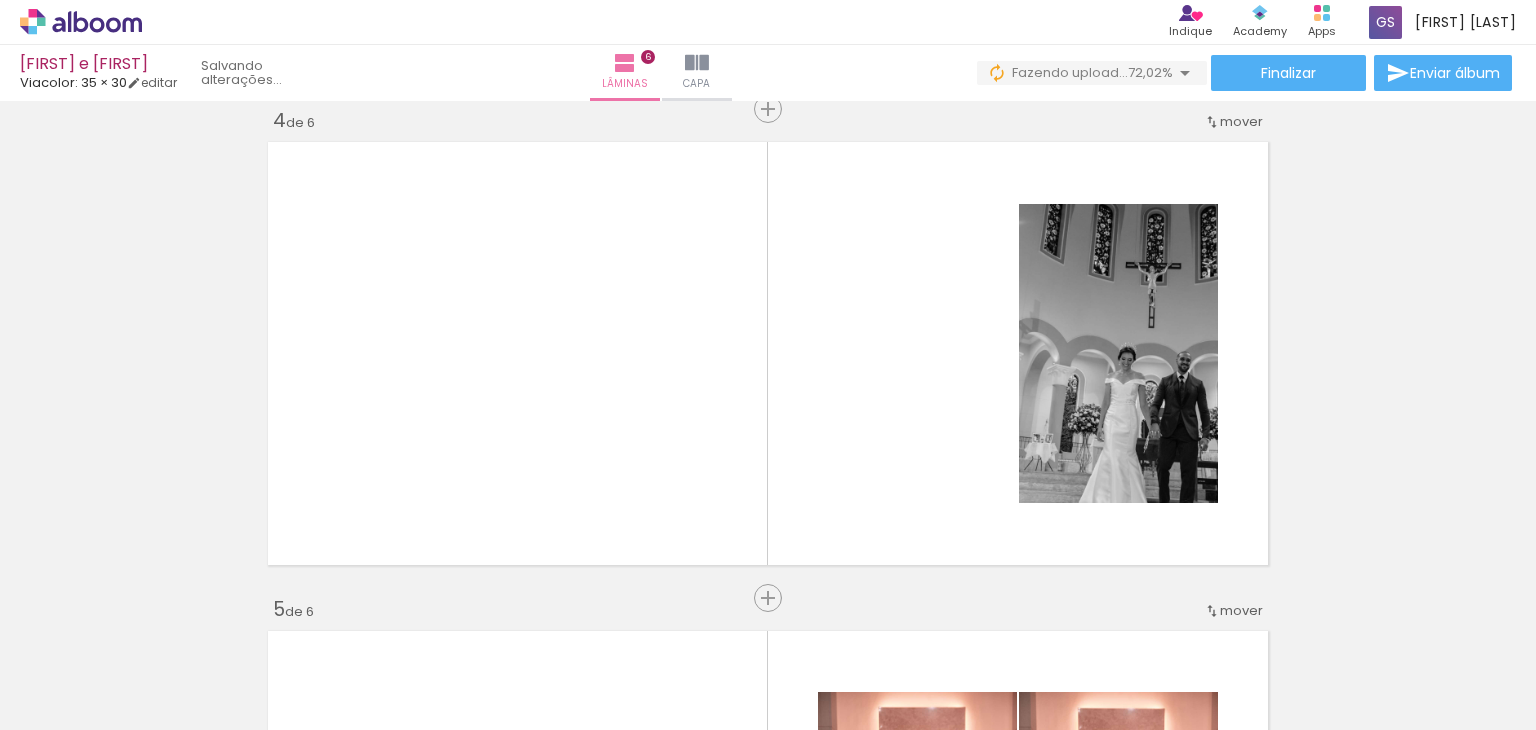 click at bounding box center [0, 0] 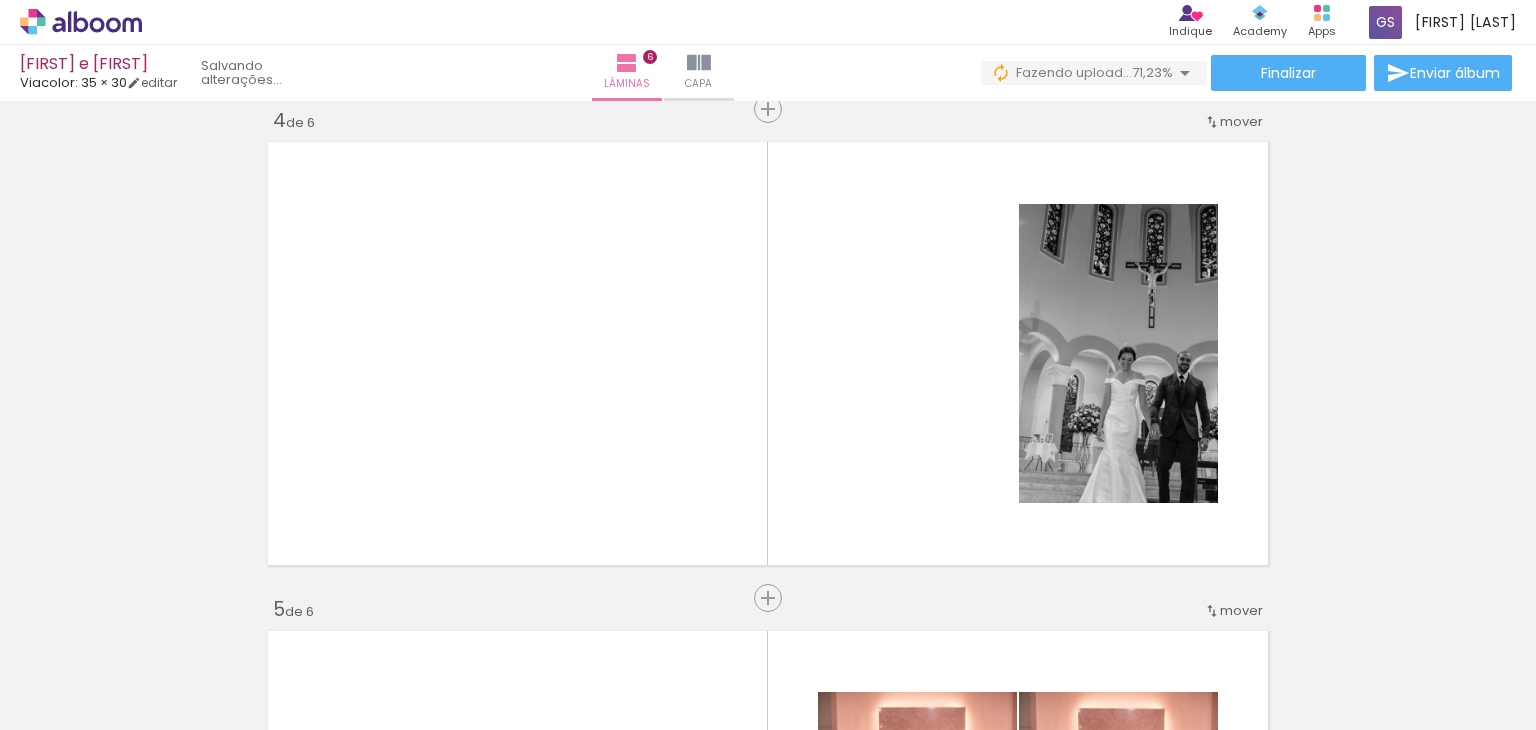 click at bounding box center (392, 622) 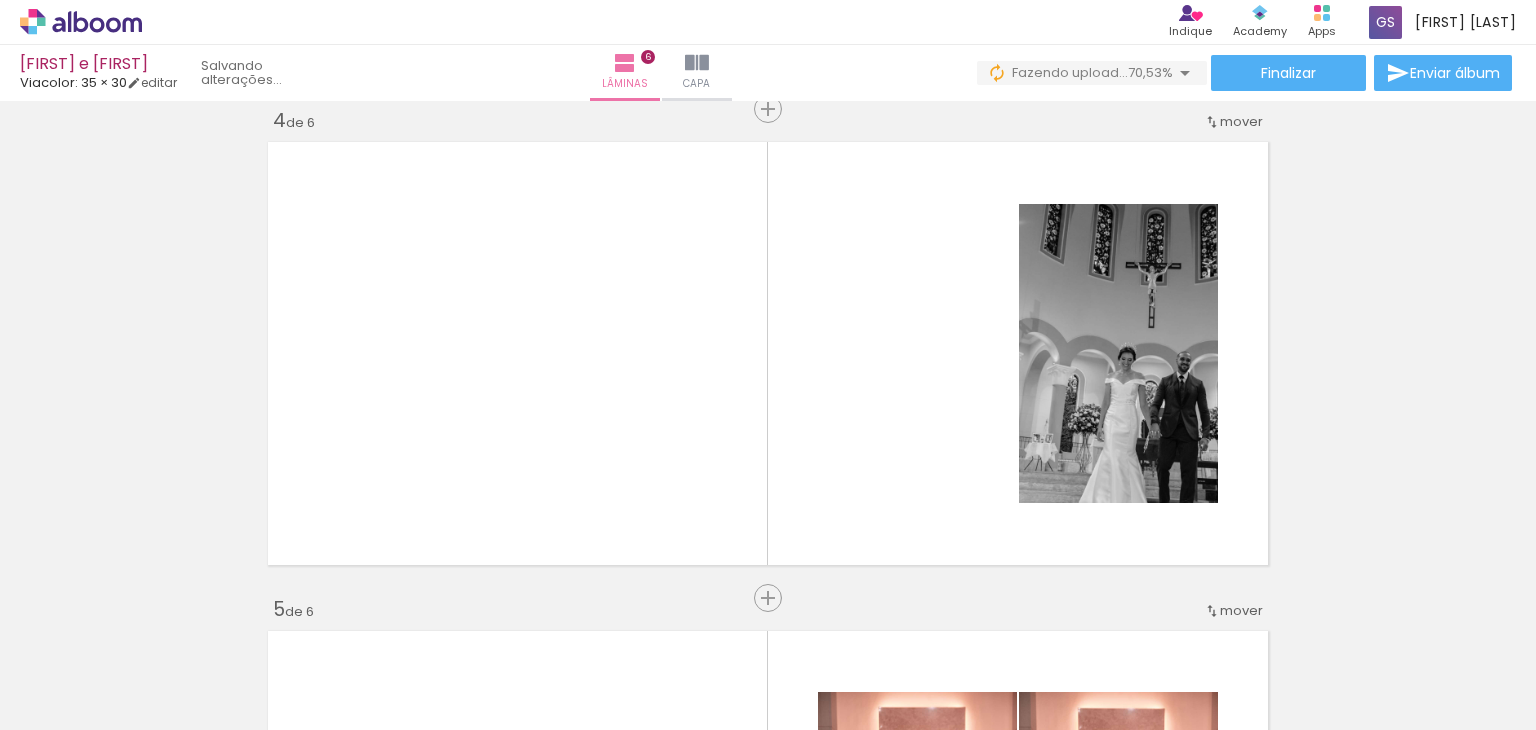 click at bounding box center (436, 662) 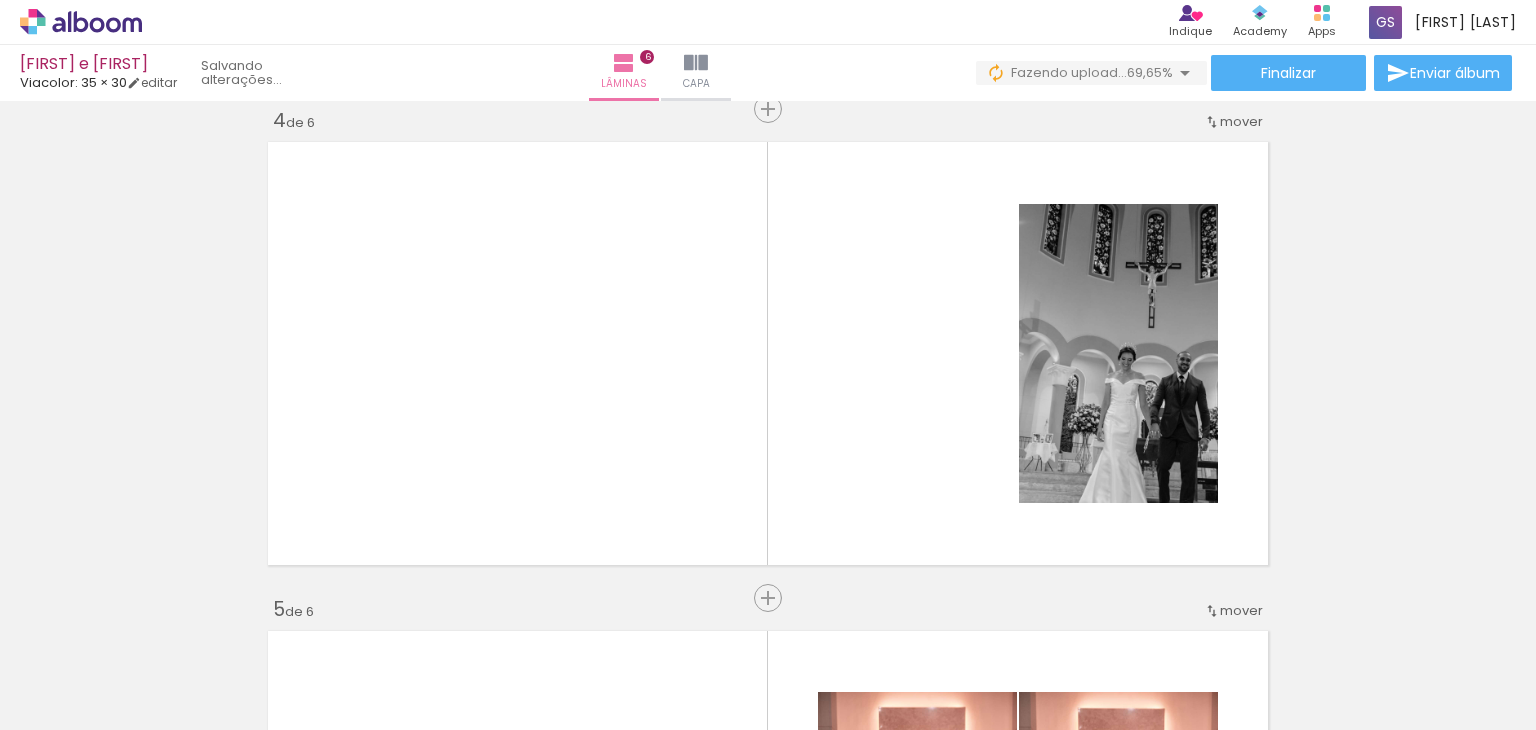 click at bounding box center [392, 622] 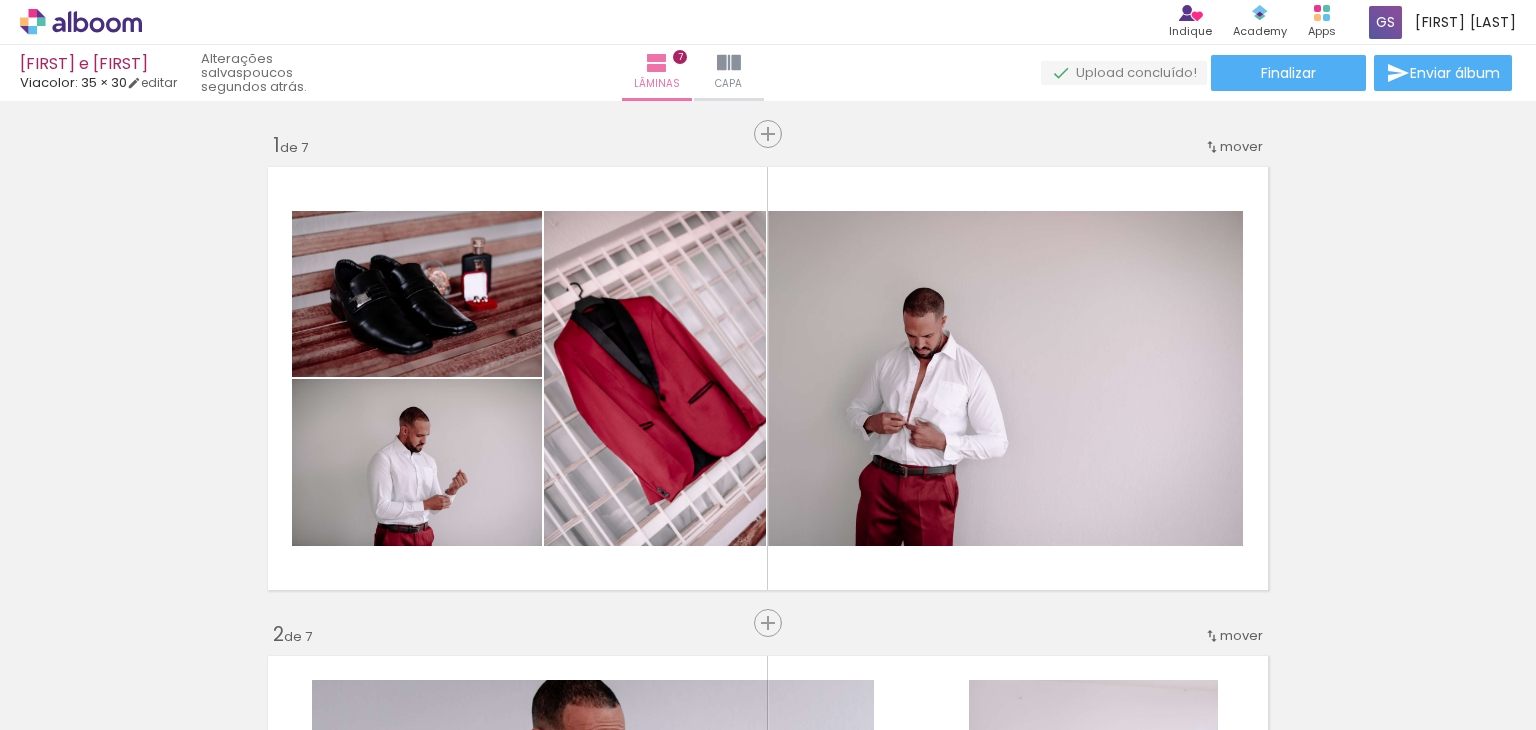 scroll, scrollTop: 0, scrollLeft: 0, axis: both 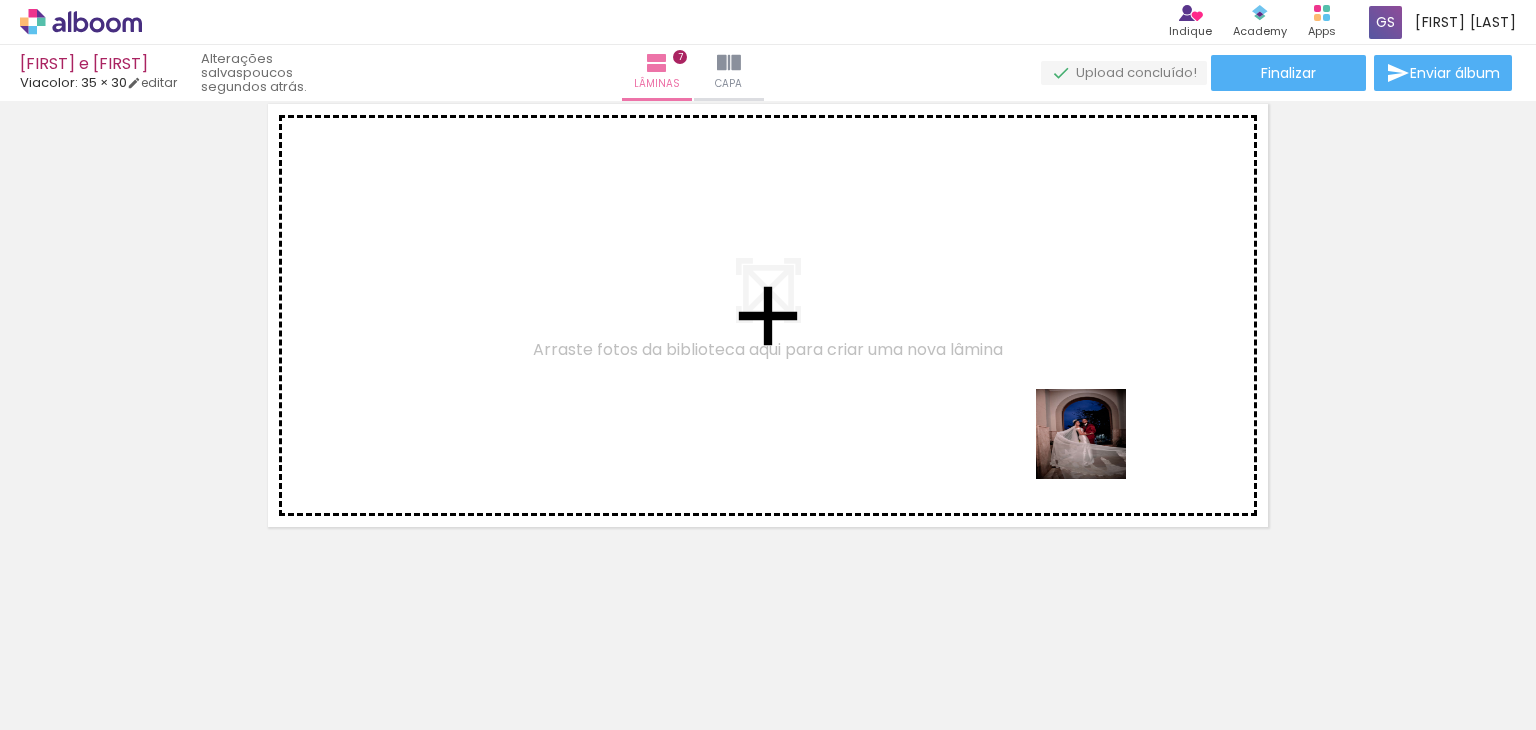 drag, startPoint x: 1459, startPoint y: 684, endPoint x: 1006, endPoint y: 390, distance: 540.0417 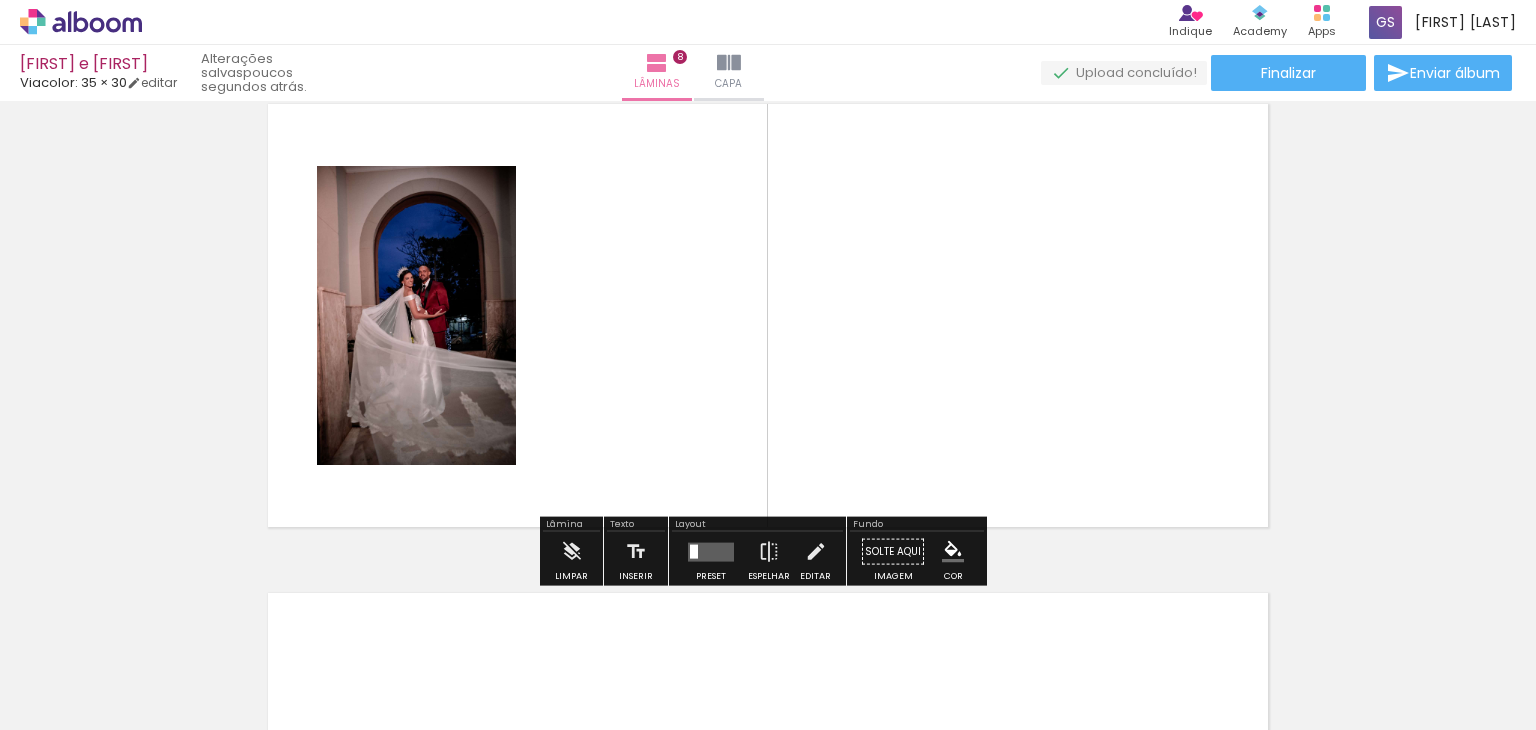 scroll, scrollTop: 3448, scrollLeft: 0, axis: vertical 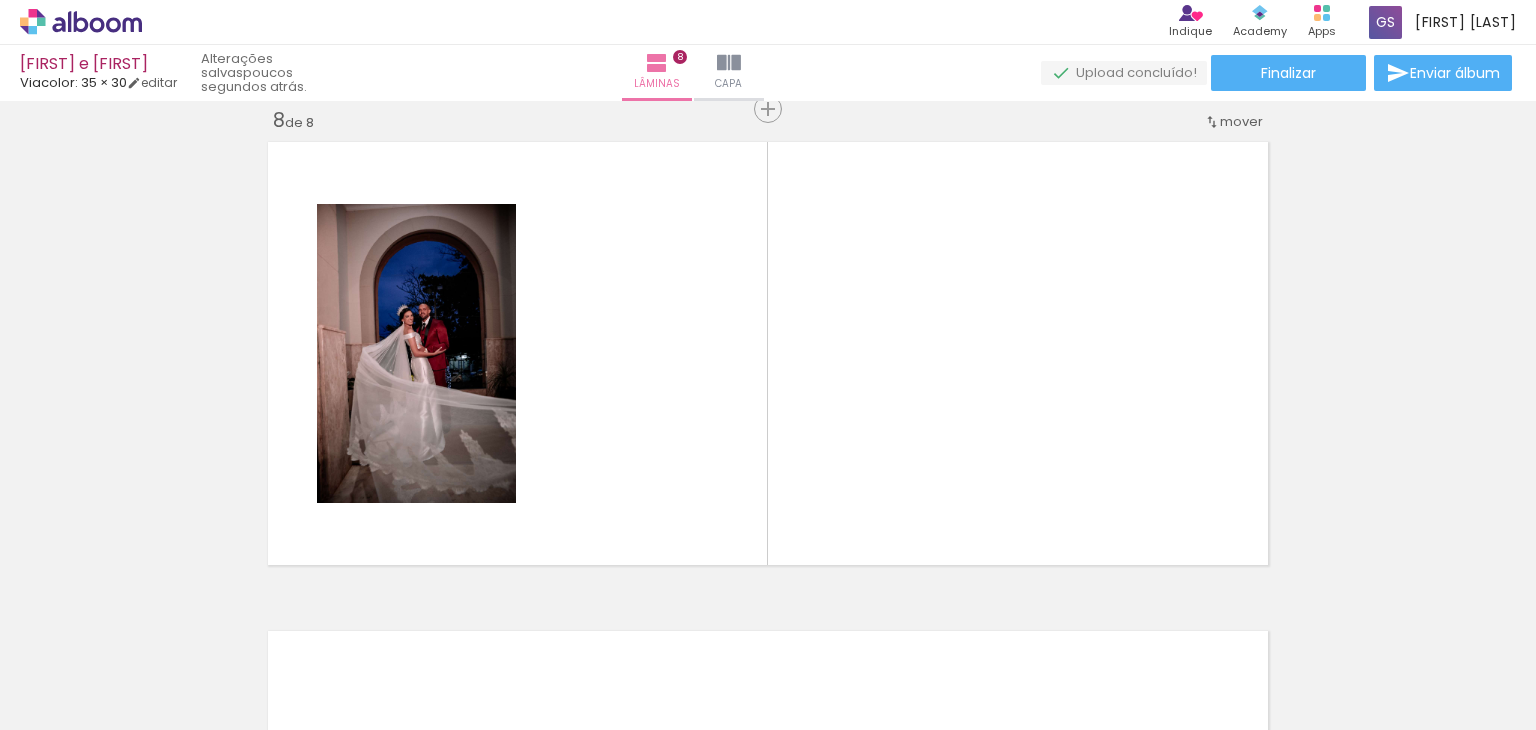 drag, startPoint x: 1157, startPoint y: 669, endPoint x: 975, endPoint y: 367, distance: 352.60175 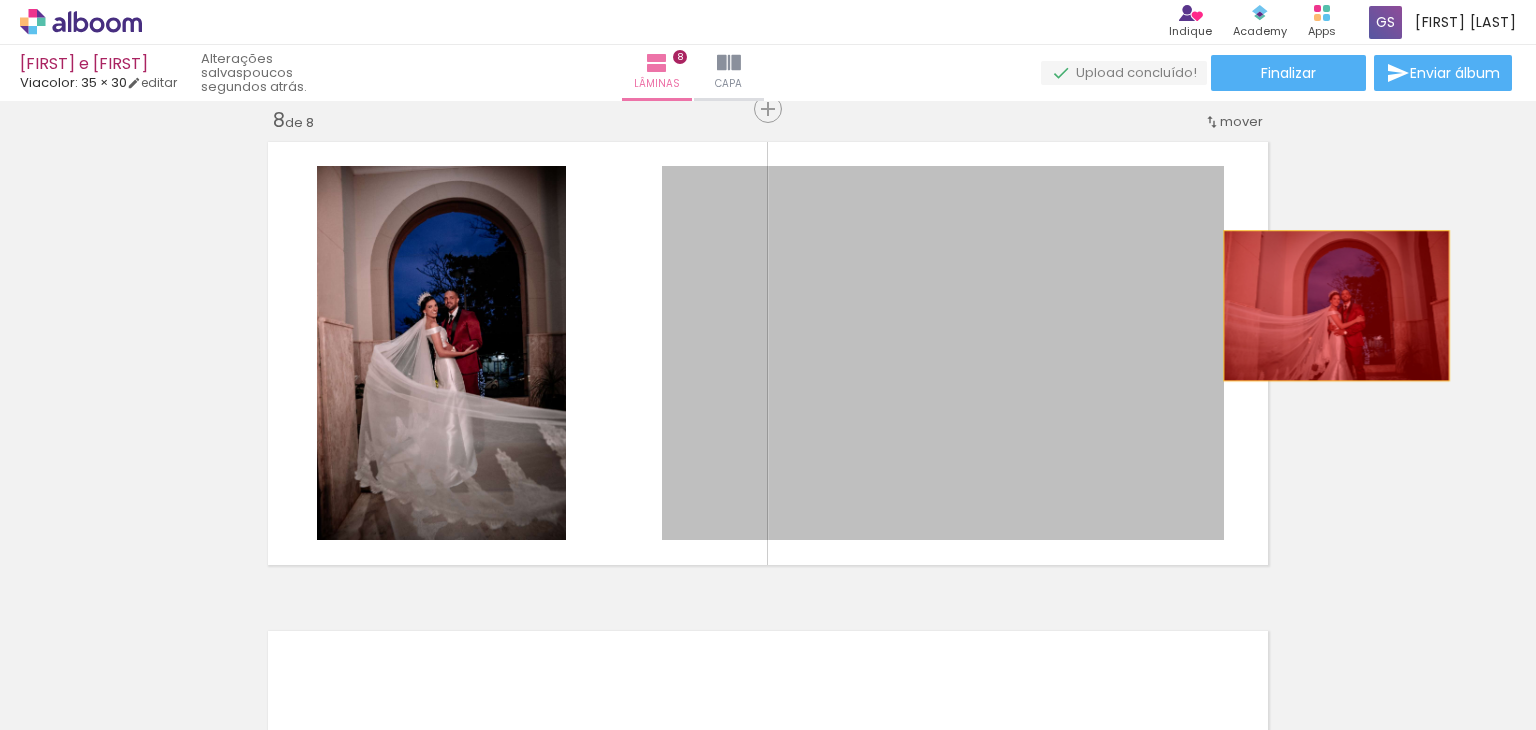 drag, startPoint x: 975, startPoint y: 367, endPoint x: 1367, endPoint y: 286, distance: 400.28116 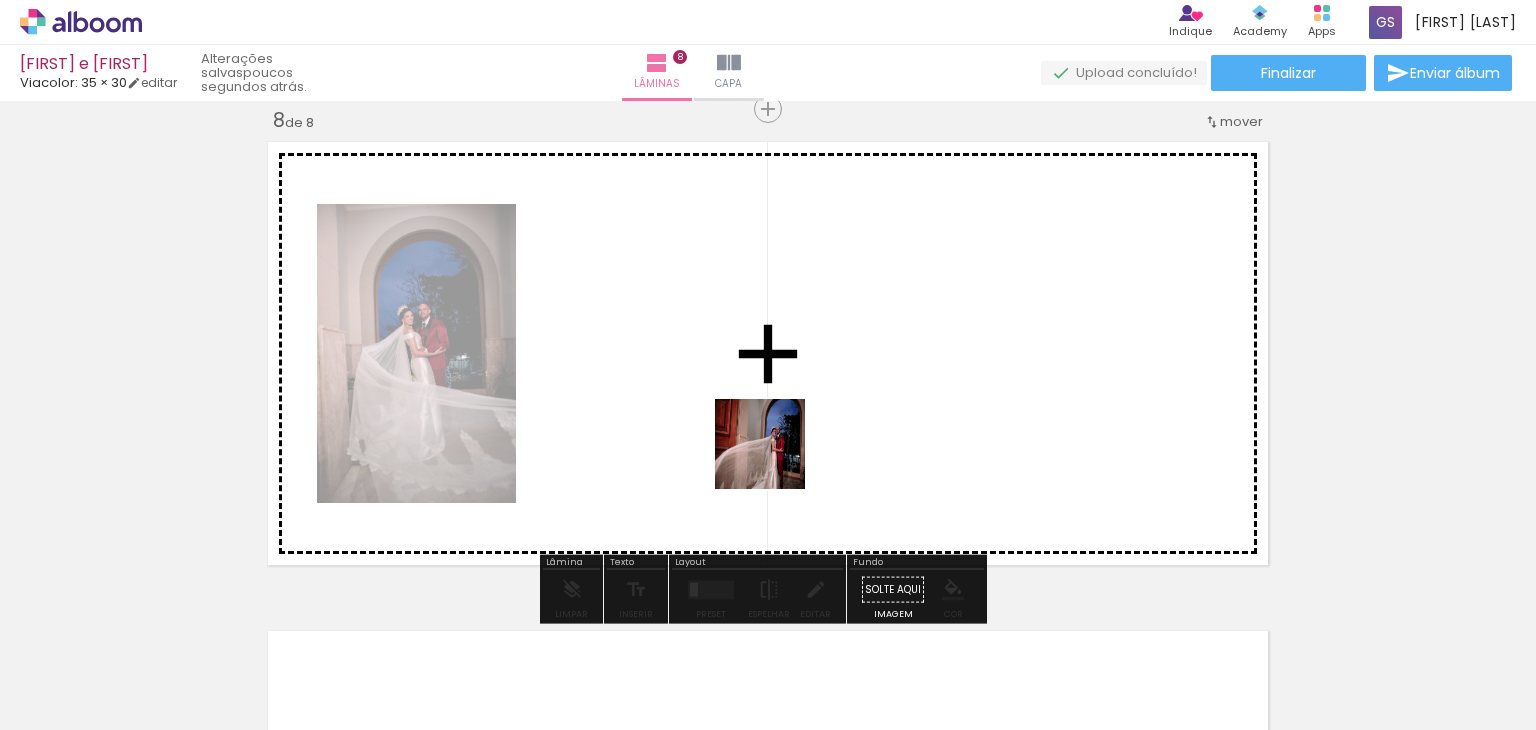 drag, startPoint x: 252, startPoint y: 662, endPoint x: 830, endPoint y: 434, distance: 621.3437 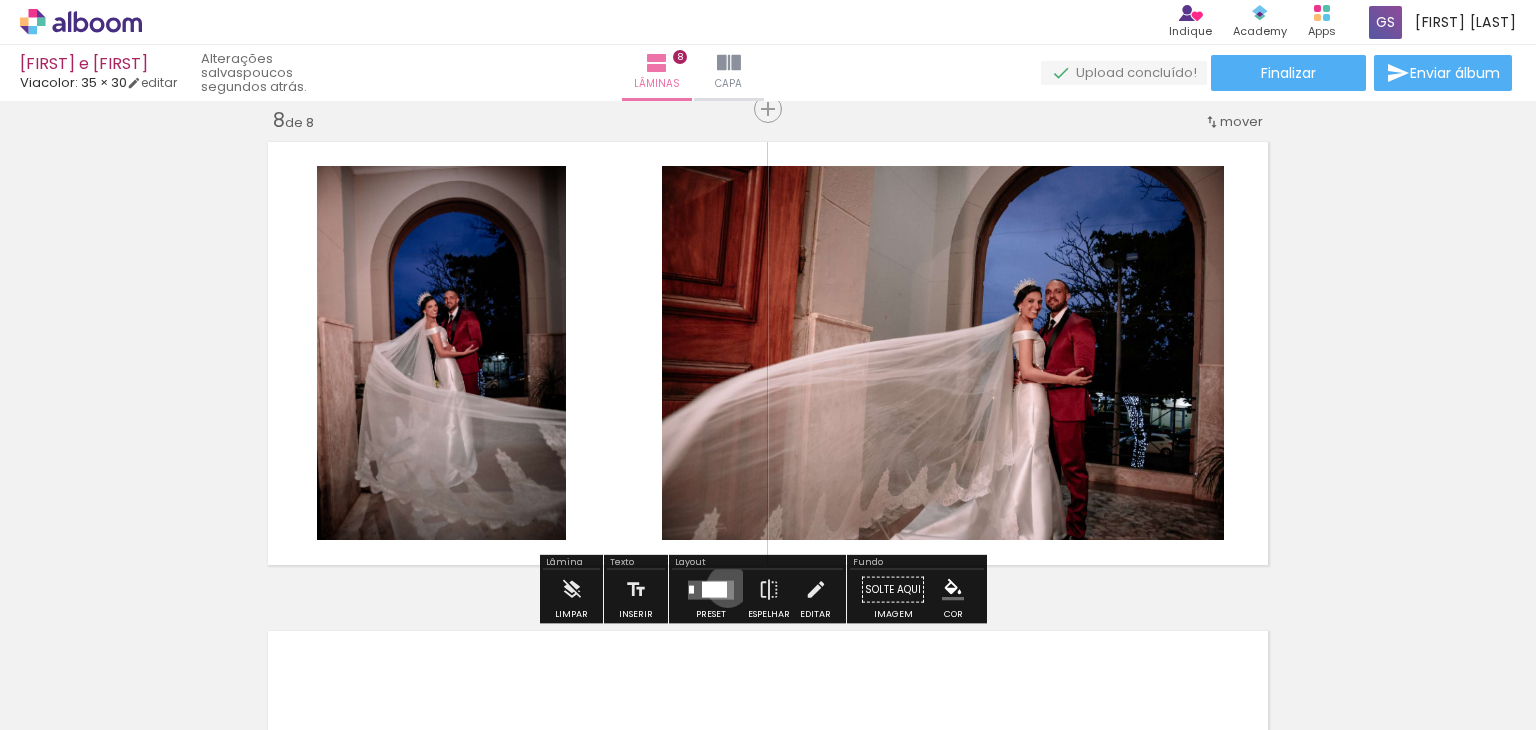 click at bounding box center (711, 589) 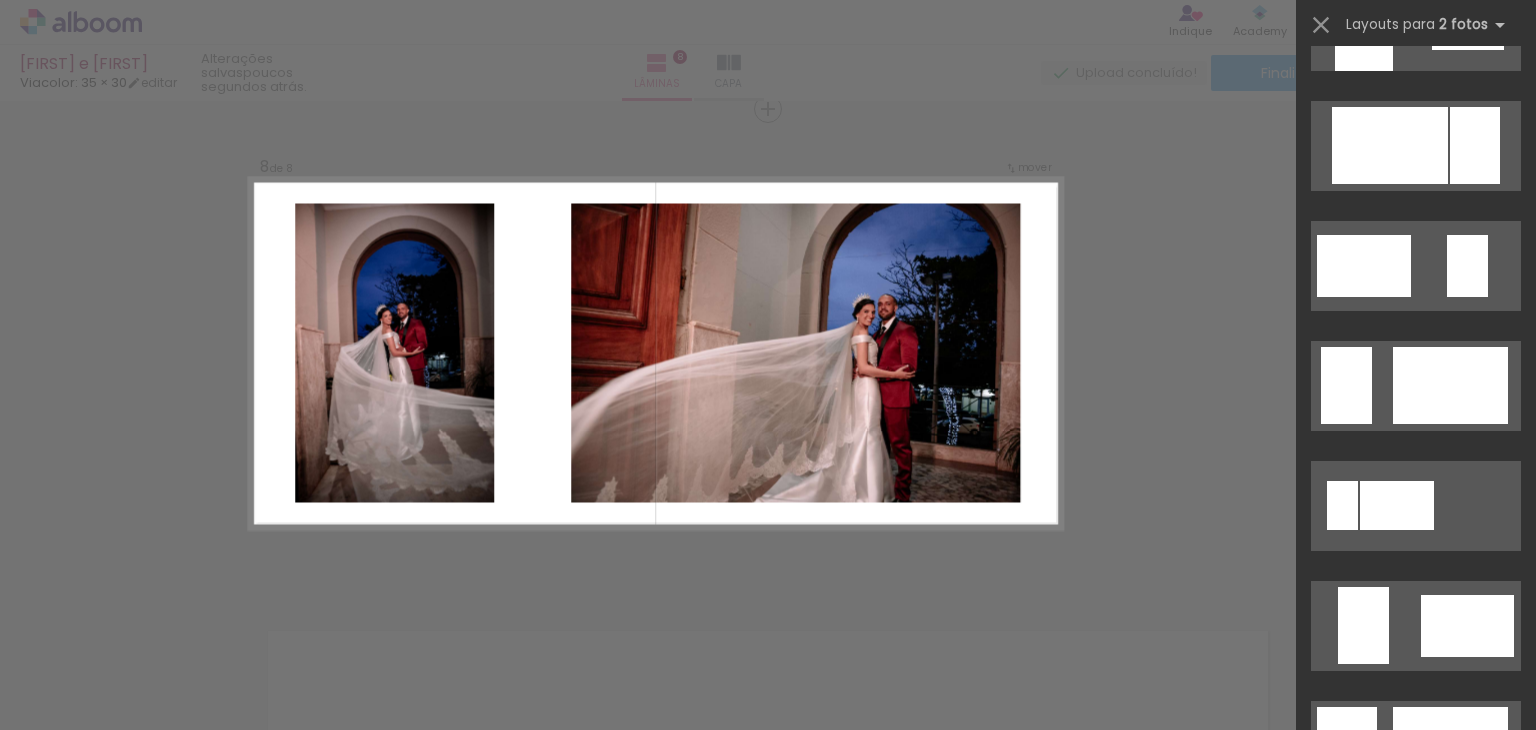 scroll, scrollTop: 1025, scrollLeft: 0, axis: vertical 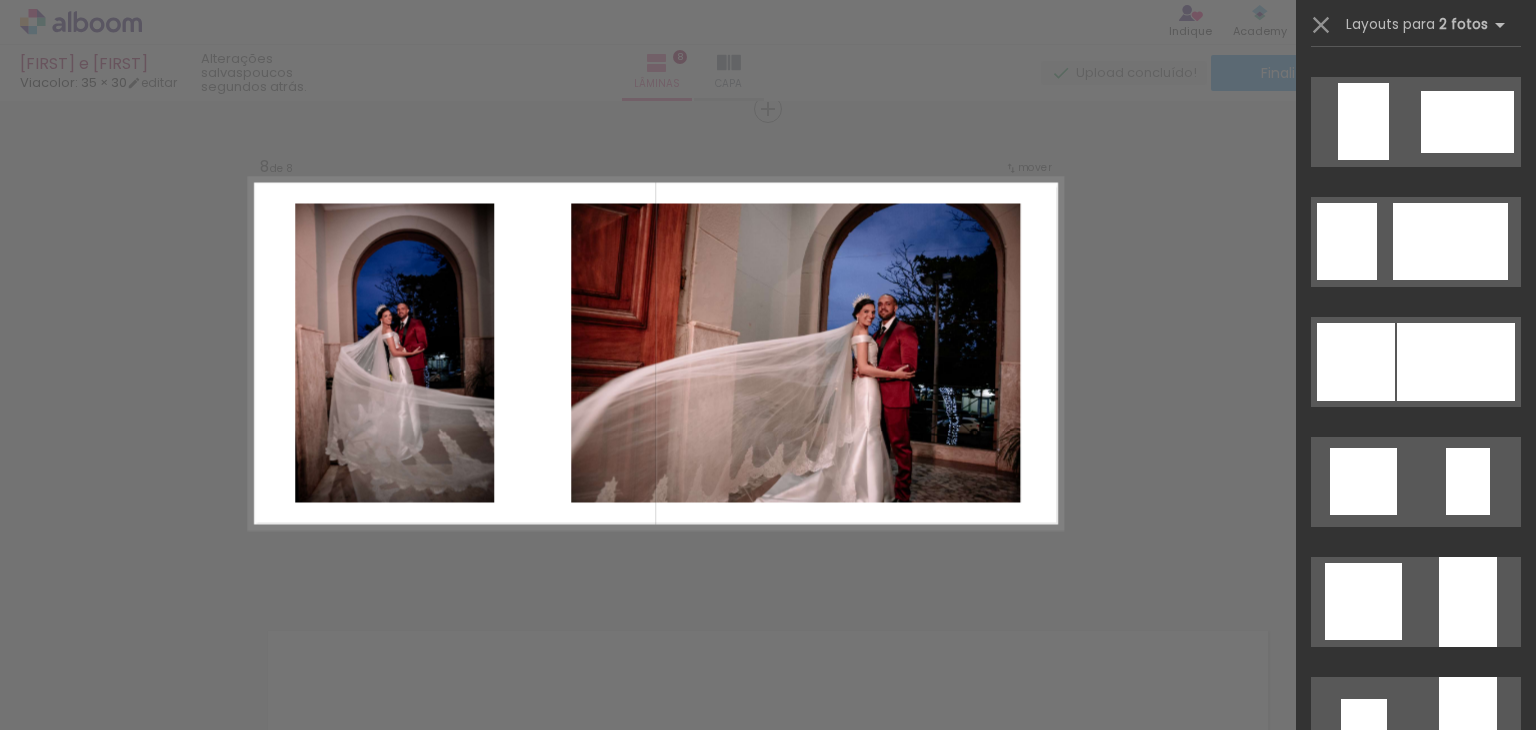 click on "Confirmar Cancelar" at bounding box center [768, -1123] 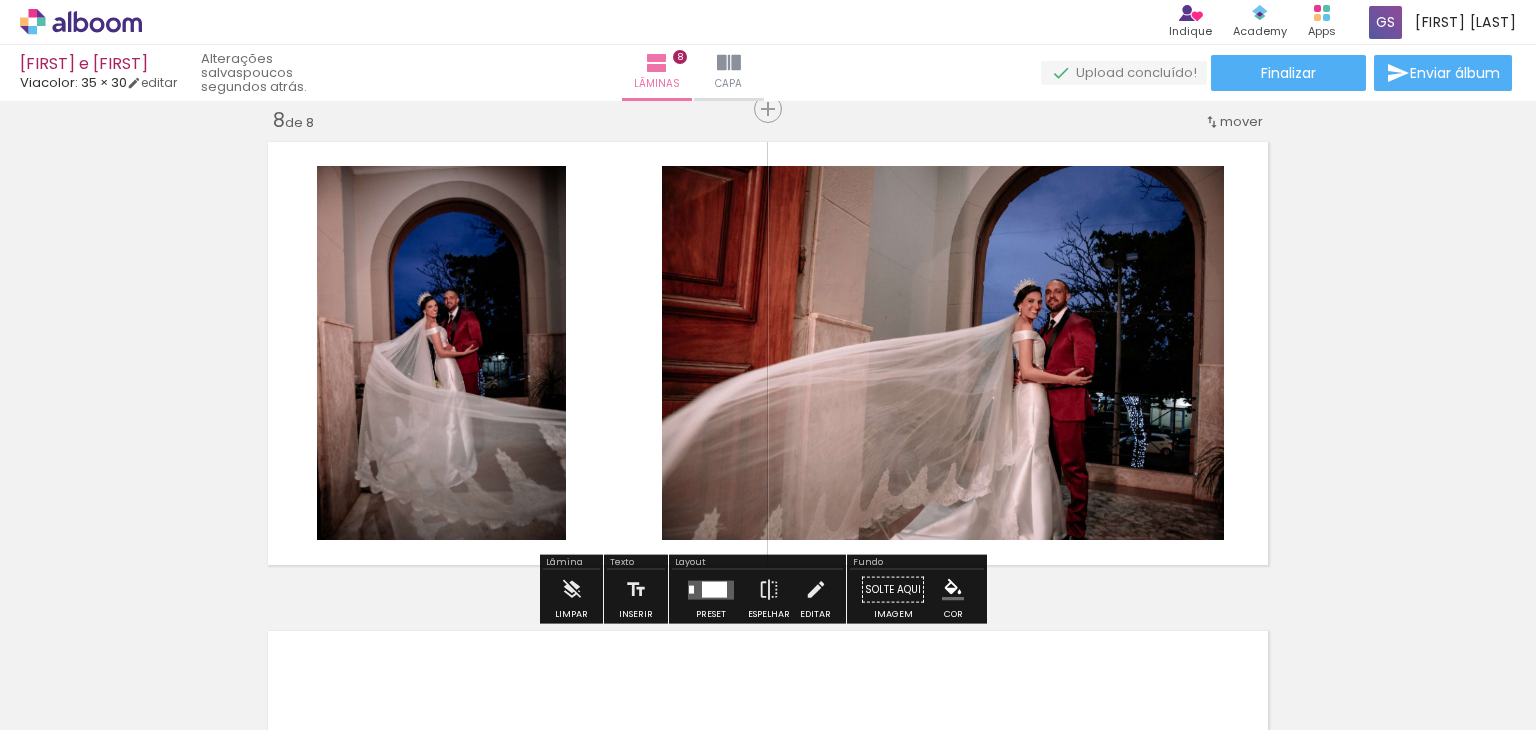 scroll, scrollTop: 0, scrollLeft: 0, axis: both 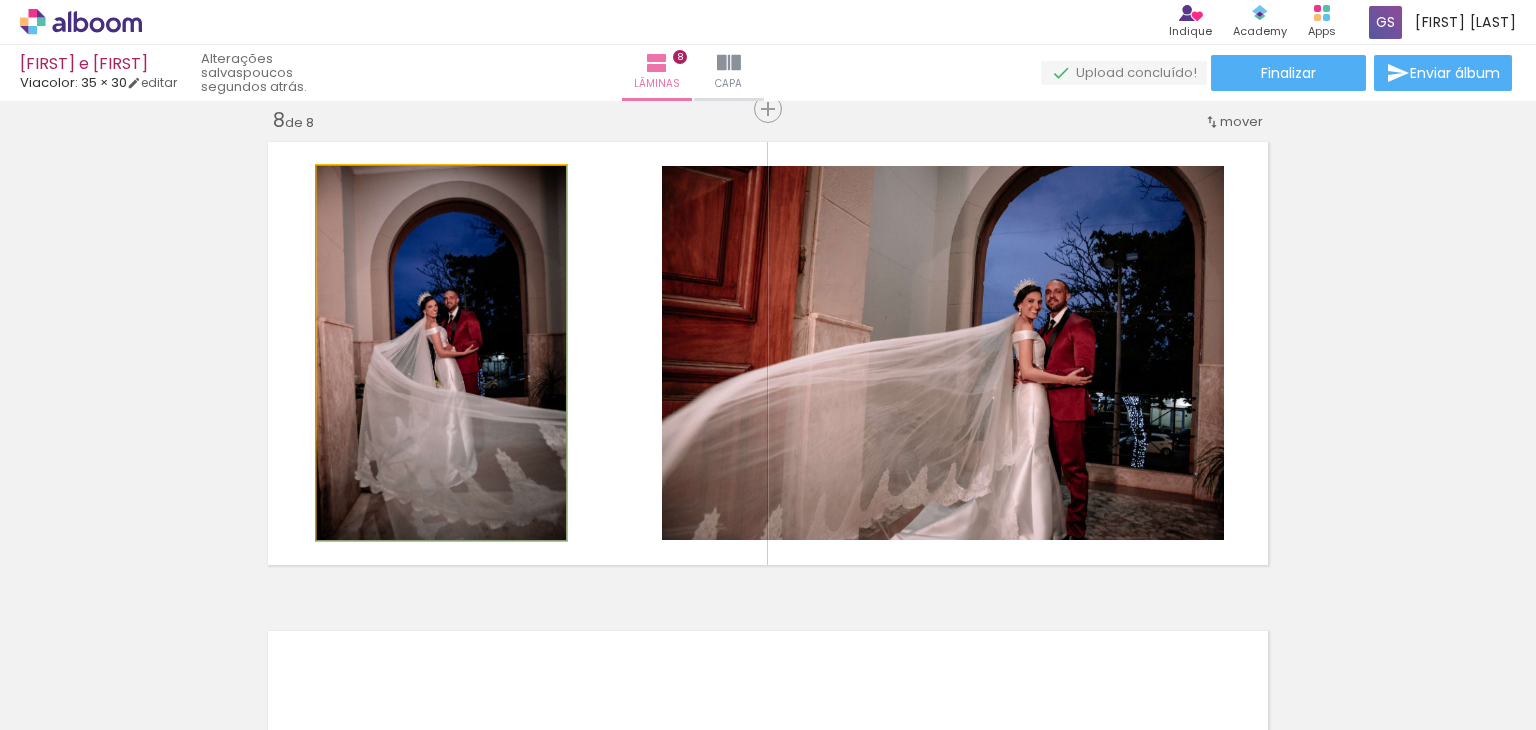 click 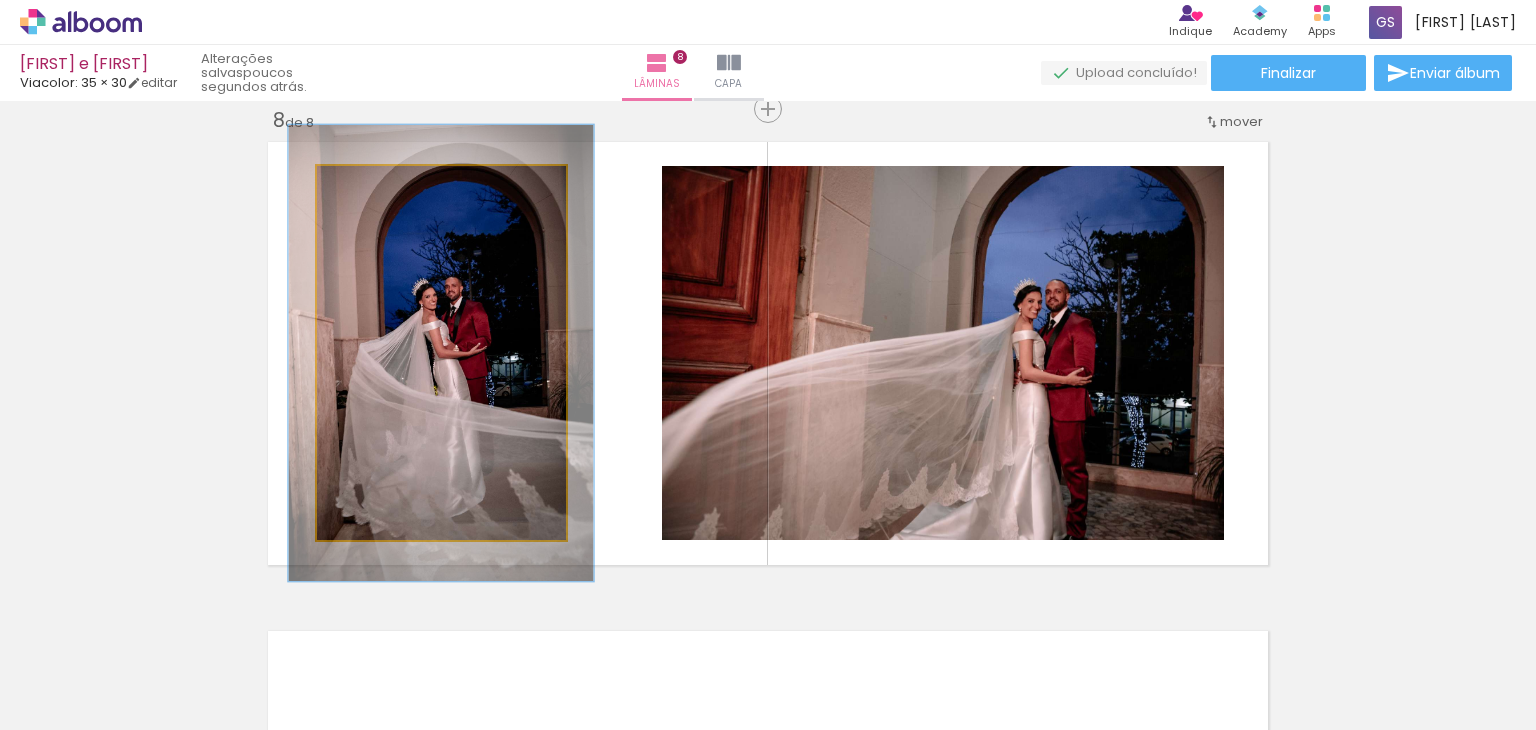 drag, startPoint x: 356, startPoint y: 187, endPoint x: 372, endPoint y: 191, distance: 16.492422 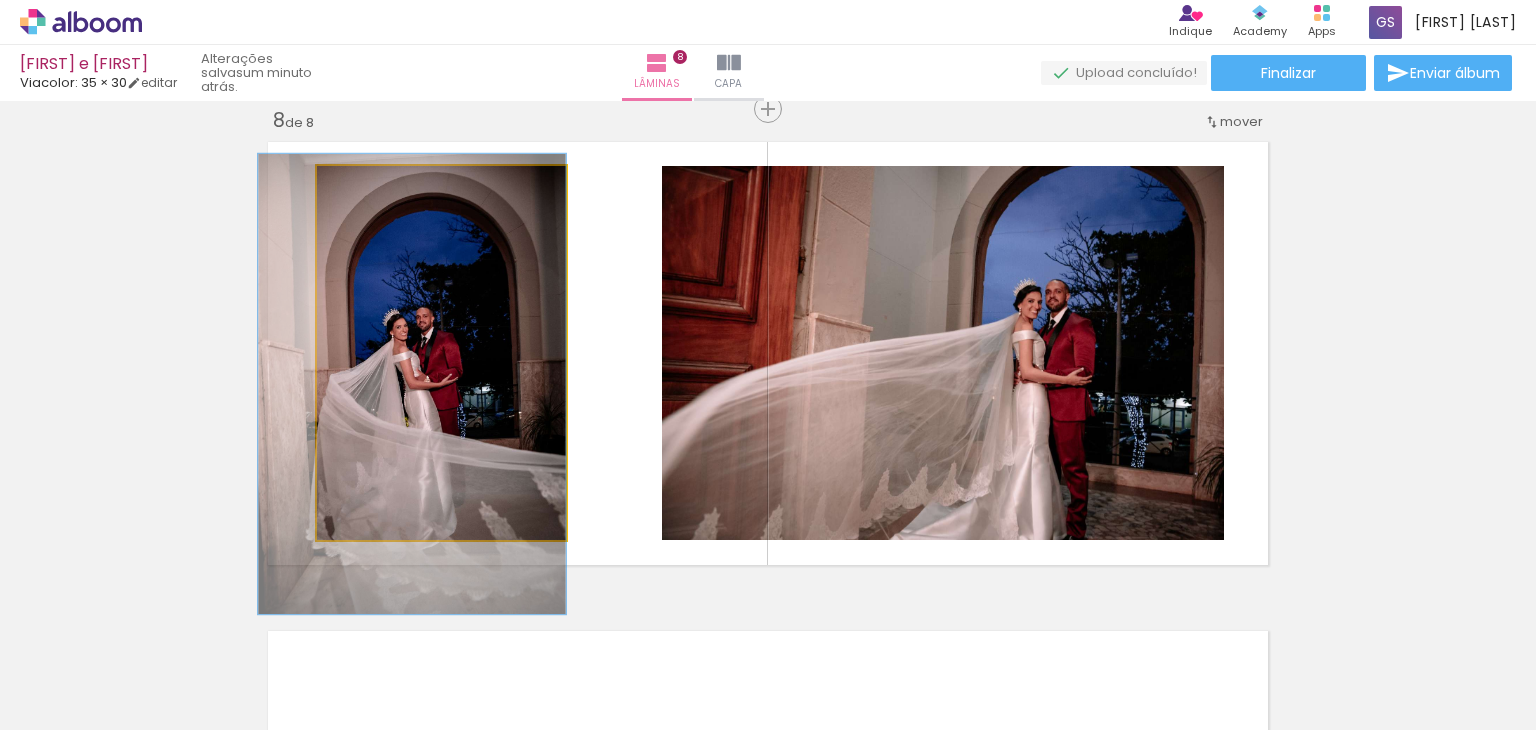 drag, startPoint x: 423, startPoint y: 378, endPoint x: 373, endPoint y: 409, distance: 58.830265 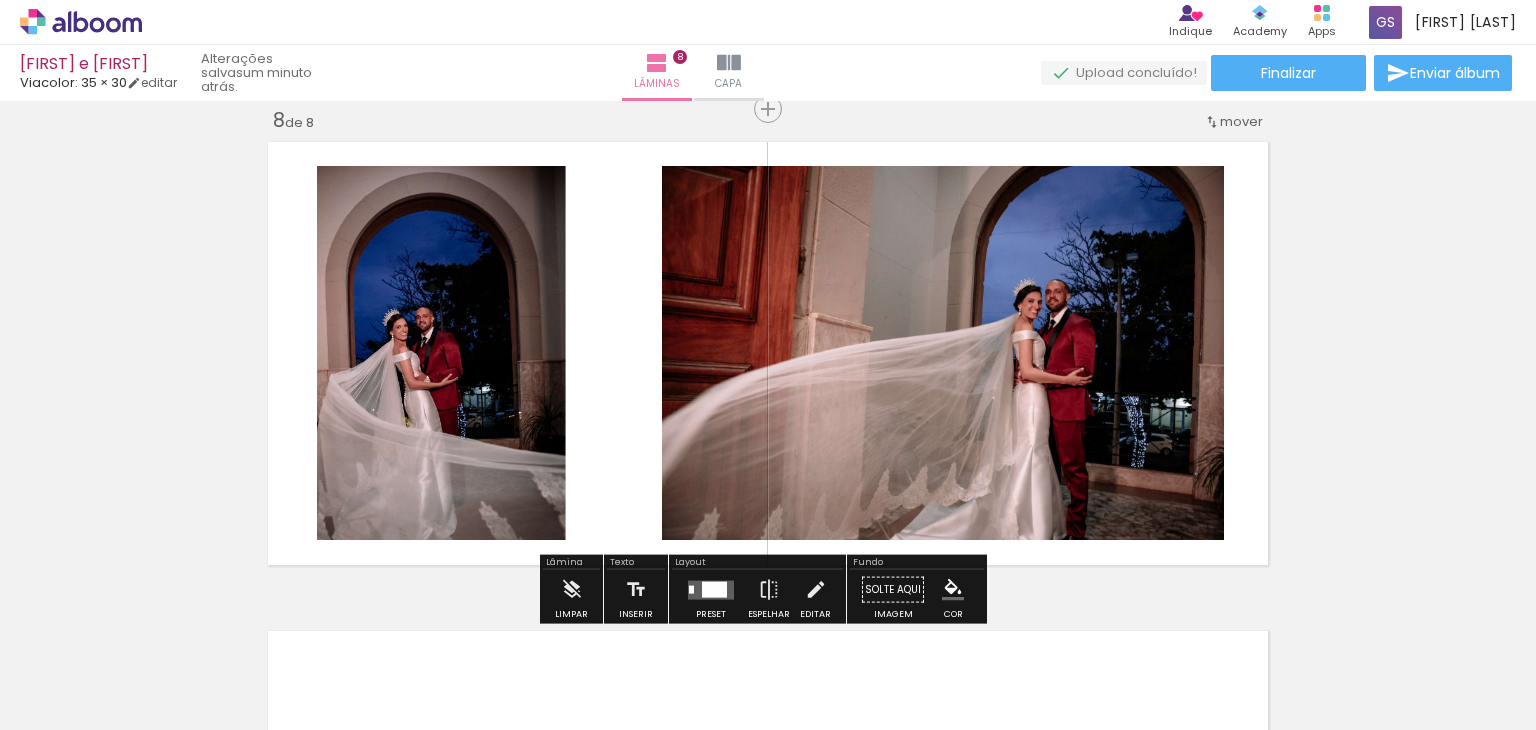 click on "Inserir lâmina 1  de 8  Inserir lâmina 2  de 8  Inserir lâmina 3  de 8  Inserir lâmina 4  de 8  Inserir lâmina 5  de 8  Inserir lâmina 6  de 8  Inserir lâmina 7  de 8  Inserir lâmina 8  de 8 O Designbox precisará aumentar a sua imagem em 157% para exportar para impressão. O Designbox precisará aumentar a sua imagem em 155% para exportar para impressão." at bounding box center [768, -1139] 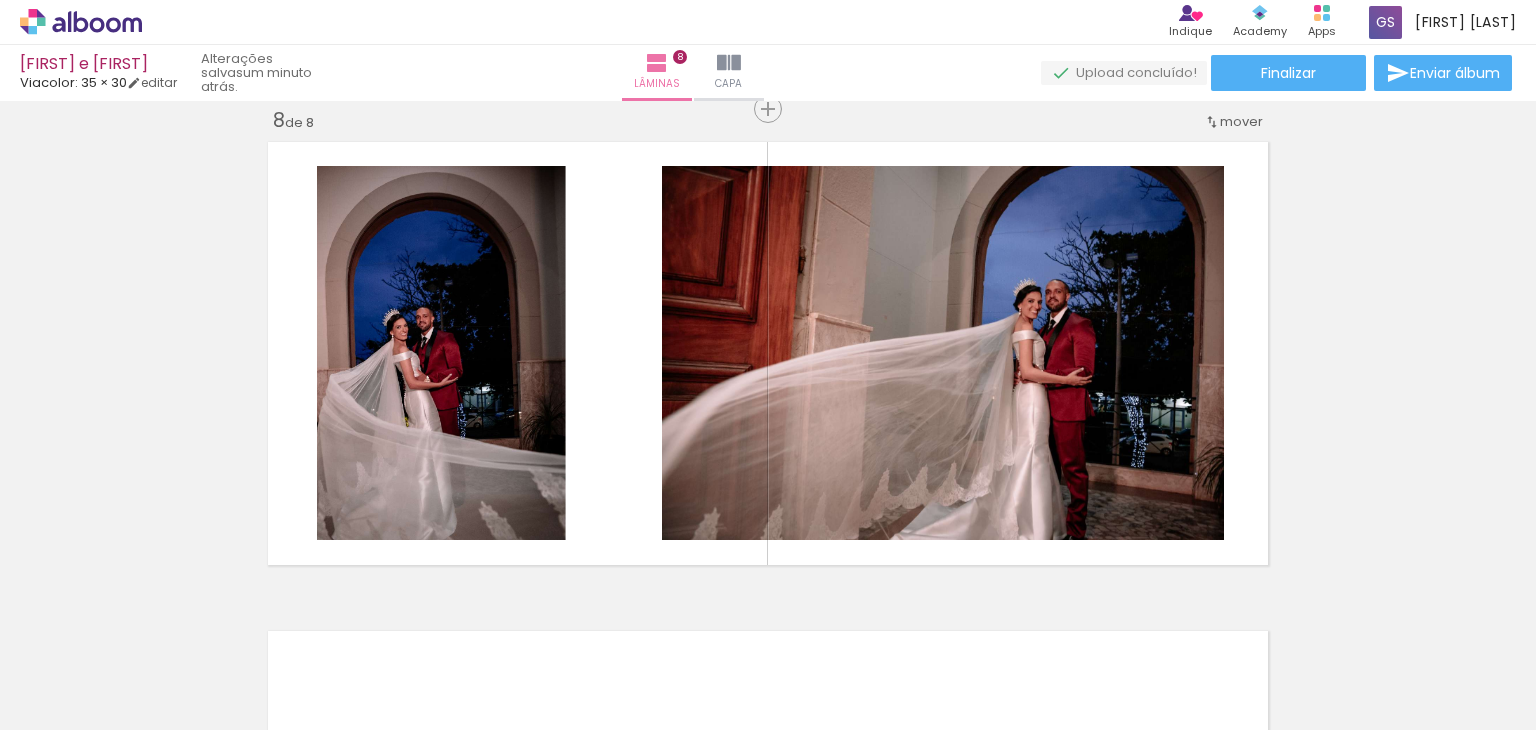 scroll, scrollTop: 0, scrollLeft: 13417, axis: horizontal 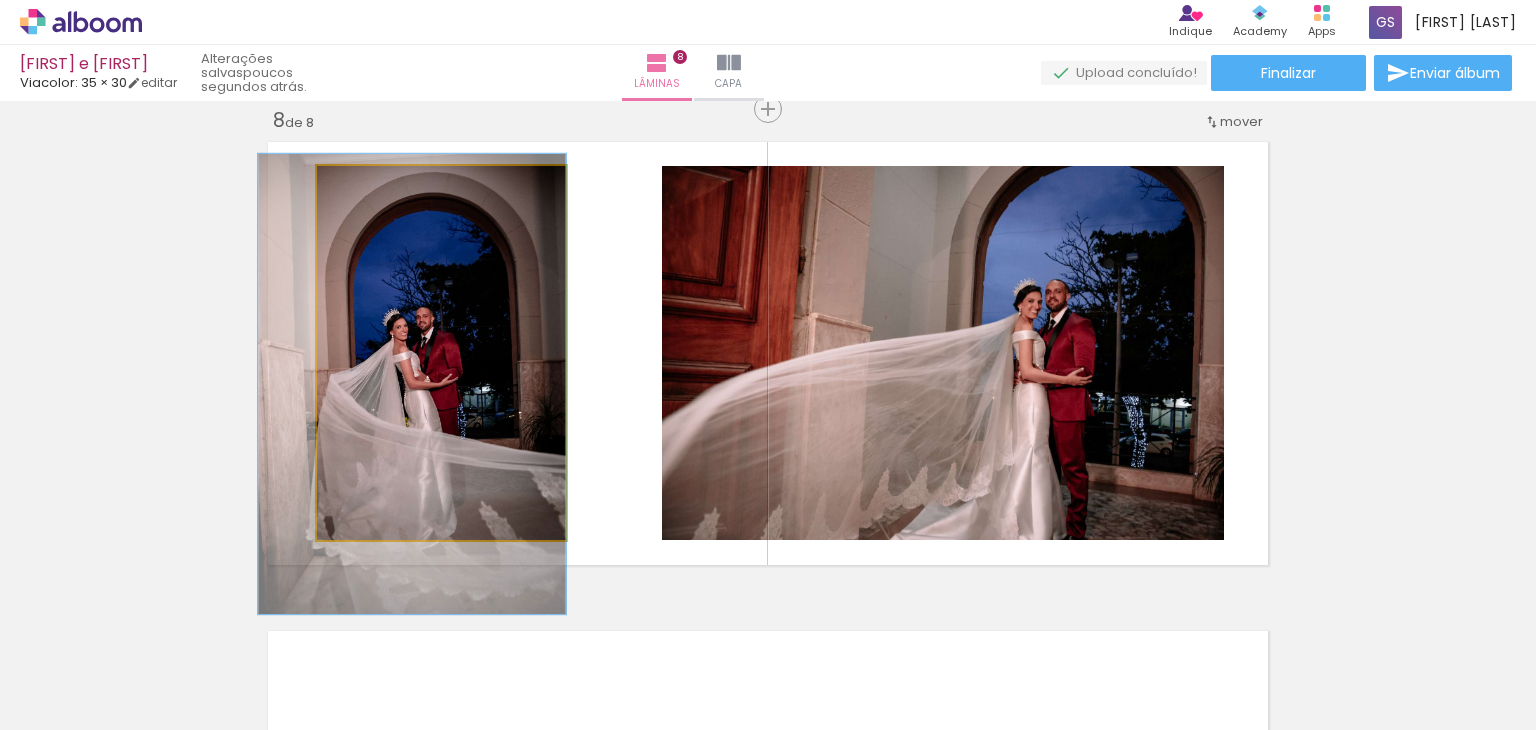 click 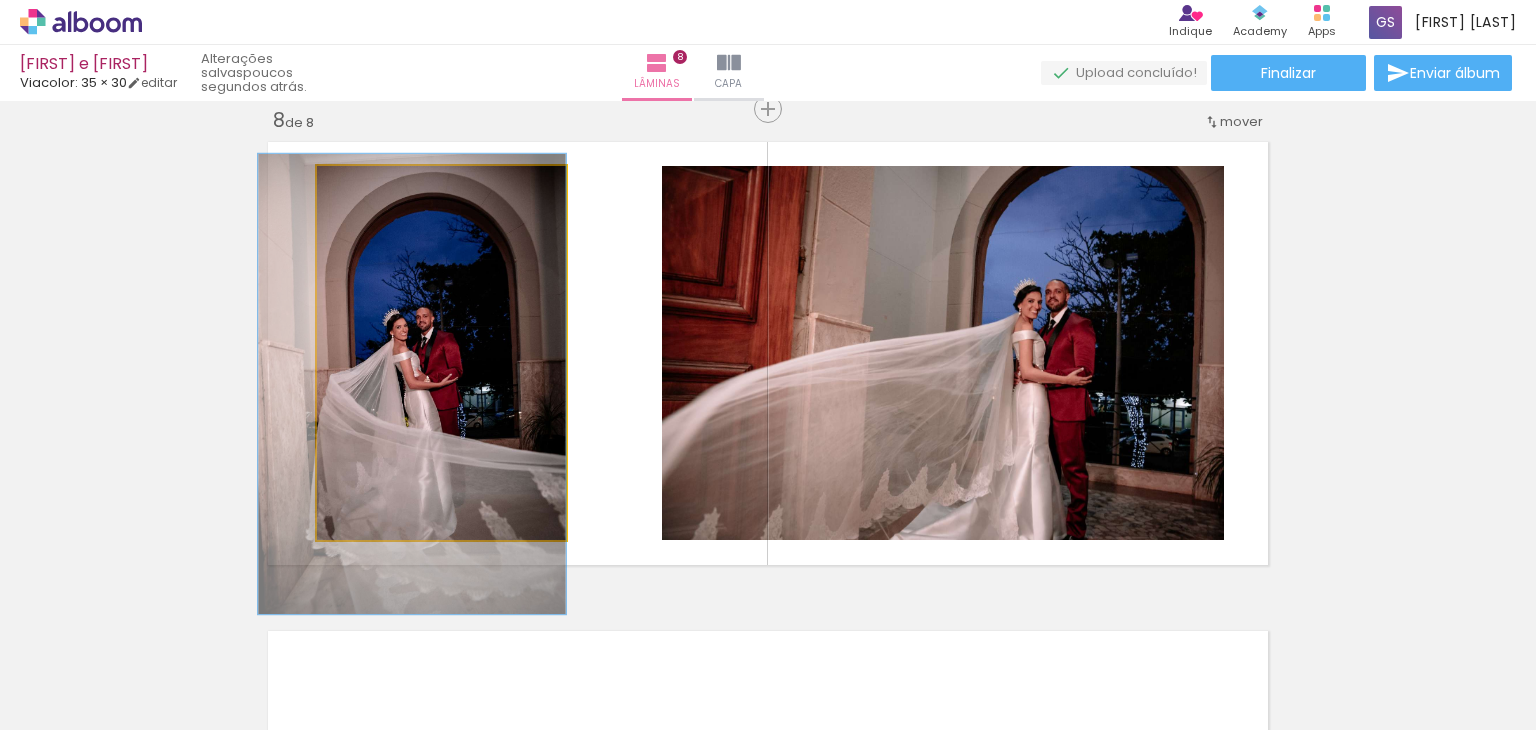 drag, startPoint x: 395, startPoint y: 469, endPoint x: 376, endPoint y: 469, distance: 19 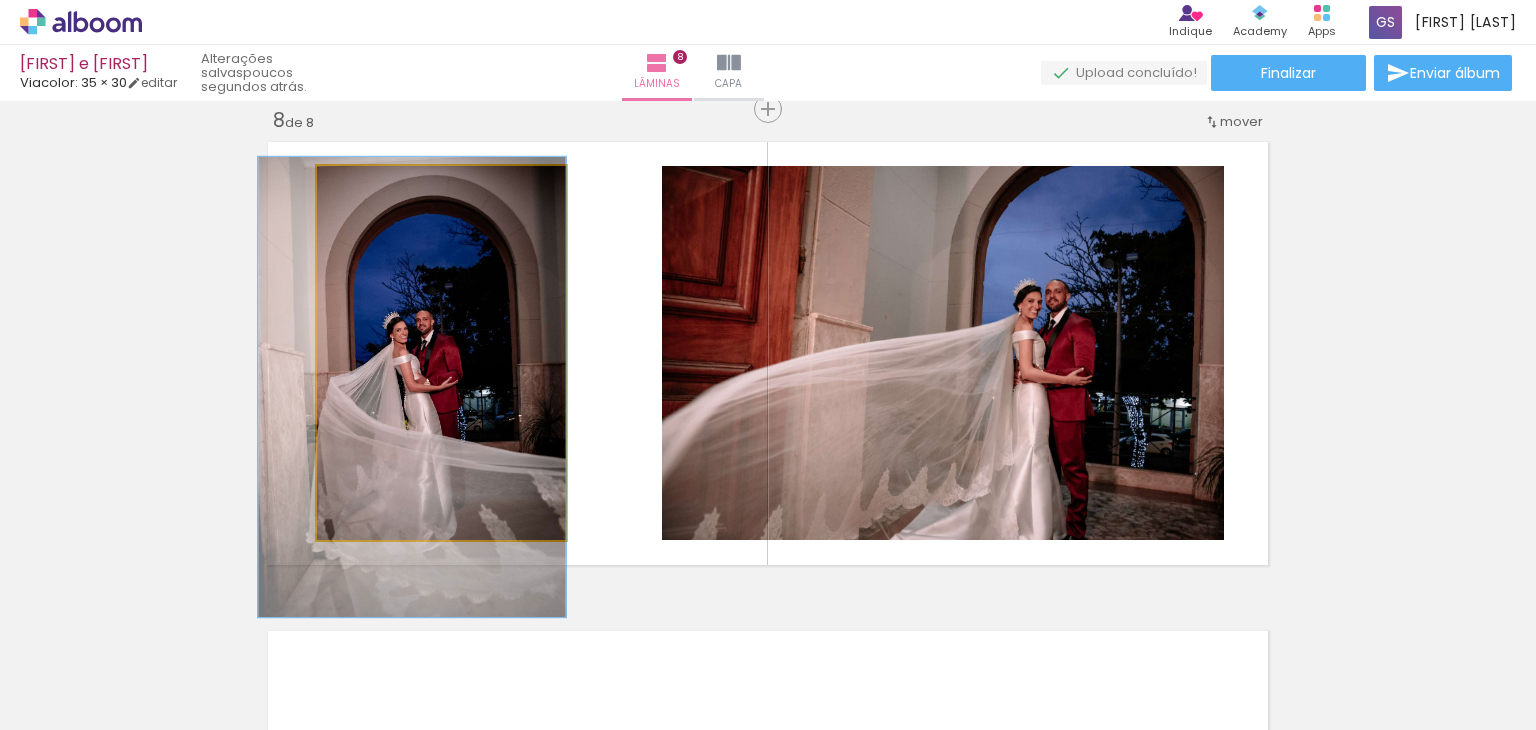drag, startPoint x: 479, startPoint y: 458, endPoint x: 464, endPoint y: 461, distance: 15.297058 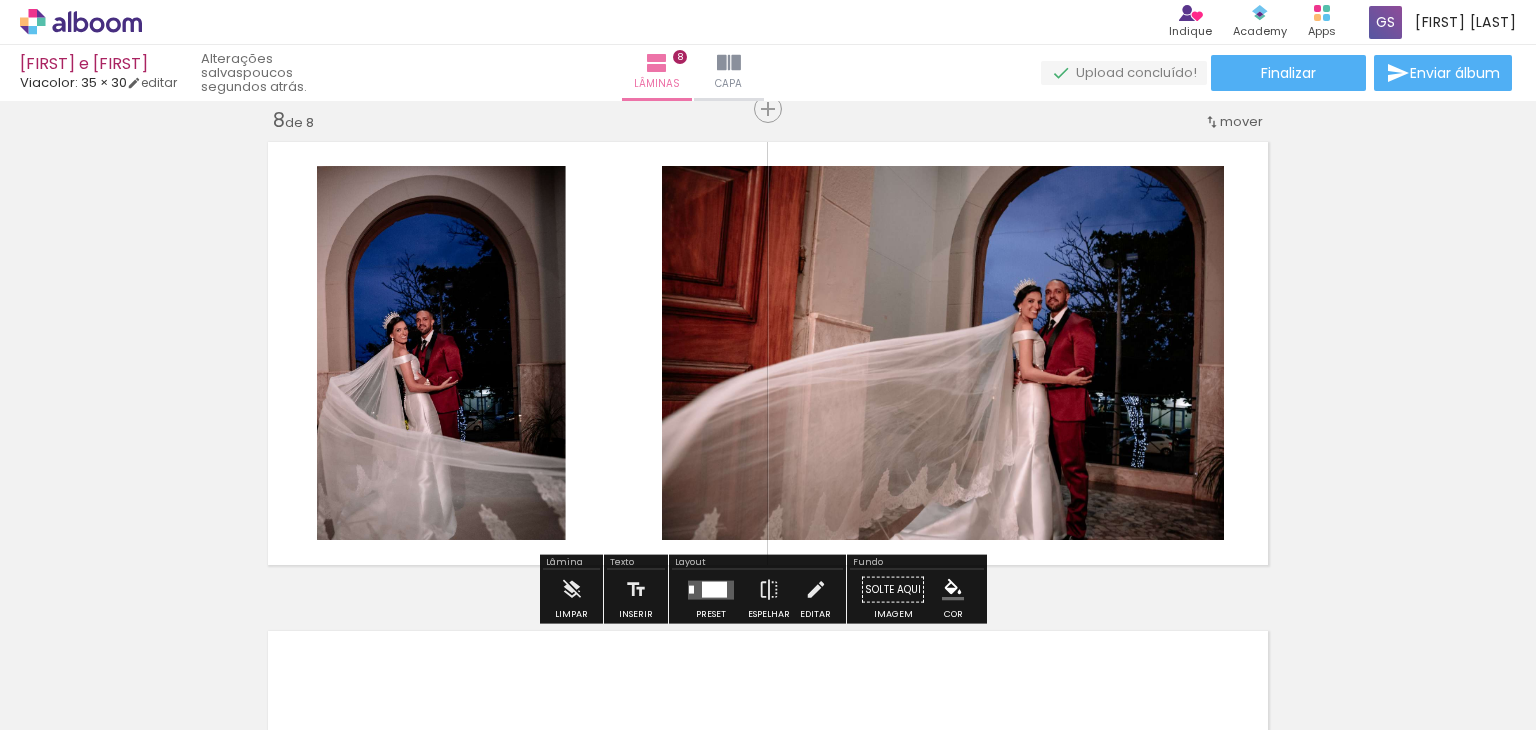 click on "Inserir lâmina 1  de 8  Inserir lâmina 2  de 8  Inserir lâmina 3  de 8  Inserir lâmina 4  de 8  Inserir lâmina 5  de 8  Inserir lâmina 6  de 8  Inserir lâmina 7  de 8  Inserir lâmina 8  de 8 O Designbox precisará aumentar a sua imagem em 157% para exportar para impressão. O Designbox precisará aumentar a sua imagem em 155% para exportar para impressão." at bounding box center [768, -1139] 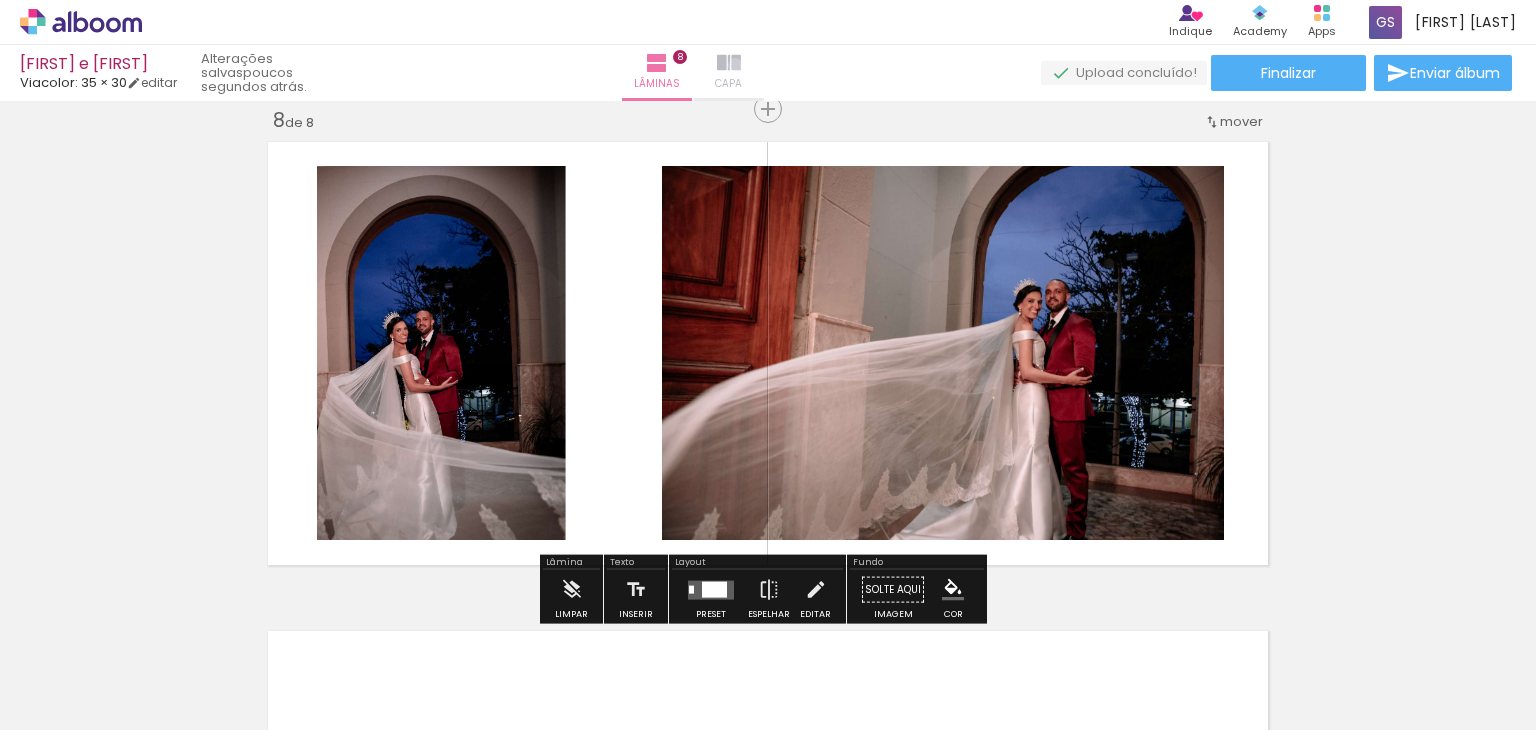 click at bounding box center [729, 63] 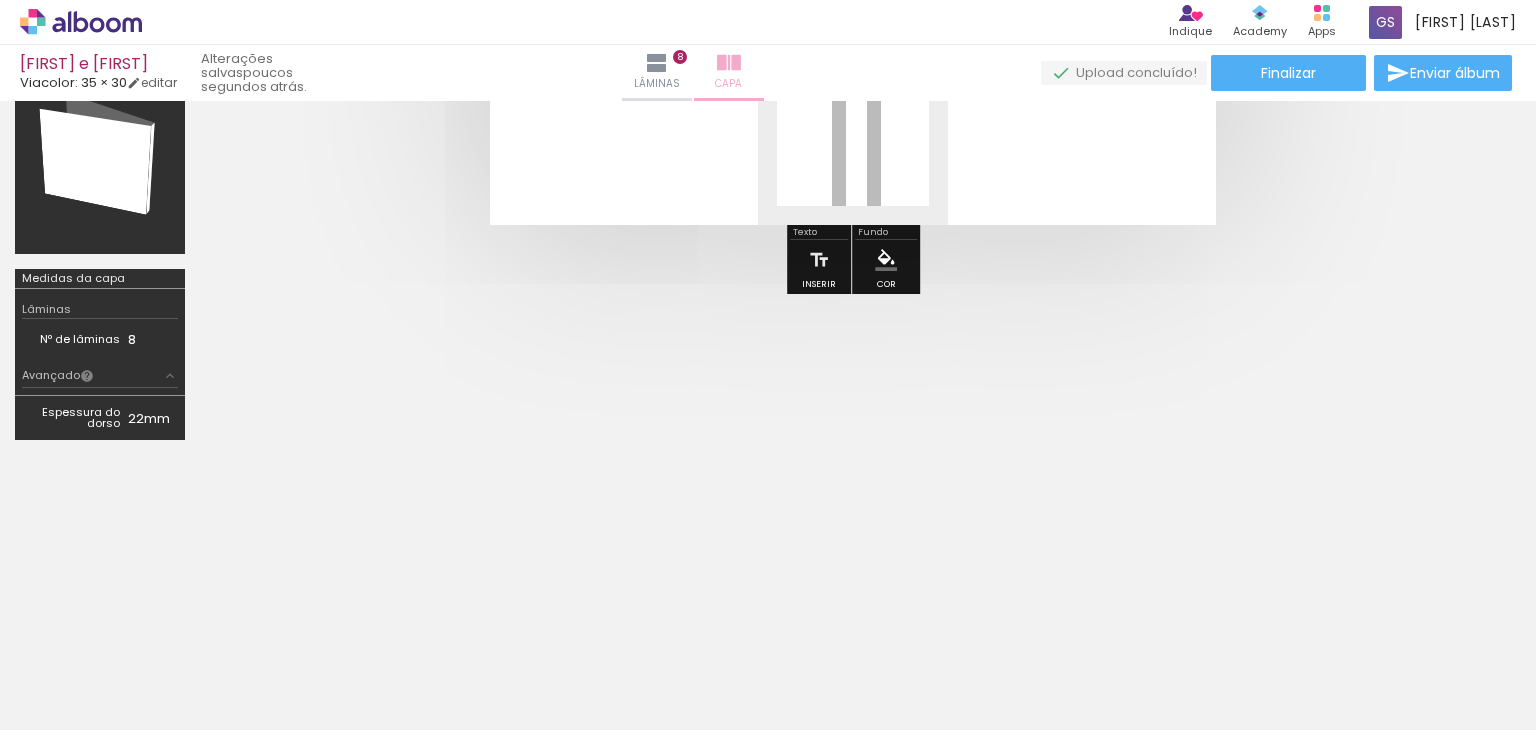 scroll, scrollTop: 325, scrollLeft: 0, axis: vertical 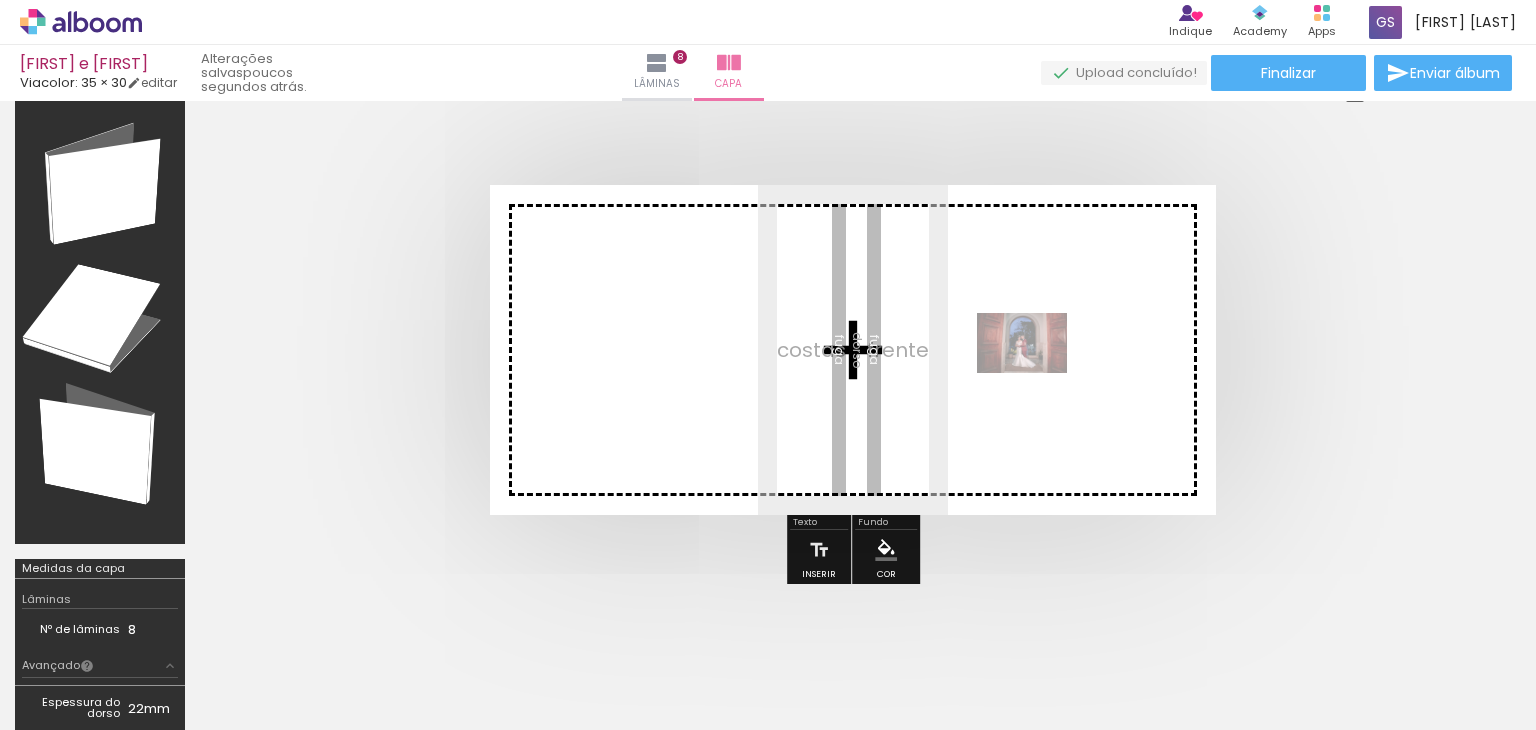 drag, startPoint x: 860, startPoint y: 679, endPoint x: 1043, endPoint y: 393, distance: 339.53644 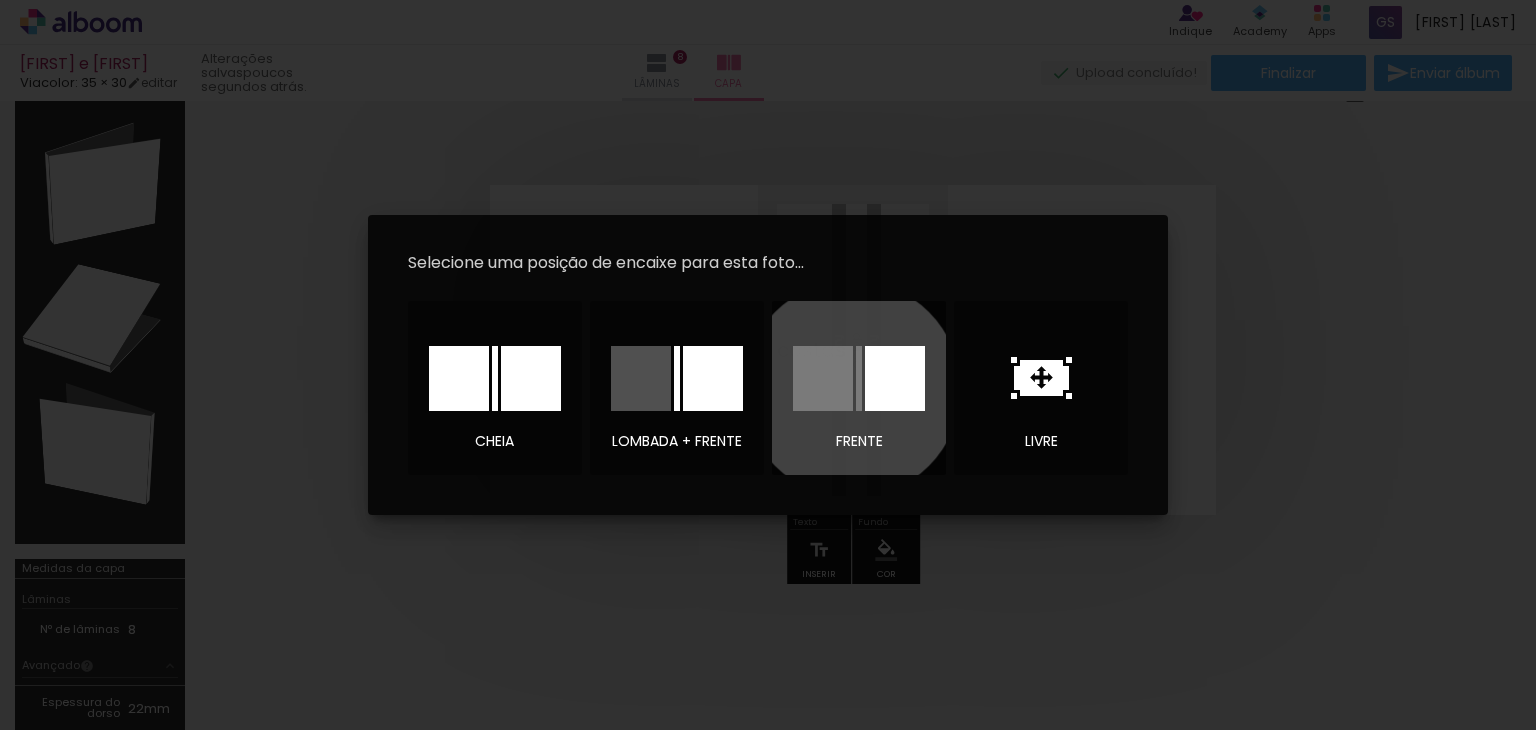 click at bounding box center (823, 378) 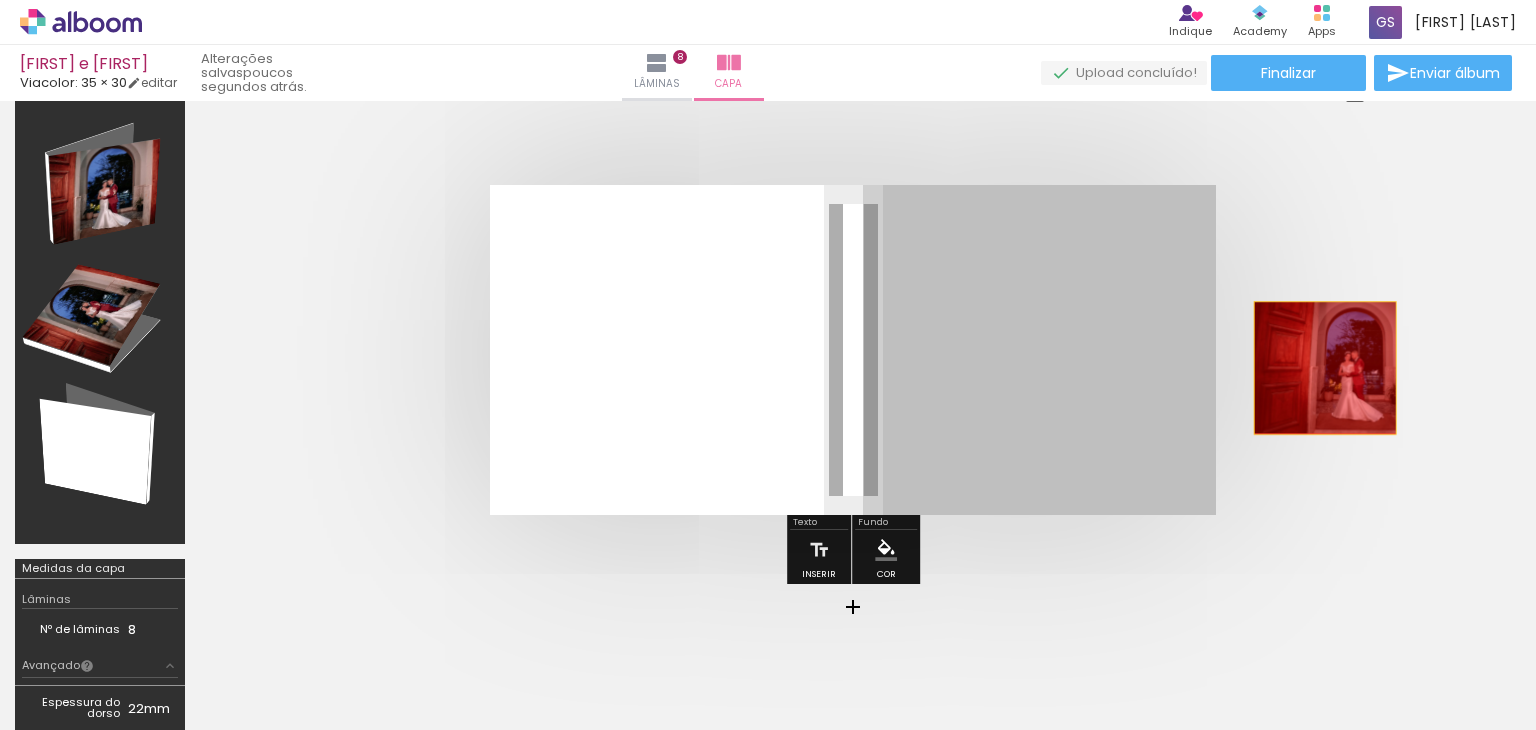 drag, startPoint x: 1031, startPoint y: 389, endPoint x: 1338, endPoint y: 362, distance: 308.185 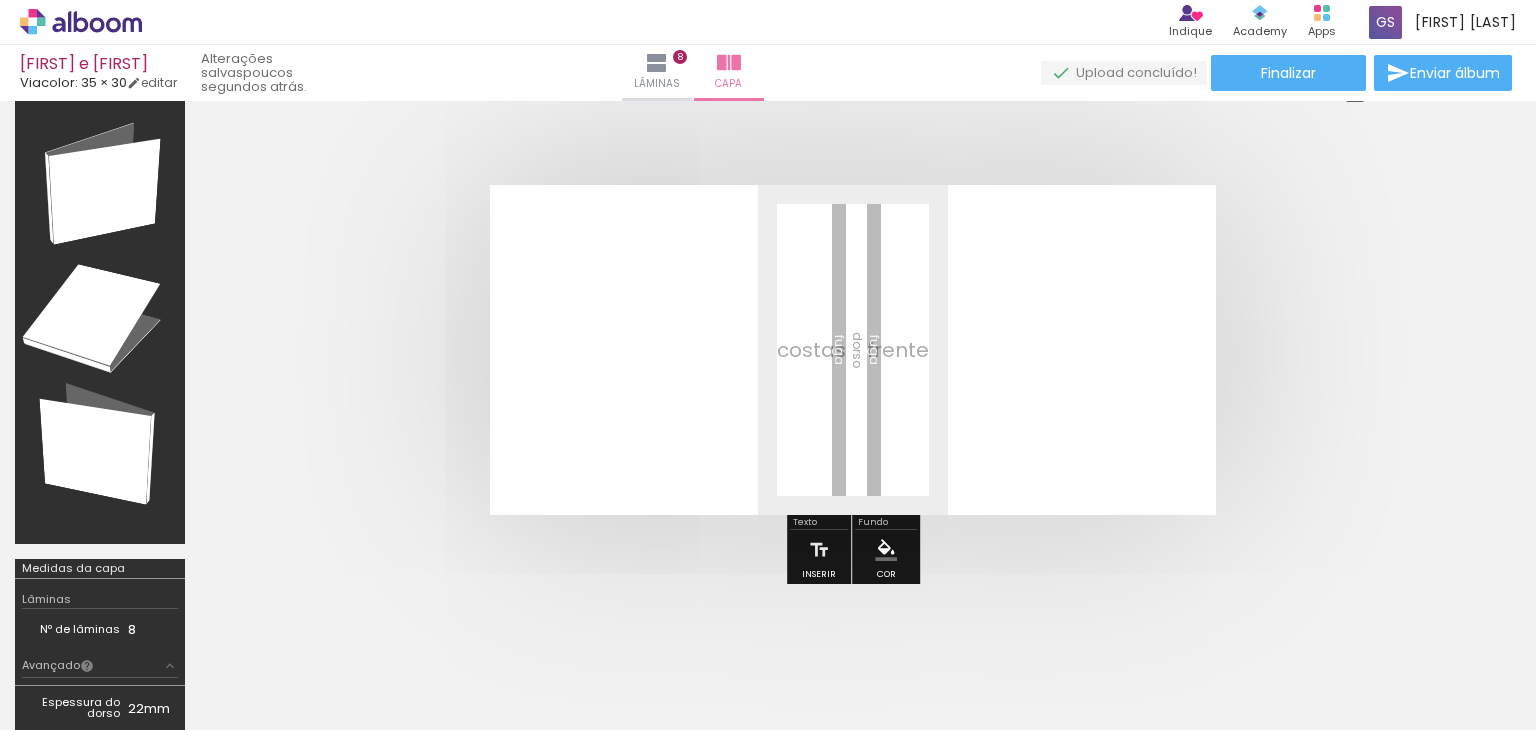scroll, scrollTop: 0, scrollLeft: 10362, axis: horizontal 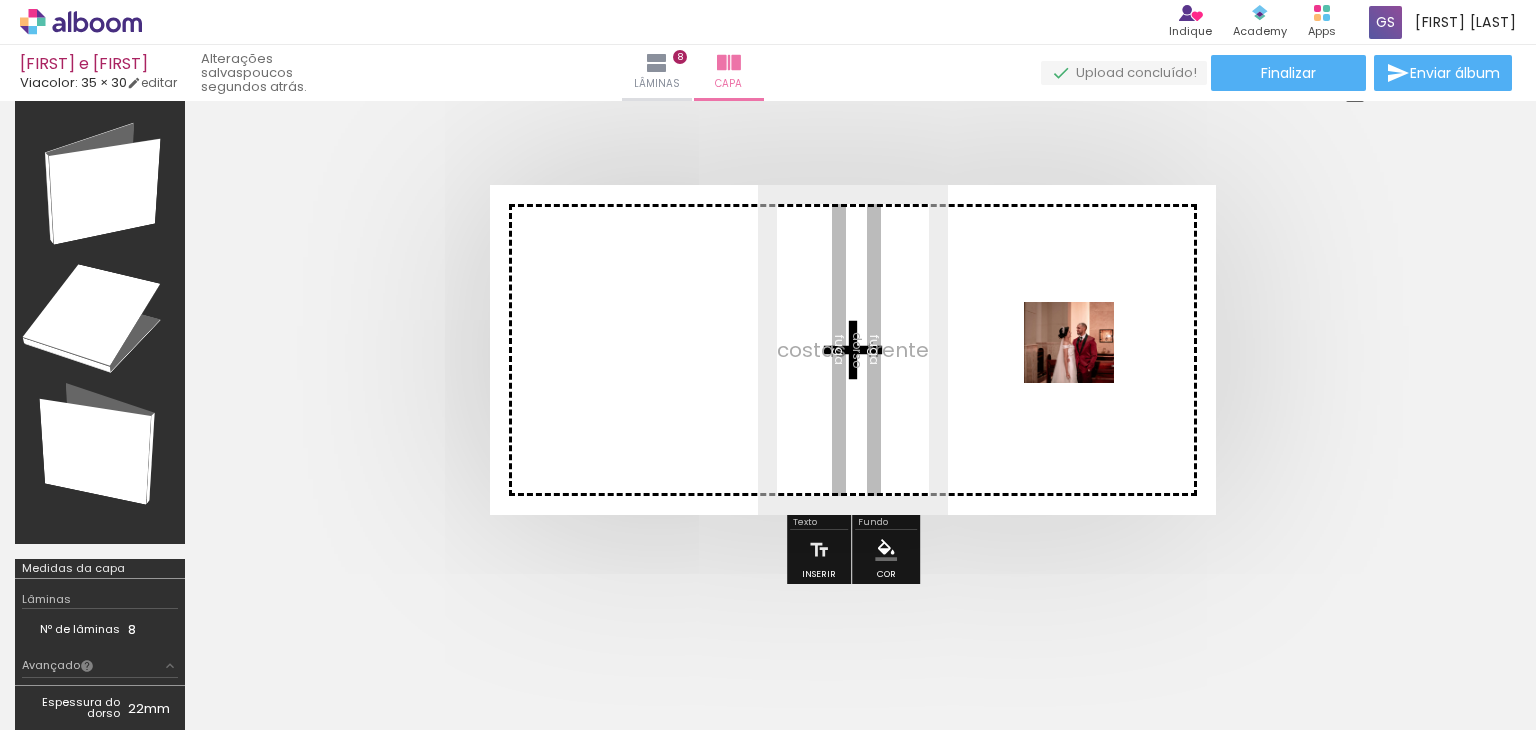 drag, startPoint x: 719, startPoint y: 674, endPoint x: 1090, endPoint y: 359, distance: 486.6888 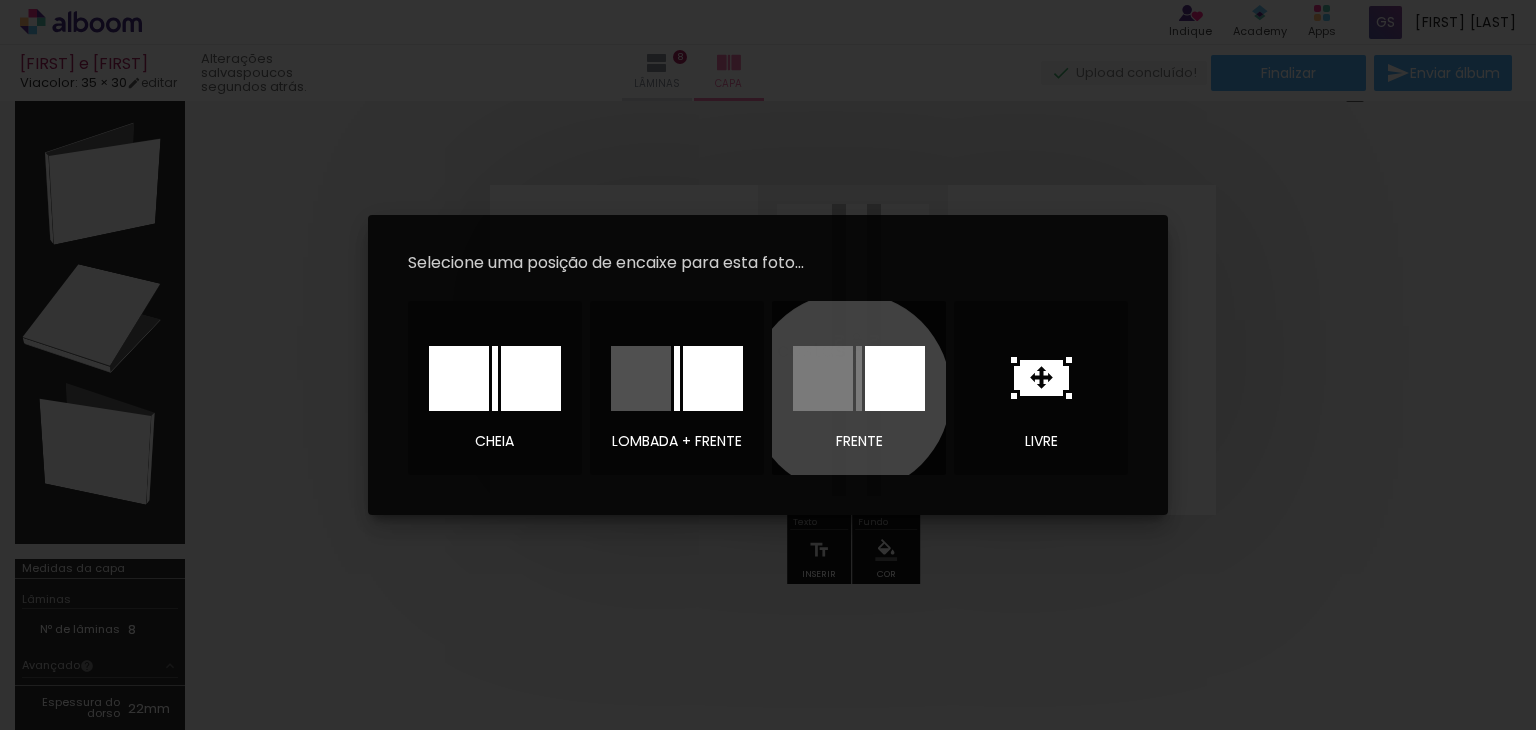 click at bounding box center (823, 378) 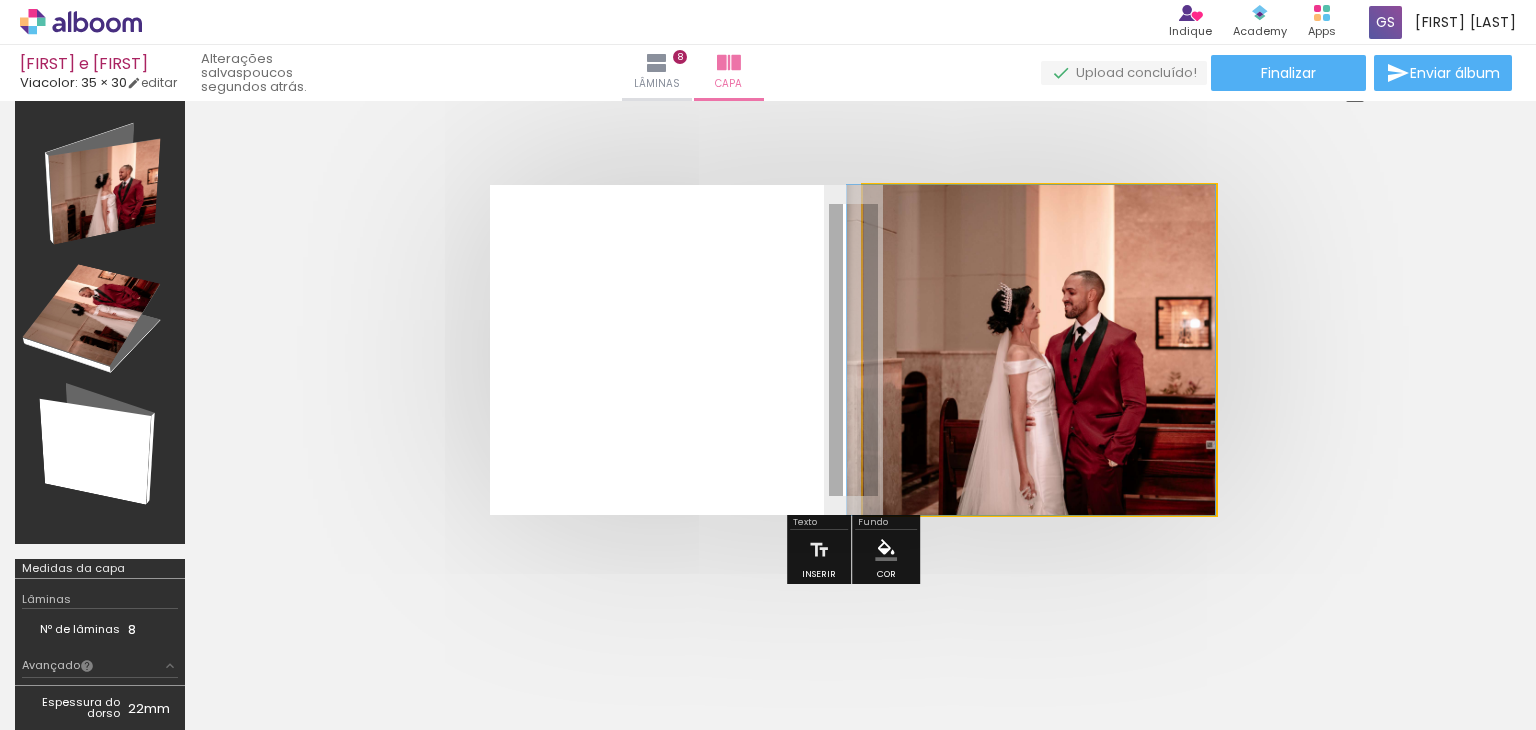 drag, startPoint x: 1090, startPoint y: 393, endPoint x: 1027, endPoint y: 398, distance: 63.1981 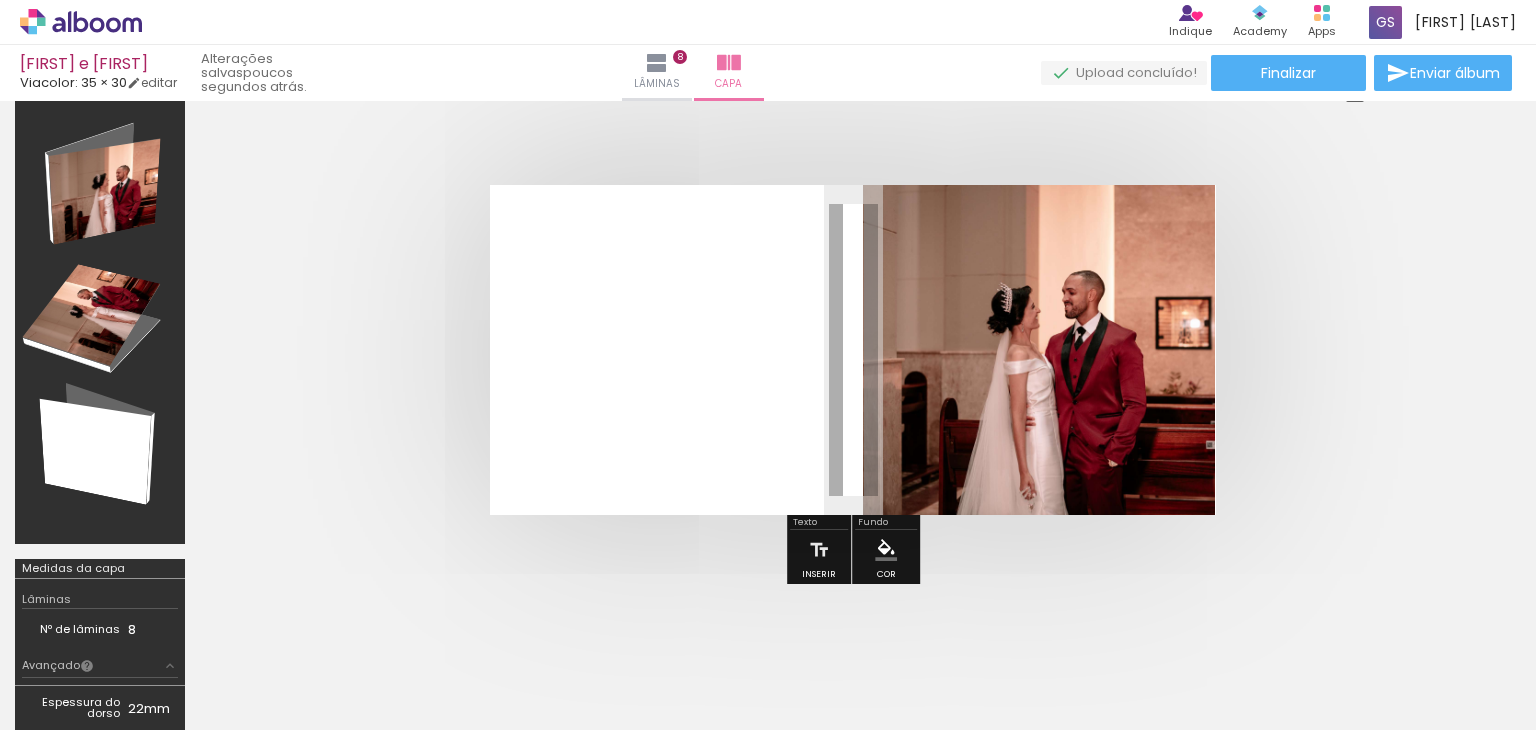 drag, startPoint x: 1156, startPoint y: 234, endPoint x: 1196, endPoint y: 225, distance: 41 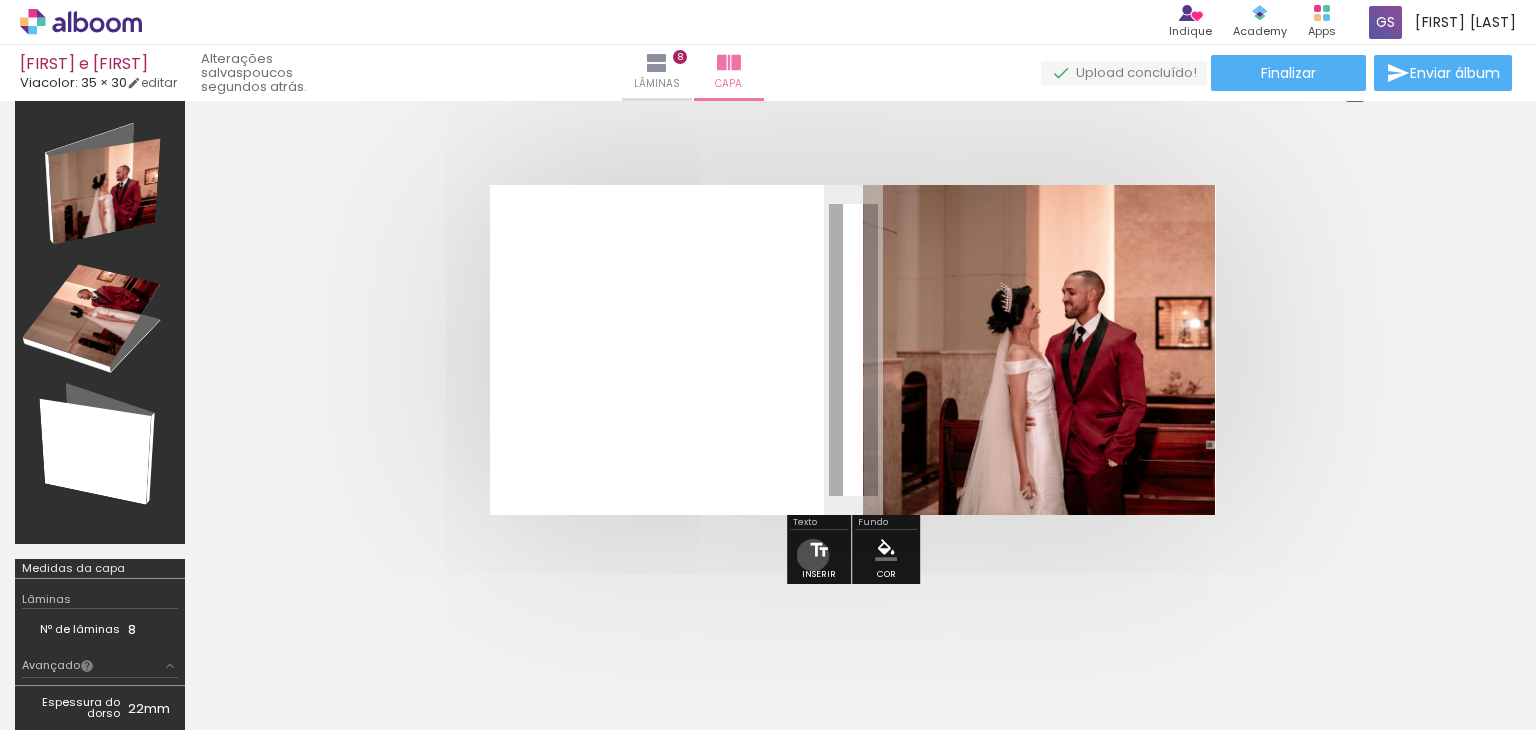 click at bounding box center [819, 550] 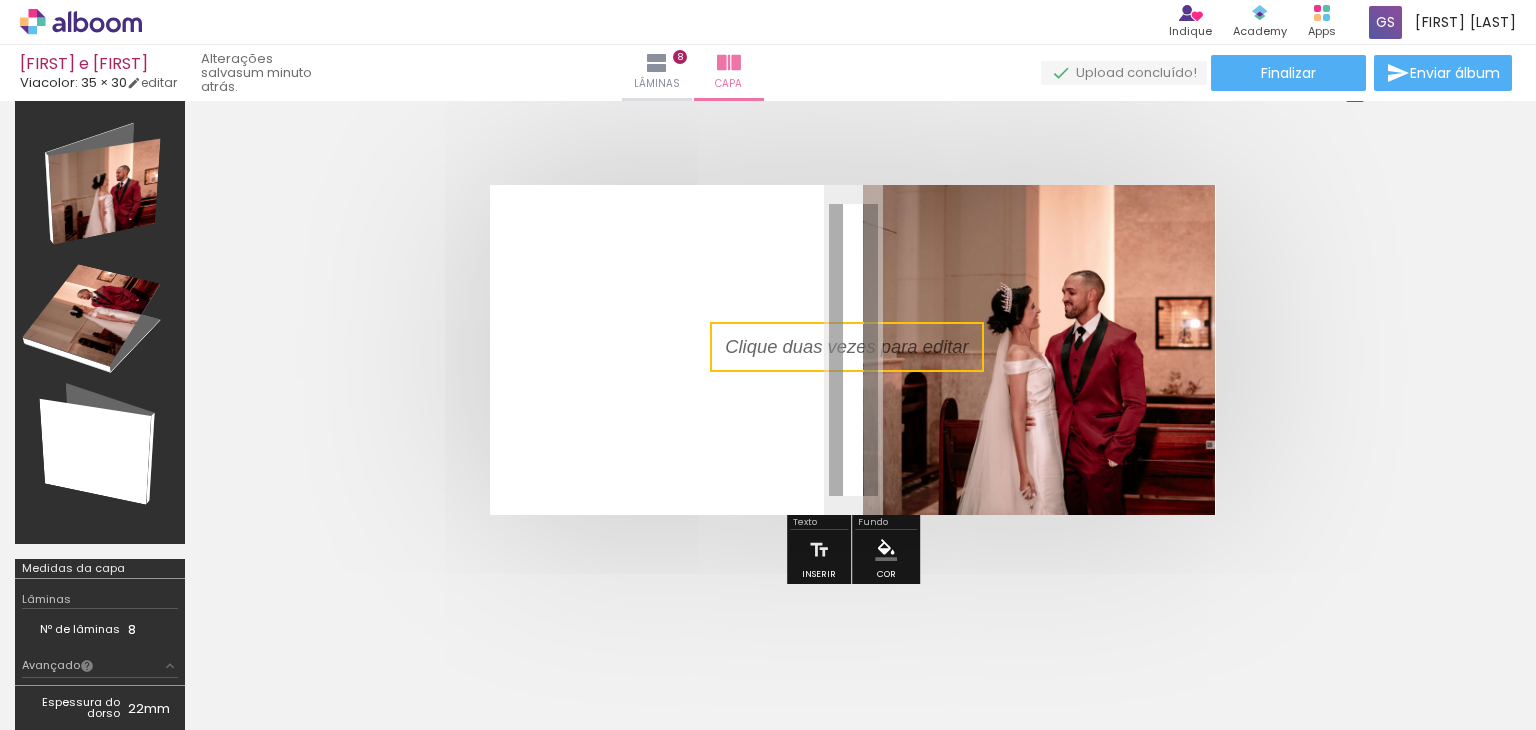 click at bounding box center (847, 347) 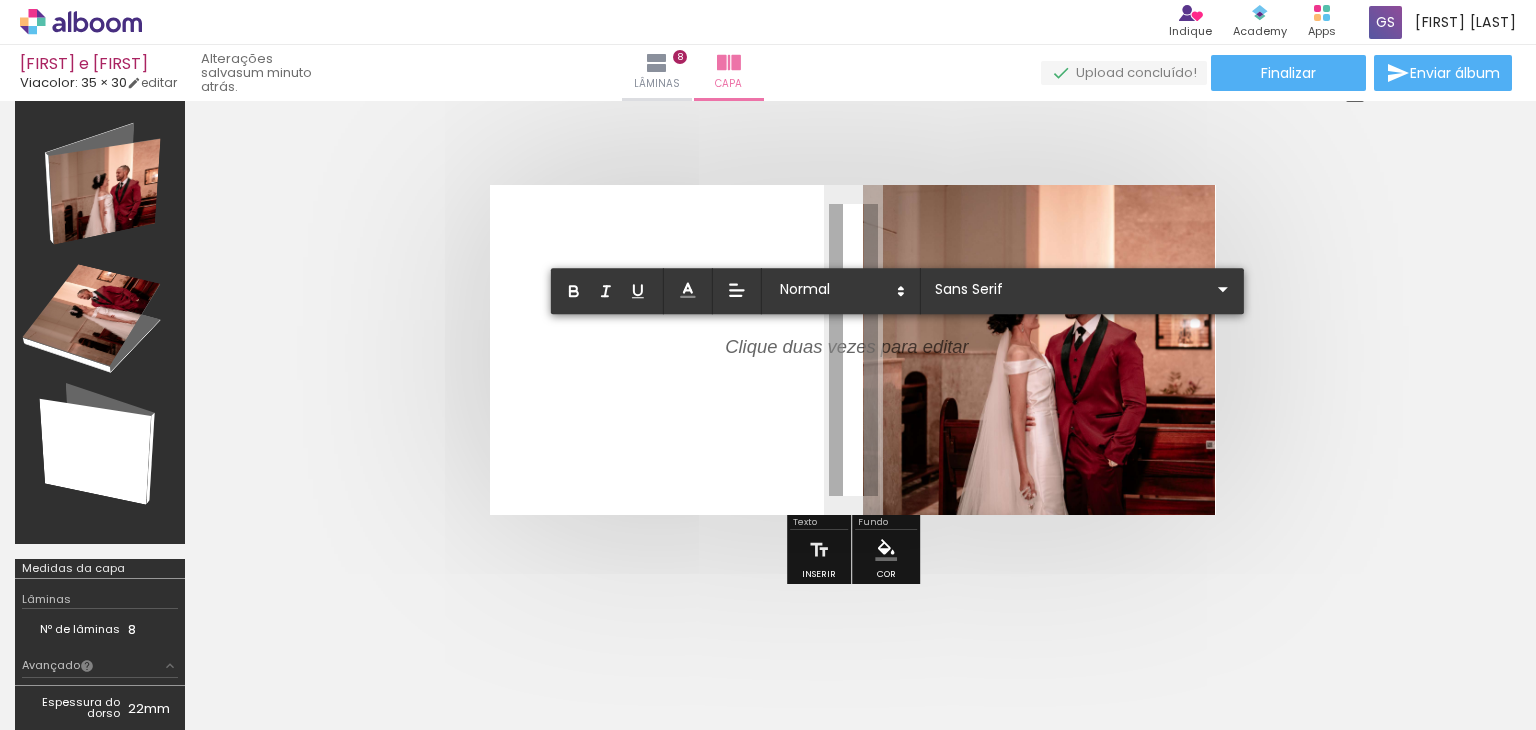 type 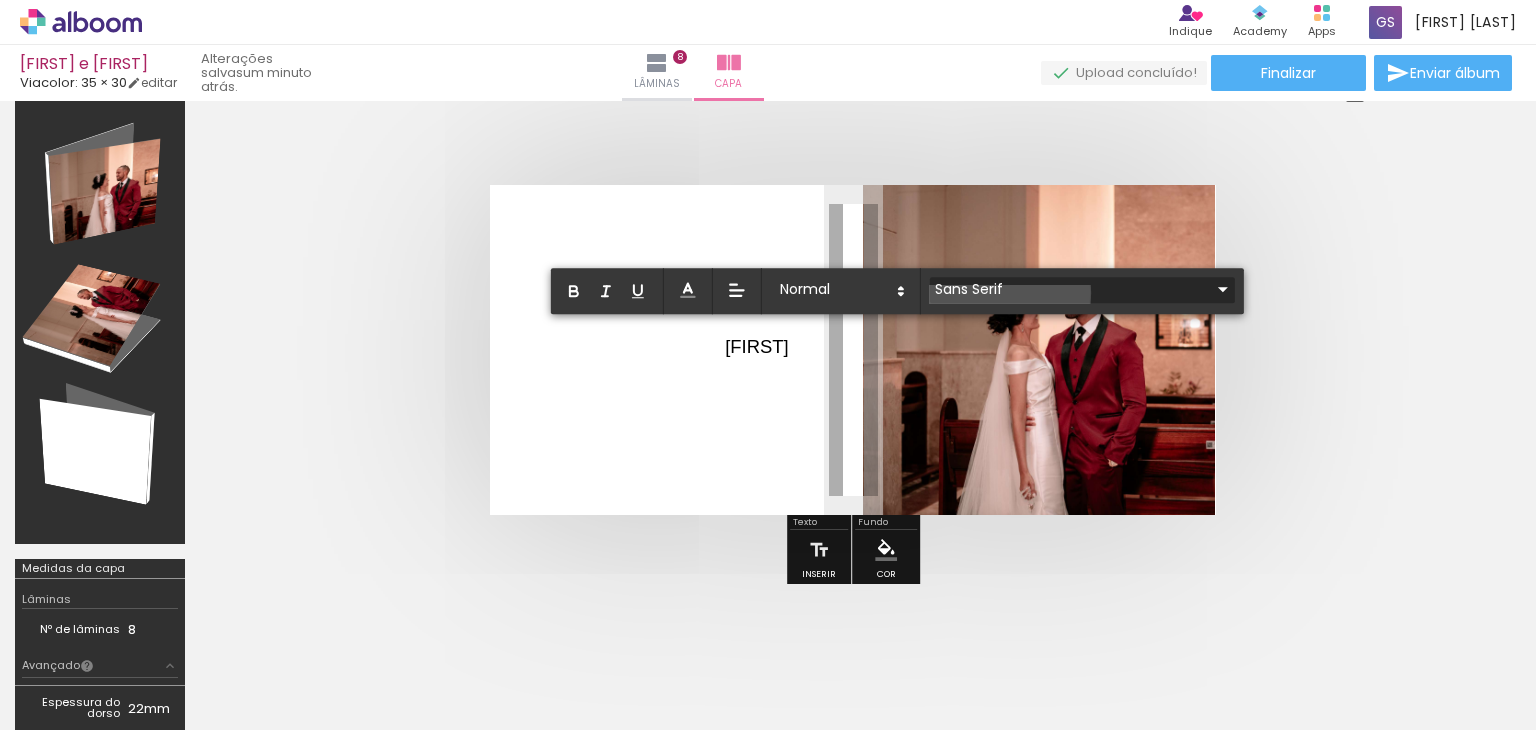 click on "Sans Serif" at bounding box center (1070, 289) 